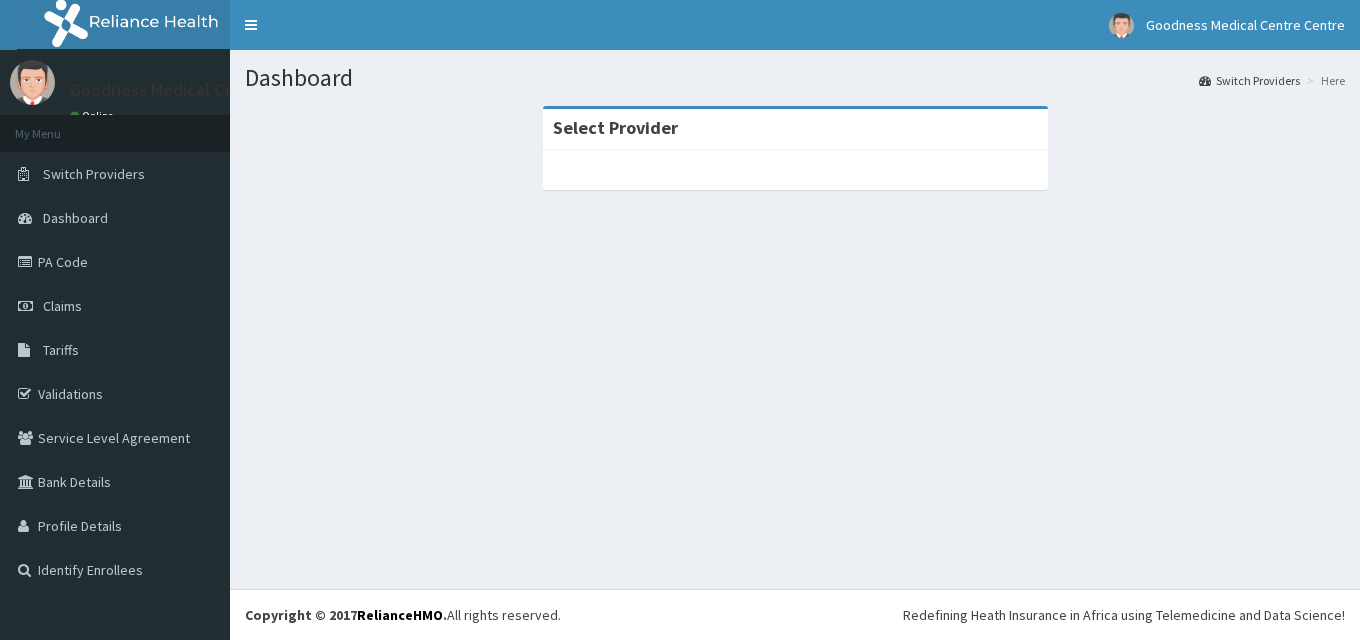 scroll, scrollTop: 0, scrollLeft: 0, axis: both 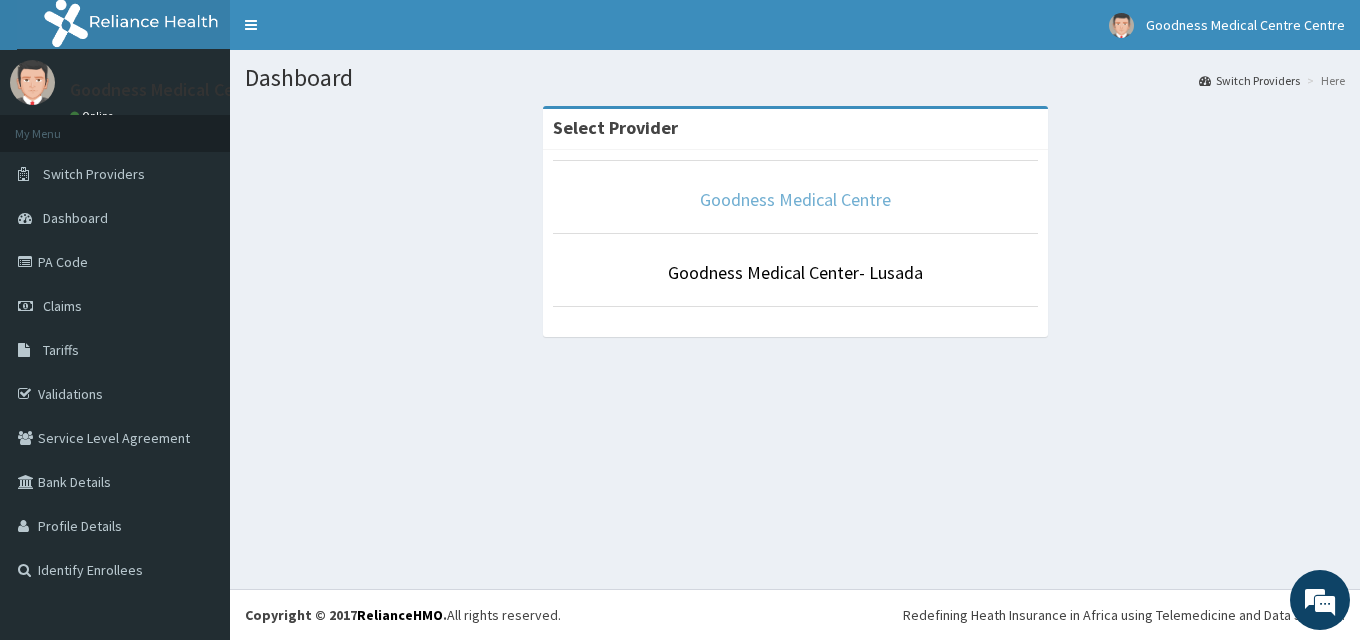 click on "Goodness Medical Centre" at bounding box center (795, 199) 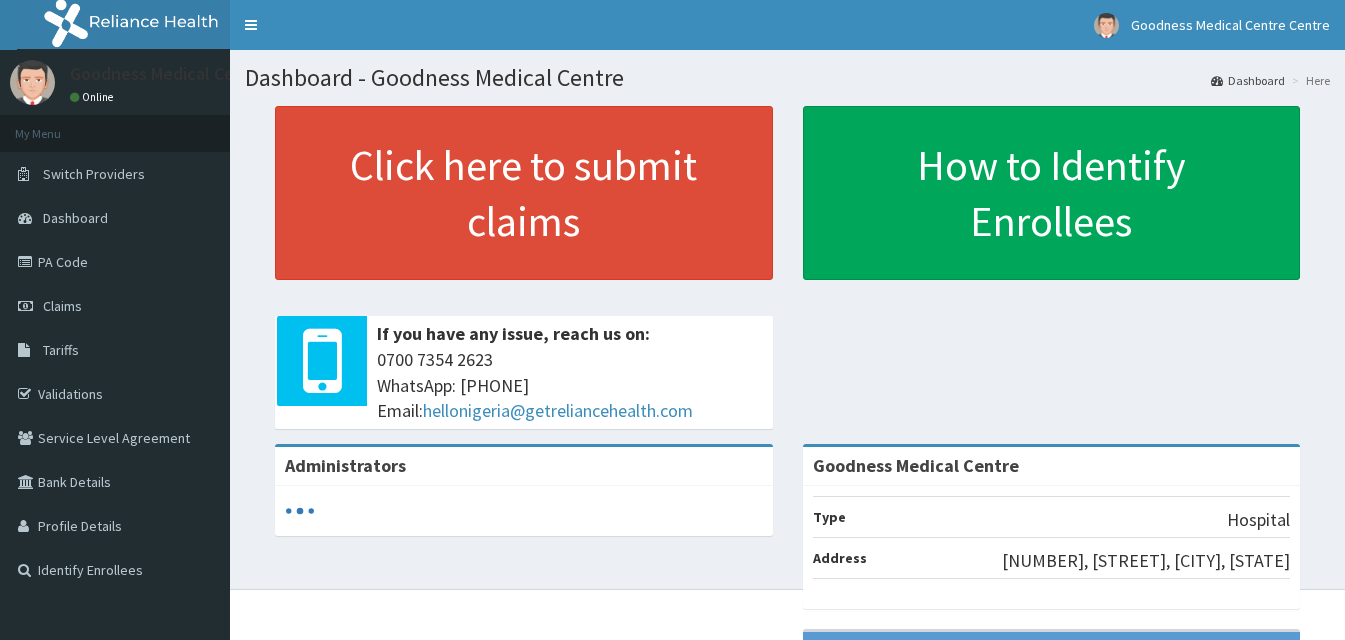 scroll, scrollTop: 0, scrollLeft: 0, axis: both 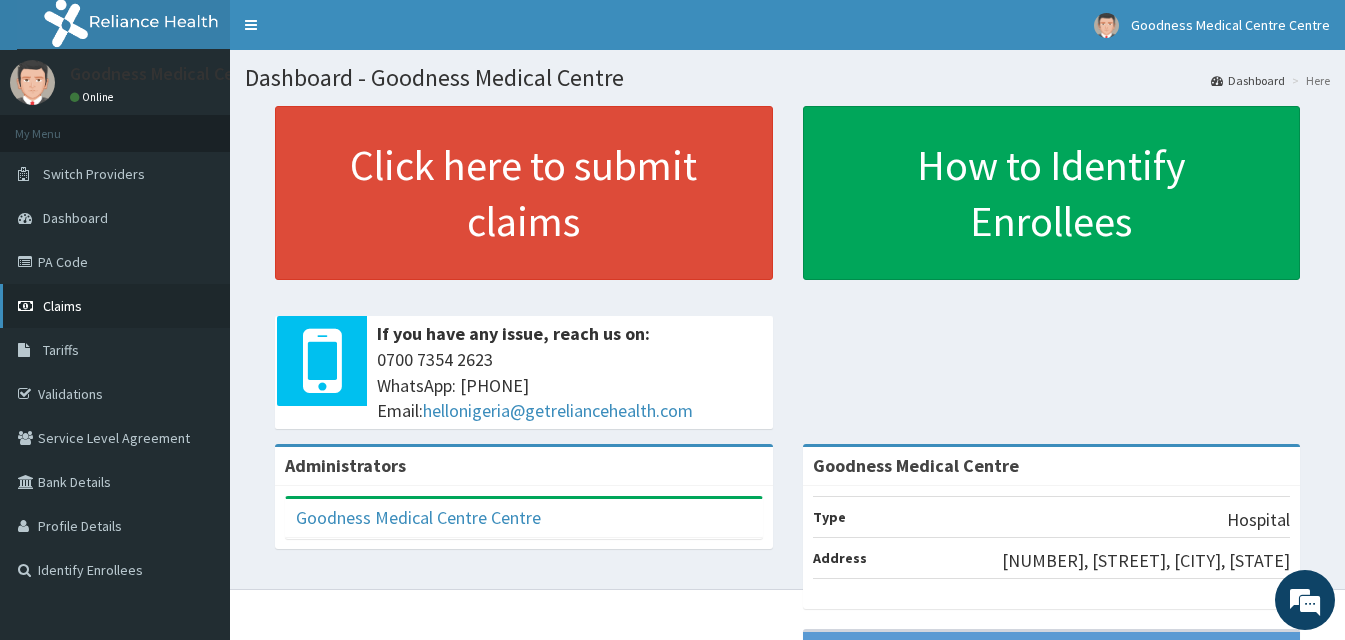click on "Claims" at bounding box center [62, 306] 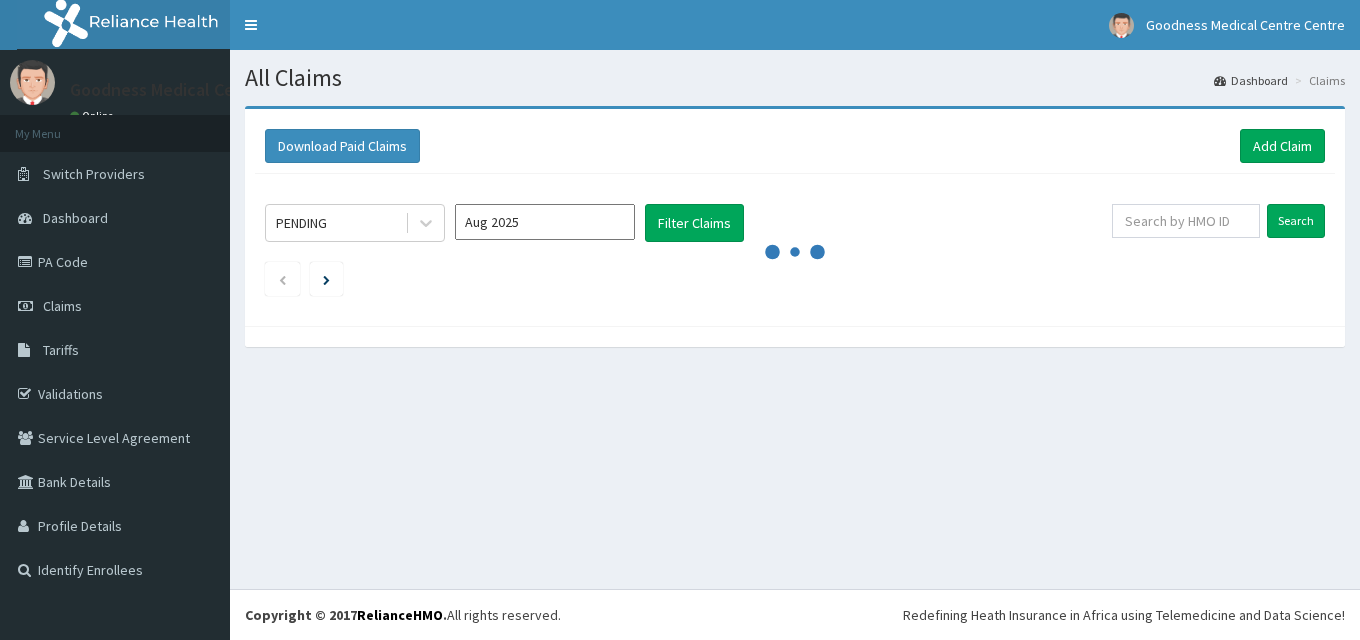 scroll, scrollTop: 0, scrollLeft: 0, axis: both 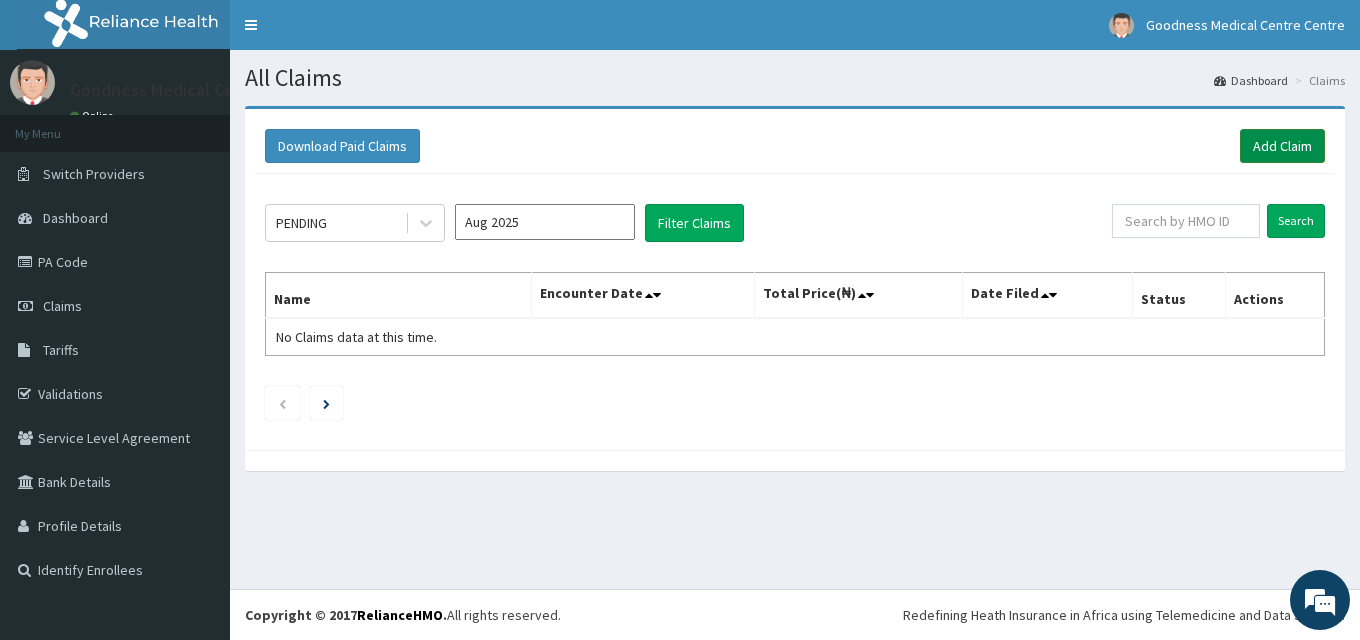 click on "Add Claim" at bounding box center (1282, 146) 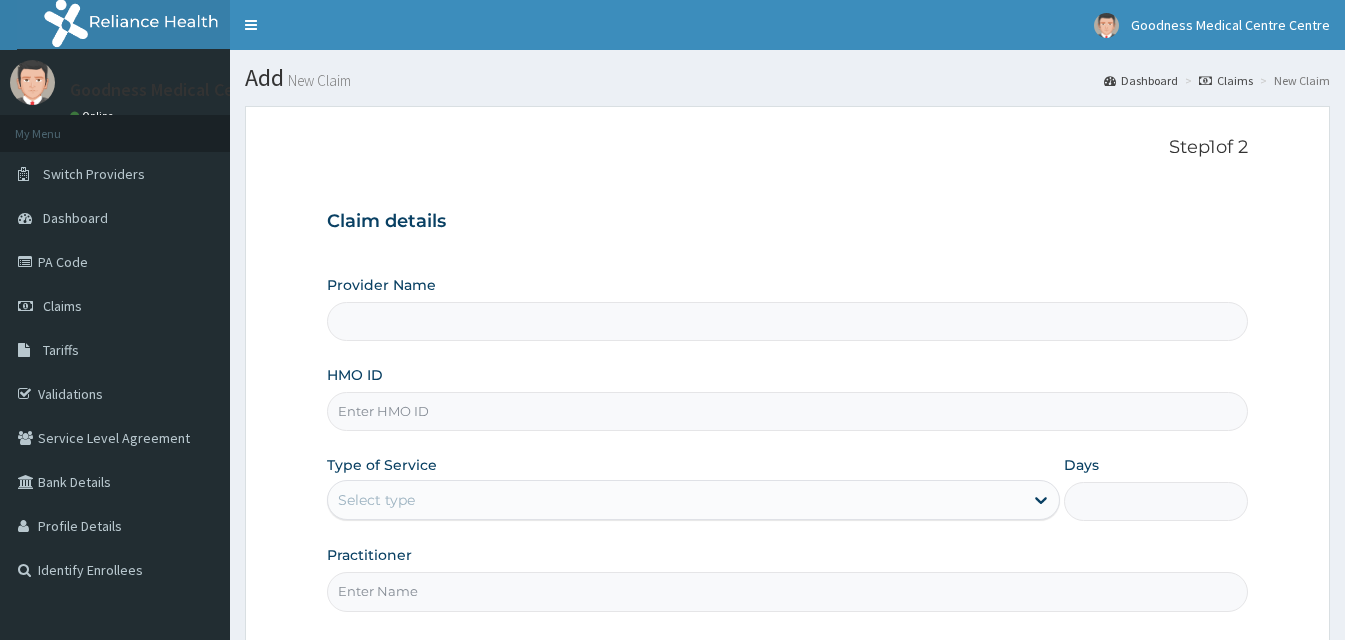 scroll, scrollTop: 0, scrollLeft: 0, axis: both 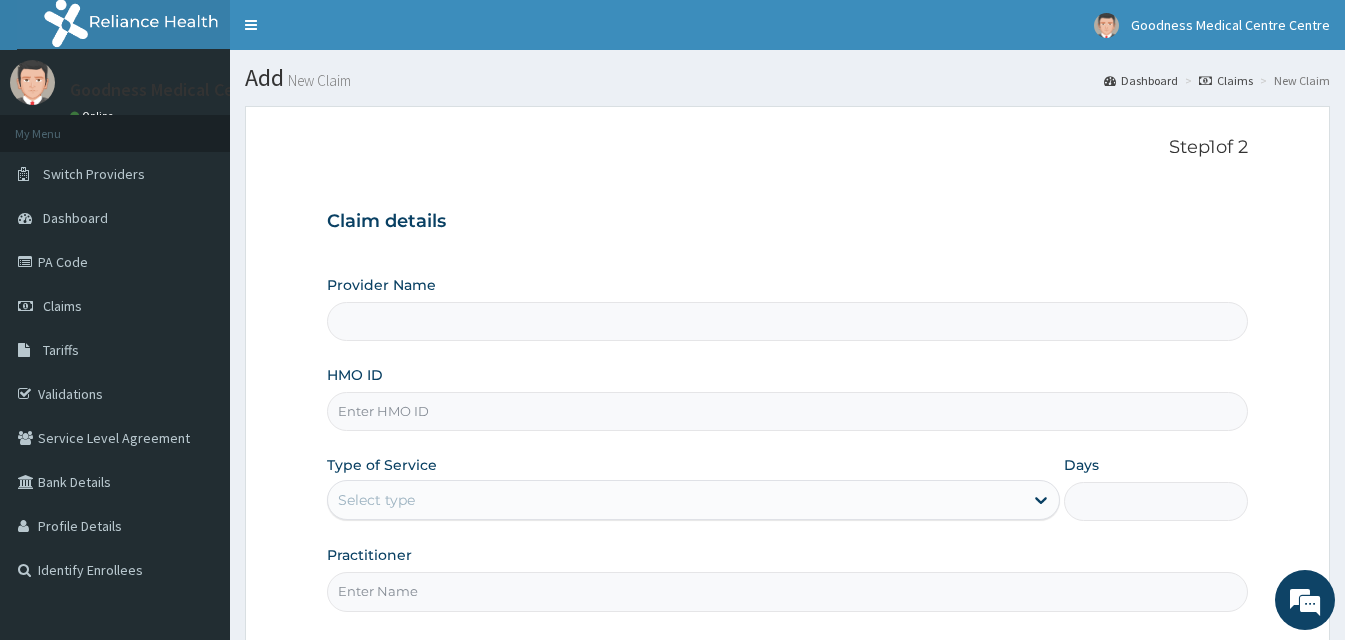 type on "Goodness Medical Centre" 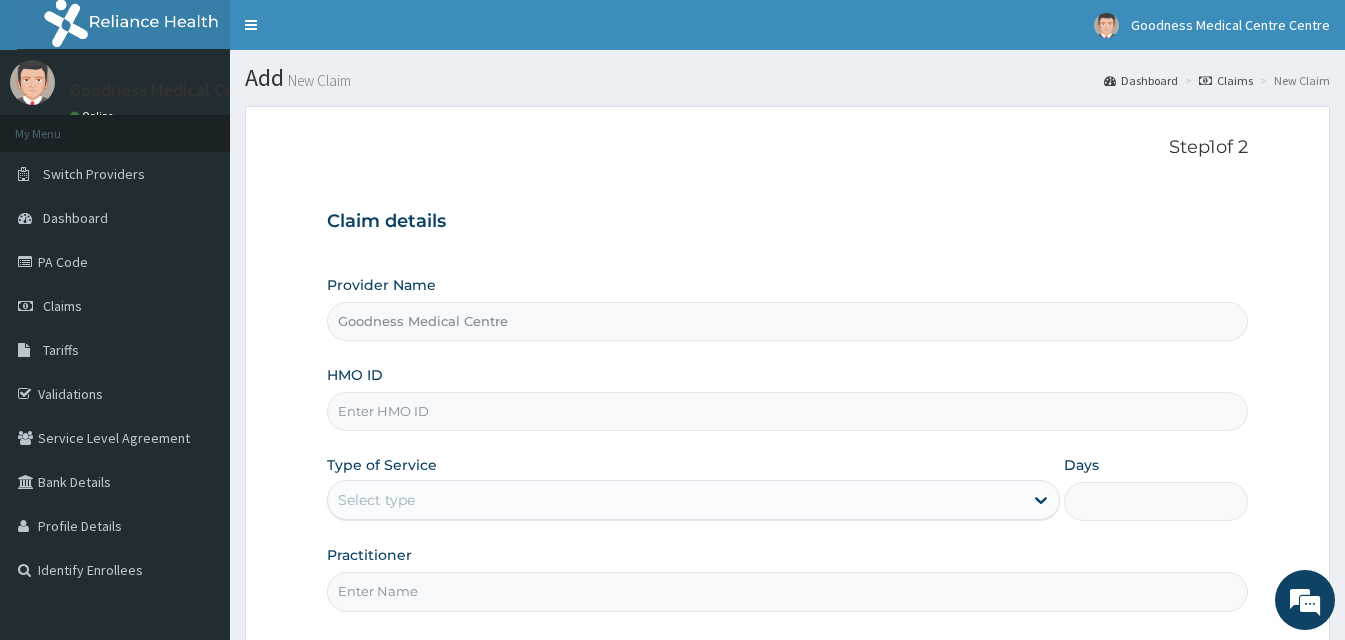 click on "HMO ID" at bounding box center [787, 411] 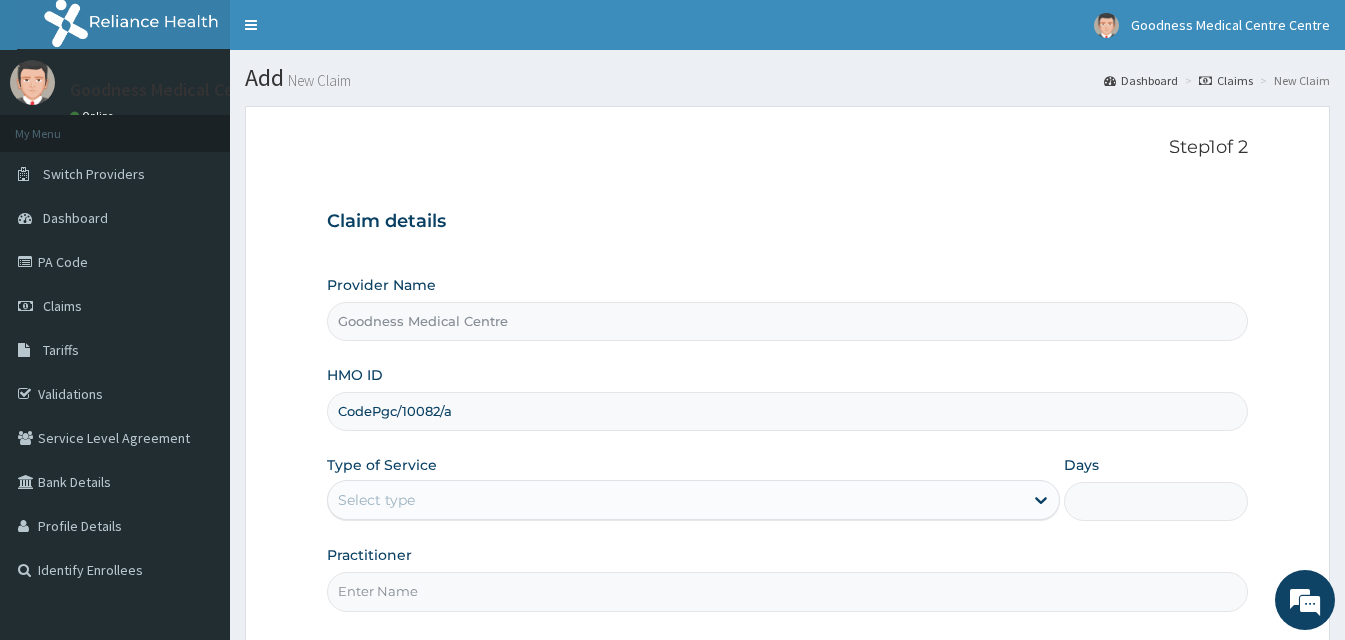 click on "CodePgc/10082/a" at bounding box center [787, 411] 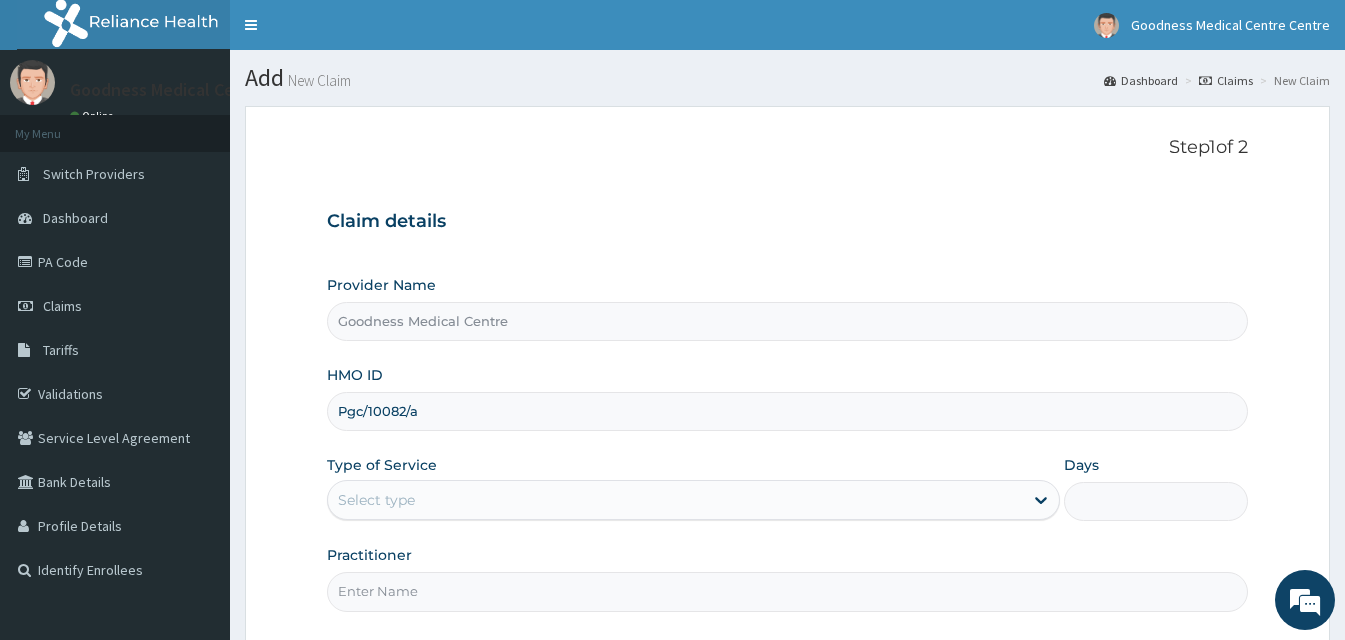 scroll, scrollTop: 0, scrollLeft: 0, axis: both 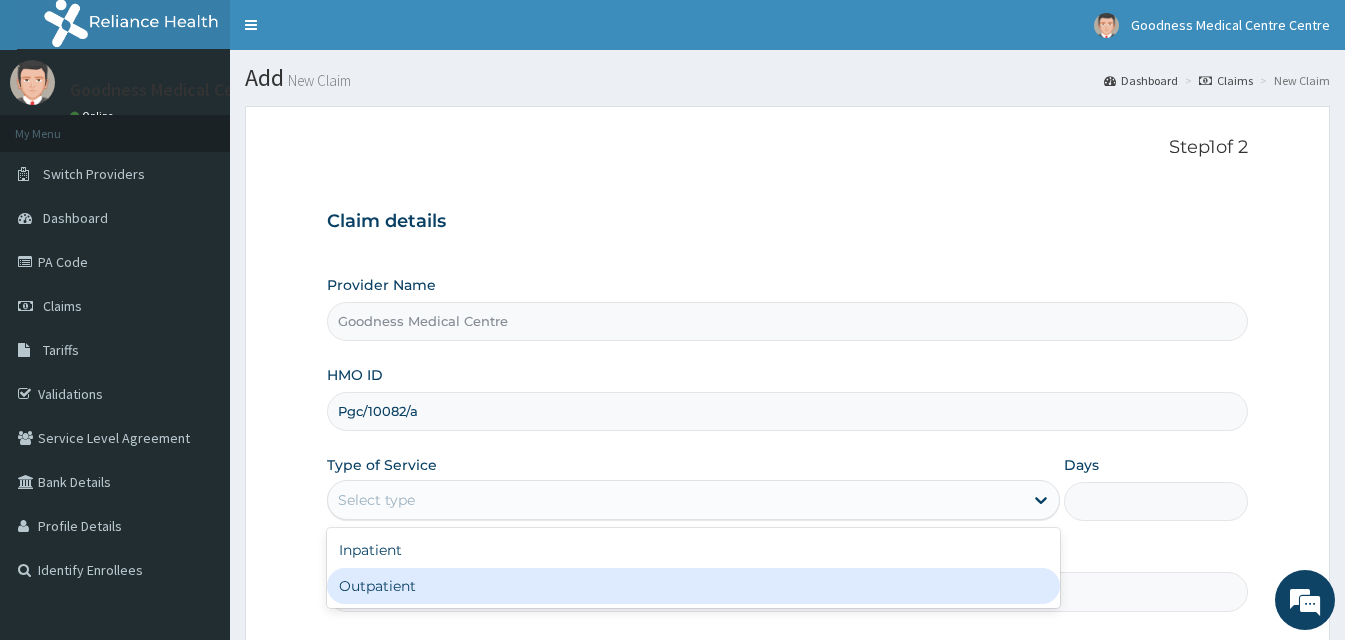 click on "Outpatient" at bounding box center (693, 586) 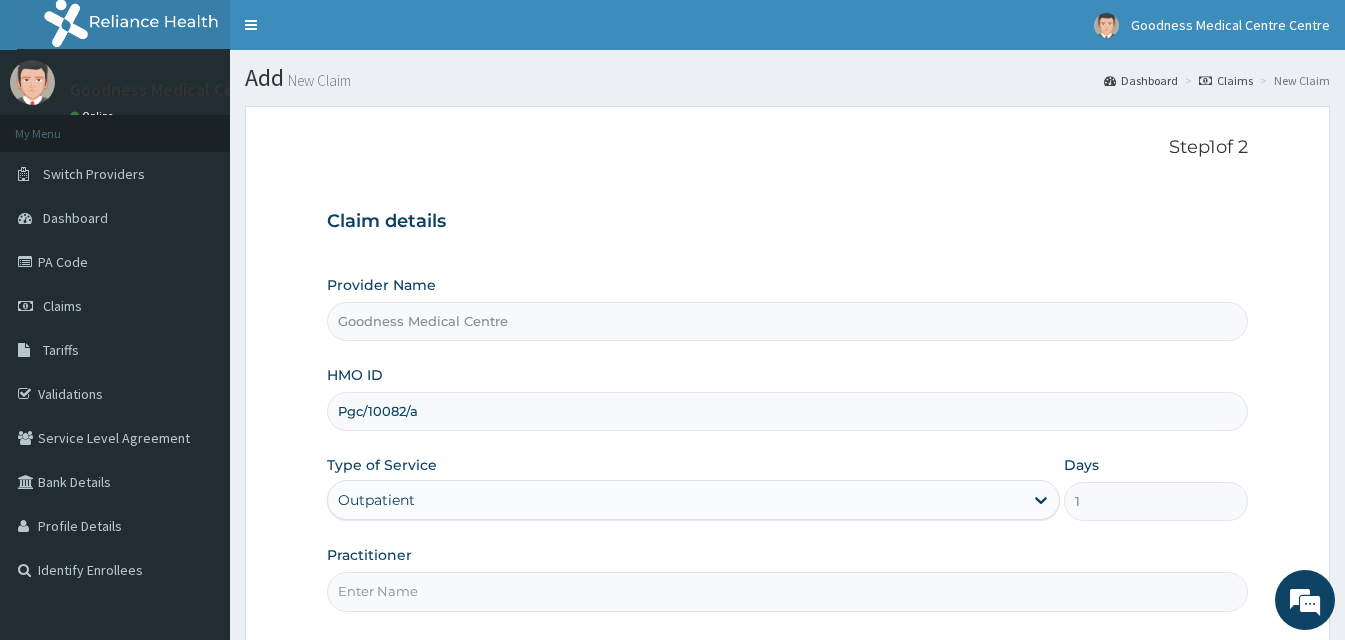click on "Practitioner" at bounding box center (787, 591) 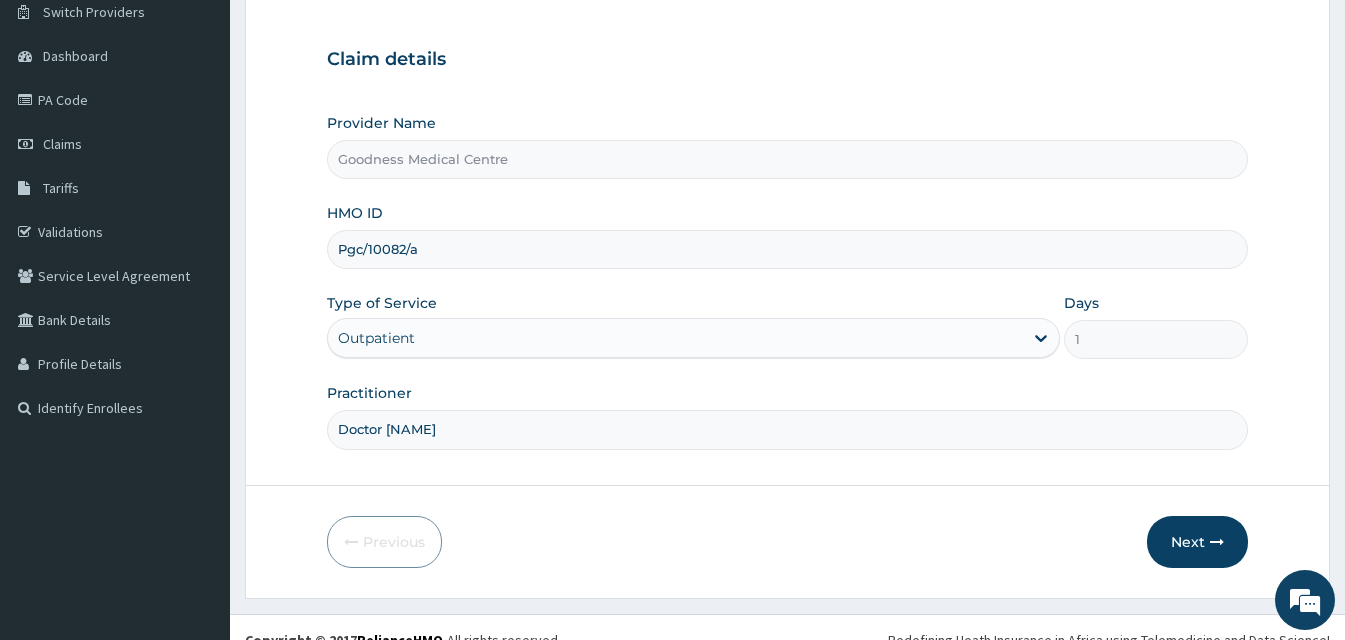 scroll, scrollTop: 187, scrollLeft: 0, axis: vertical 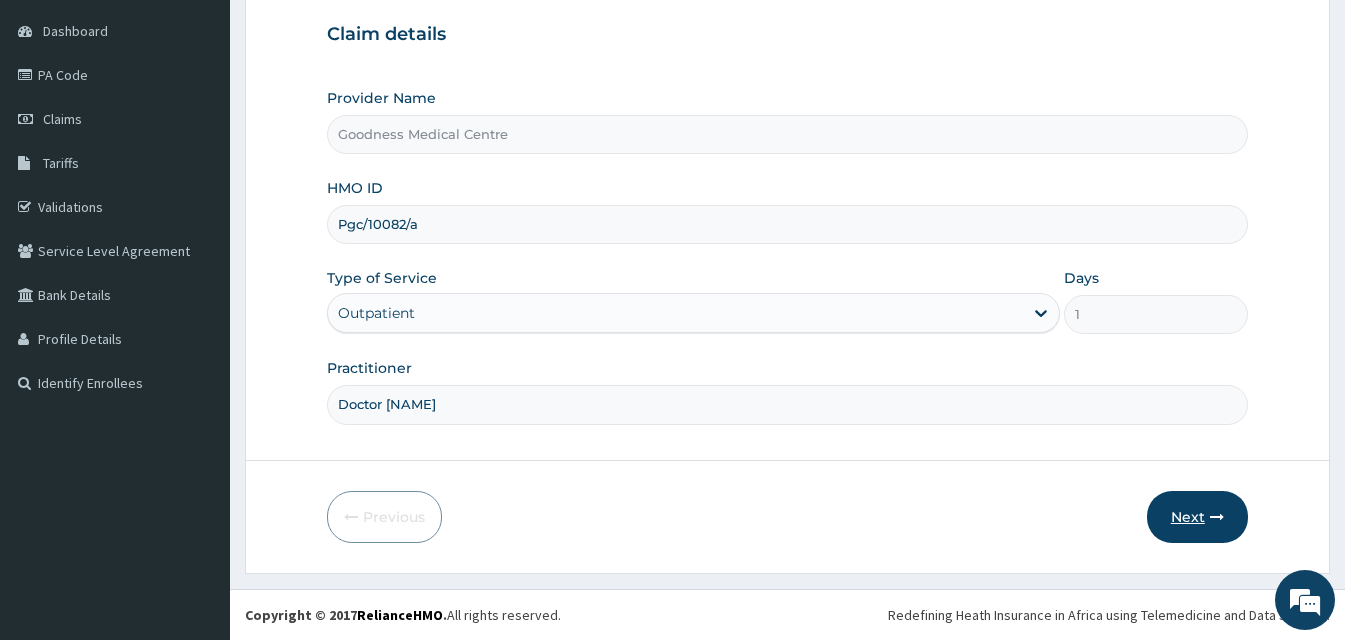 click on "Next" at bounding box center [1197, 517] 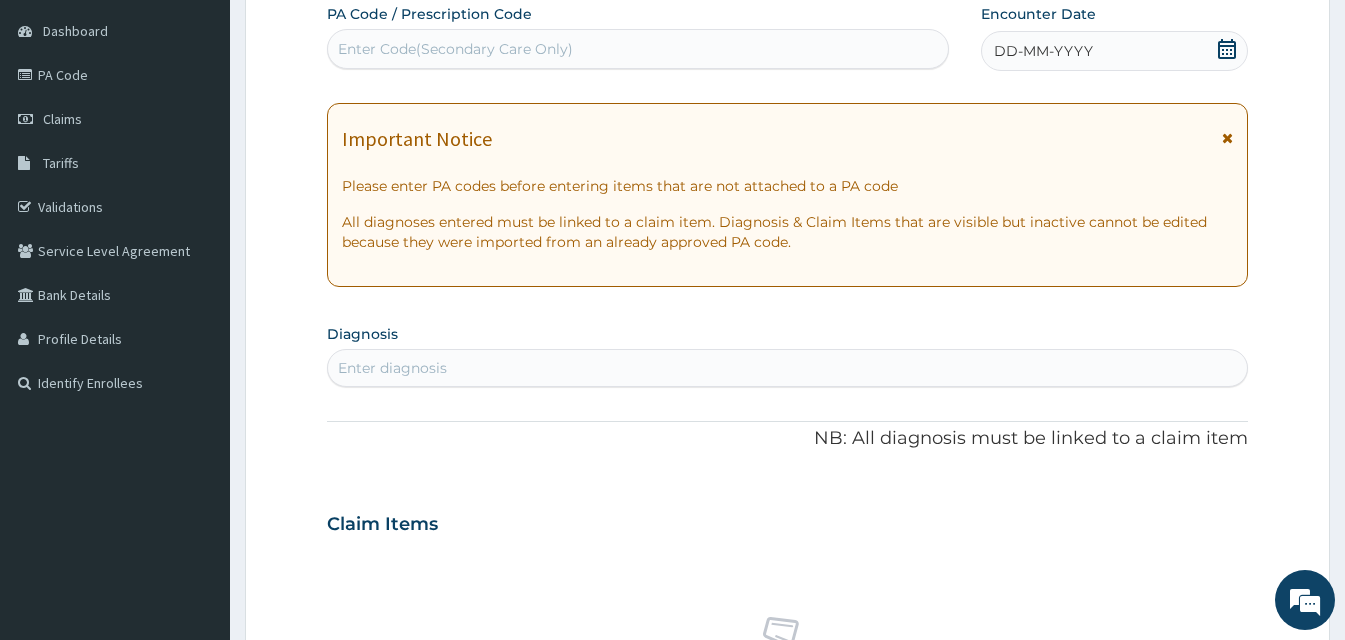 click on "DD-MM-YYYY" at bounding box center (1043, 51) 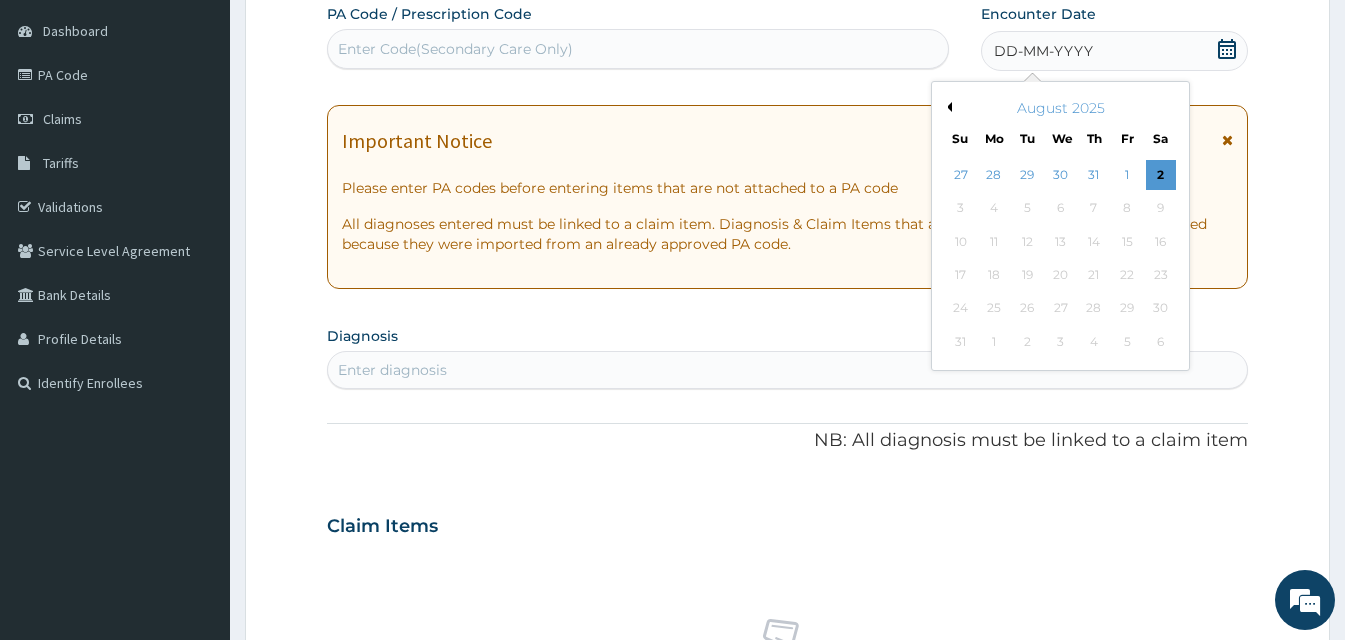 click on "Previous Month" at bounding box center (947, 107) 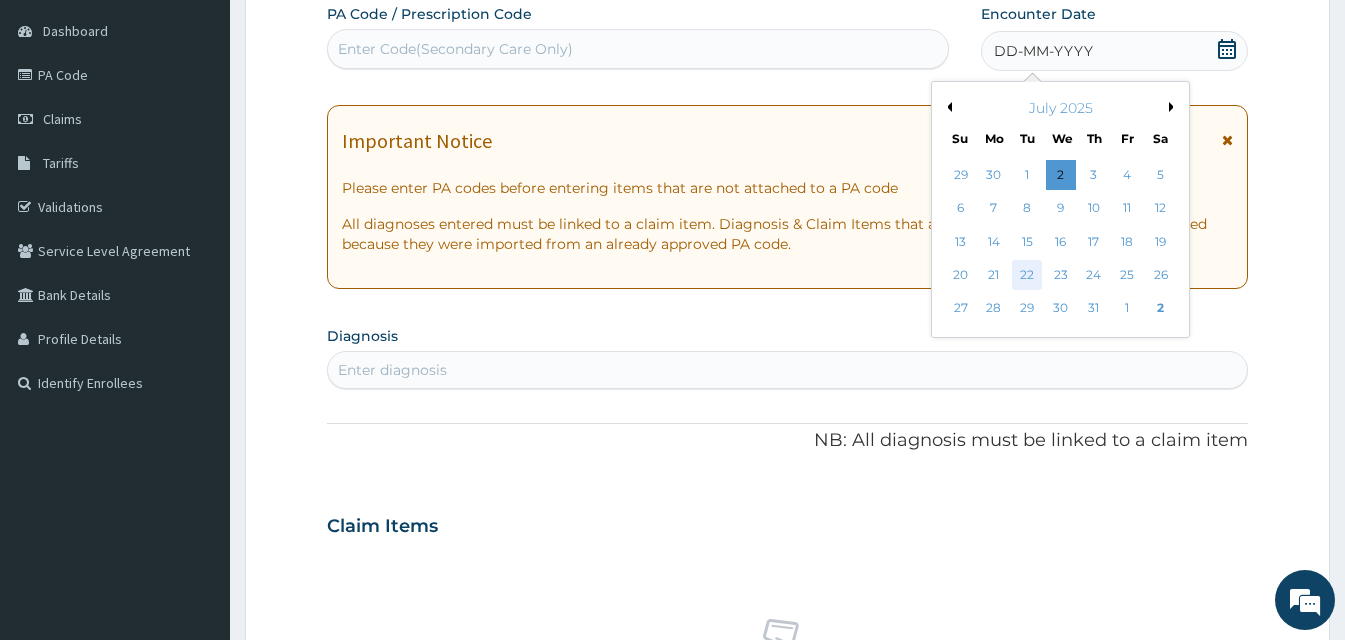 click on "22" at bounding box center (1027, 275) 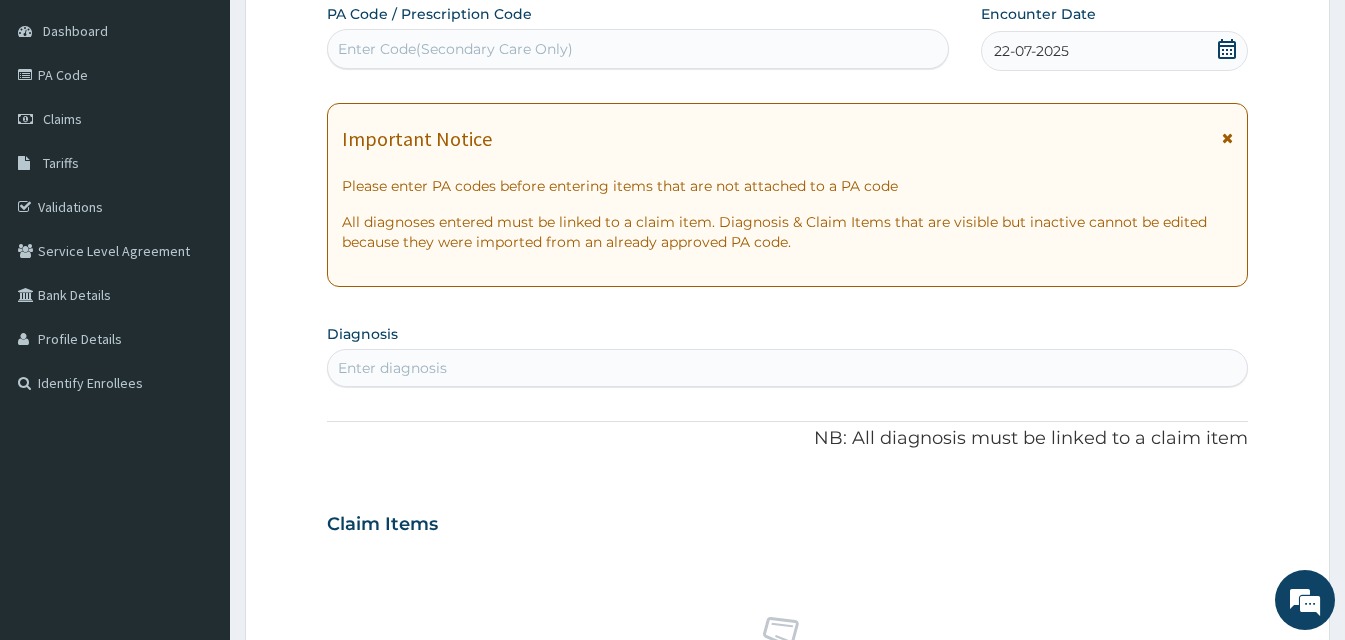 click on "Enter diagnosis" at bounding box center (392, 368) 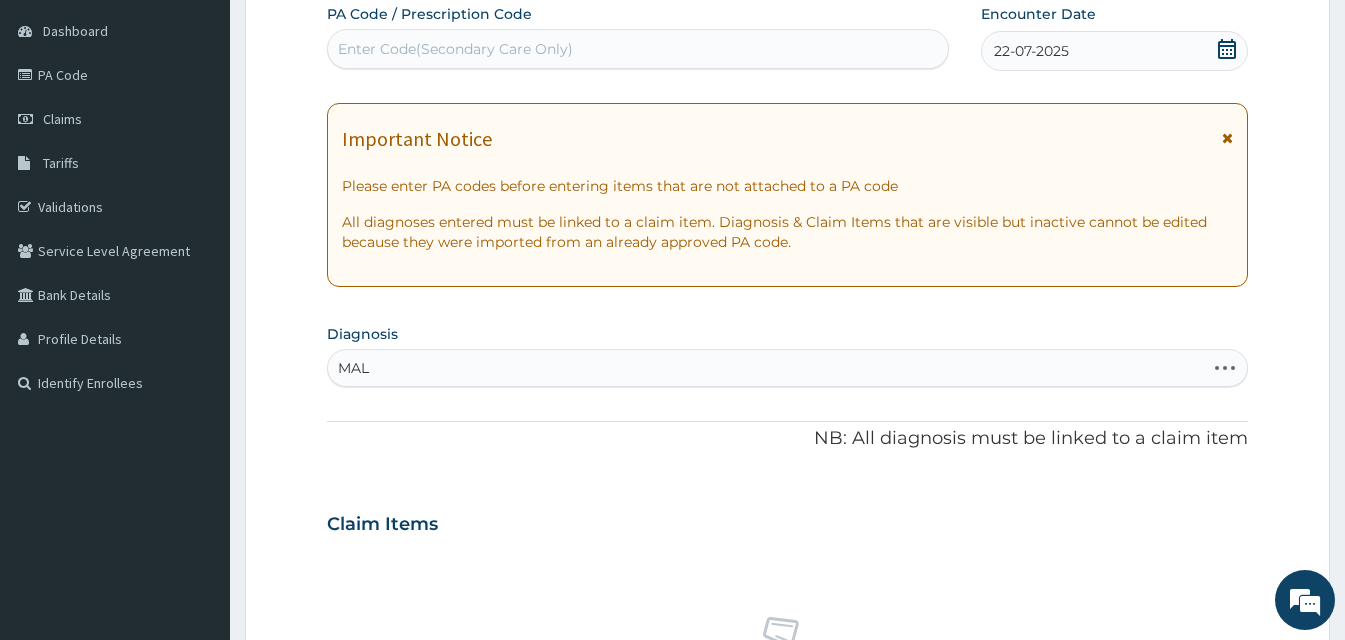 type on "MALA" 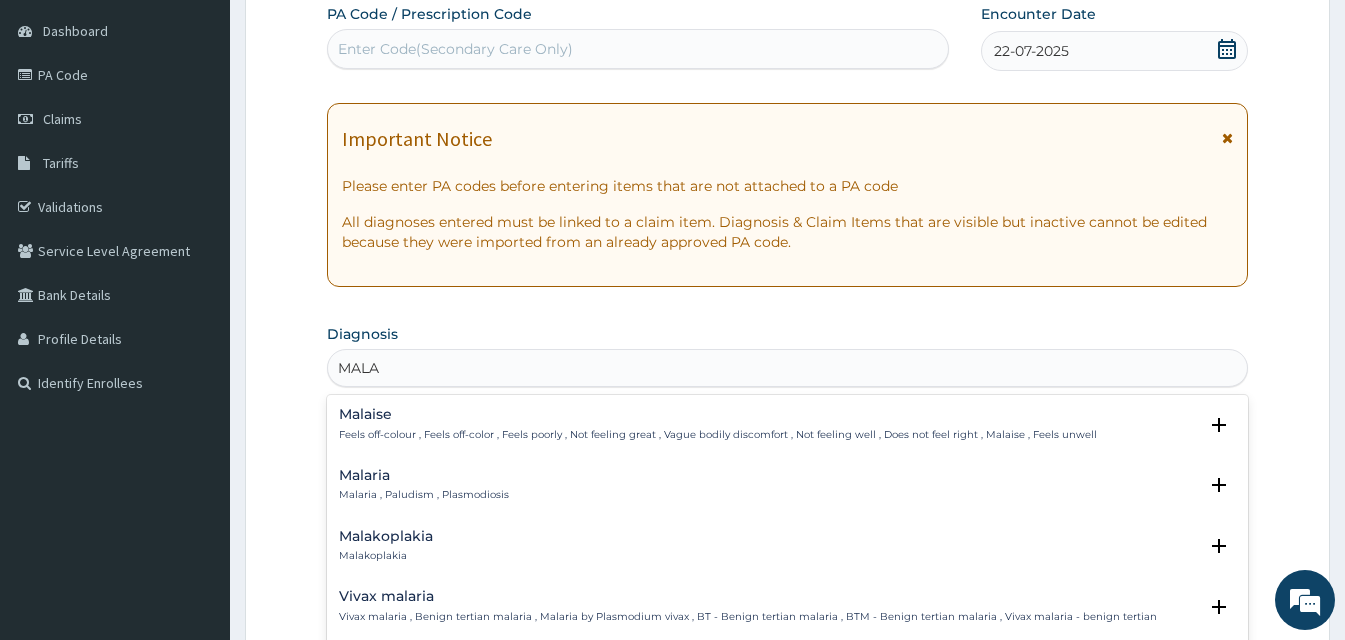 click on "Malaria" at bounding box center [424, 475] 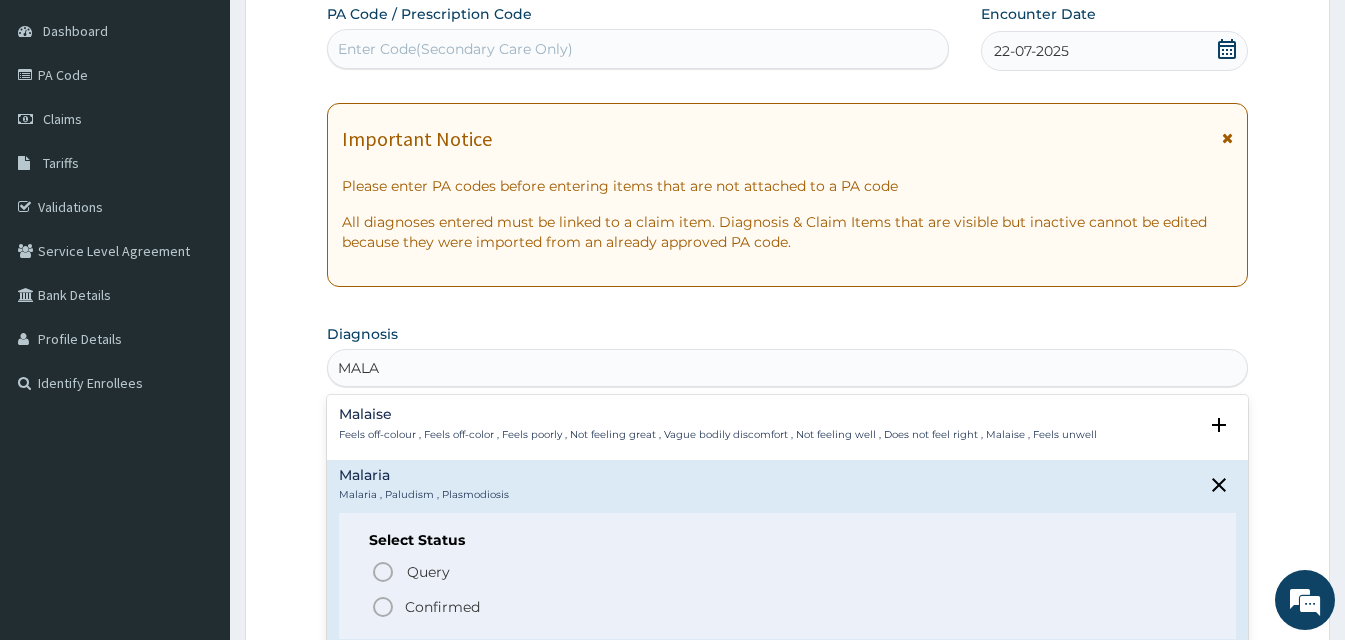click 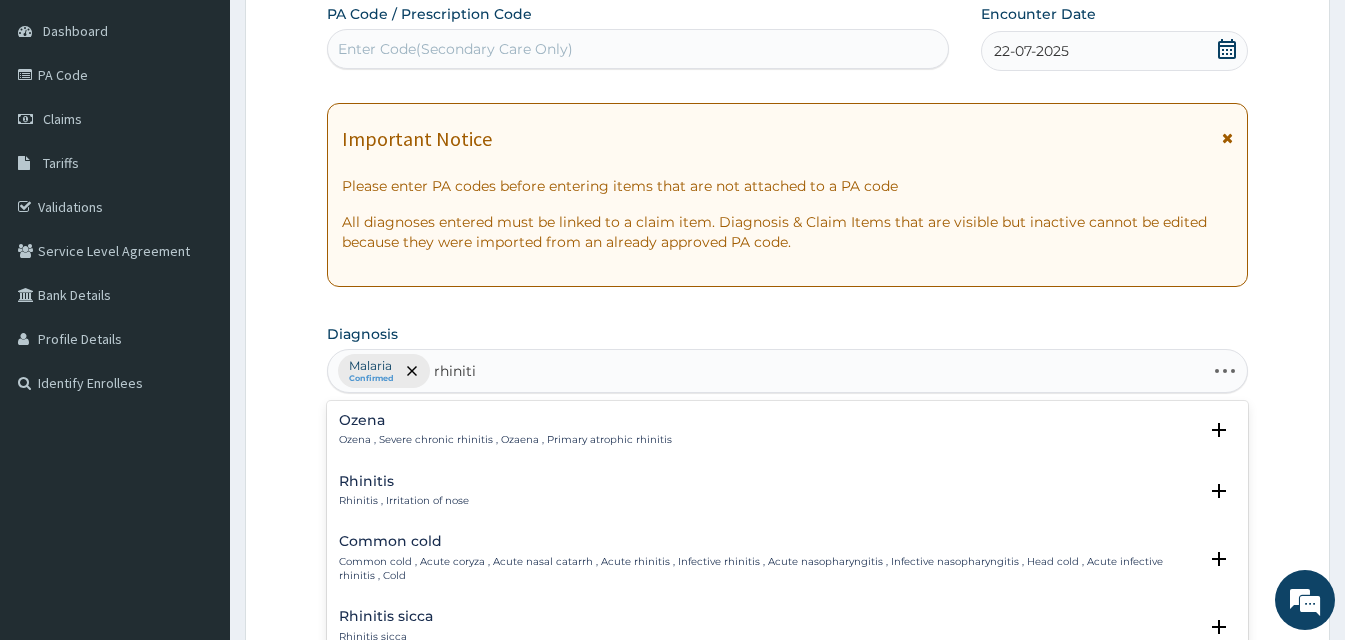 type on "rhinitis" 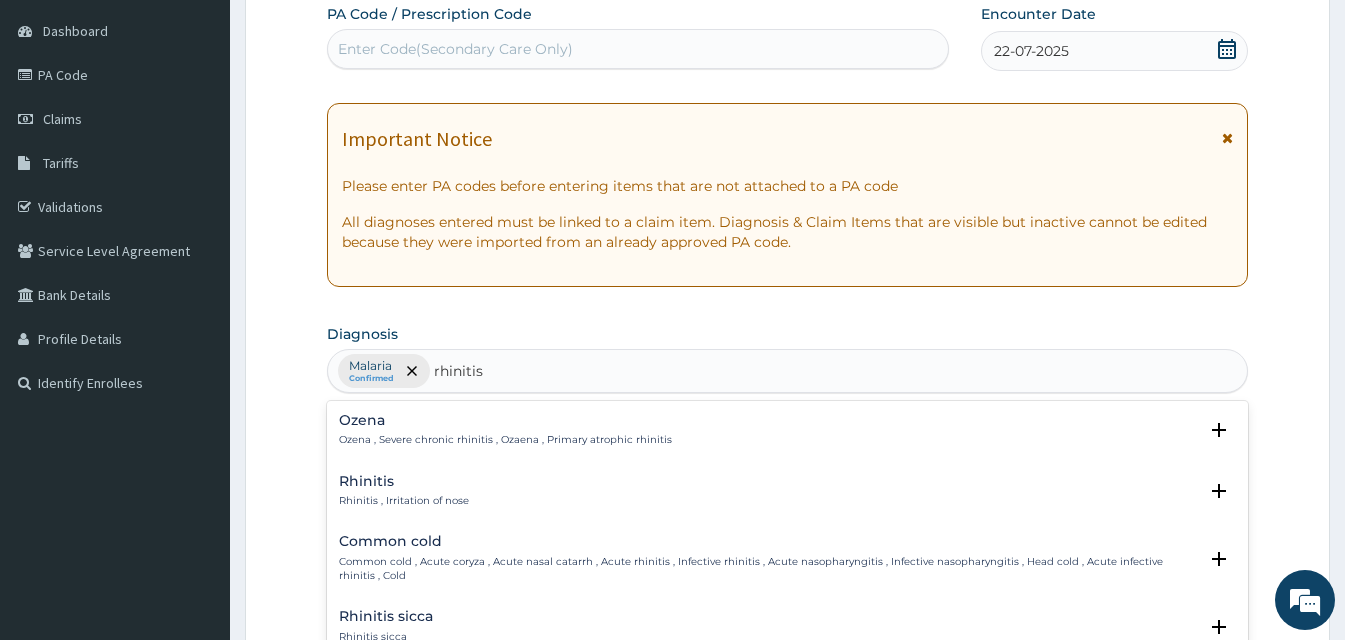 click on "Rhinitis , Irritation of nose" at bounding box center (404, 501) 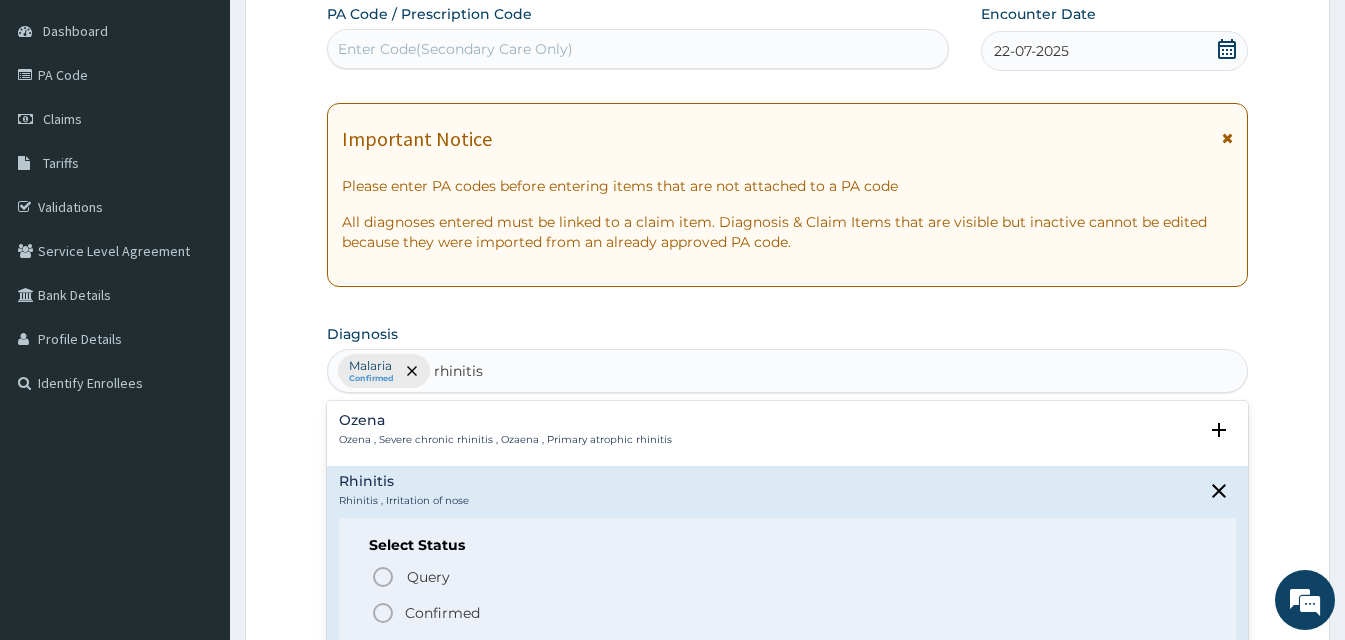 click 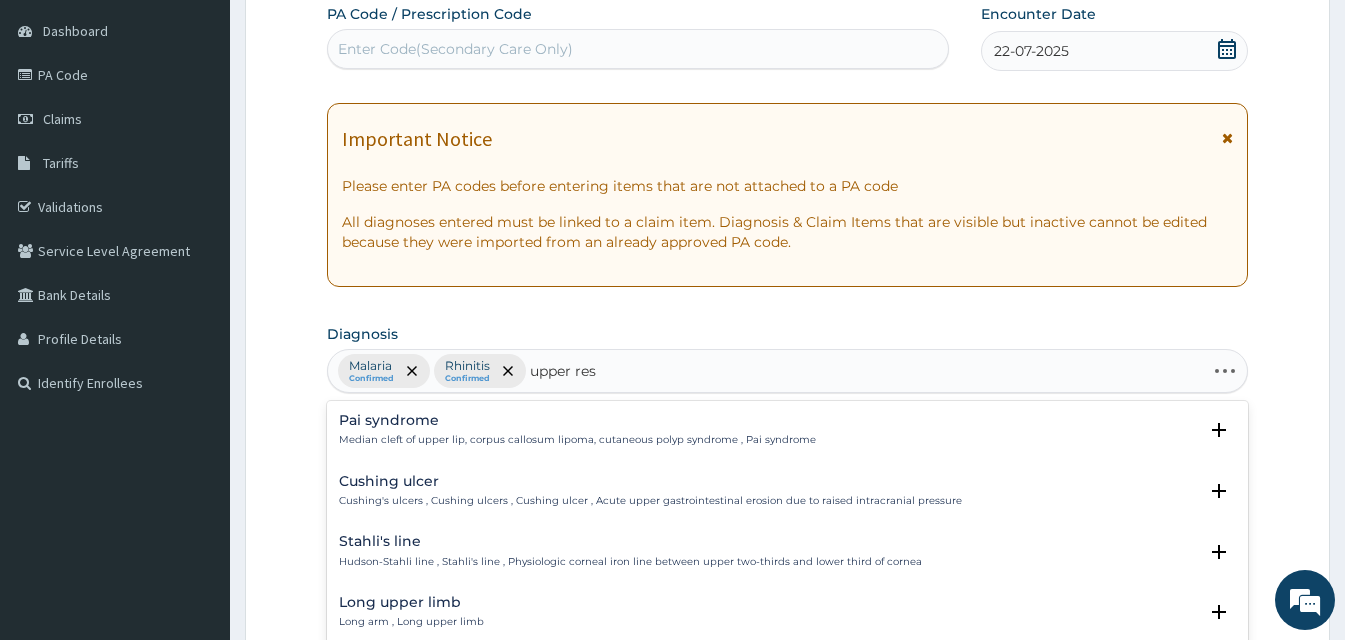 type on "upper resp" 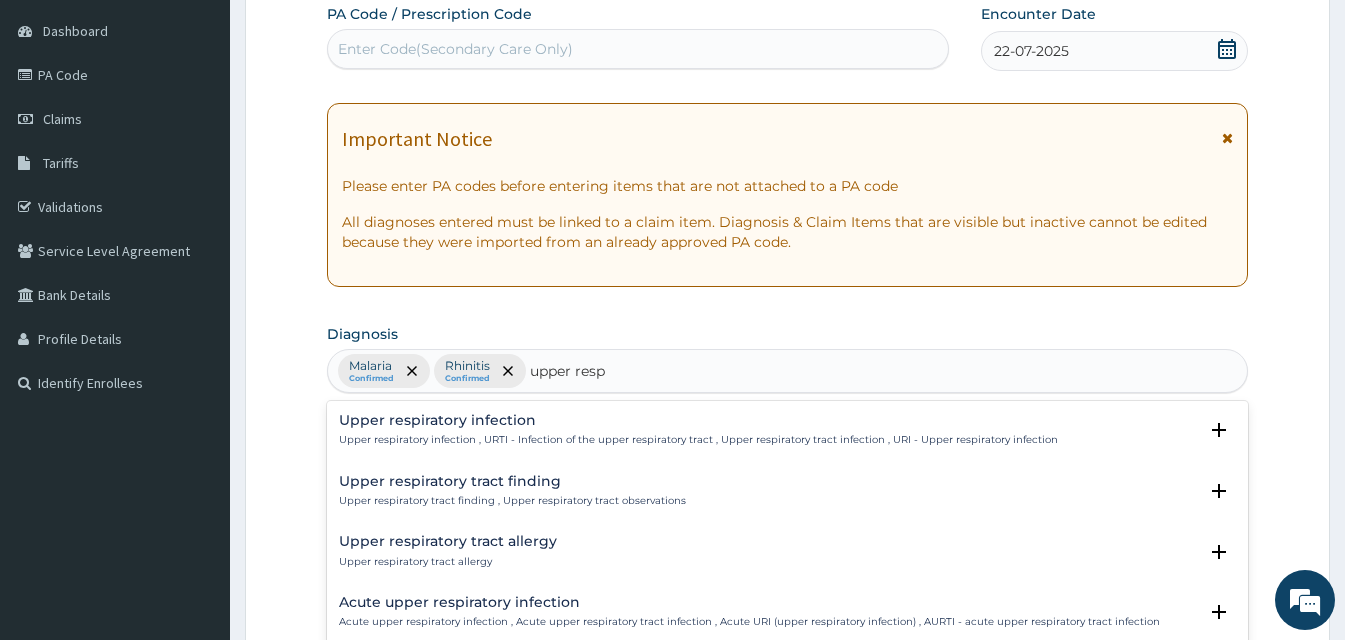 click on "Upper respiratory infection" at bounding box center [698, 420] 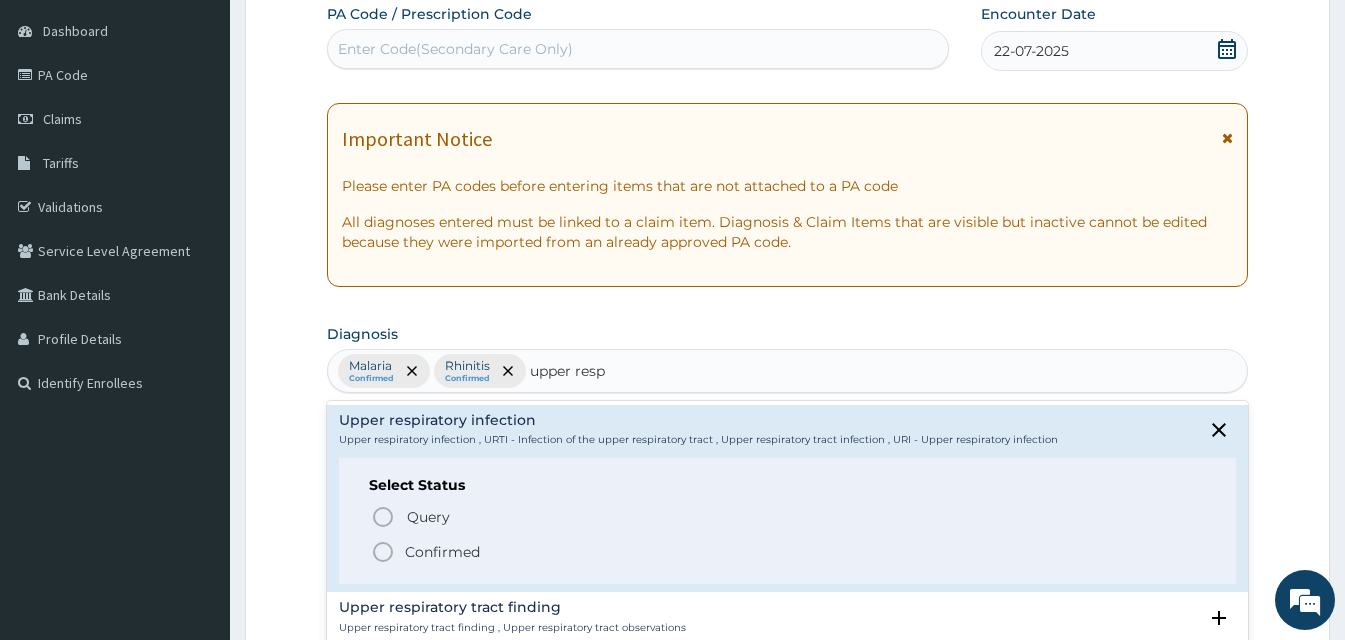 click 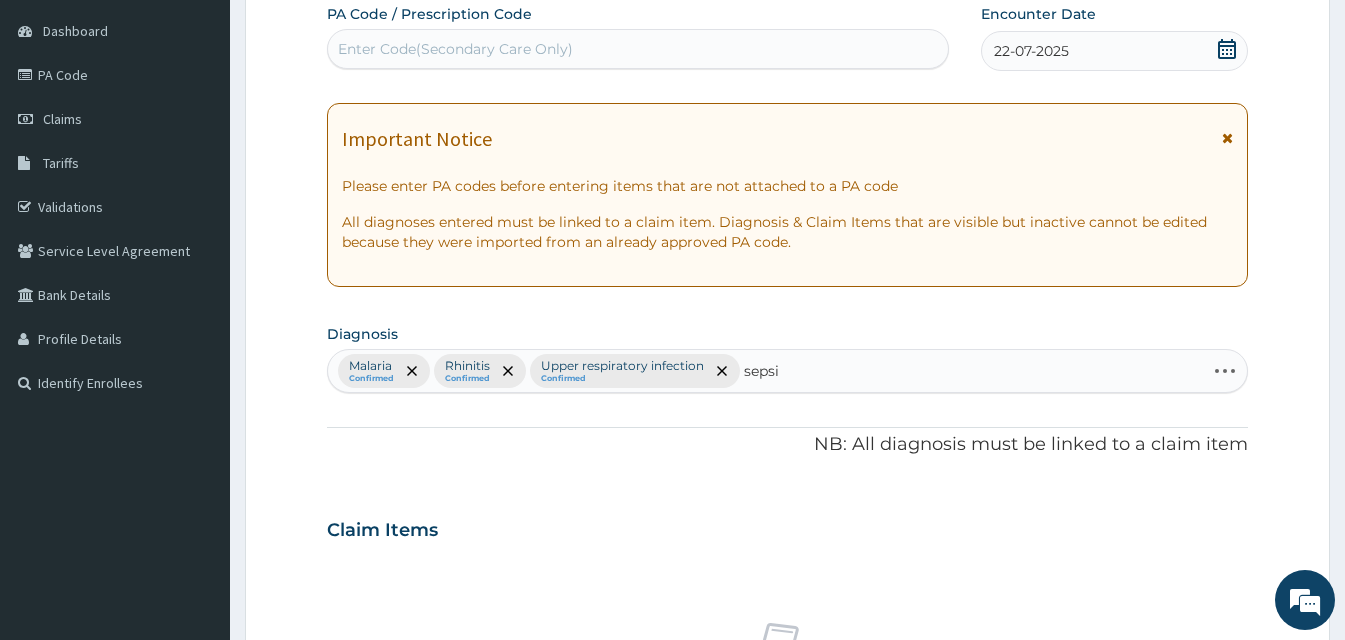 type on "sepsis" 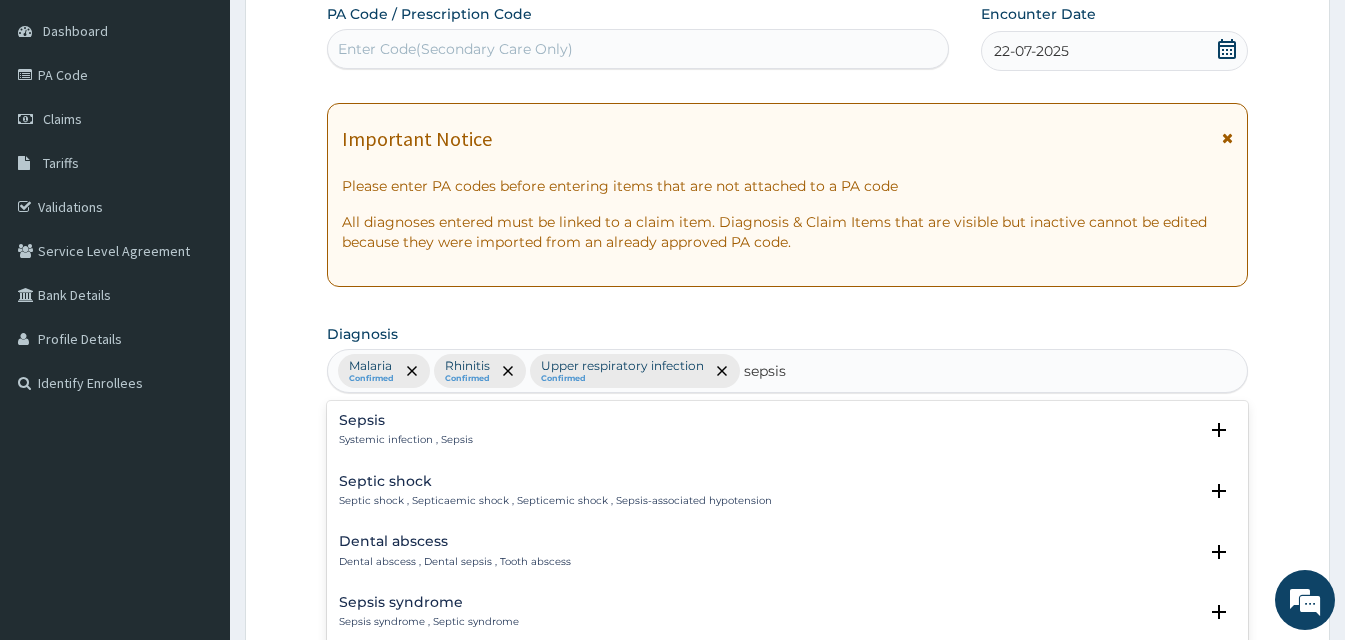 scroll, scrollTop: 747, scrollLeft: 0, axis: vertical 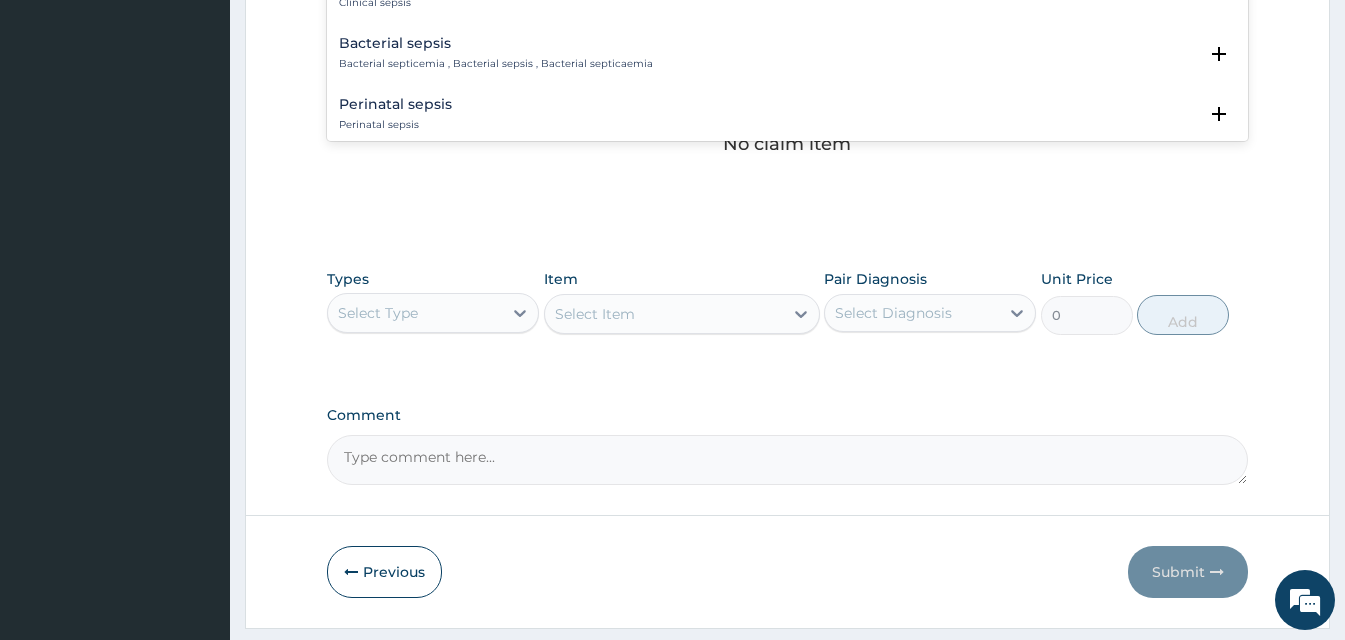 click on "Bacterial sepsis" at bounding box center (496, 43) 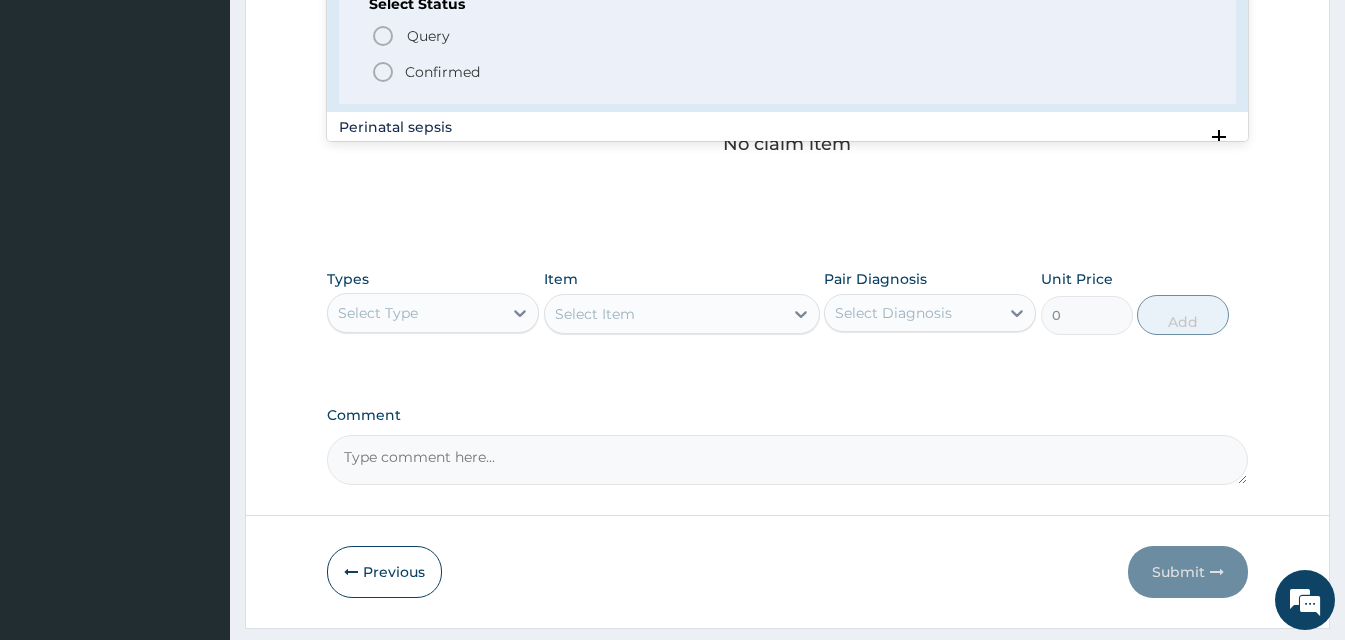 scroll, scrollTop: 240, scrollLeft: 0, axis: vertical 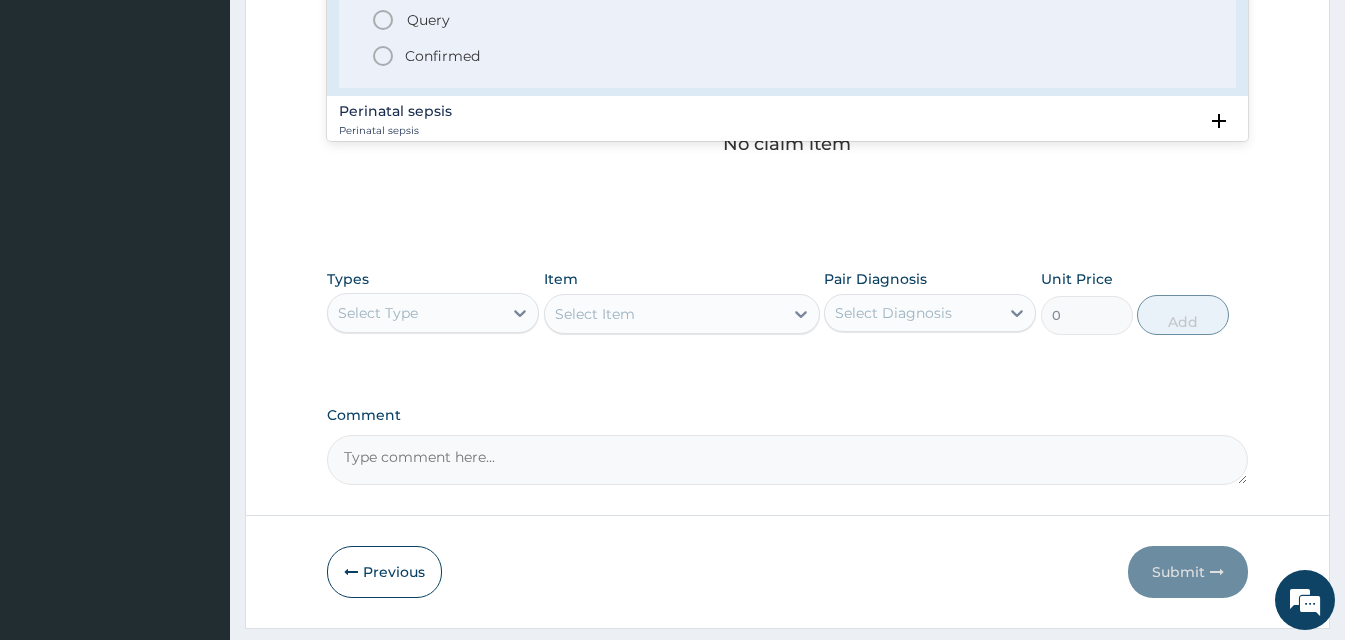 click 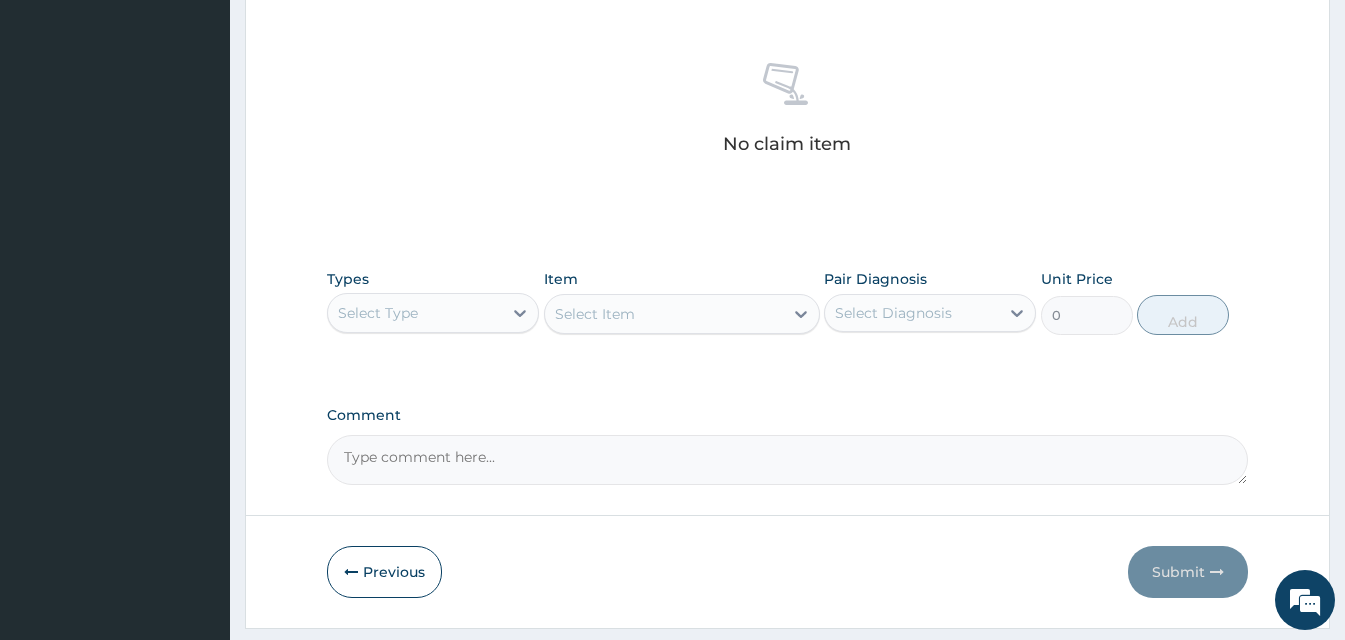 click on "Step  2  of 2 PA Code / Prescription Code Enter Code(Secondary Care Only) Encounter Date 22-07-2025 Important Notice Please enter PA codes before entering items that are not attached to a PA code   All diagnoses entered must be linked to a claim item. Diagnosis & Claim Items that are visible but inactive cannot be edited because they were imported from an already approved PA code. Diagnosis Malaria Confirmed Rhinitis Confirmed Upper respiratory infection Confirmed Bacterial sepsis Confirmed NB: All diagnosis must be linked to a claim item Claim Items No claim item Types Select Type Item Select Item Pair Diagnosis Select Diagnosis Unit Price 0 Add Comment     Previous   Submit" at bounding box center [787, -7] 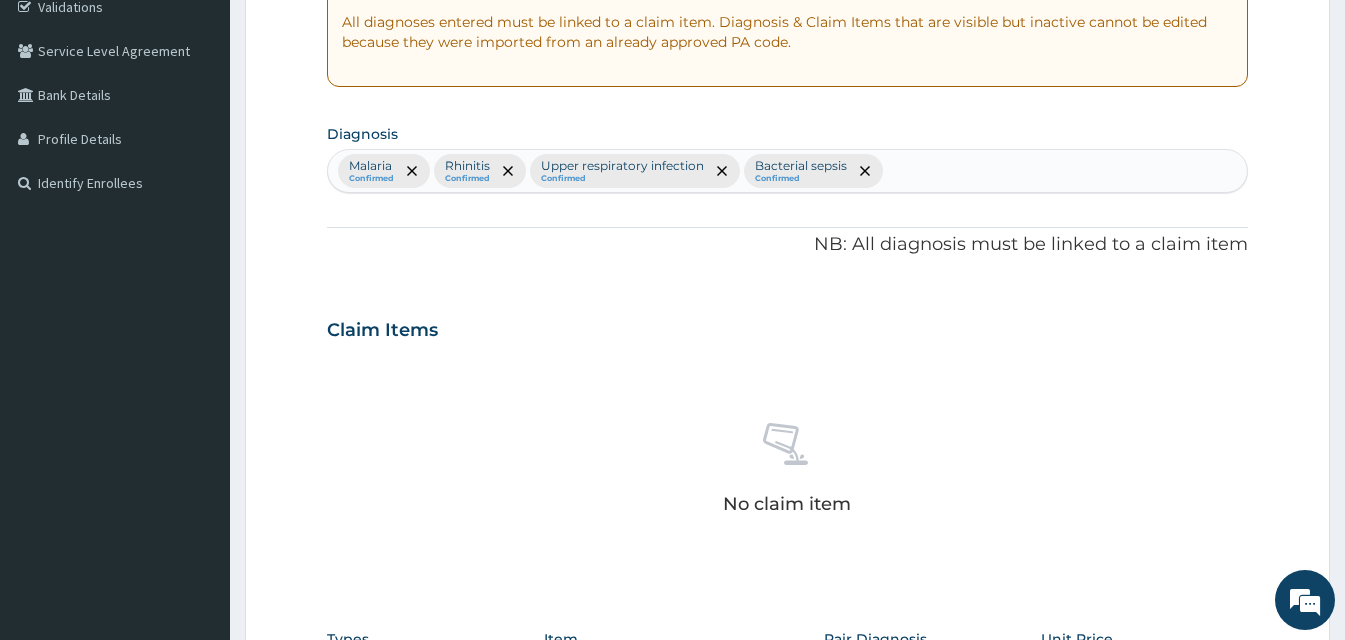 scroll, scrollTop: 802, scrollLeft: 0, axis: vertical 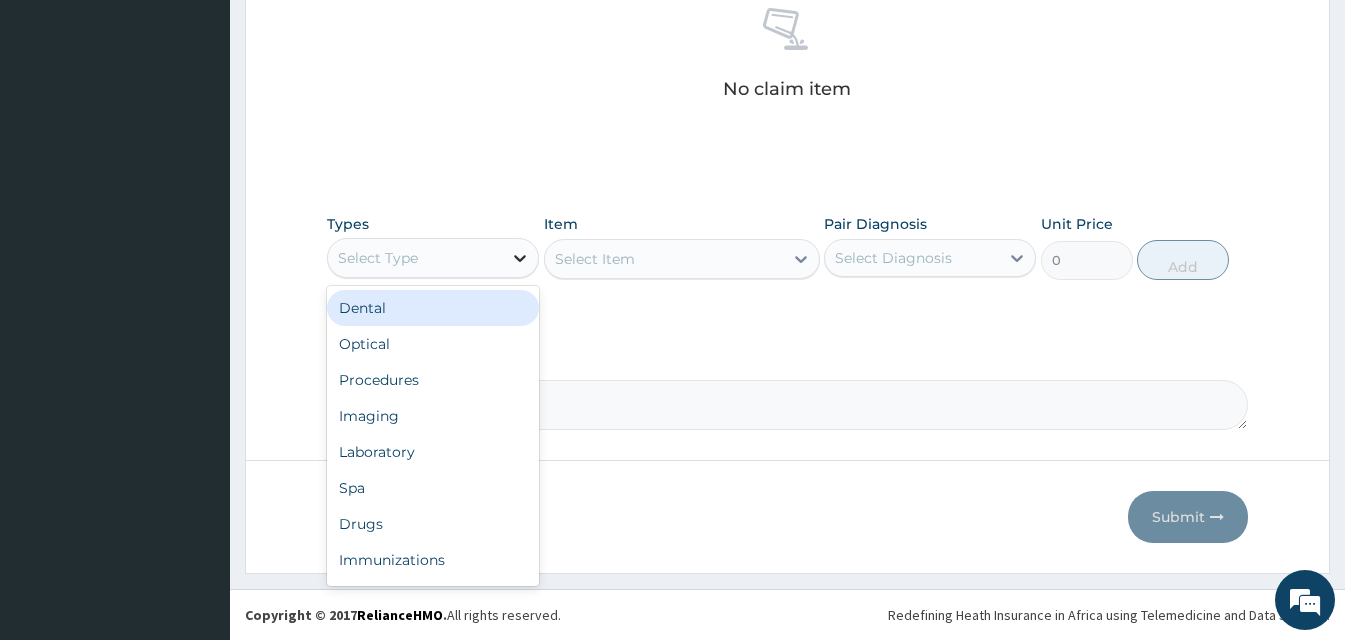 click at bounding box center [520, 258] 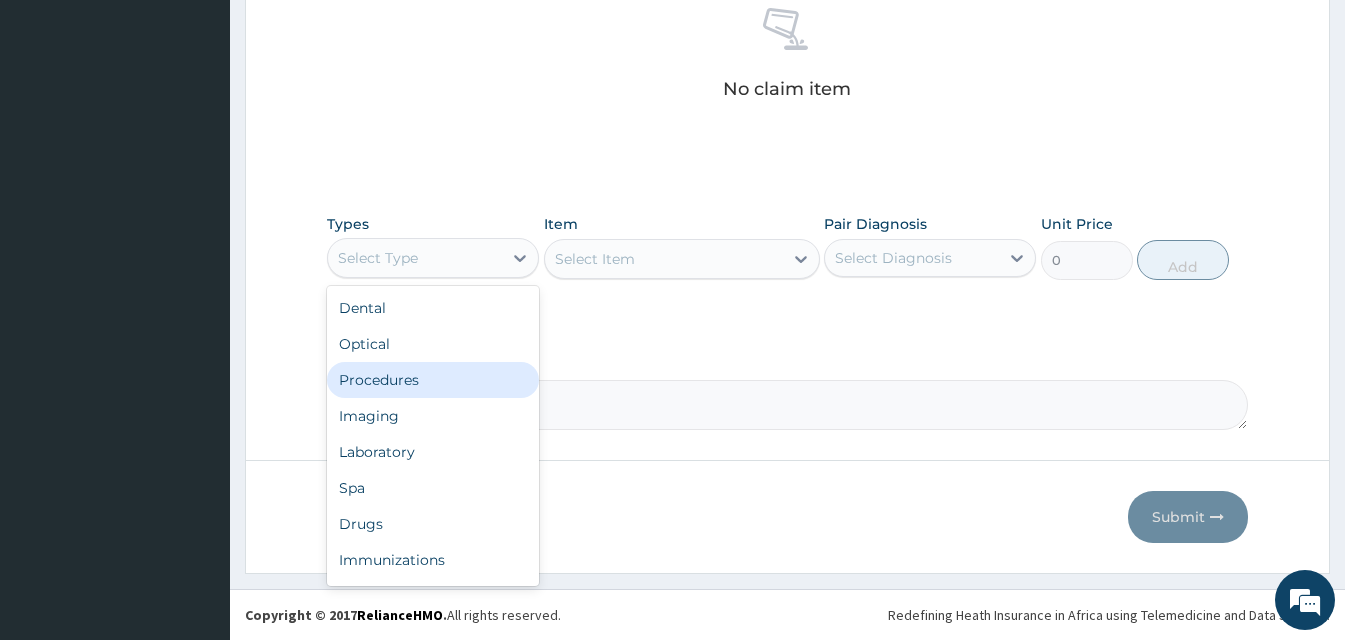 click on "Procedures" at bounding box center [433, 380] 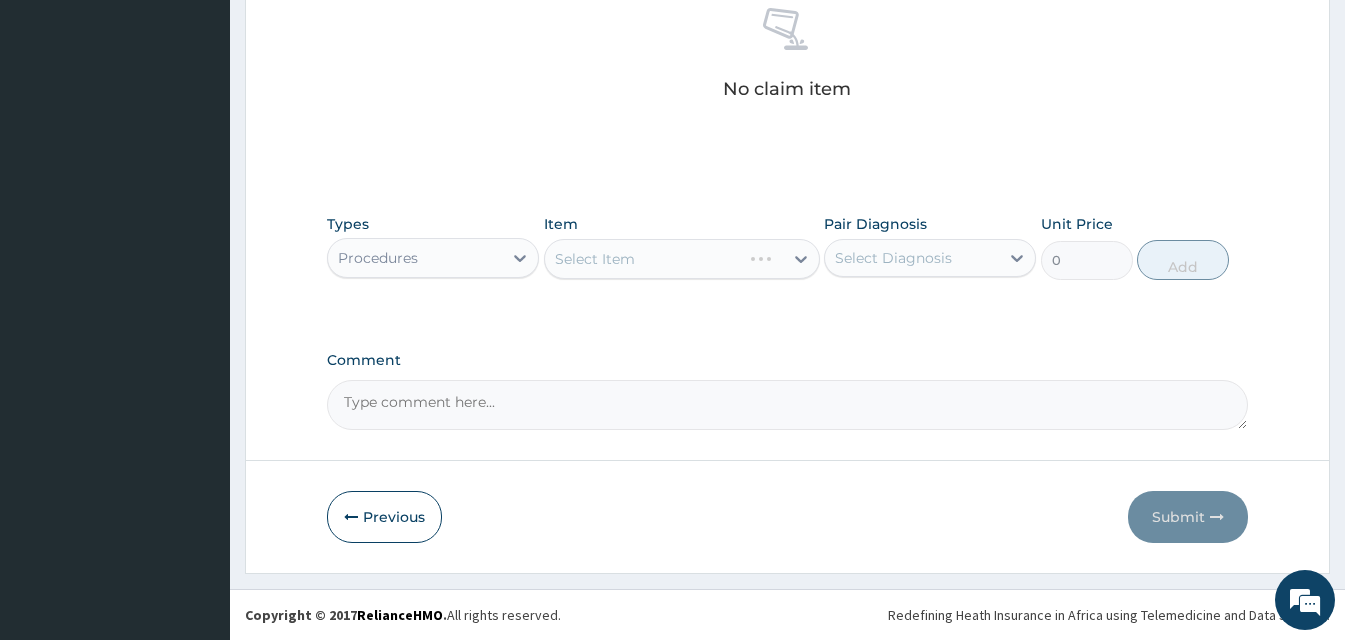 click on "Select Item" at bounding box center [682, 259] 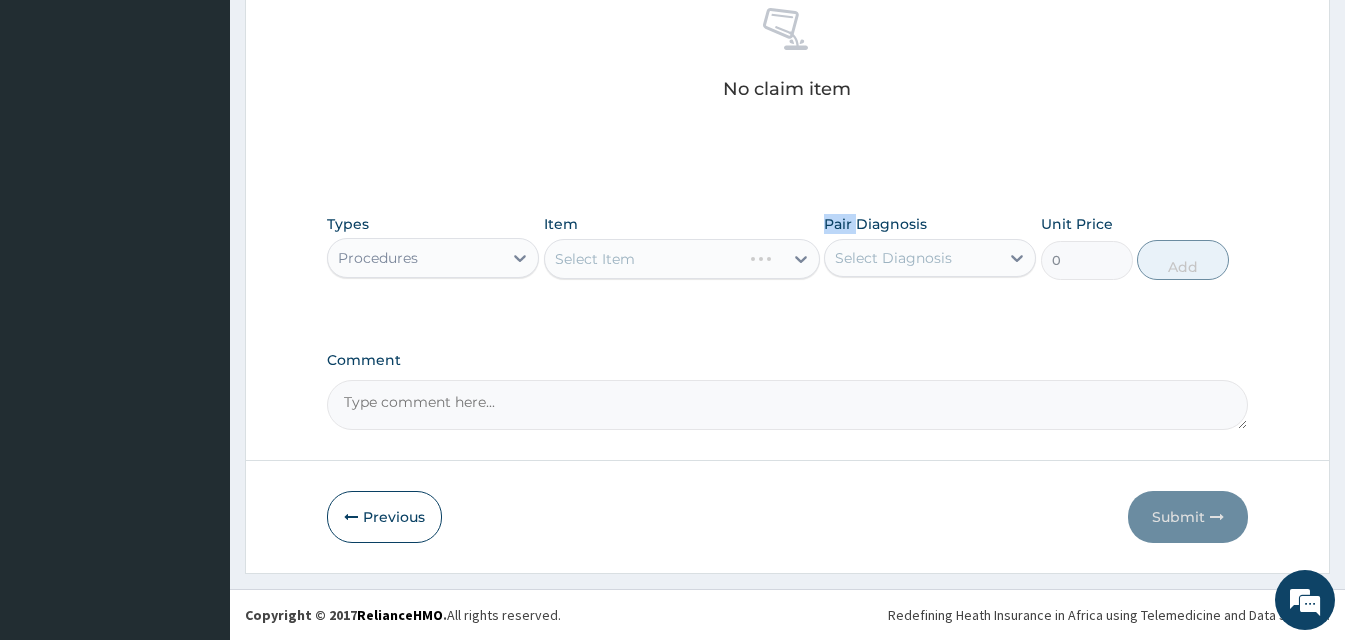 click on "Select Item" at bounding box center (682, 259) 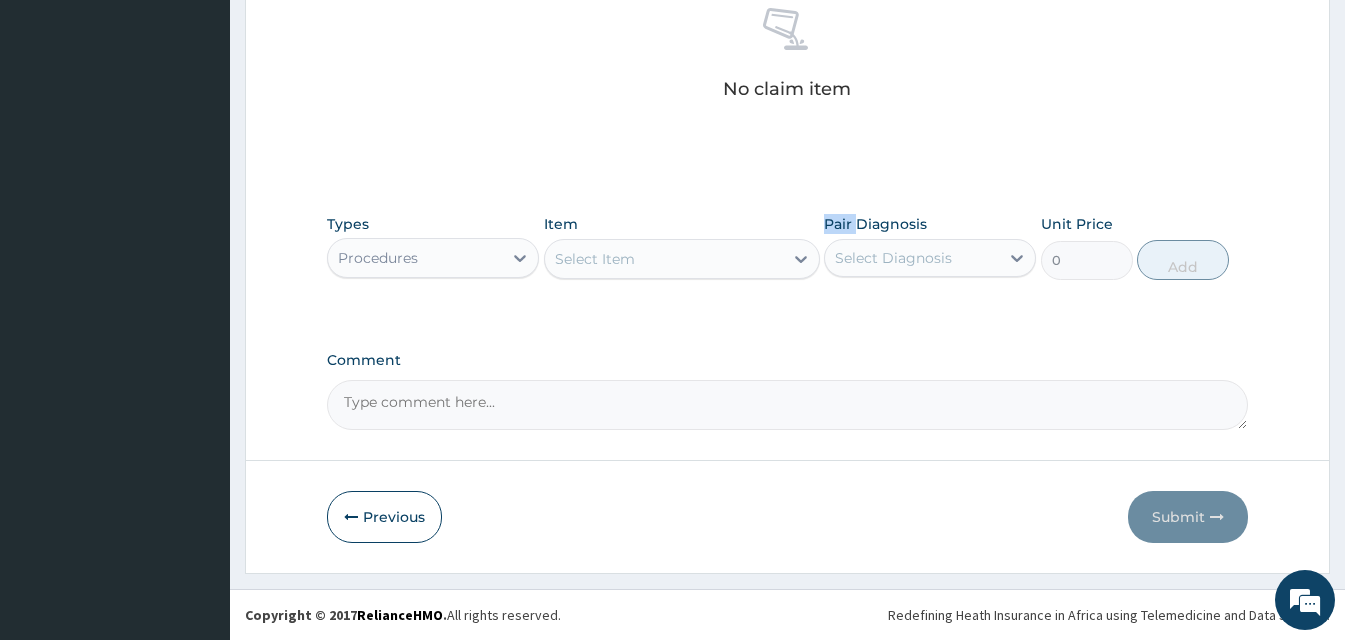 click 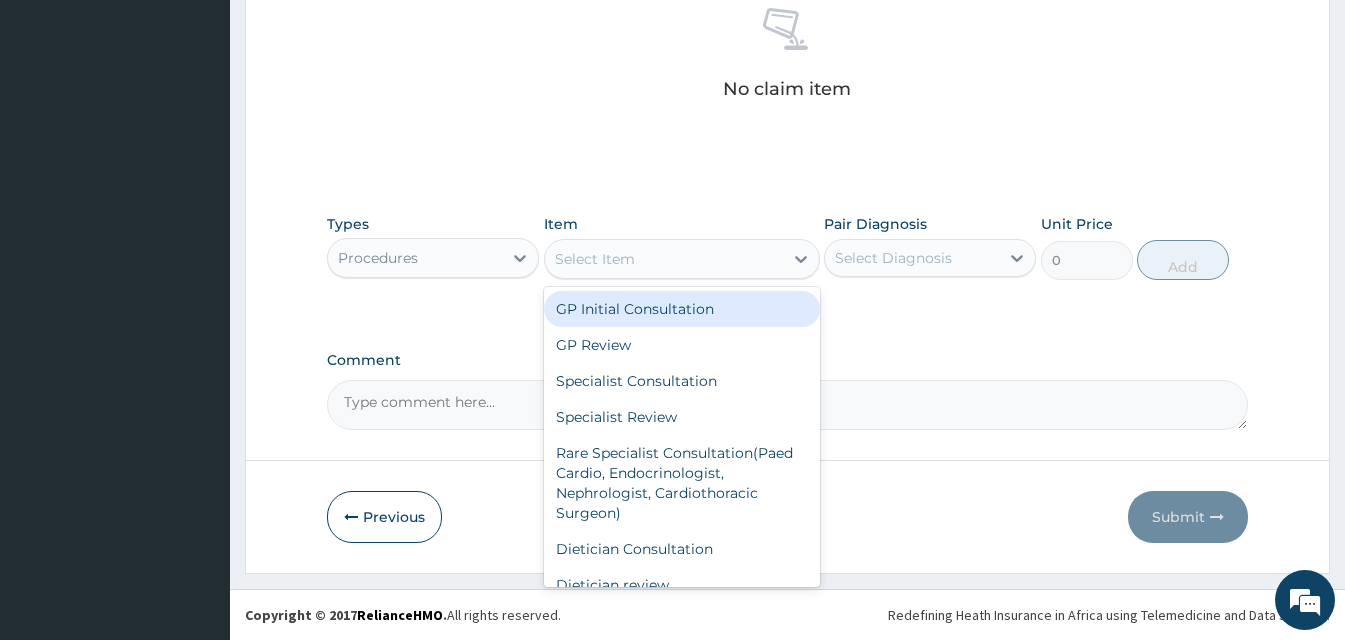 click on "GP Initial Consultation" at bounding box center (682, 309) 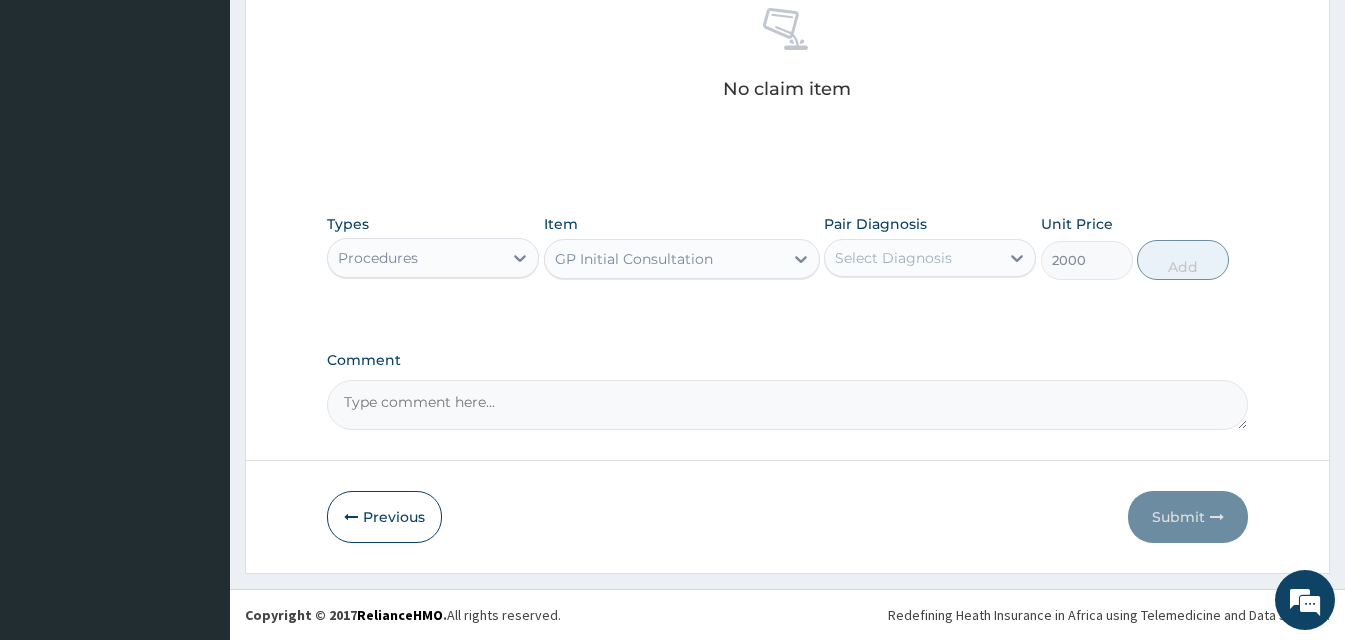 click on "Select Diagnosis" at bounding box center (893, 258) 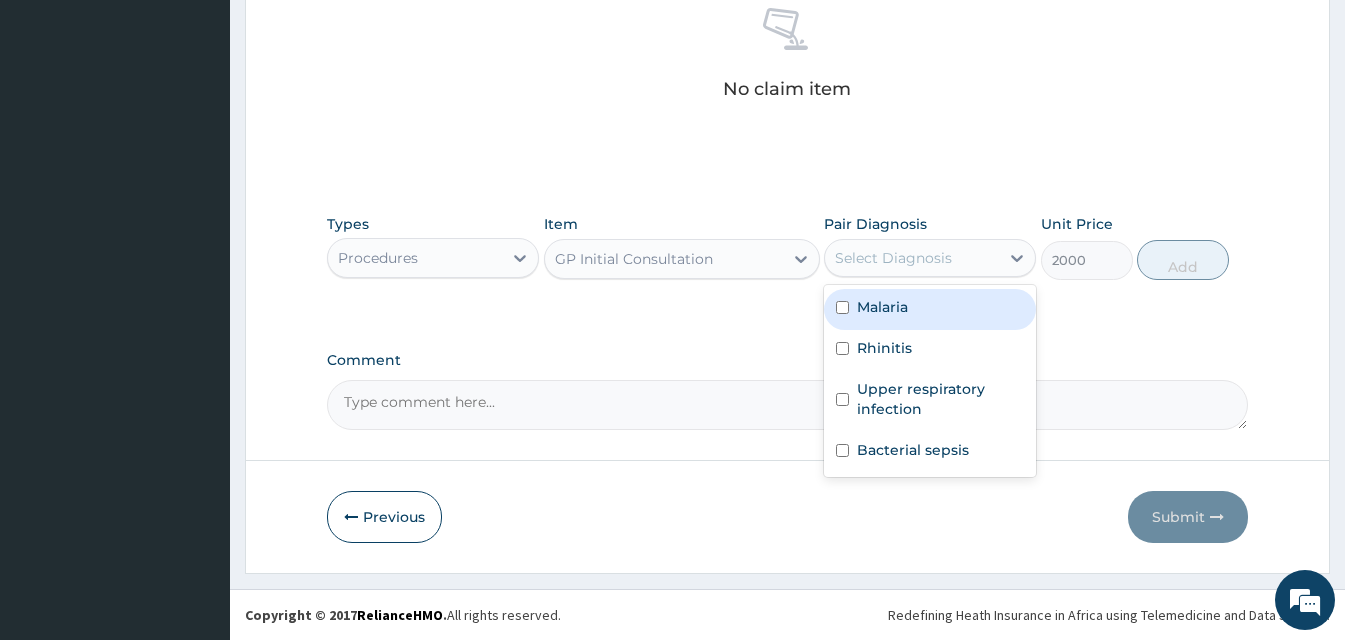 click on "Malaria" at bounding box center [930, 309] 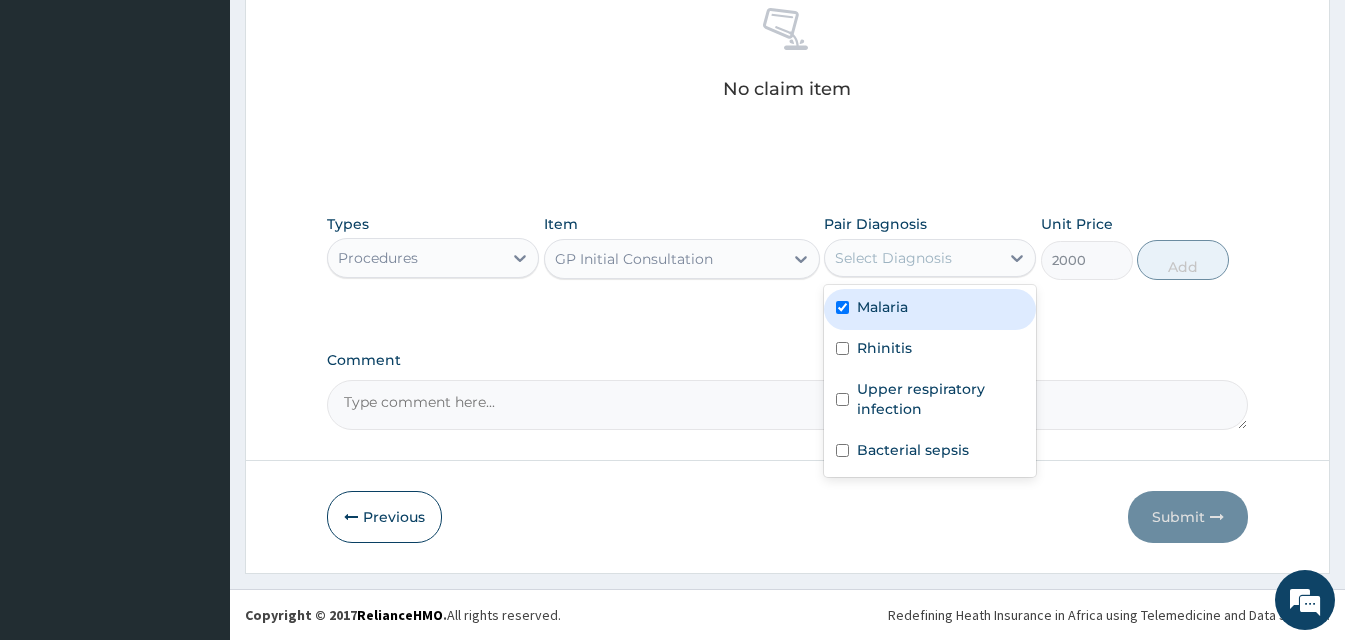 checkbox on "true" 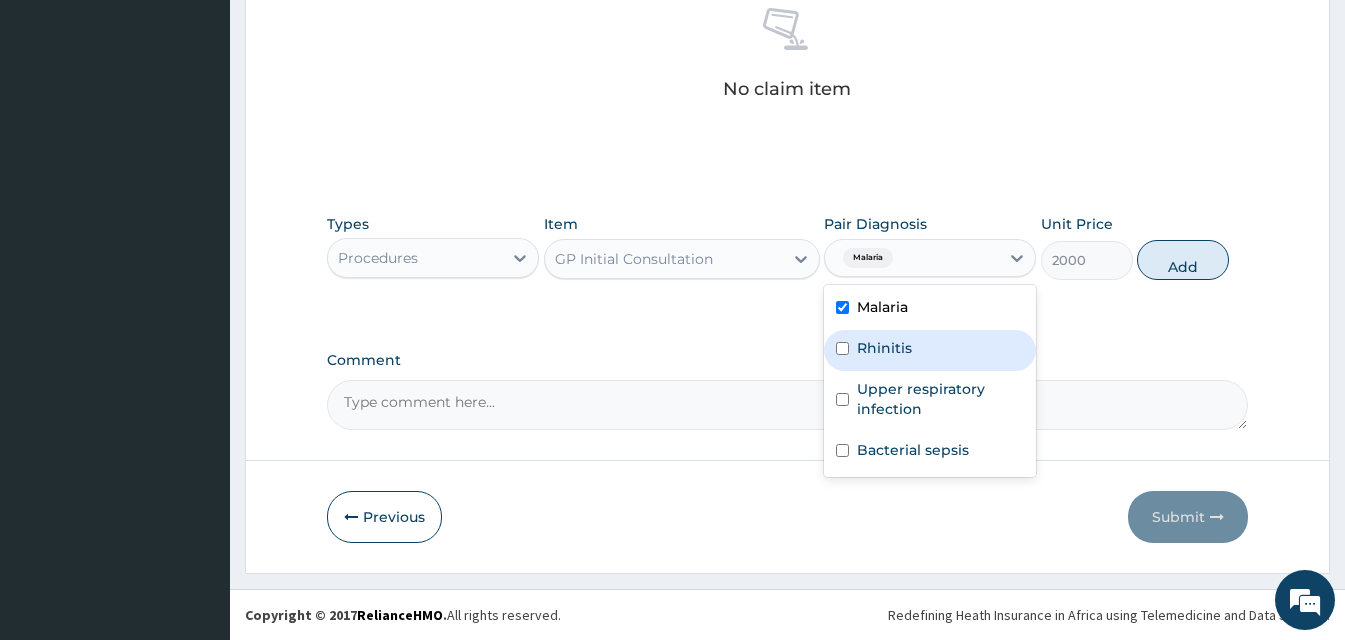 click on "Rhinitis" at bounding box center (884, 348) 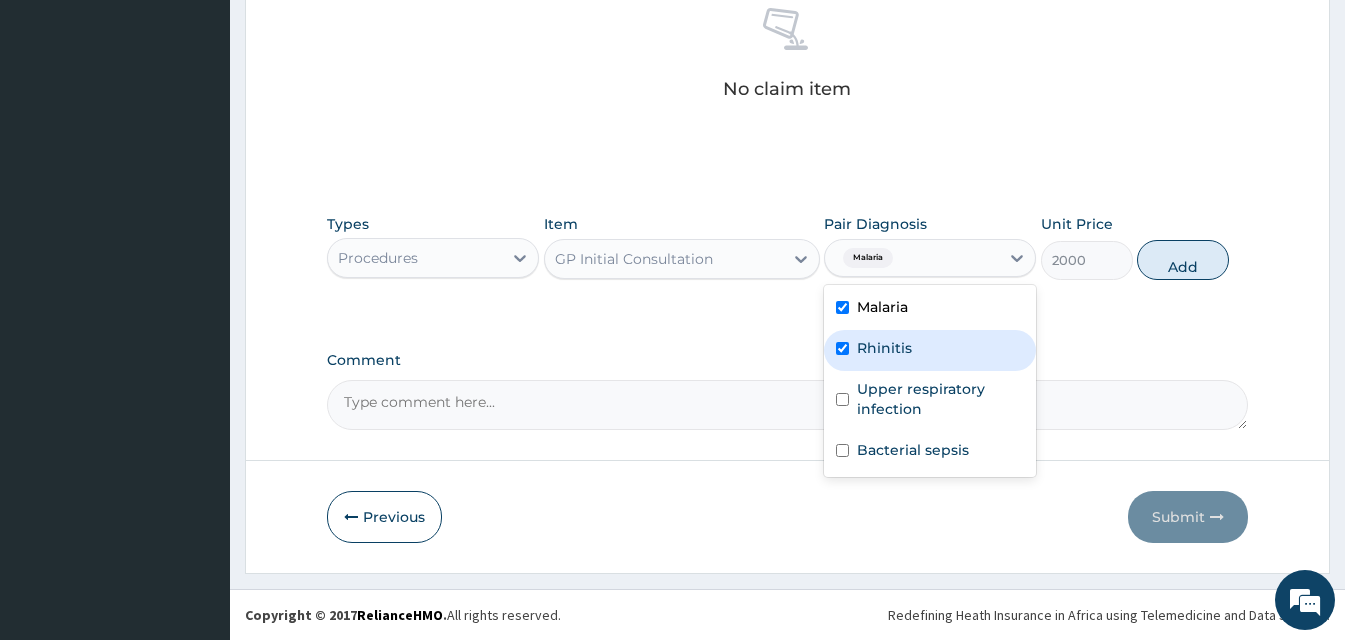 checkbox on "true" 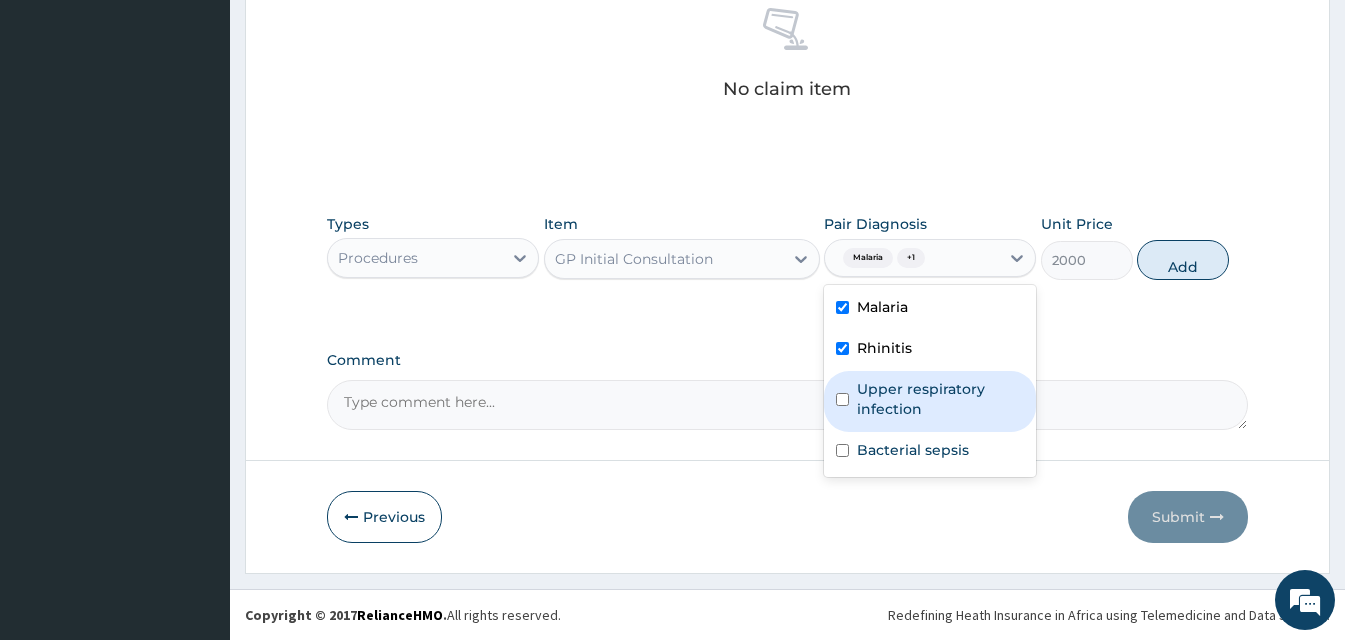 click on "Upper respiratory infection" at bounding box center (940, 399) 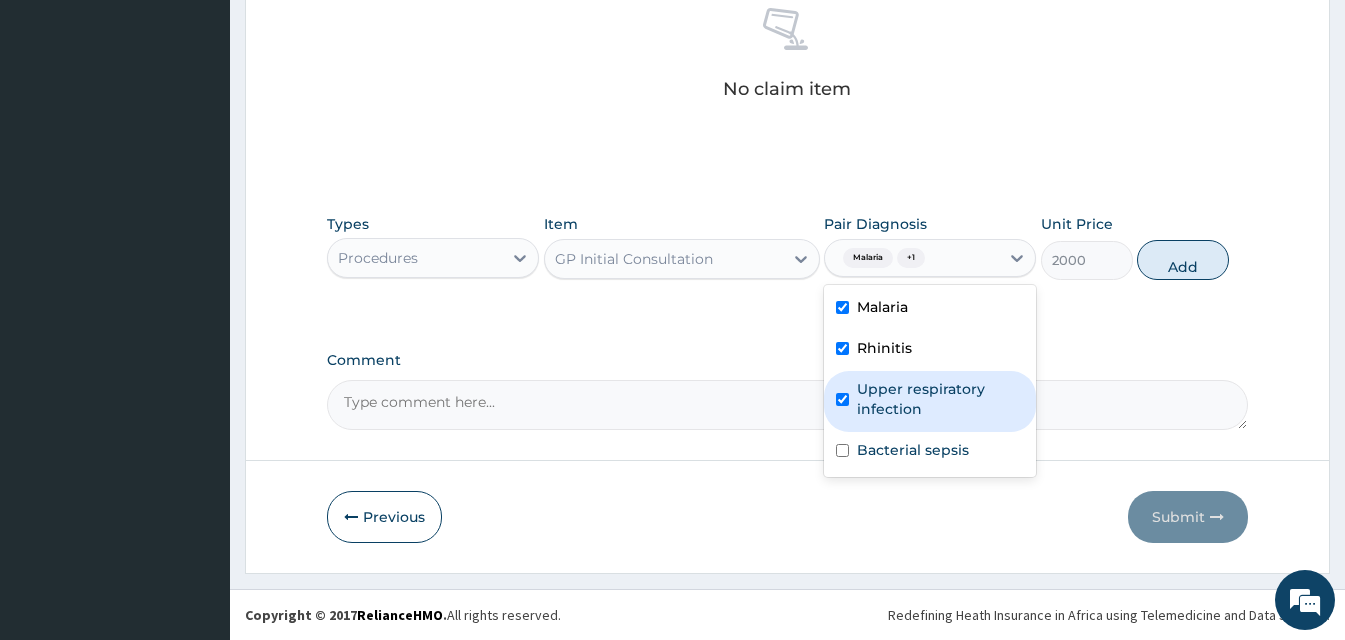 checkbox on "true" 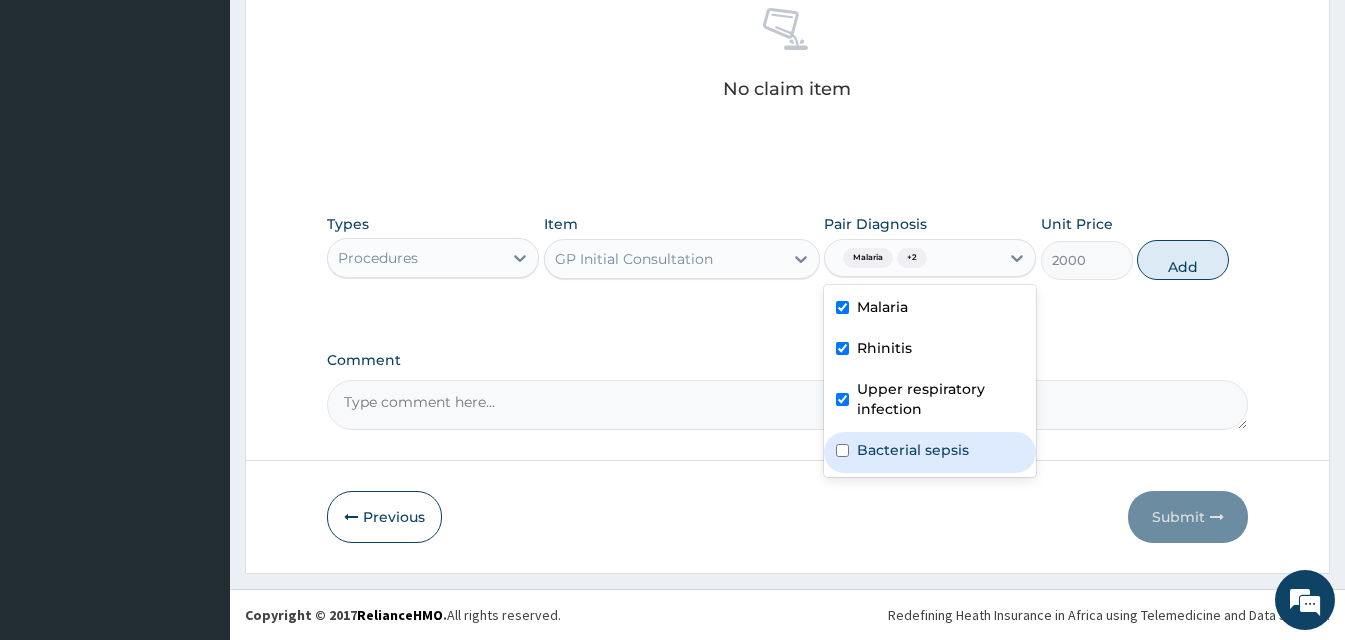 click on "Bacterial sepsis" at bounding box center (913, 450) 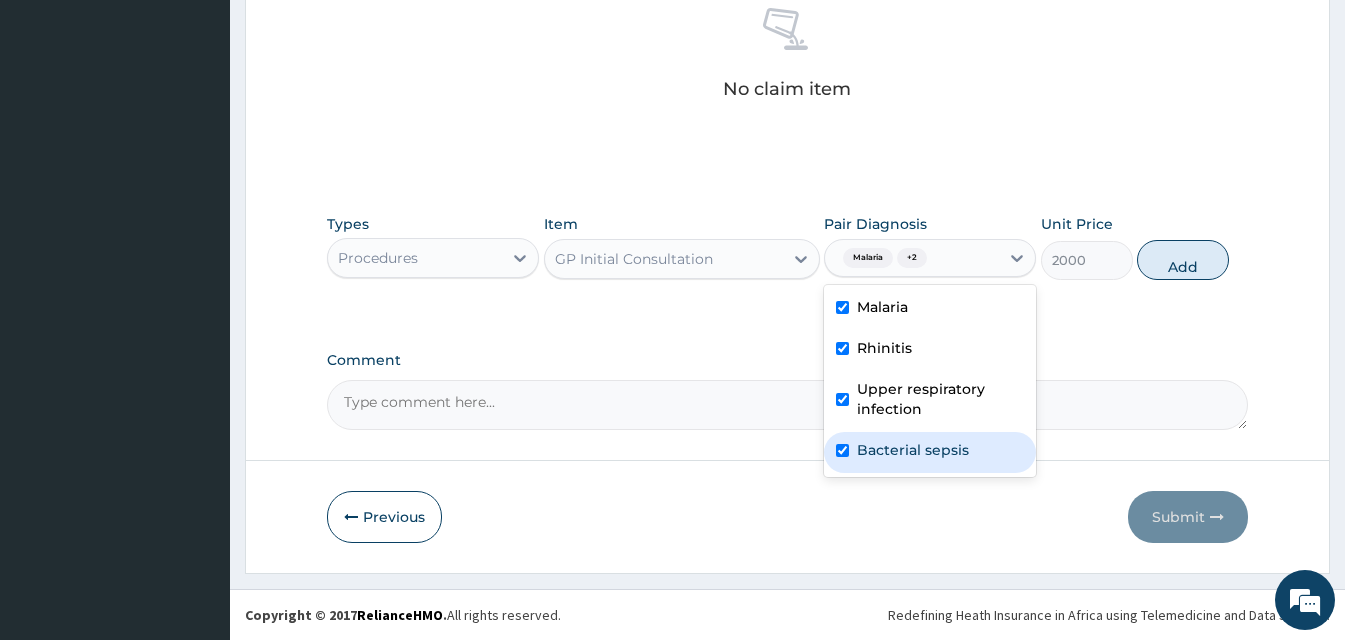 checkbox on "true" 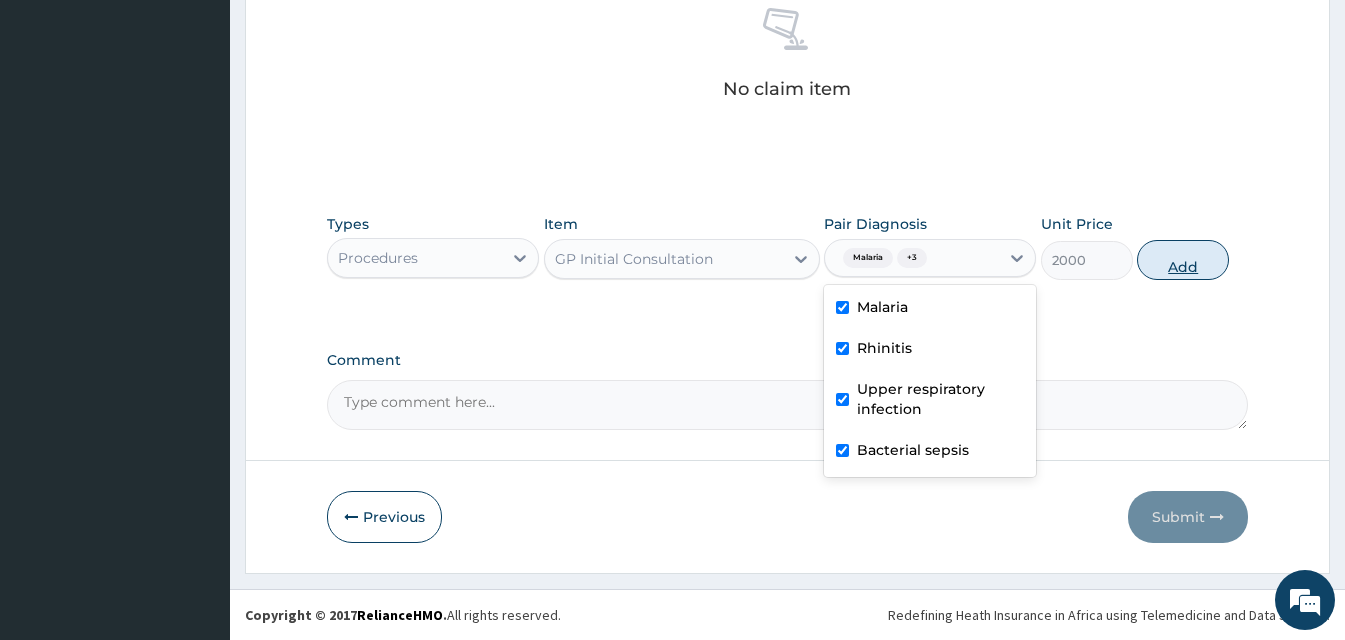 click on "Add" at bounding box center (1183, 260) 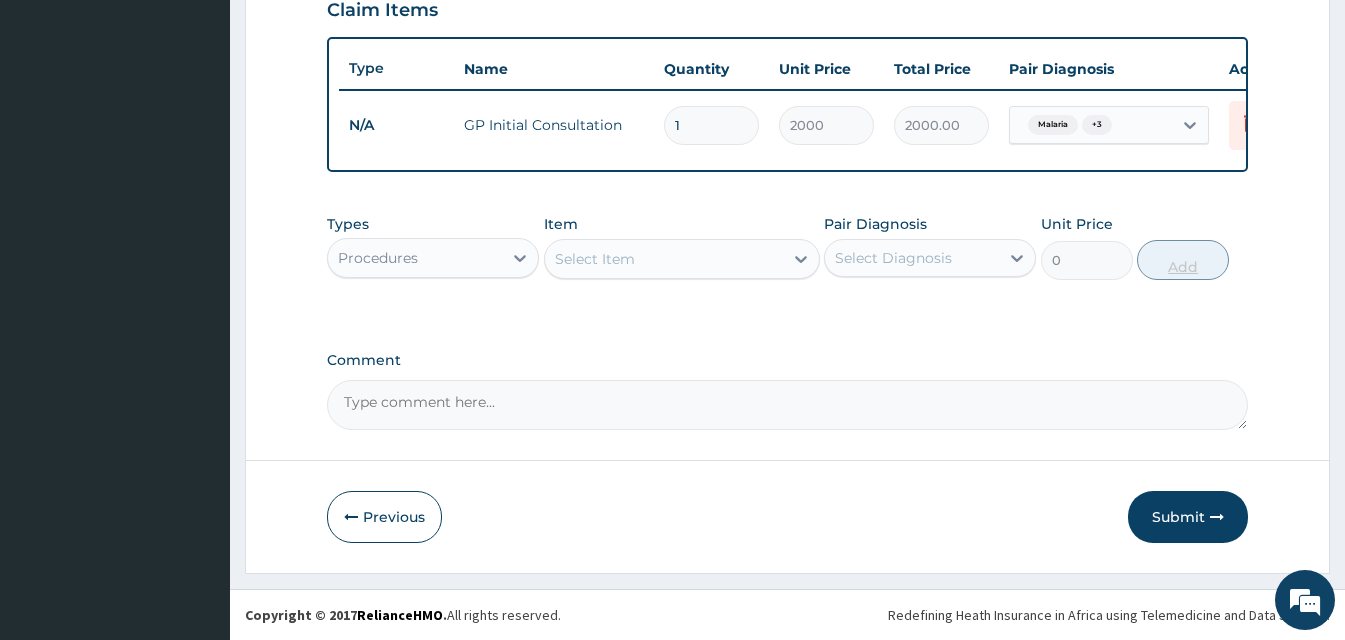 scroll, scrollTop: 722, scrollLeft: 0, axis: vertical 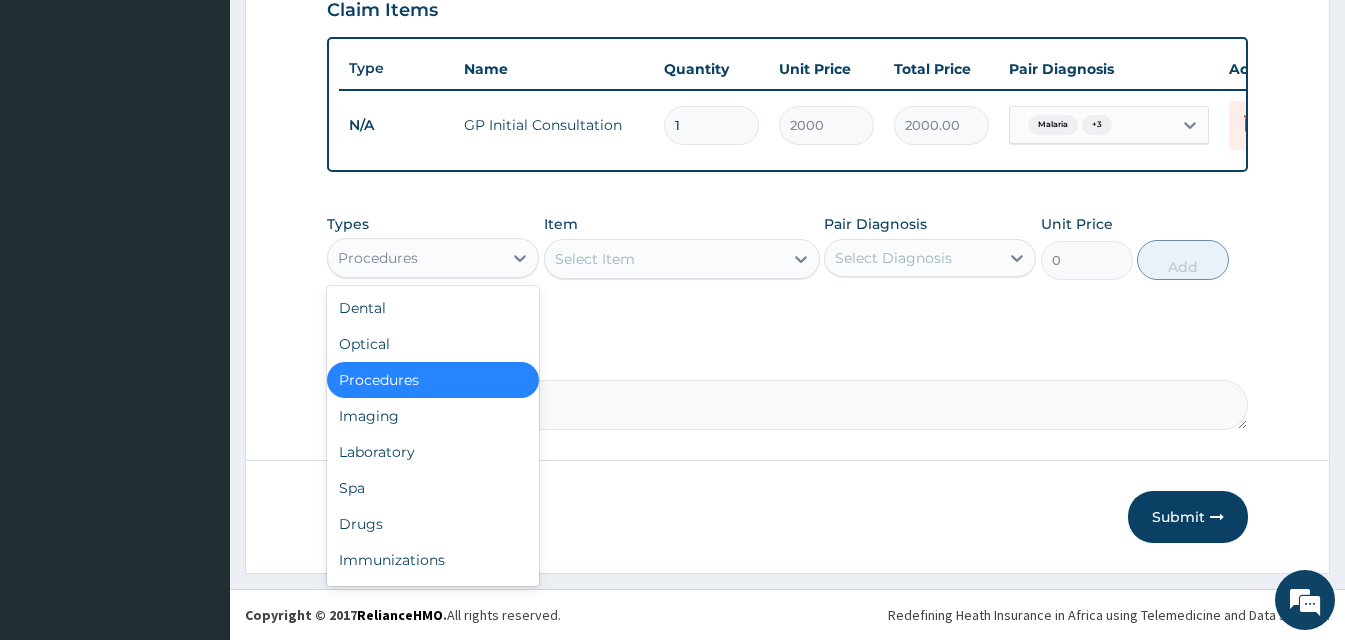 click on "Procedures" at bounding box center [415, 258] 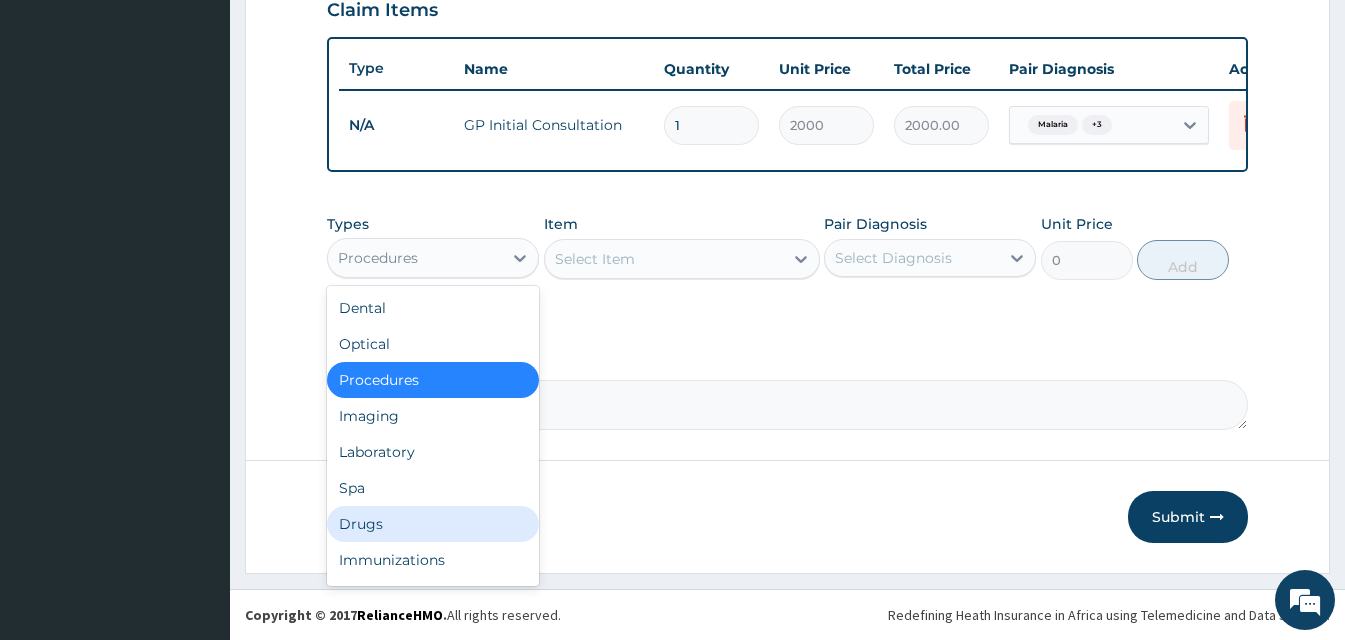 click on "Drugs" at bounding box center [433, 524] 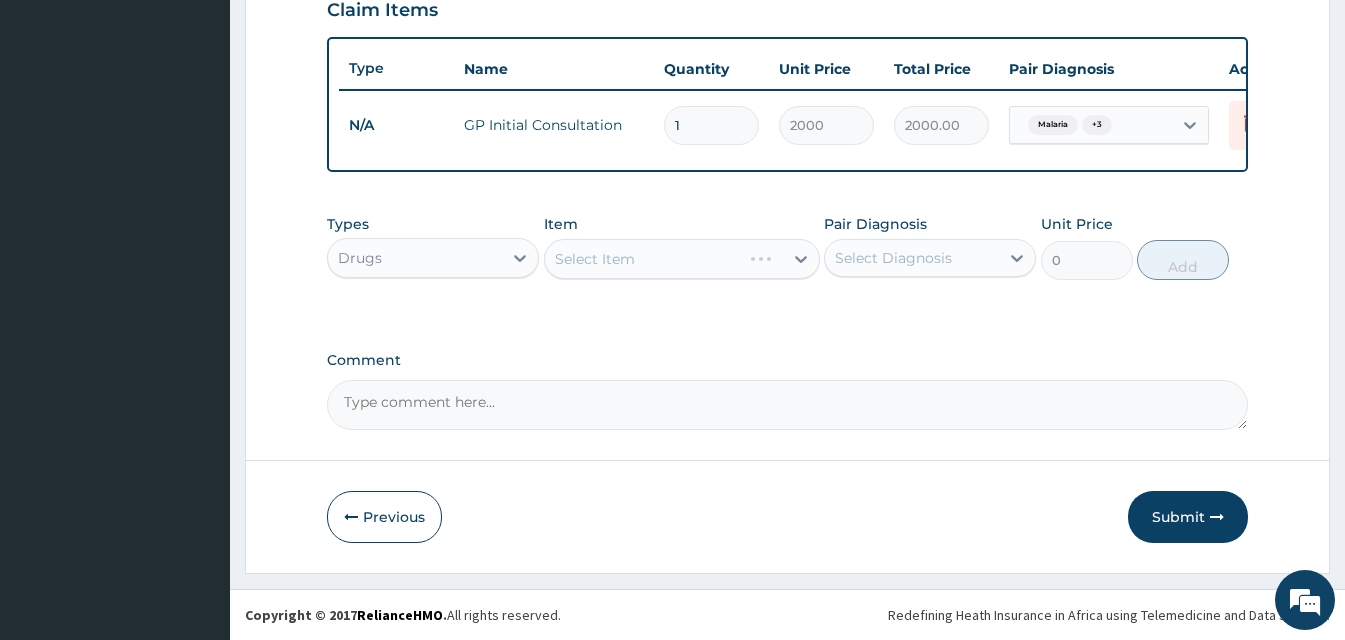 click on "Select Item" at bounding box center [682, 259] 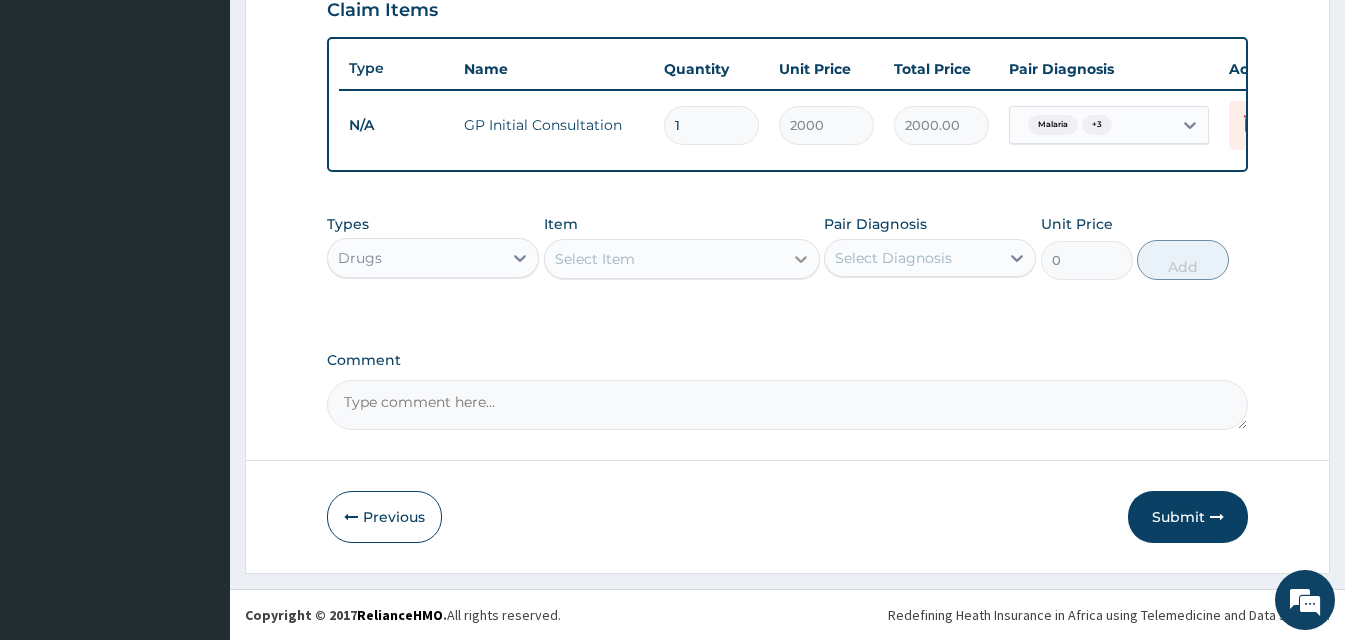 click 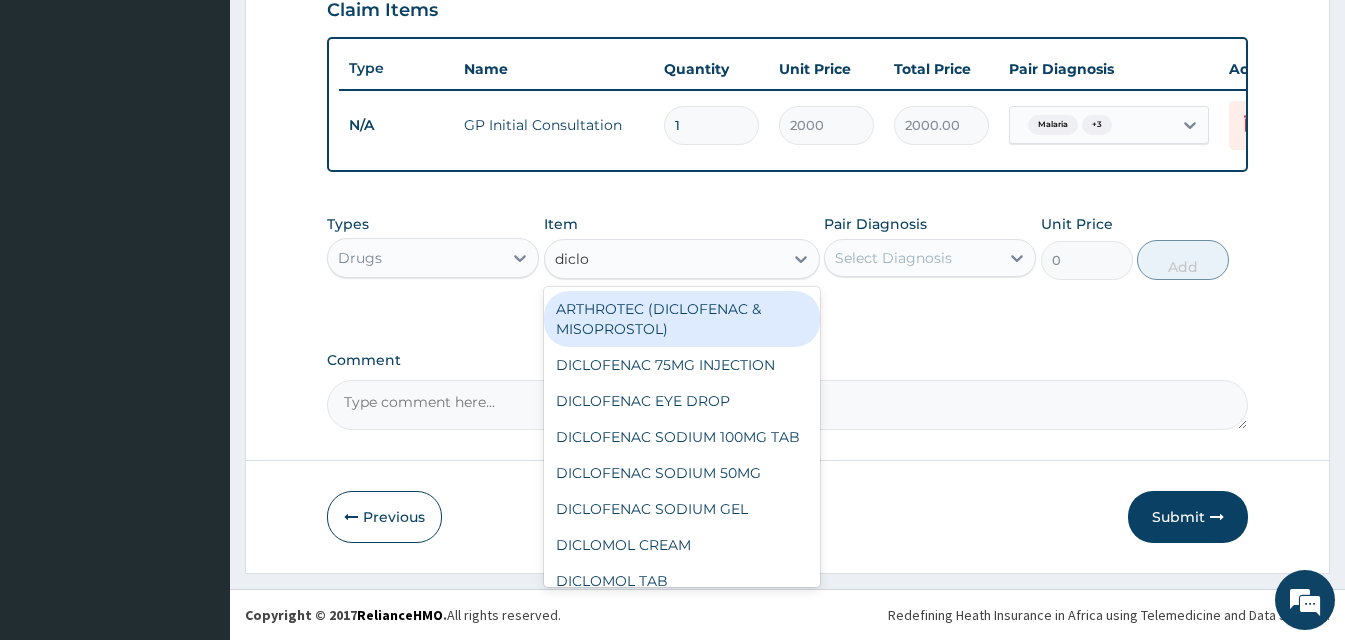 type on "diclof" 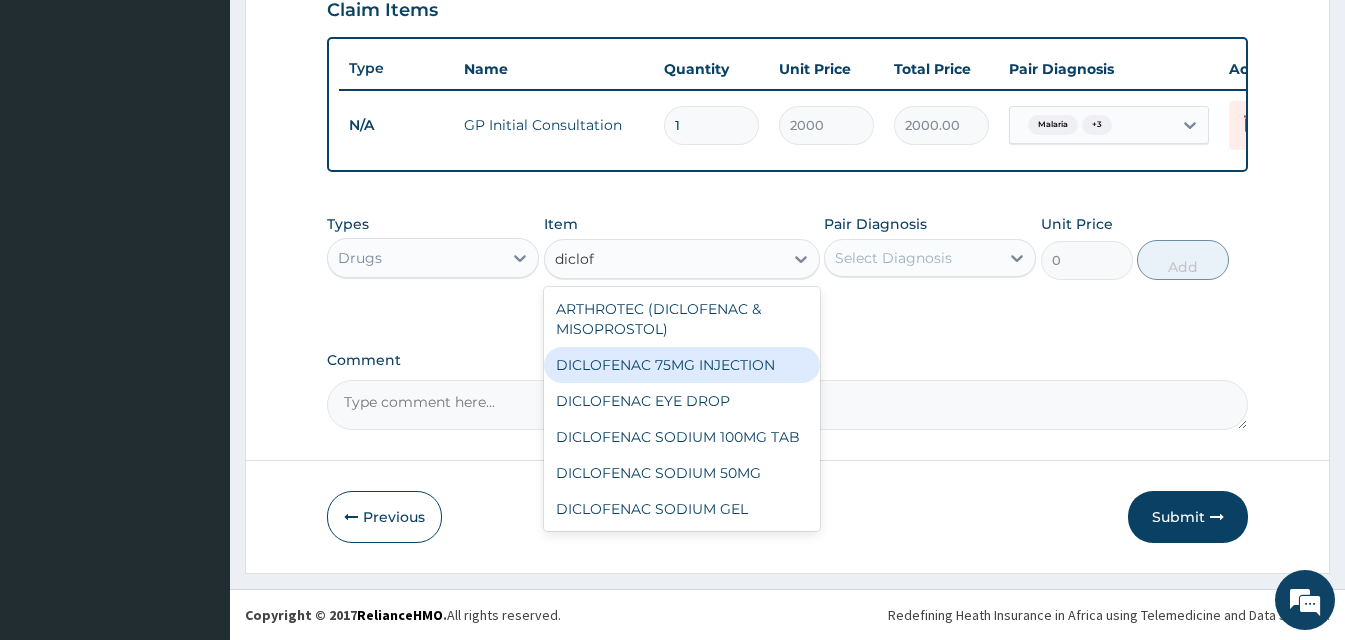 click on "DICLOFENAC 75MG INJECTION" at bounding box center (682, 365) 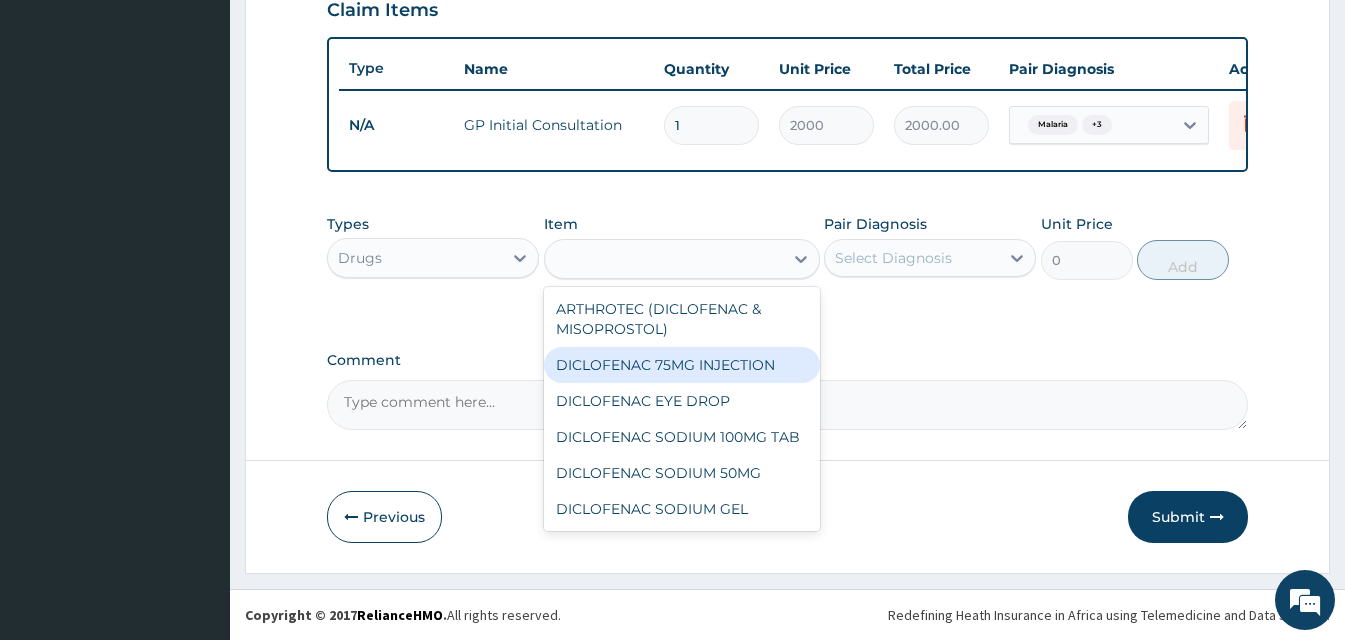 type on "156" 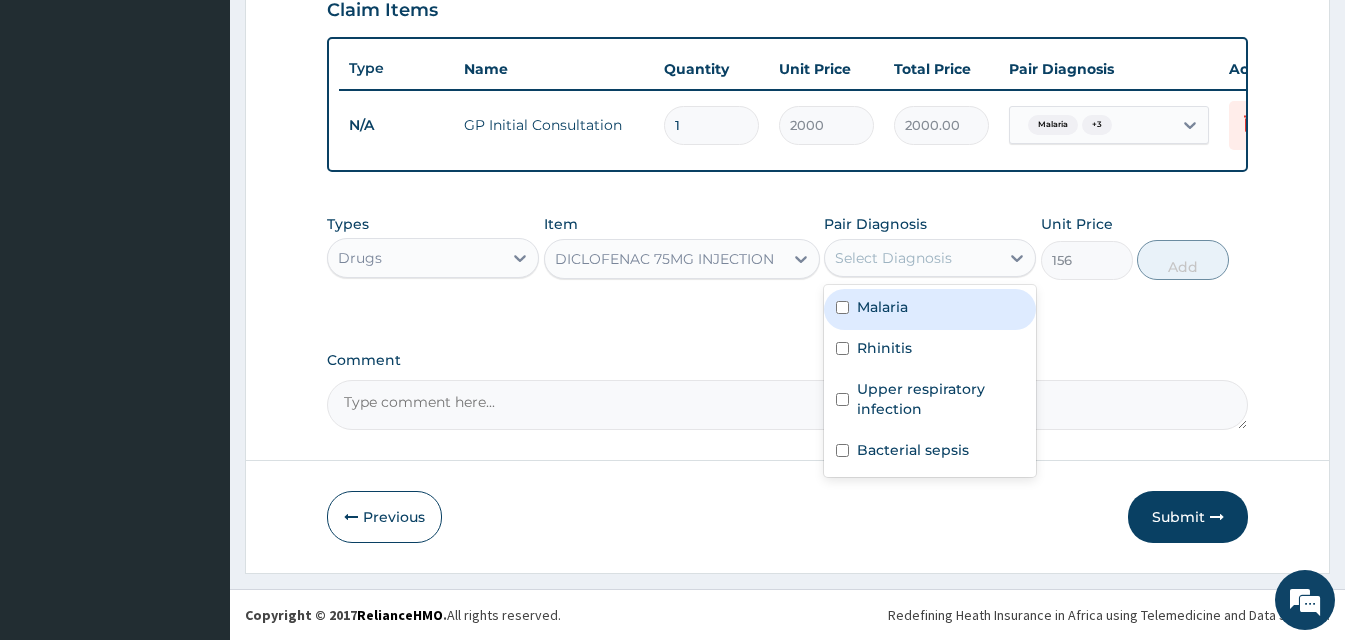 click on "Select Diagnosis" at bounding box center (912, 258) 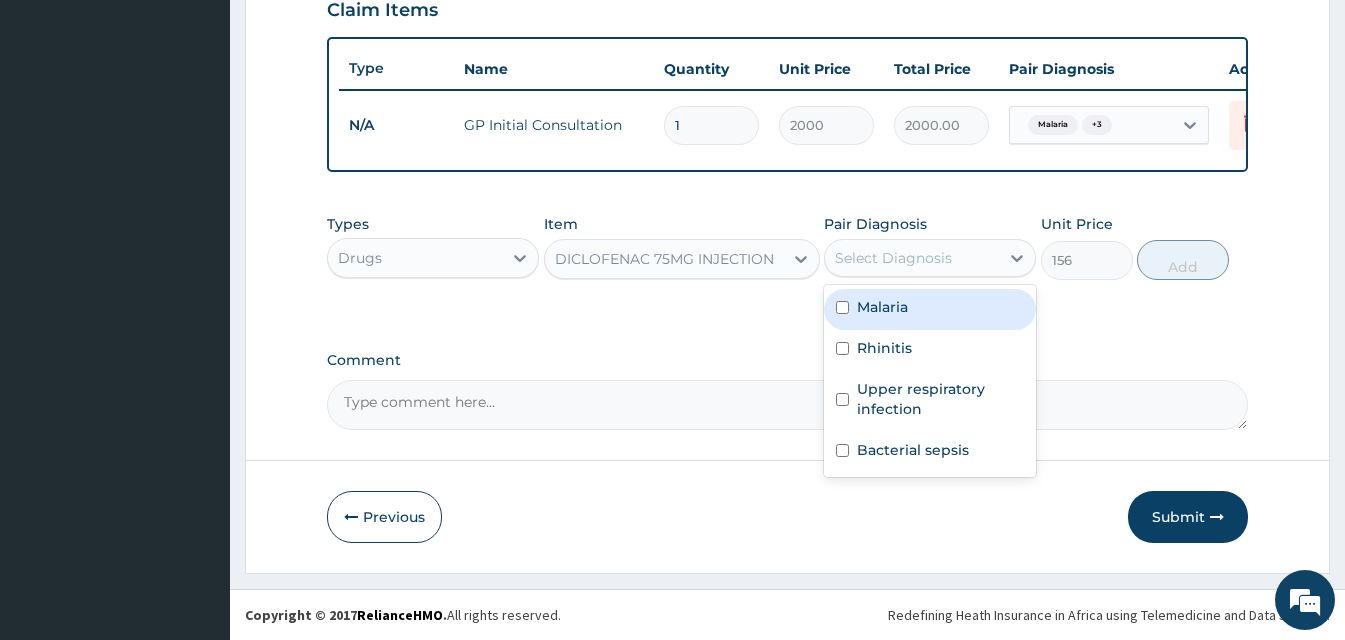 click on "Malaria" at bounding box center (930, 309) 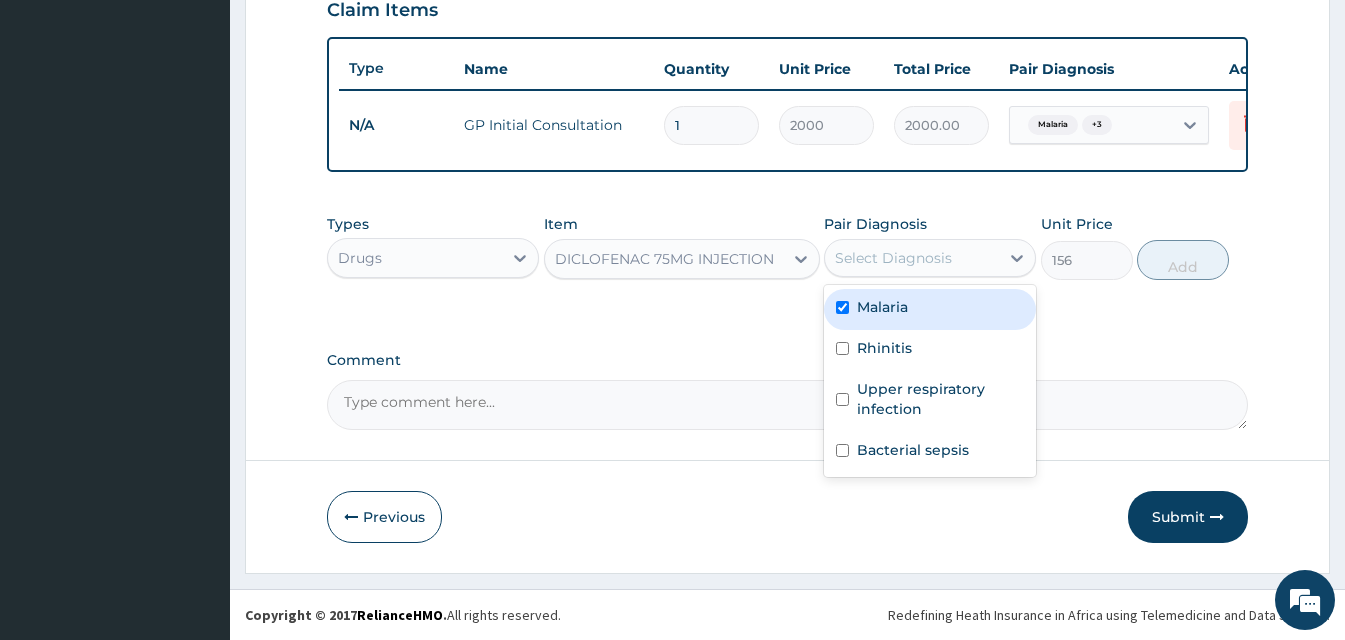 checkbox on "true" 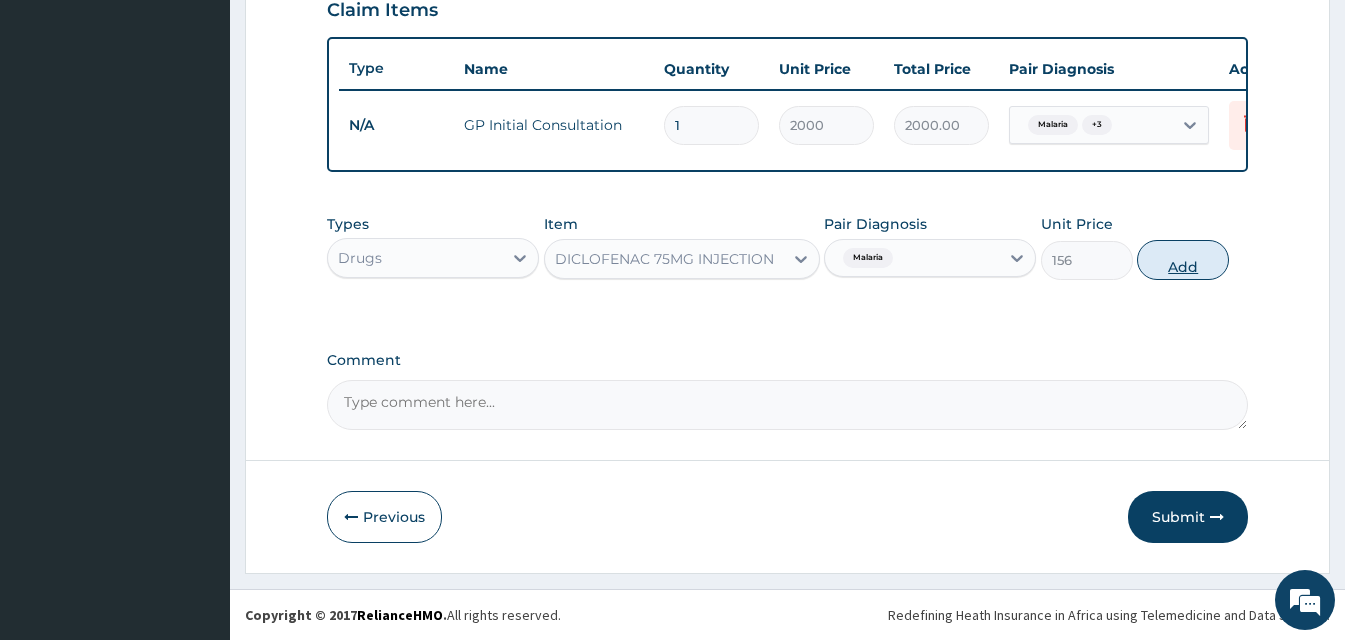 click on "Add" at bounding box center [1183, 260] 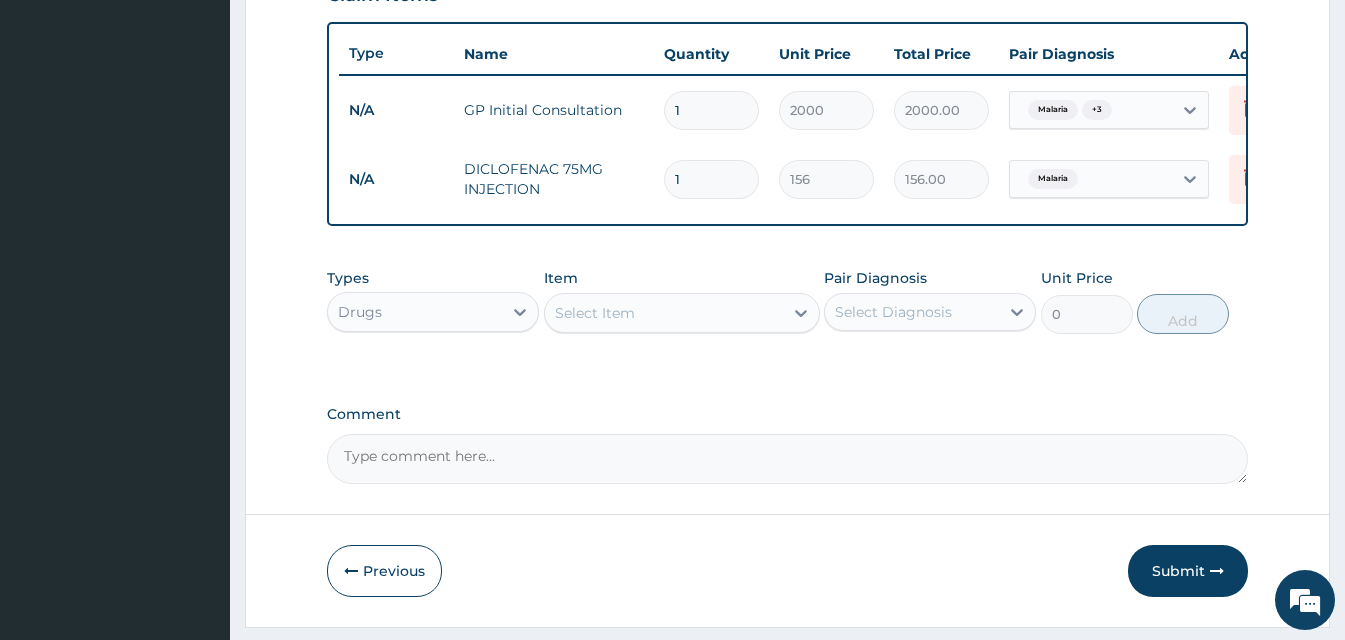 click on "Select Item" at bounding box center (595, 313) 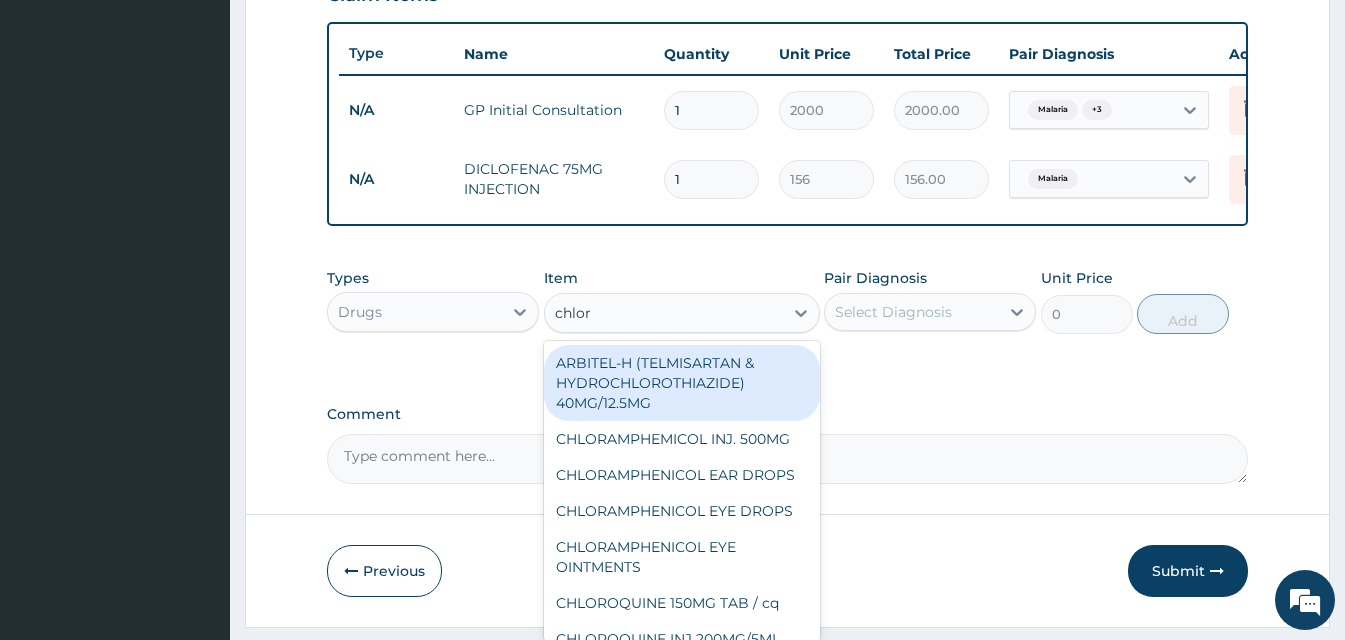 type on "chloro" 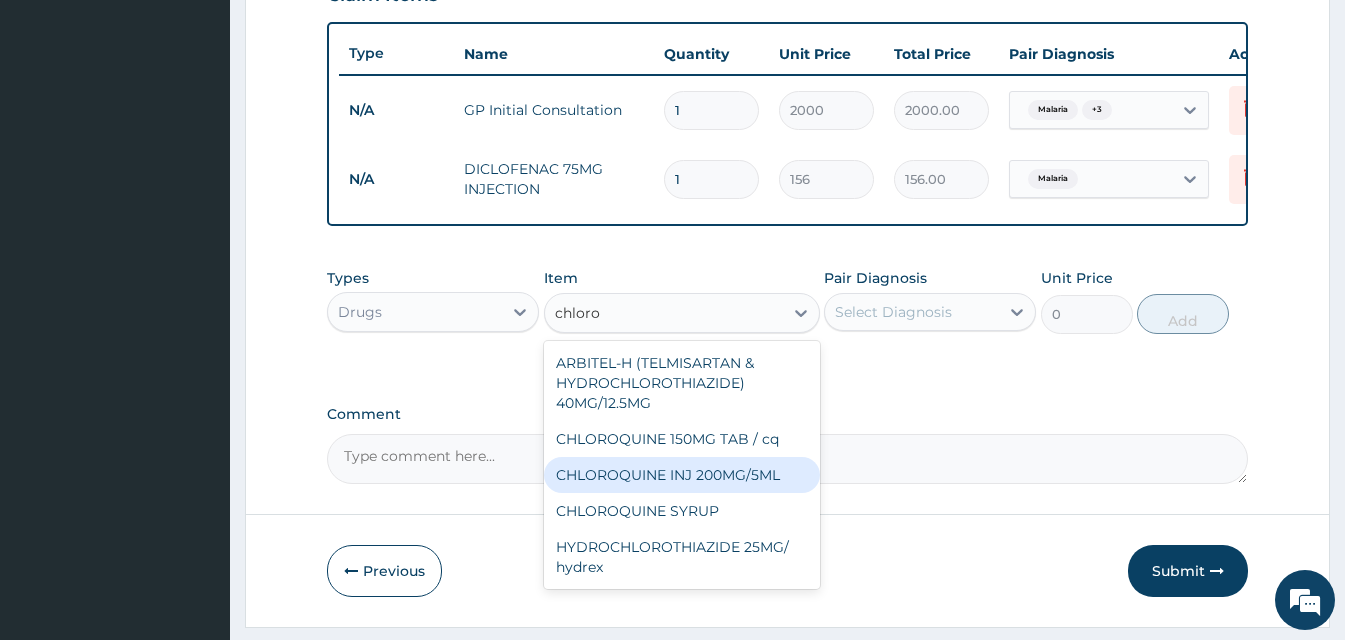 click on "CHLOROQUINE INJ 200MG/5ML" at bounding box center (682, 475) 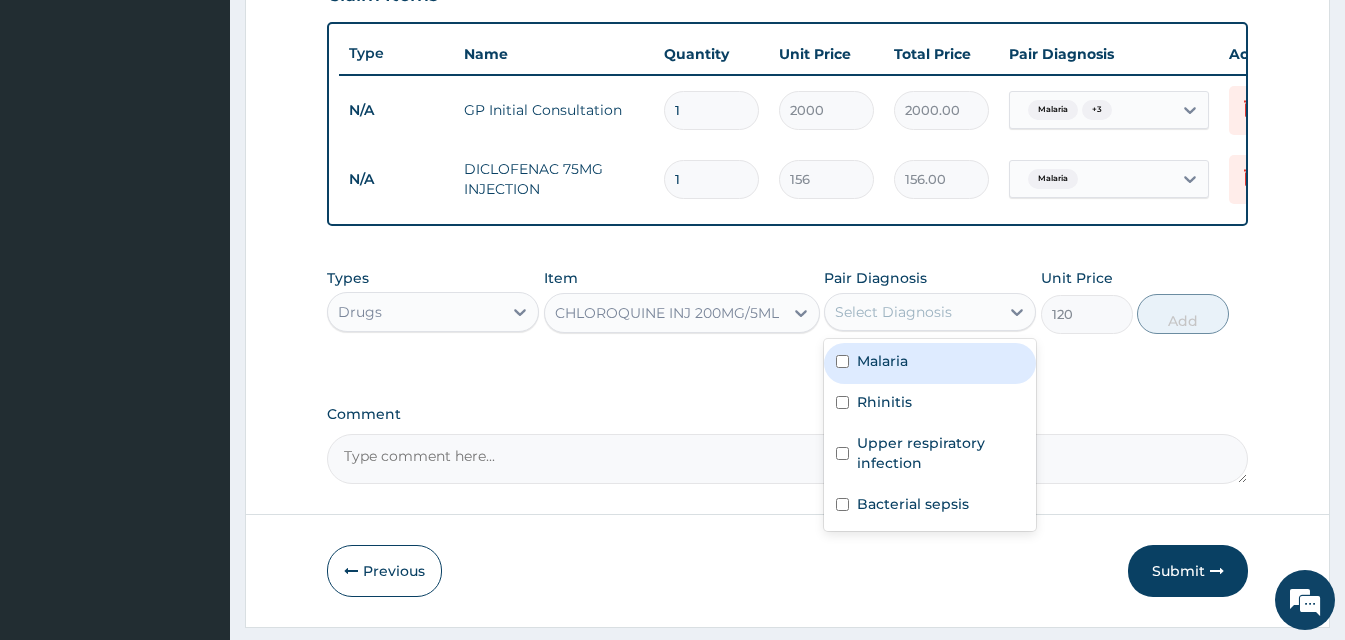 click on "Select Diagnosis" at bounding box center (912, 312) 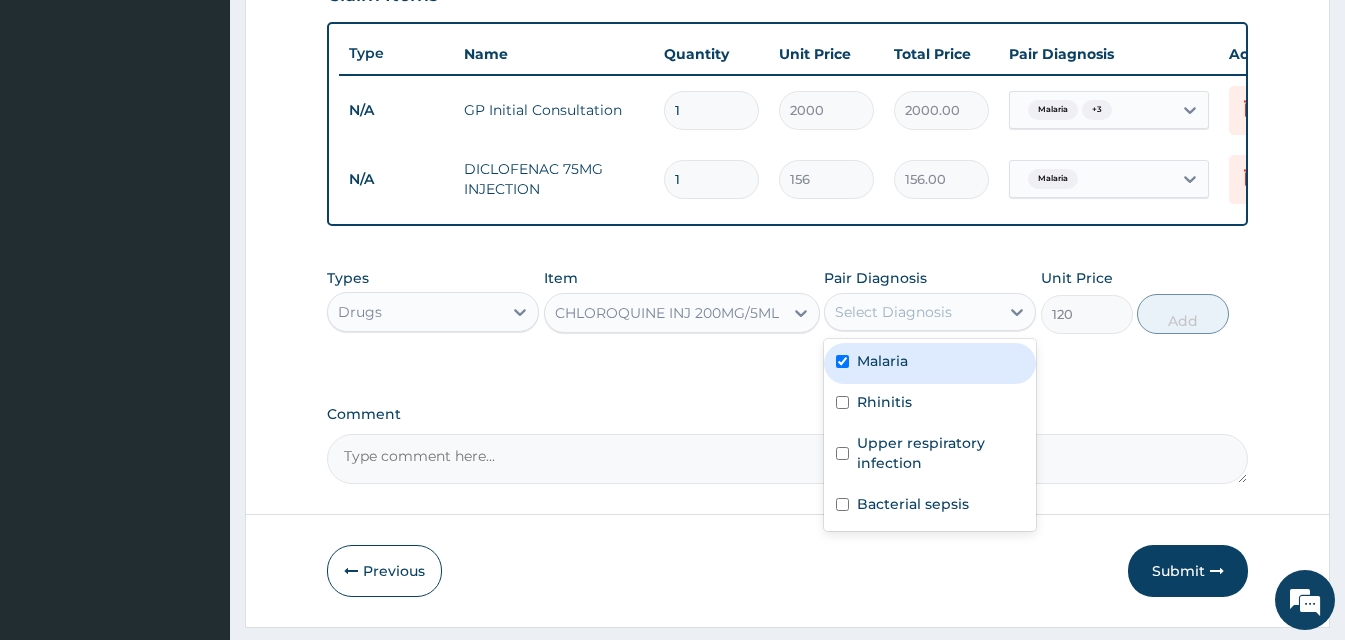checkbox on "true" 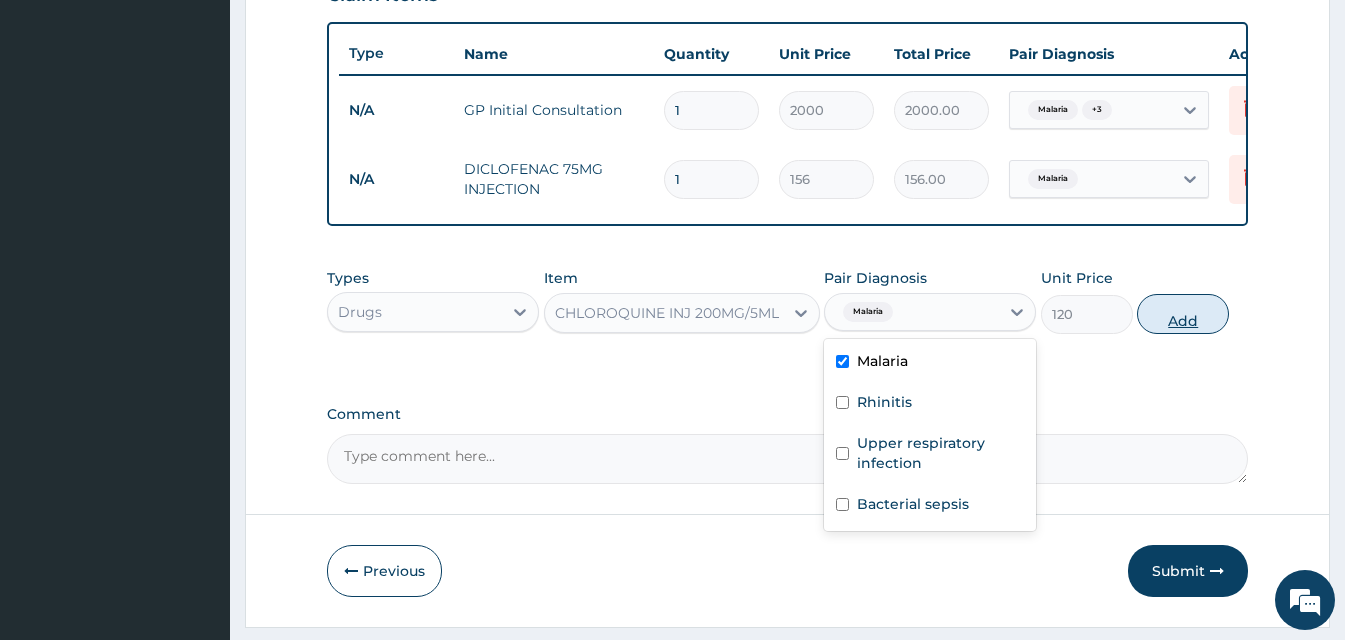 click on "Add" at bounding box center [1183, 314] 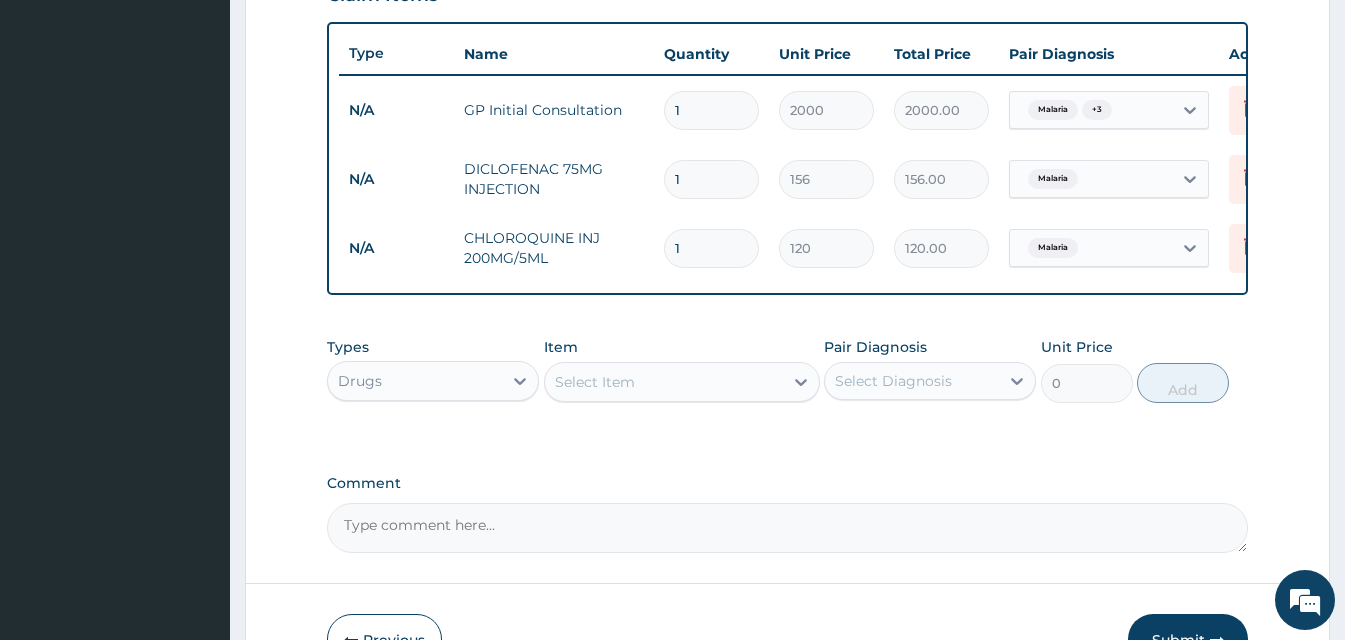 click on "Select Item" at bounding box center [682, 382] 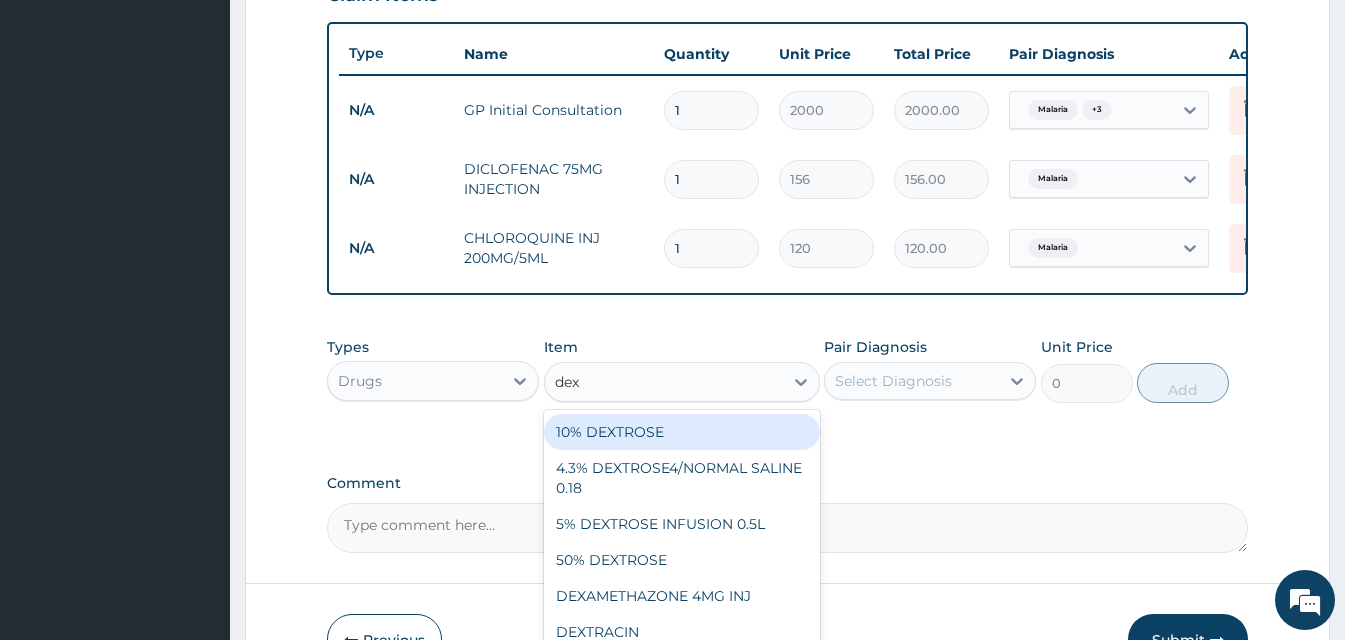 type on "dexa" 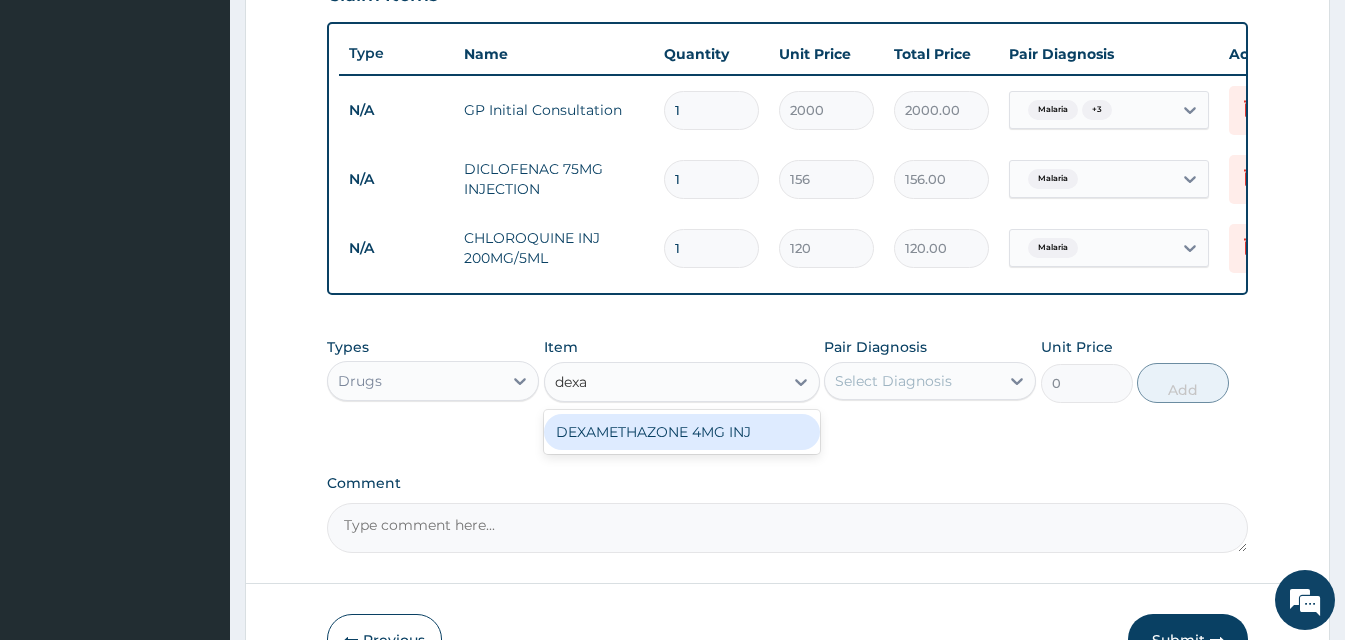 click on "DEXAMETHAZONE 4MG INJ" at bounding box center (682, 432) 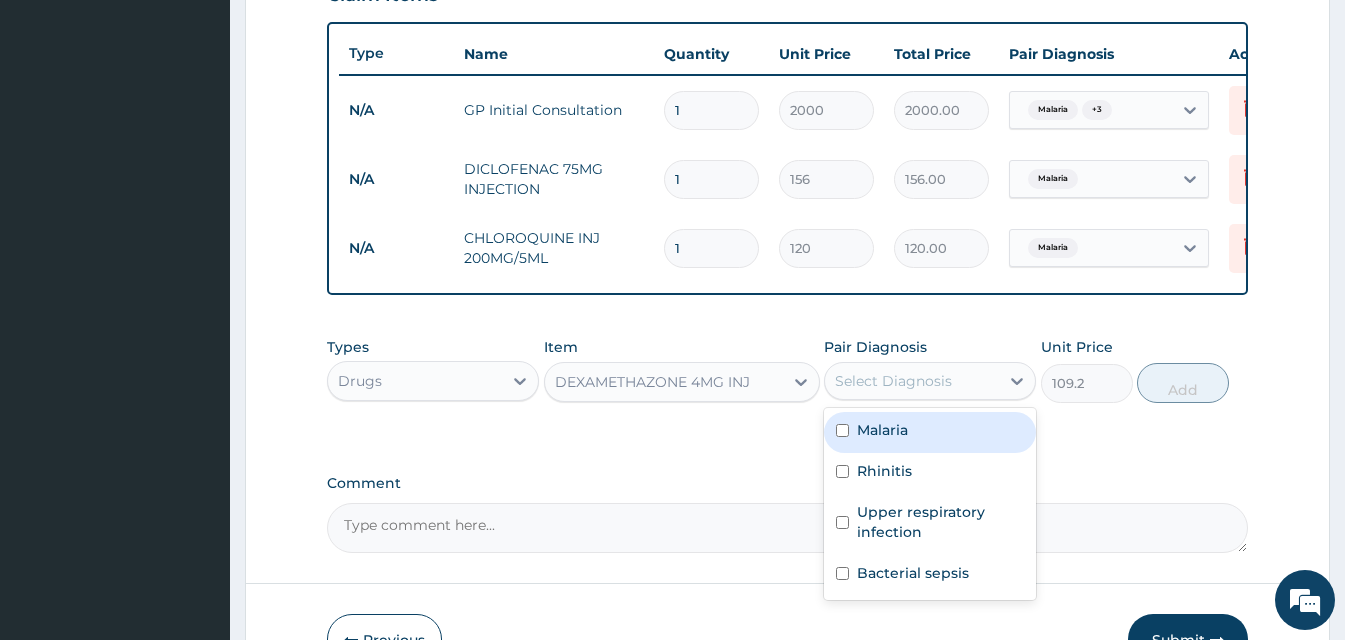 click on "Select Diagnosis" at bounding box center (912, 381) 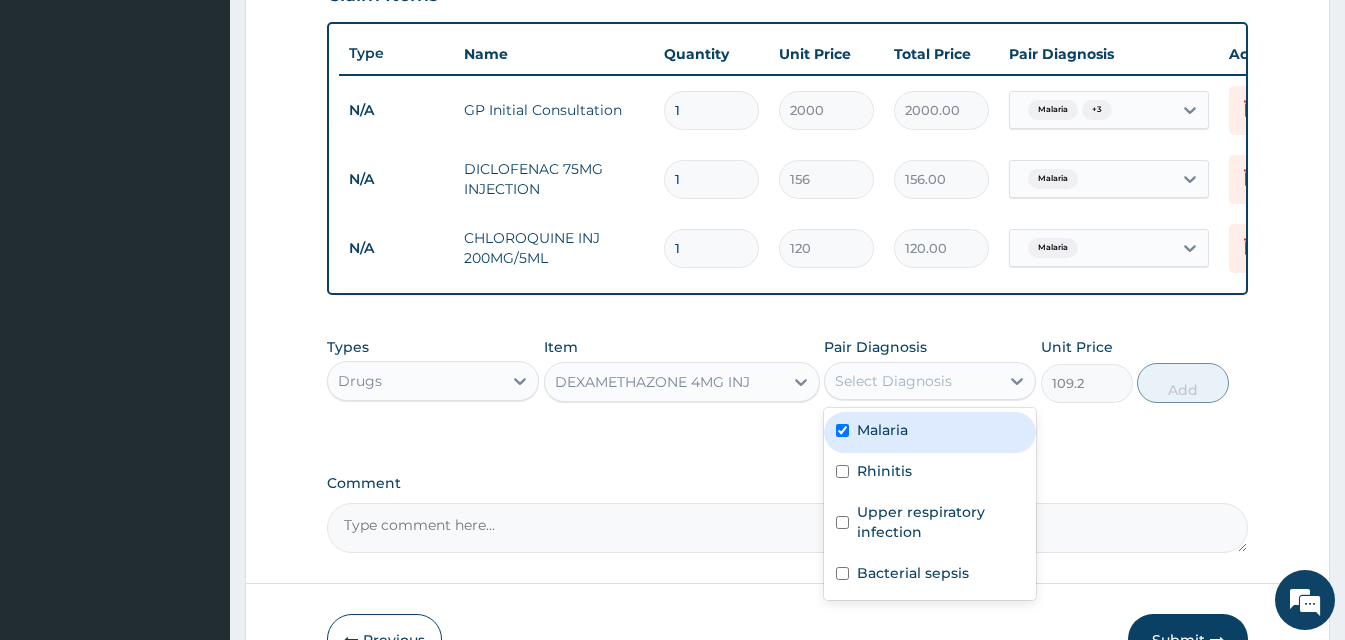 checkbox on "true" 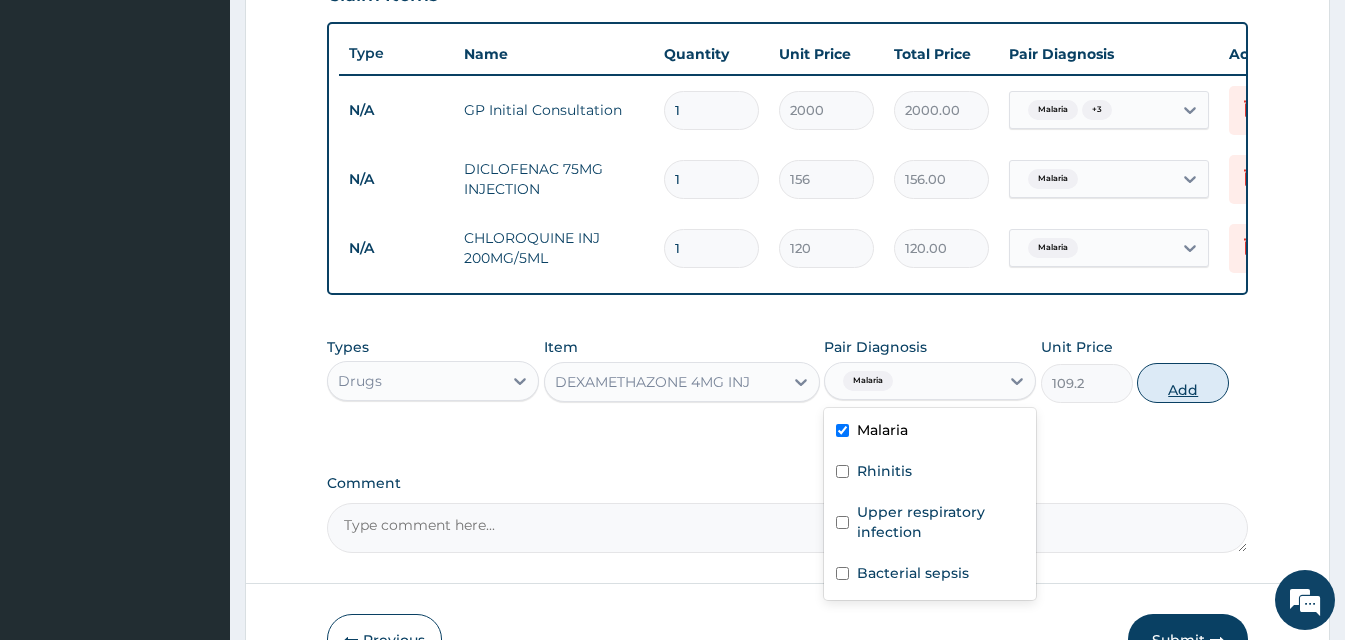 click on "Add" at bounding box center (1183, 383) 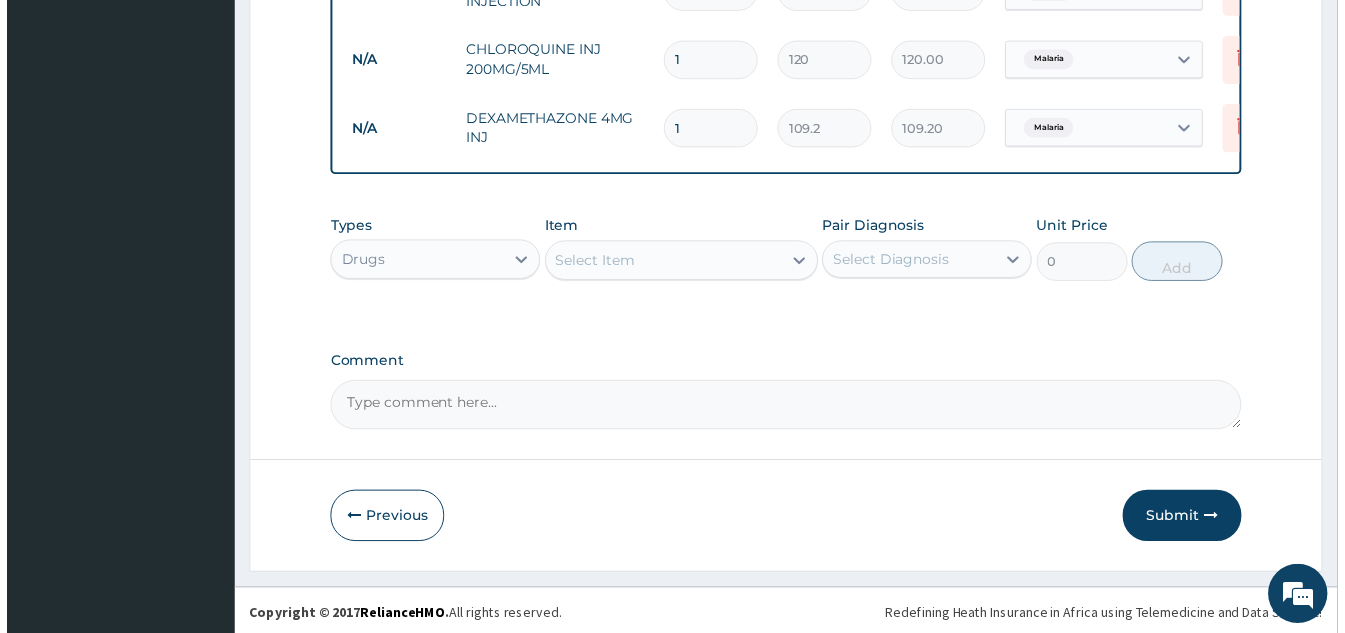 scroll, scrollTop: 929, scrollLeft: 0, axis: vertical 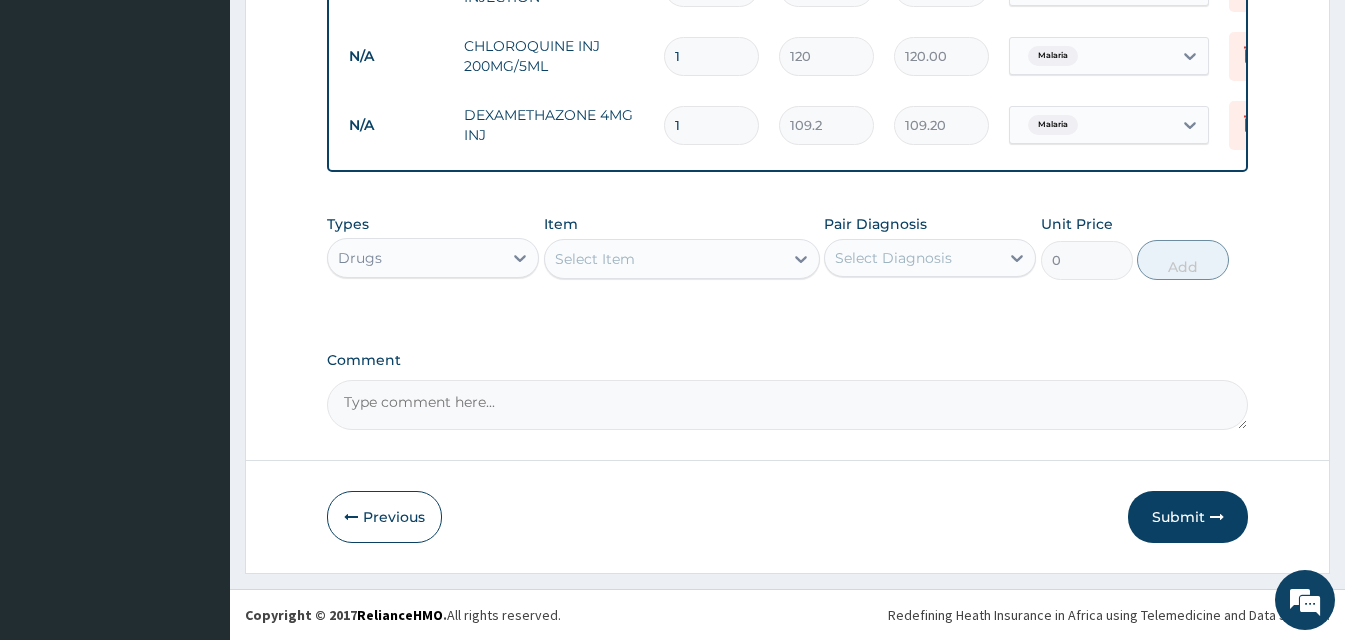 click on "Select Item" at bounding box center [664, 259] 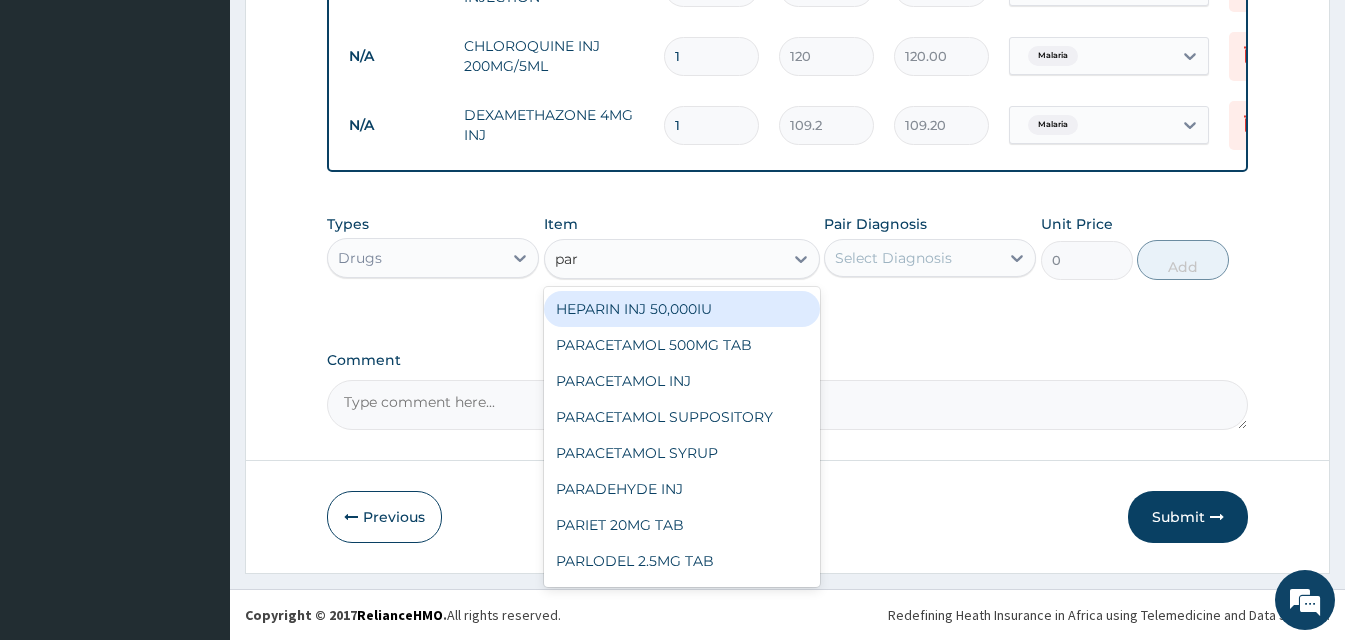type on "para" 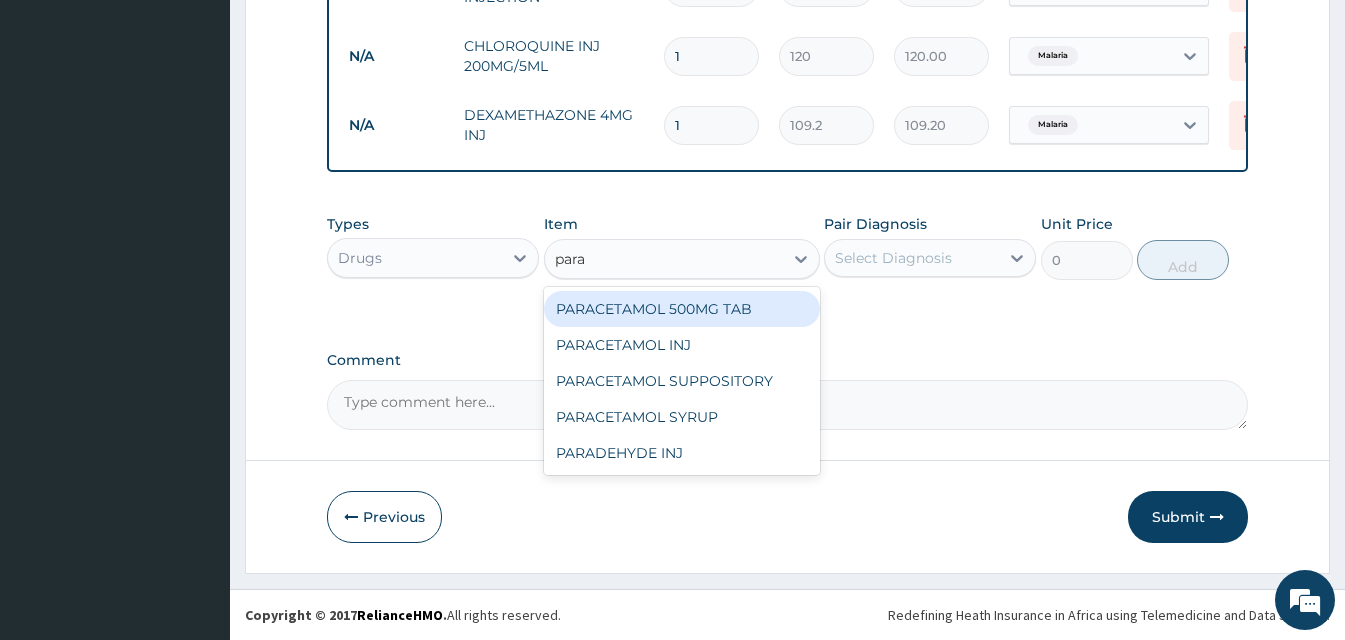 click on "PARACETAMOL 500MG TAB" at bounding box center (682, 309) 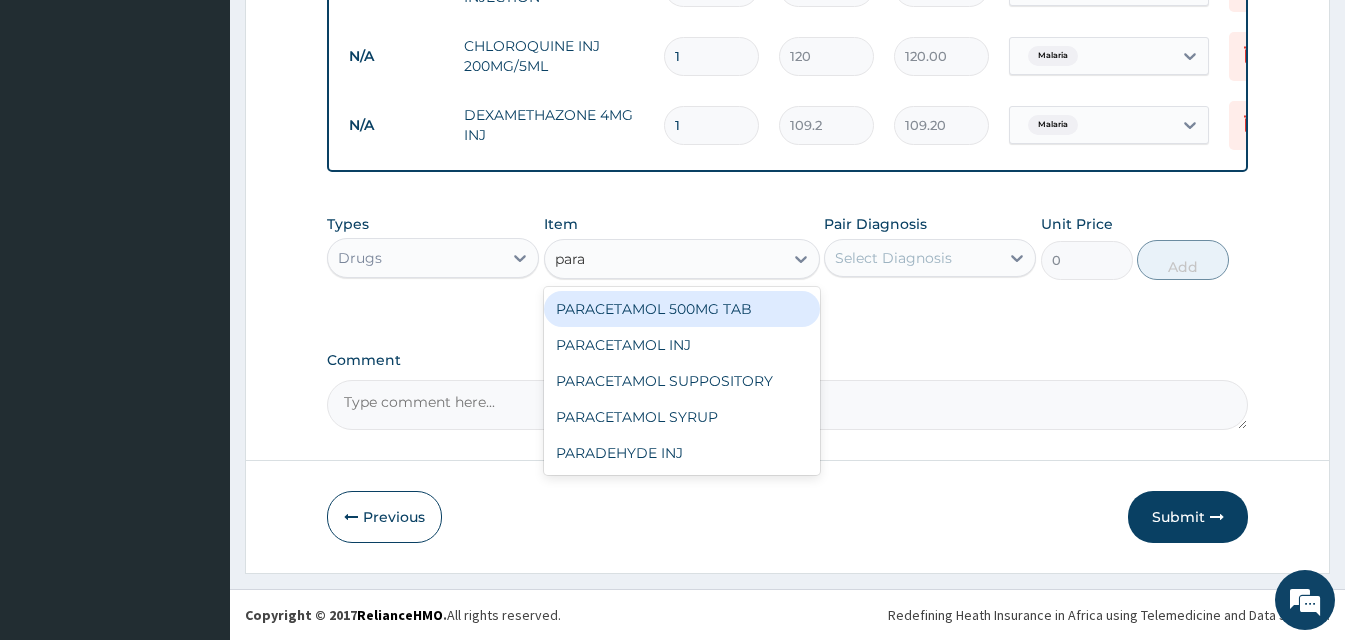 type 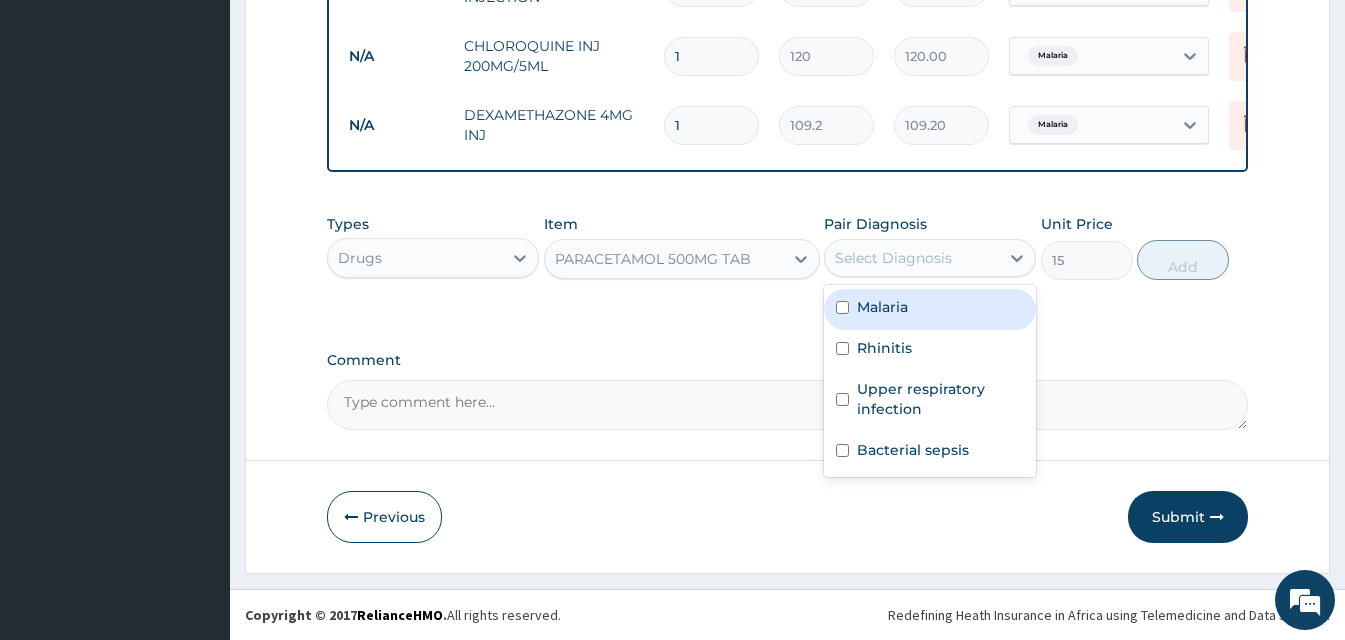 click on "Select Diagnosis" at bounding box center (912, 258) 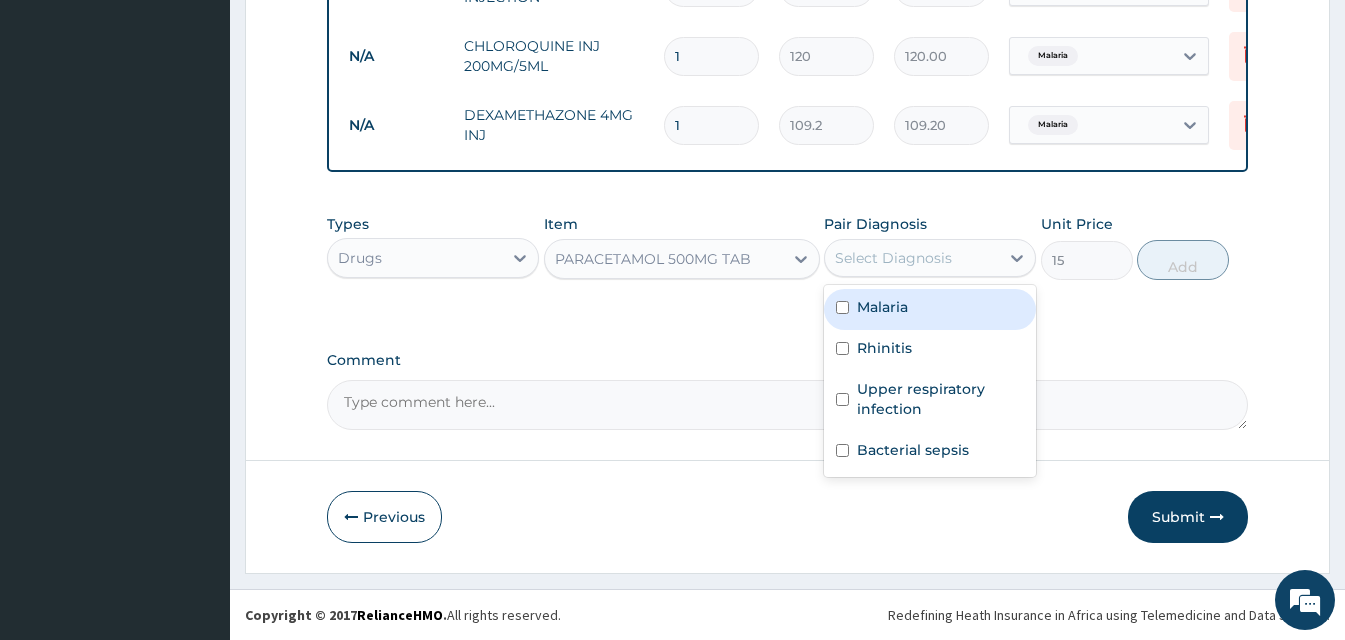 click on "Malaria" at bounding box center [930, 309] 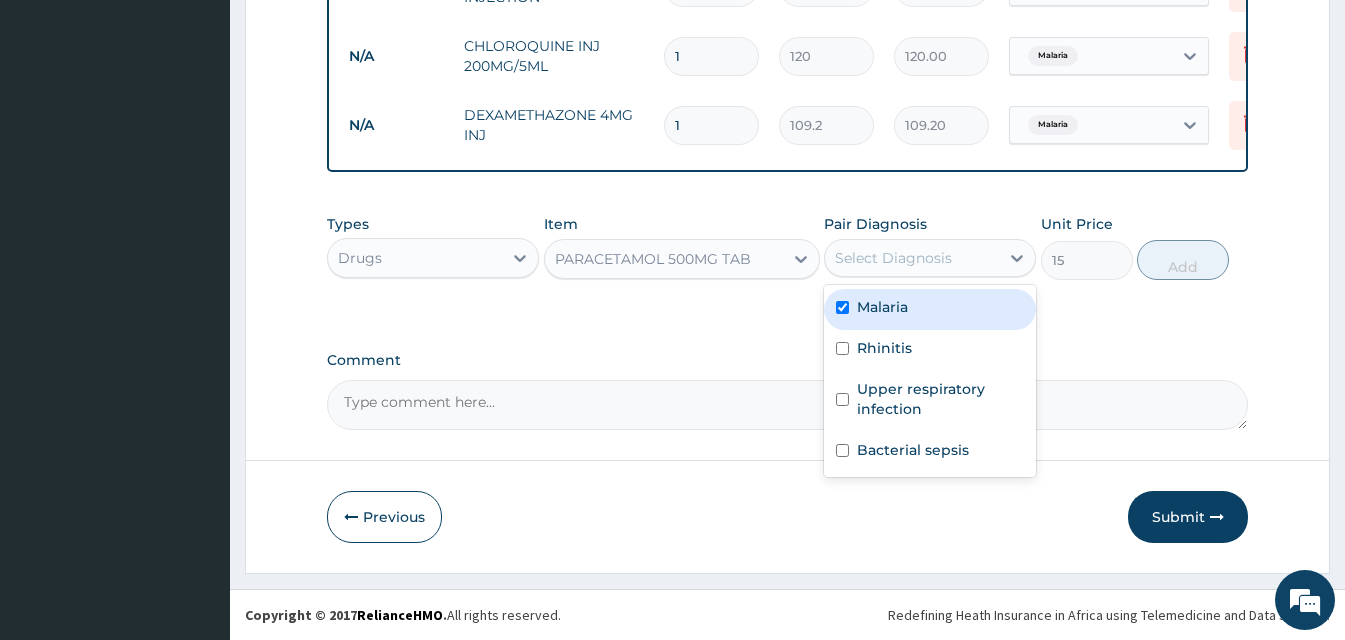 checkbox on "true" 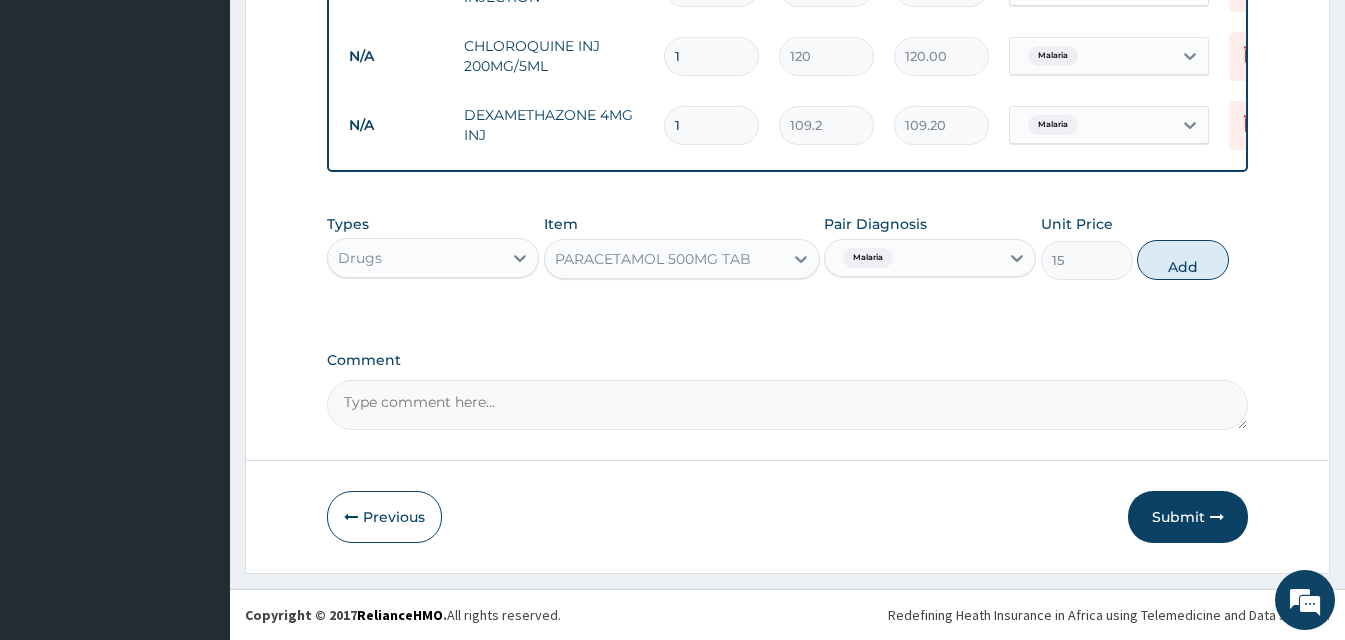 click on "Types Drugs Item PARACETAMOL 500MG TAB Pair Diagnosis Malaria Unit Price 15 Add" at bounding box center (787, 247) 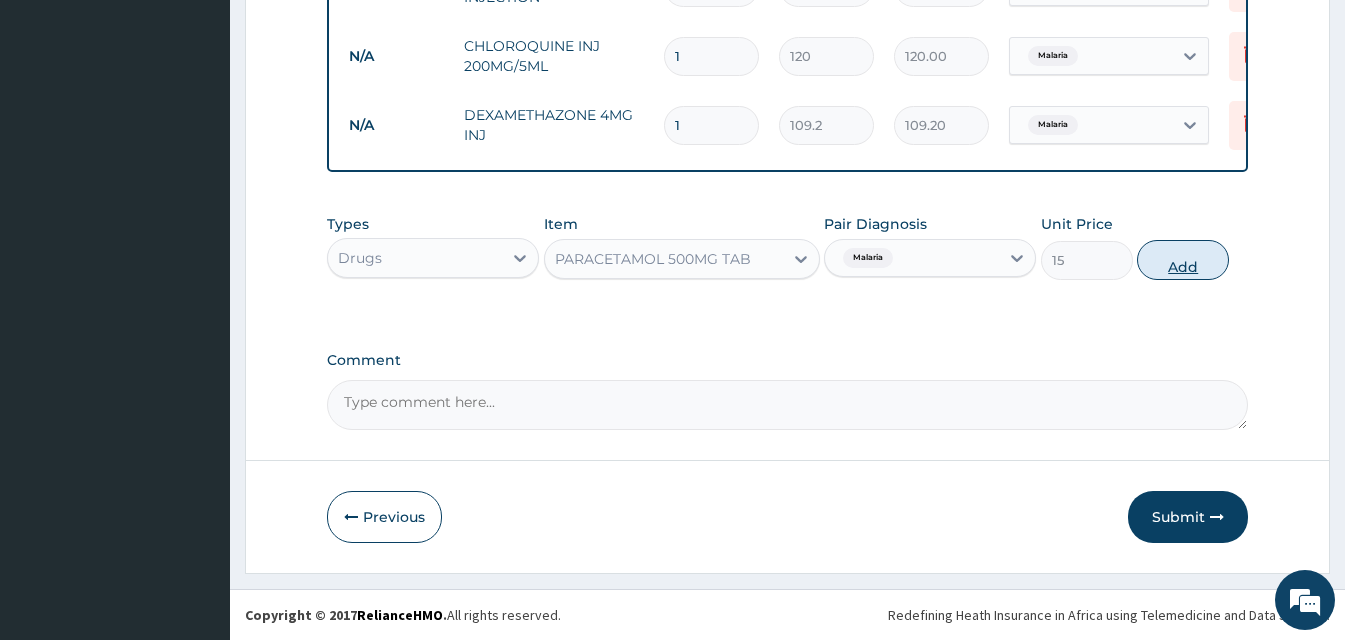 click on "Add" at bounding box center (1183, 260) 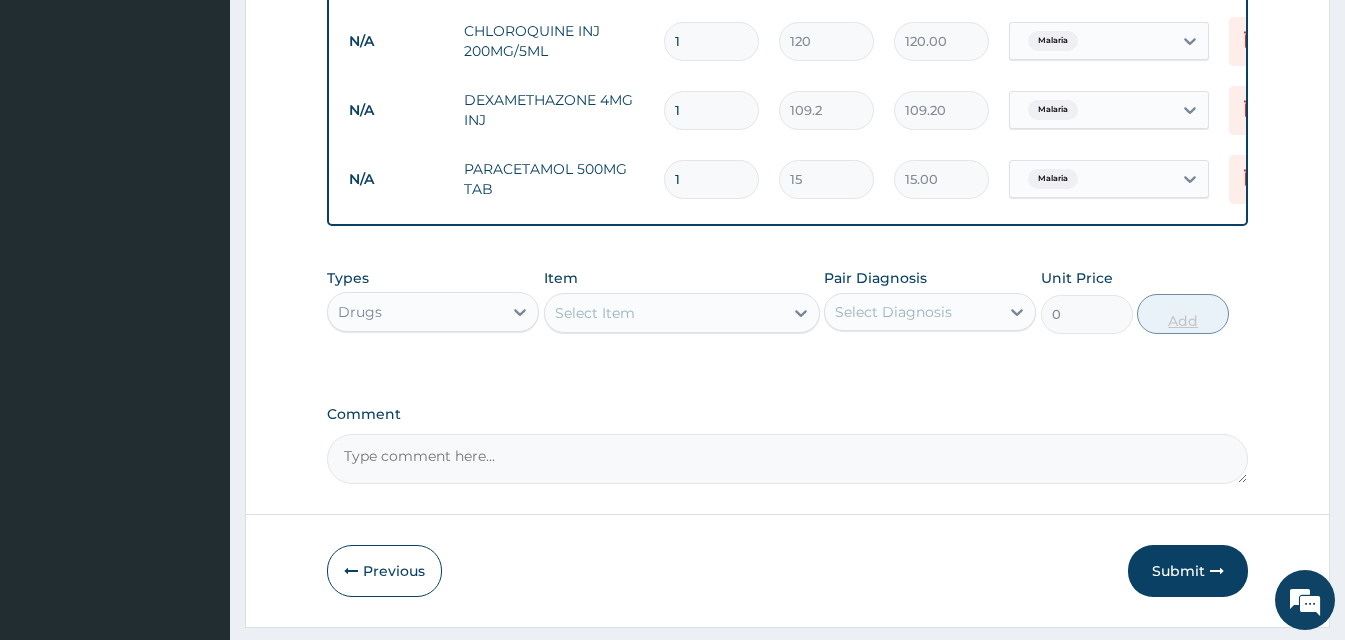 type 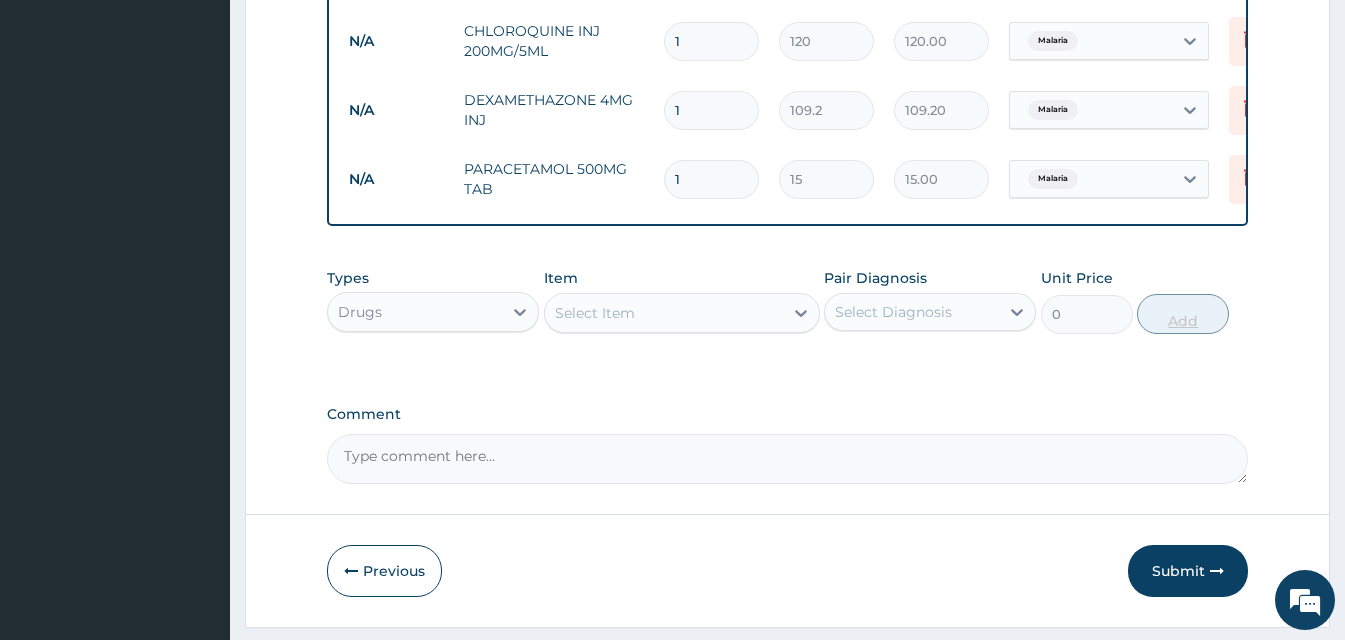 type on "0.00" 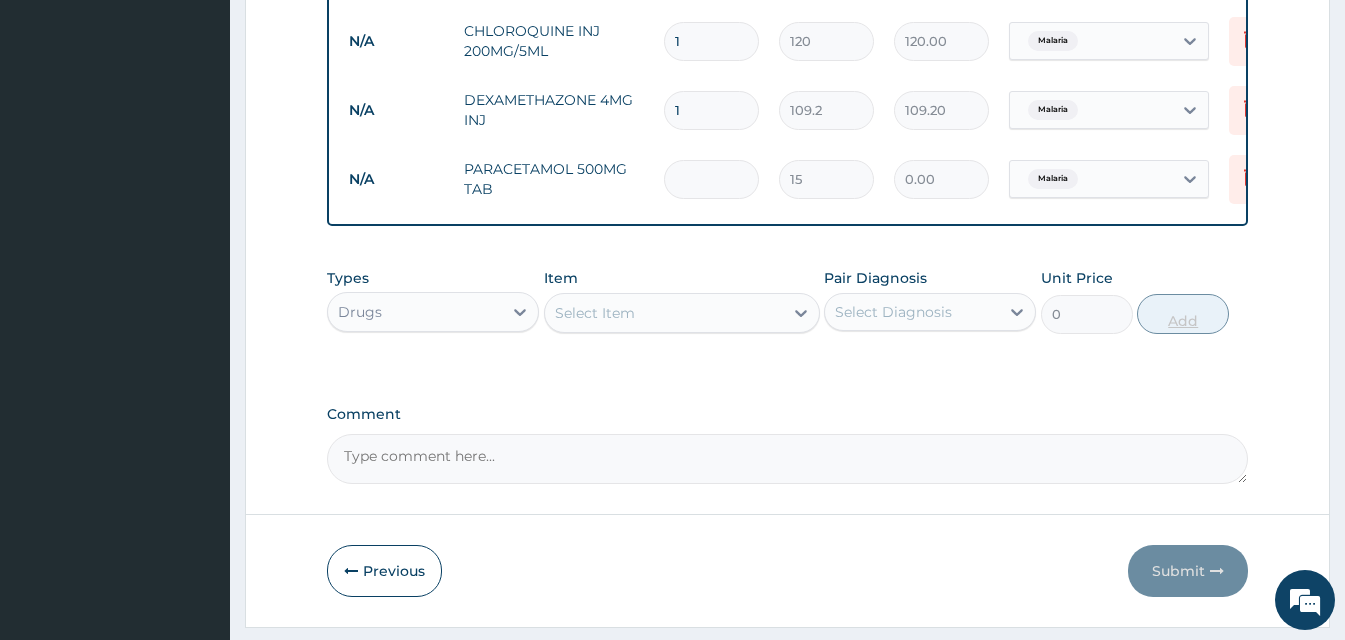 type on "3" 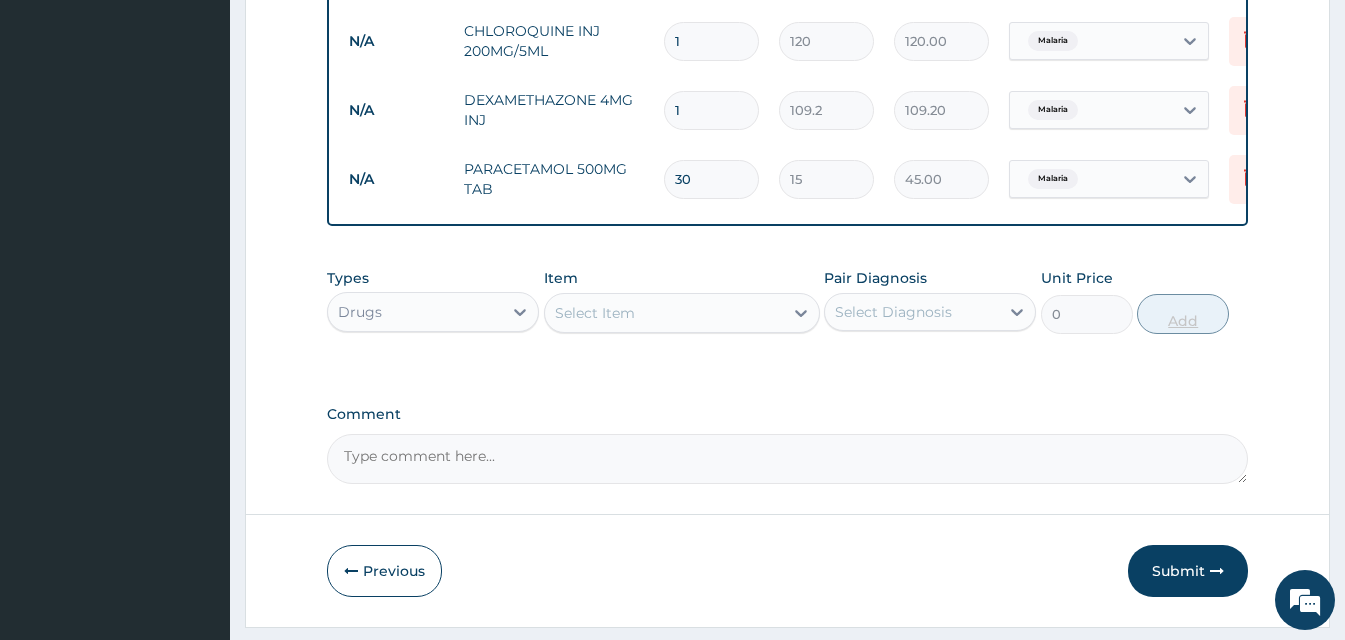 type on "300" 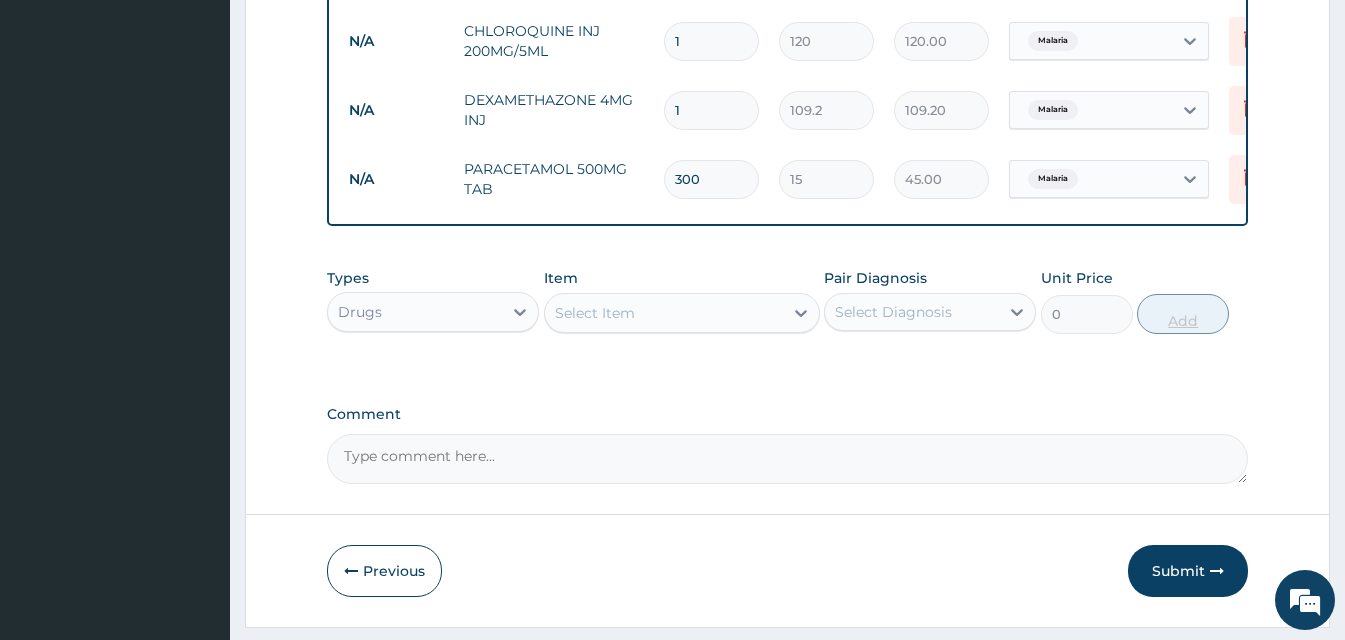 type on "4500.00" 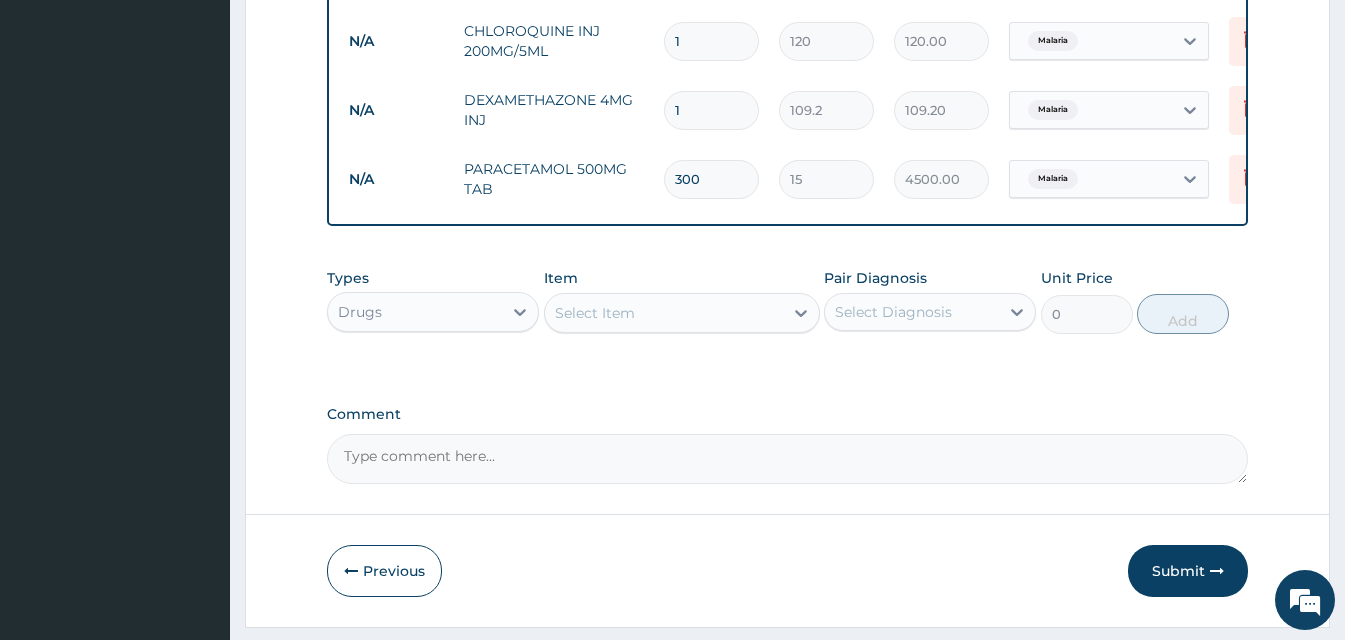 type on "30" 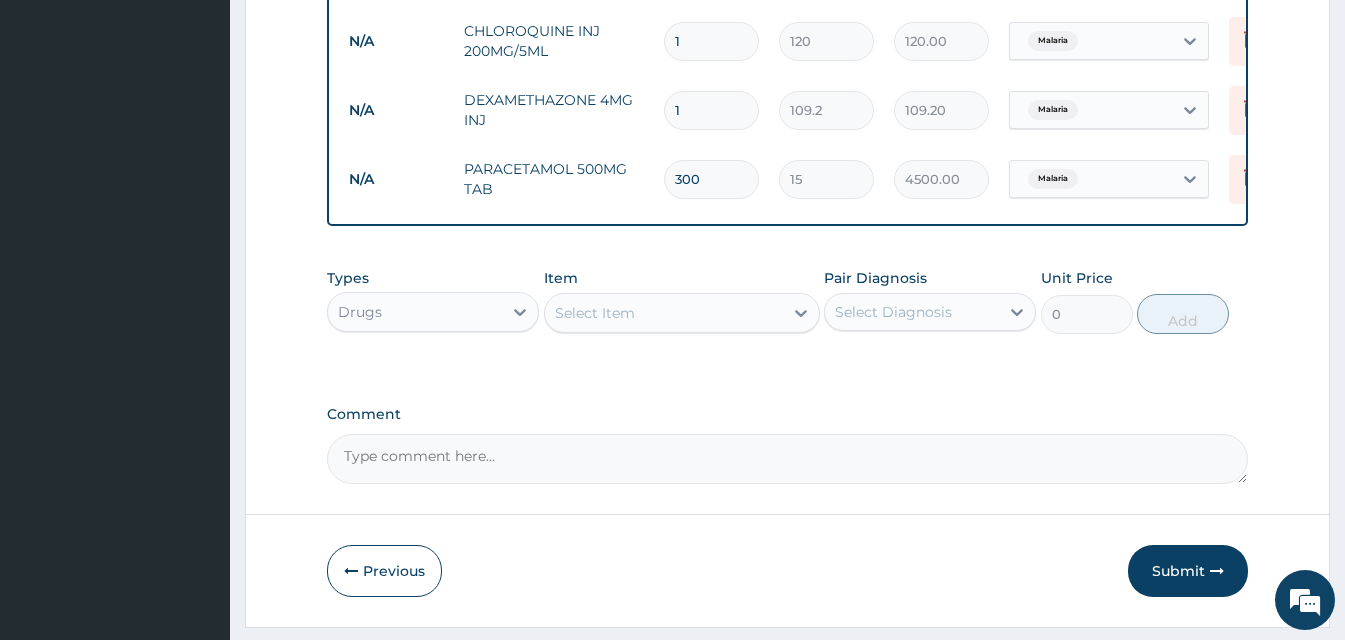 type on "450.00" 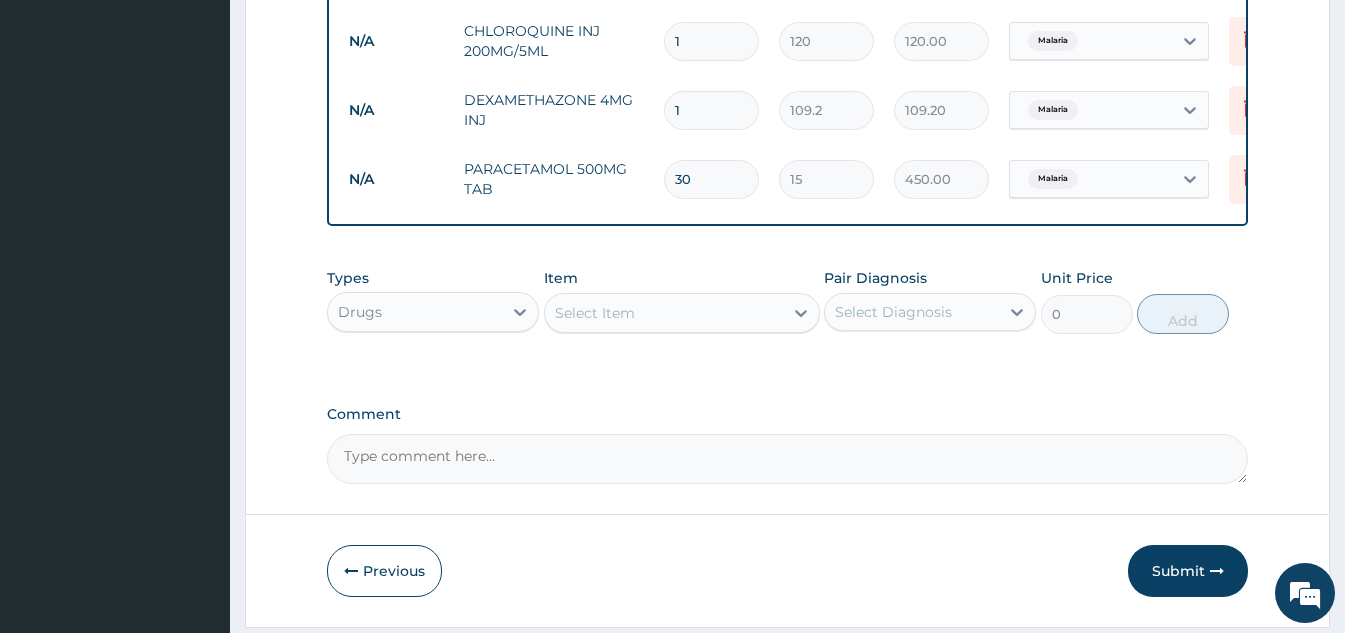type on "30" 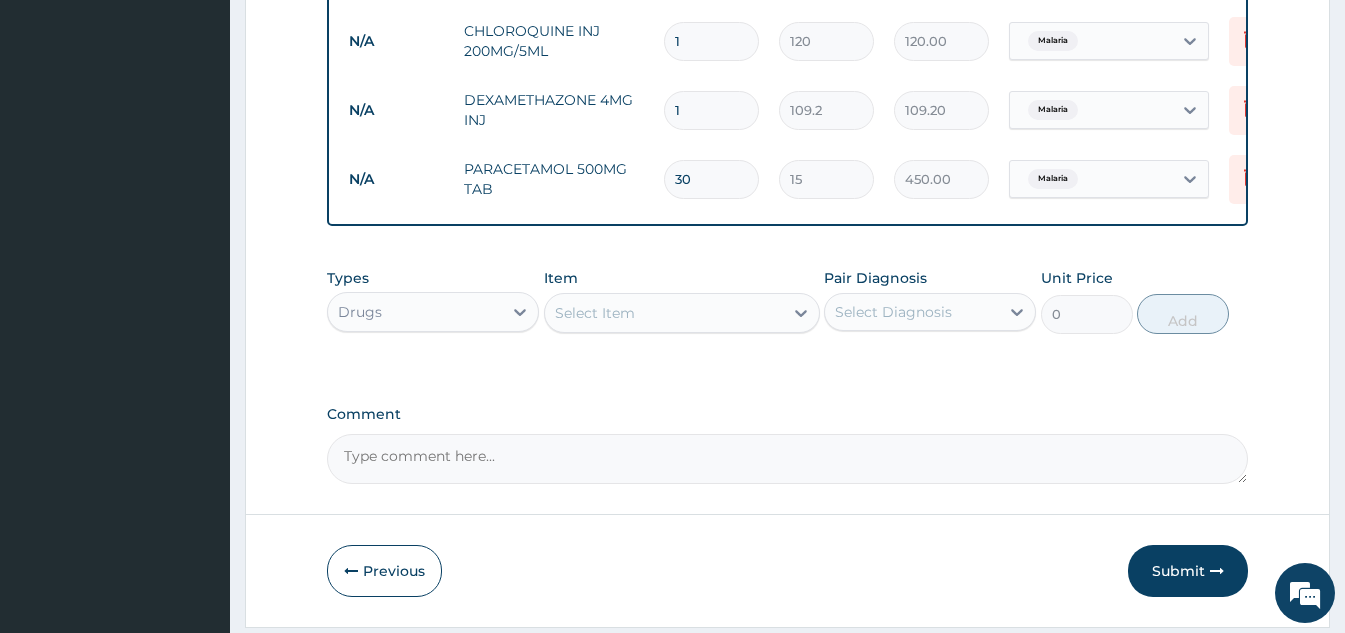 click on "Select Item" at bounding box center (595, 313) 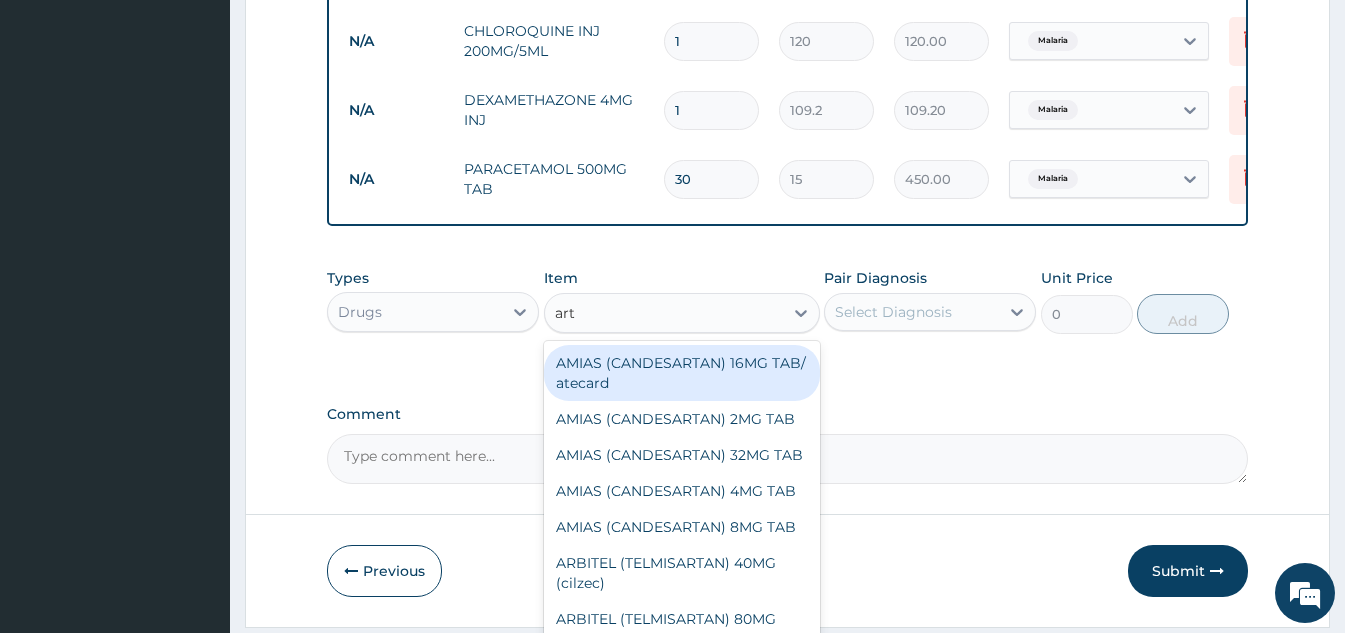 type on "arte" 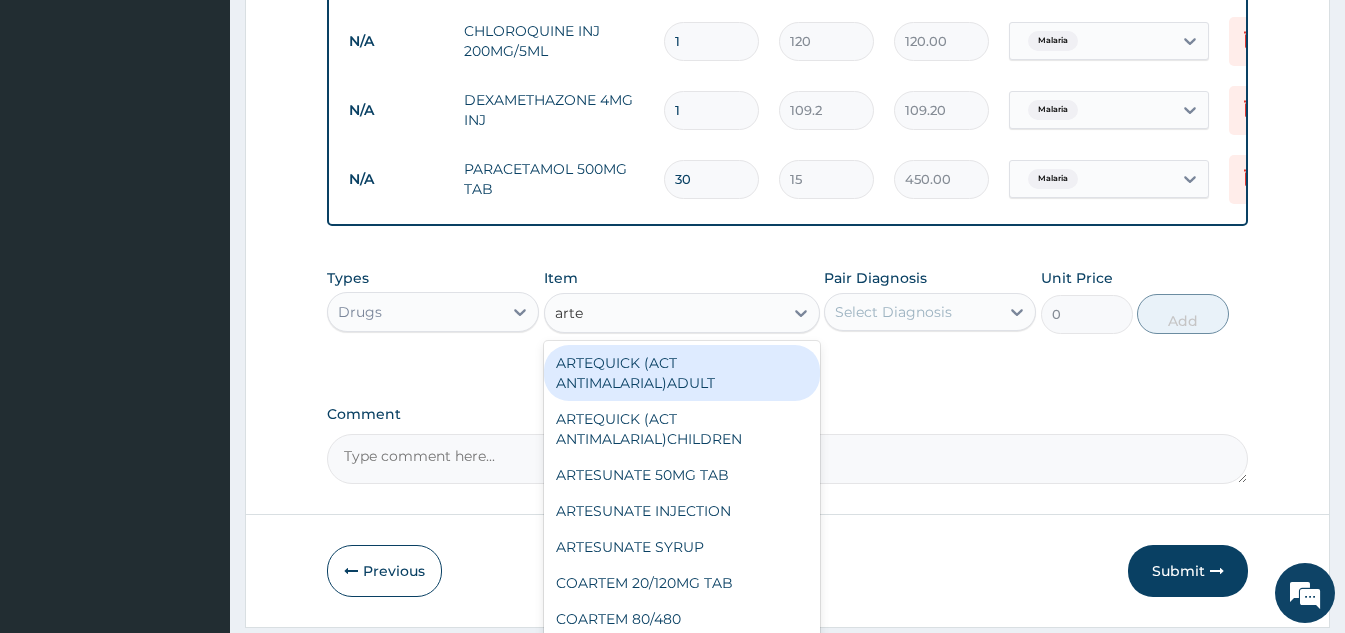 click on "ARTEQUICK (ACT ANTIMALARIAL)ADULT" at bounding box center (682, 373) 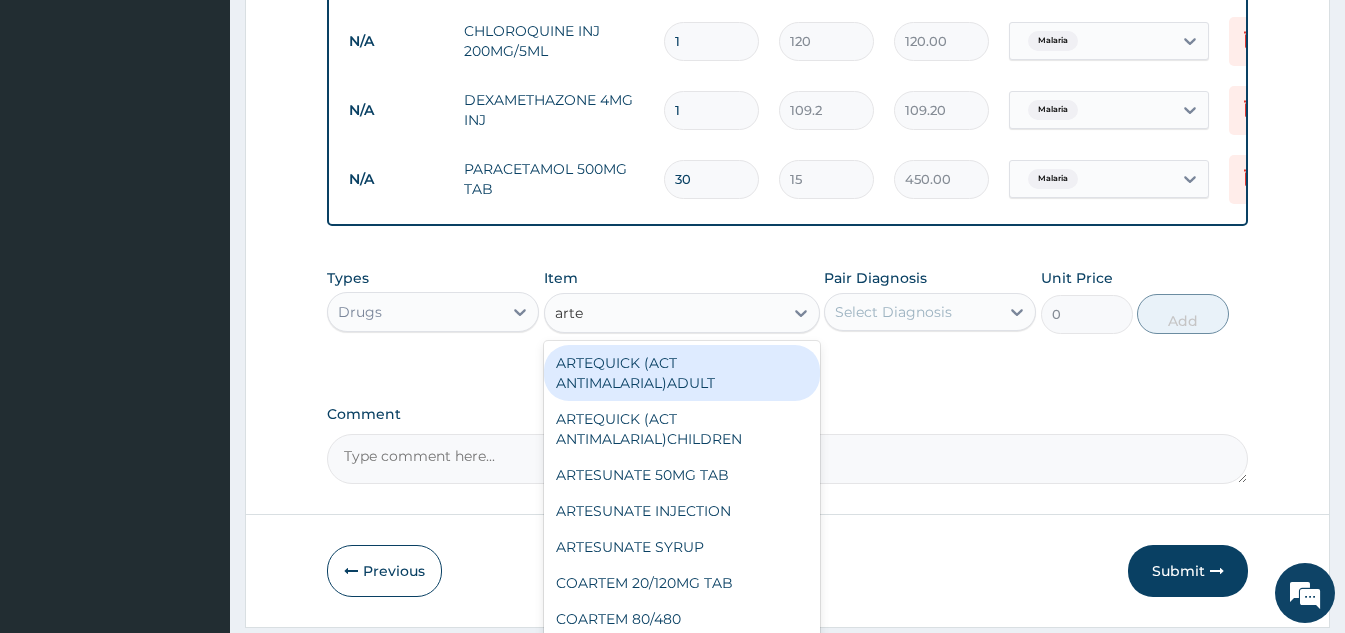 type 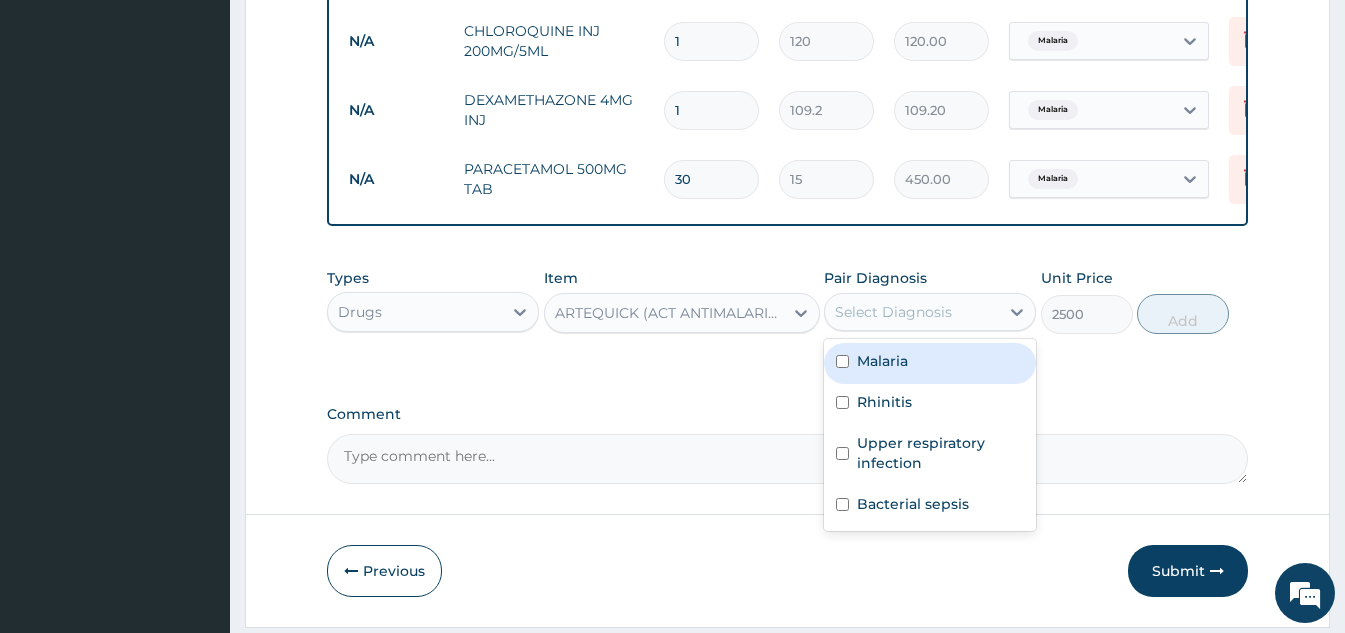 click on "Select Diagnosis" at bounding box center (912, 312) 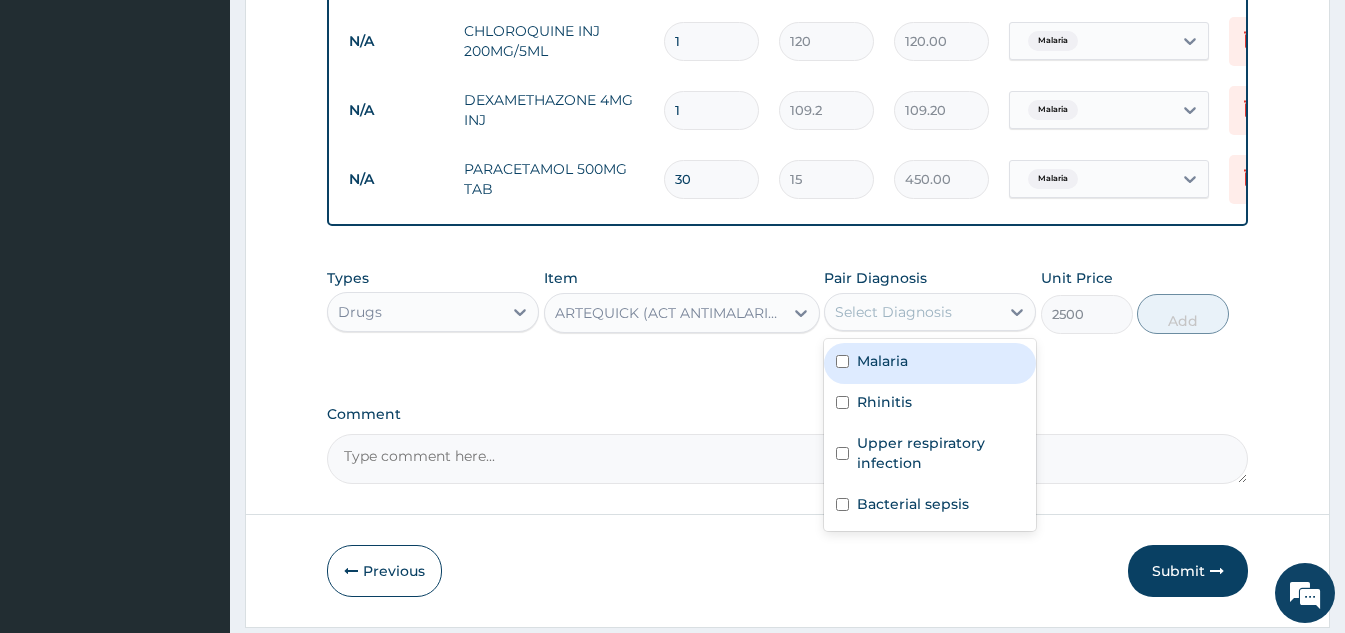 click on "Malaria" at bounding box center [930, 363] 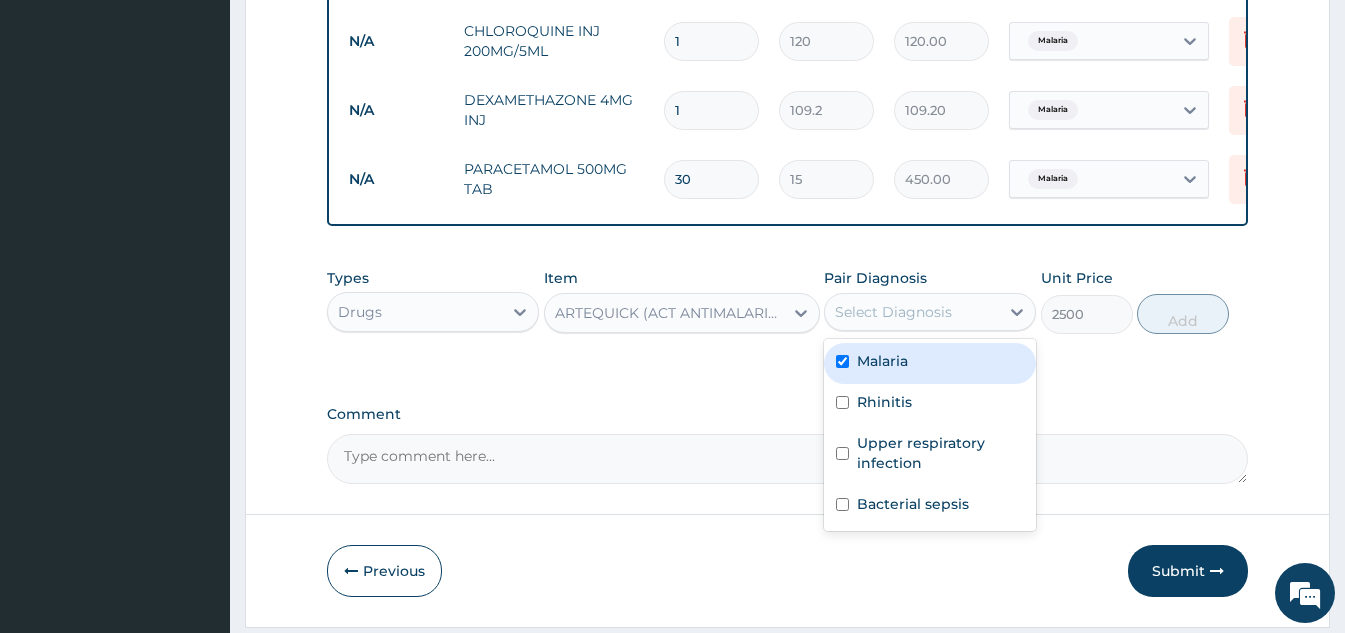 checkbox on "true" 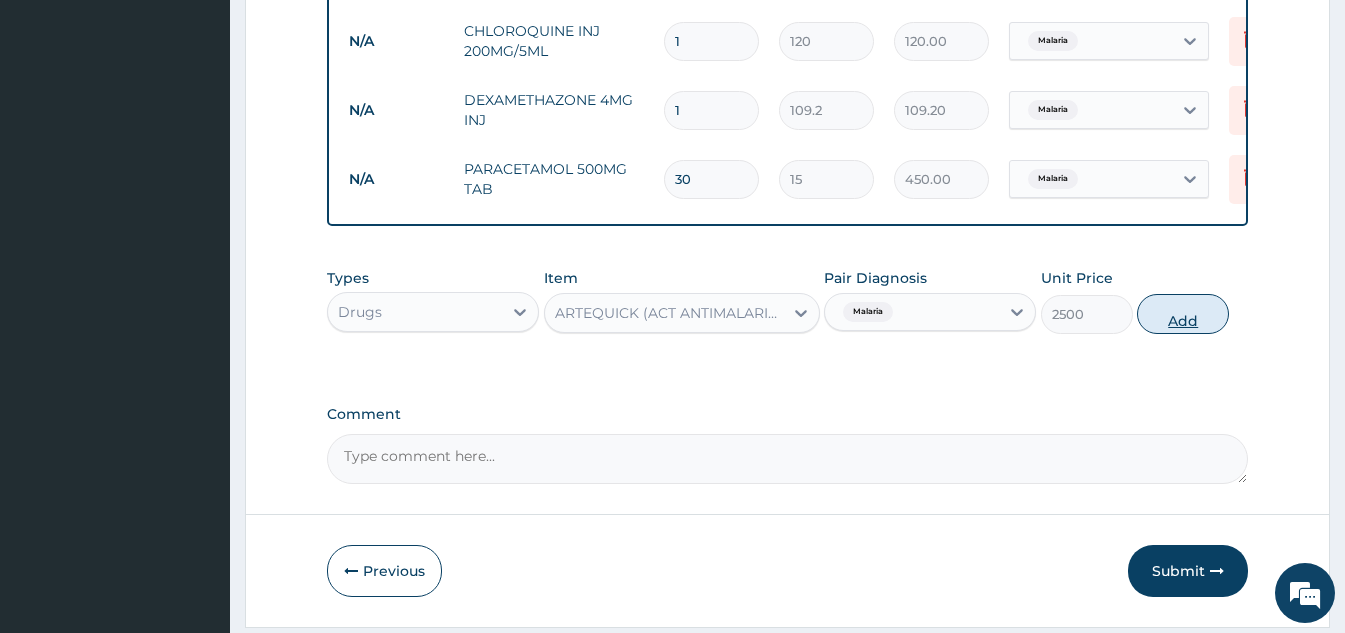 click on "Add" at bounding box center [1183, 314] 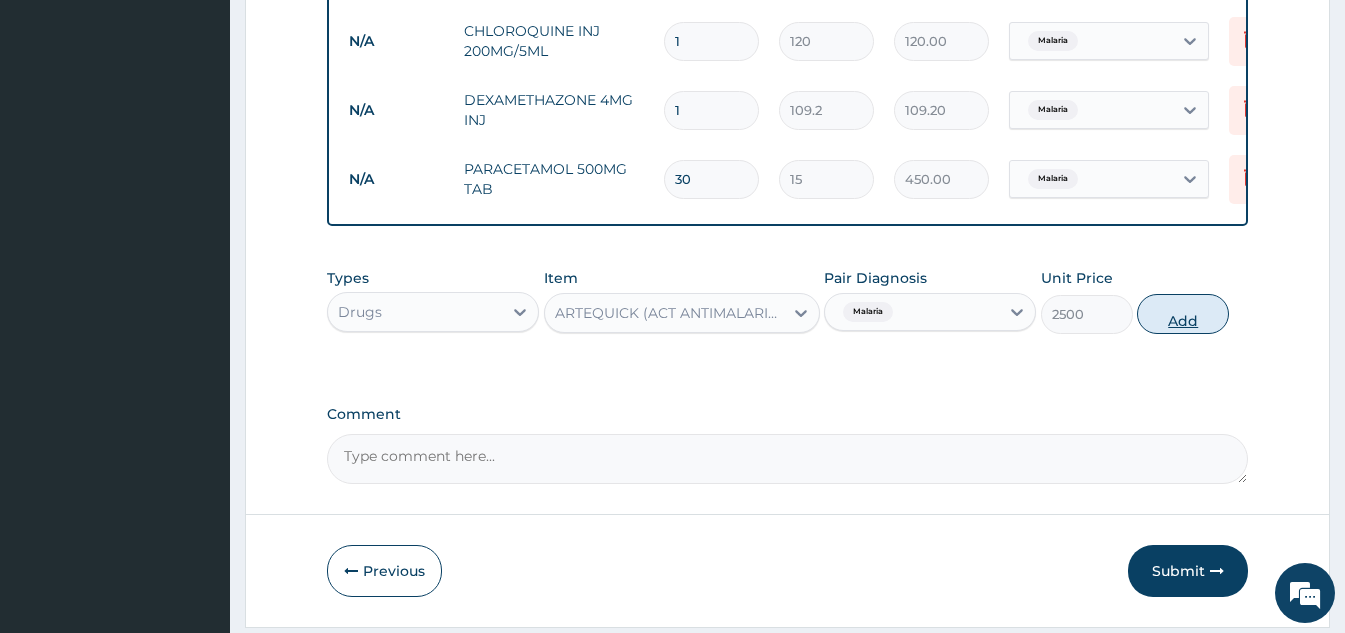 type on "0" 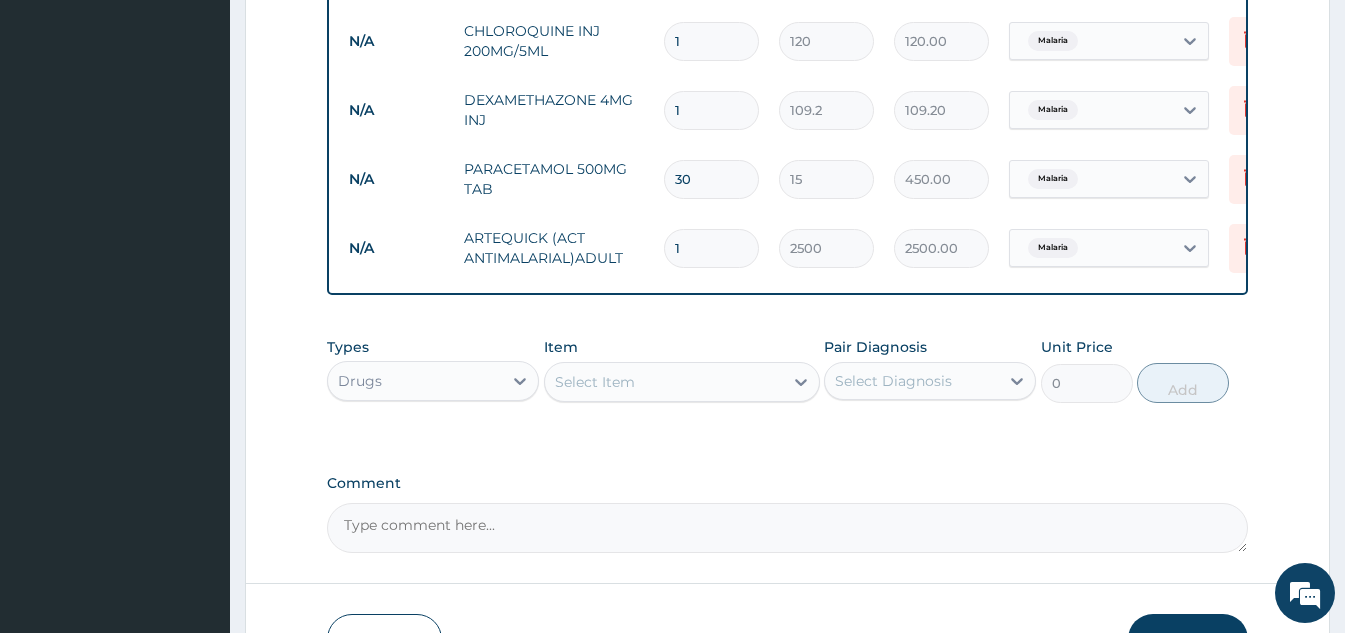 click on "Select Item" at bounding box center [664, 382] 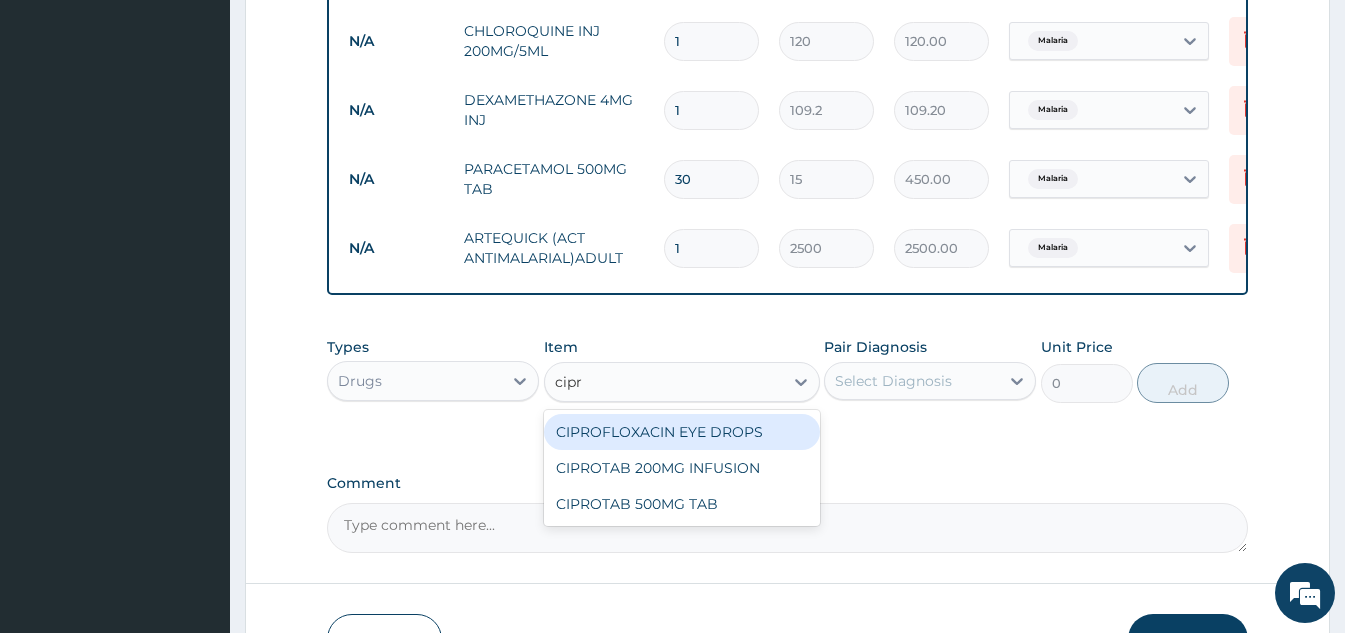 type on "cipro" 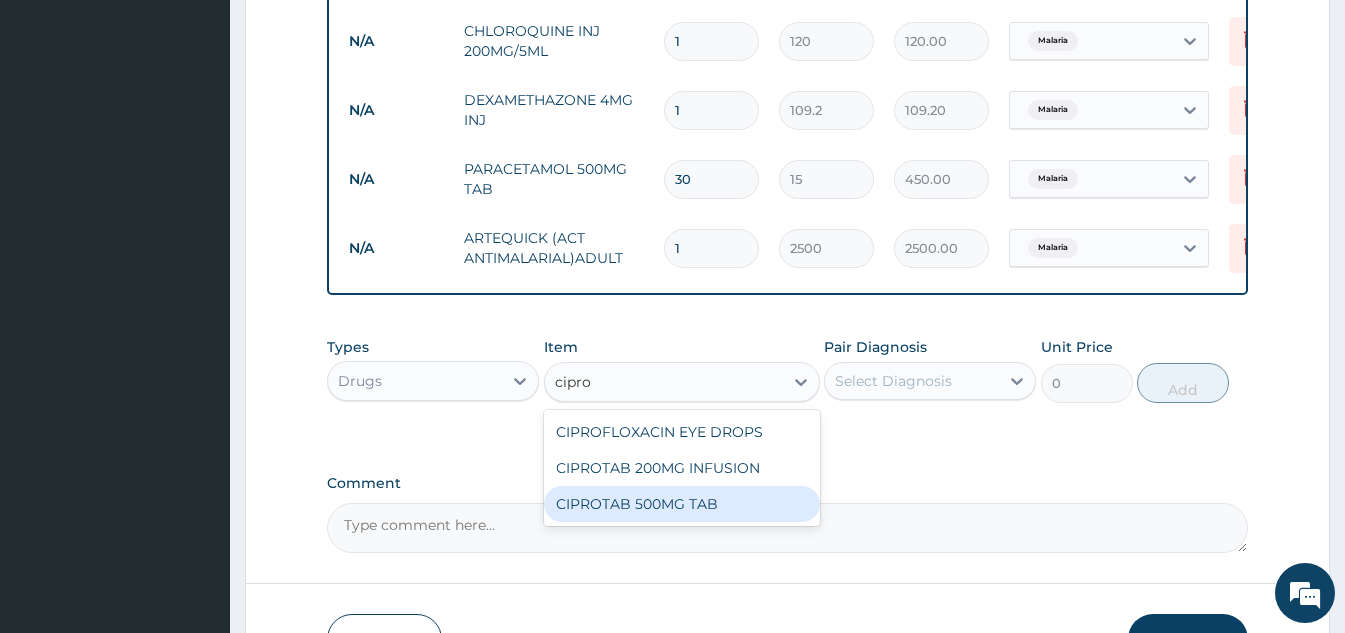click on "CIPROTAB 500MG TAB" at bounding box center (682, 504) 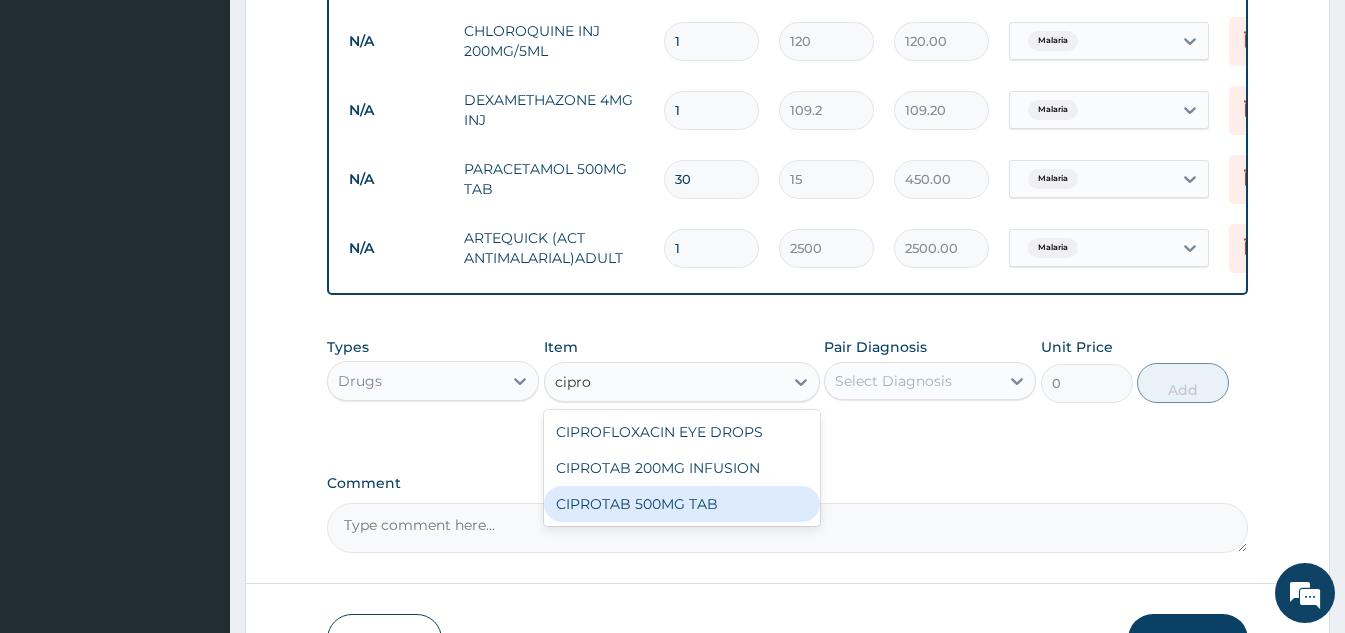 type 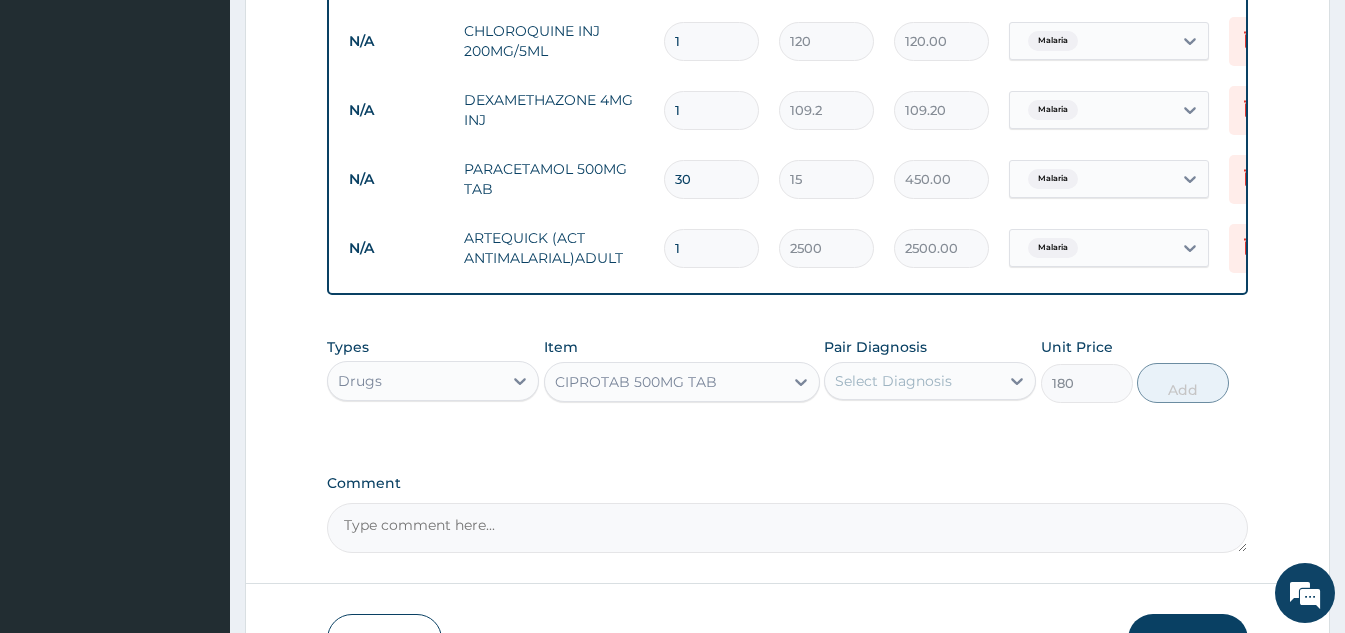 click on "CIPROTAB 500MG TAB" at bounding box center (664, 382) 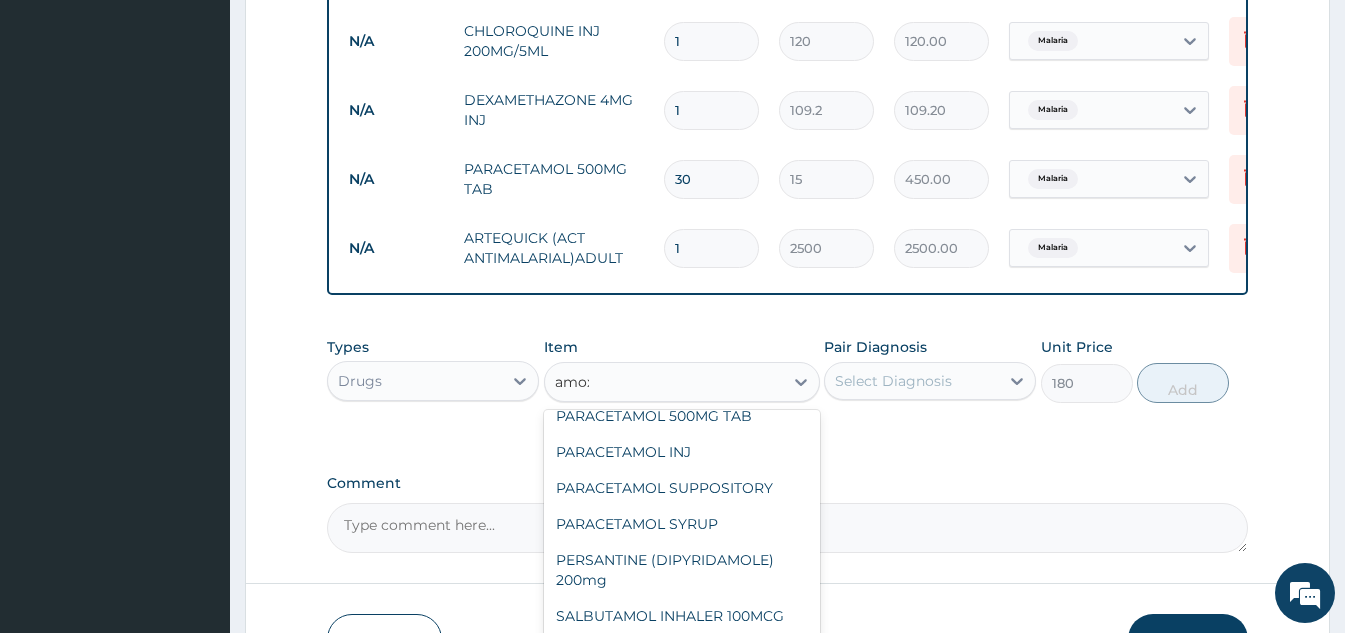 scroll, scrollTop: 600, scrollLeft: 0, axis: vertical 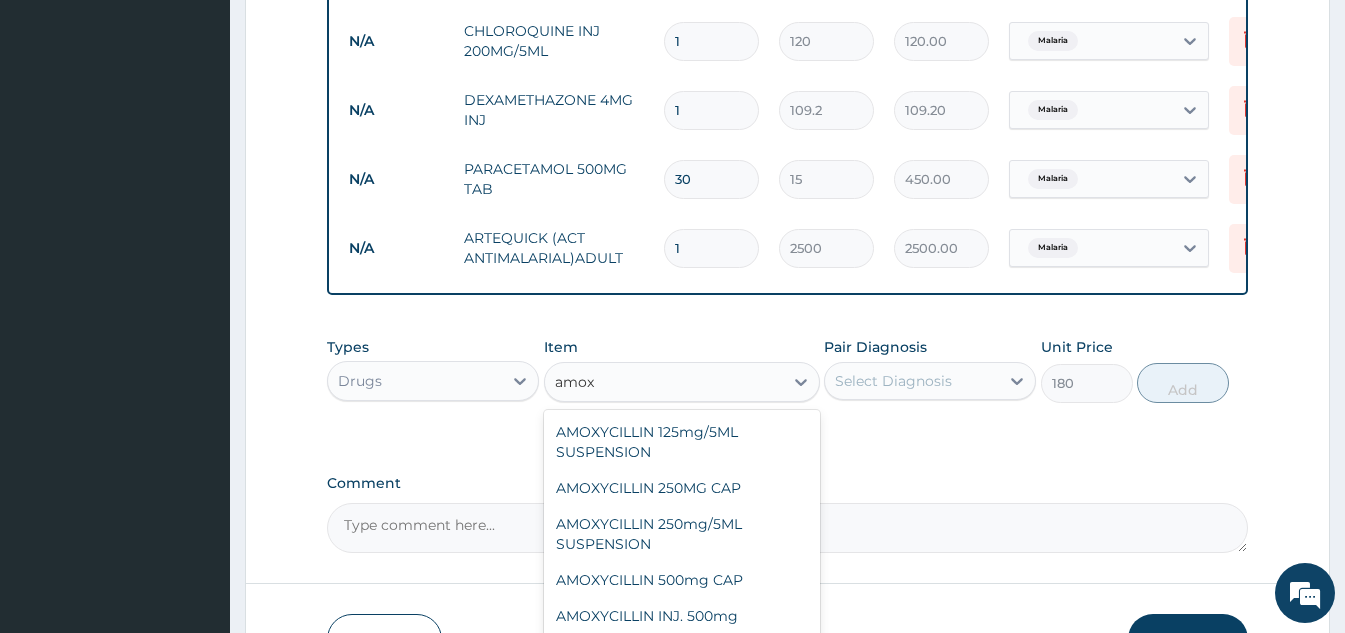 type on "amoxy" 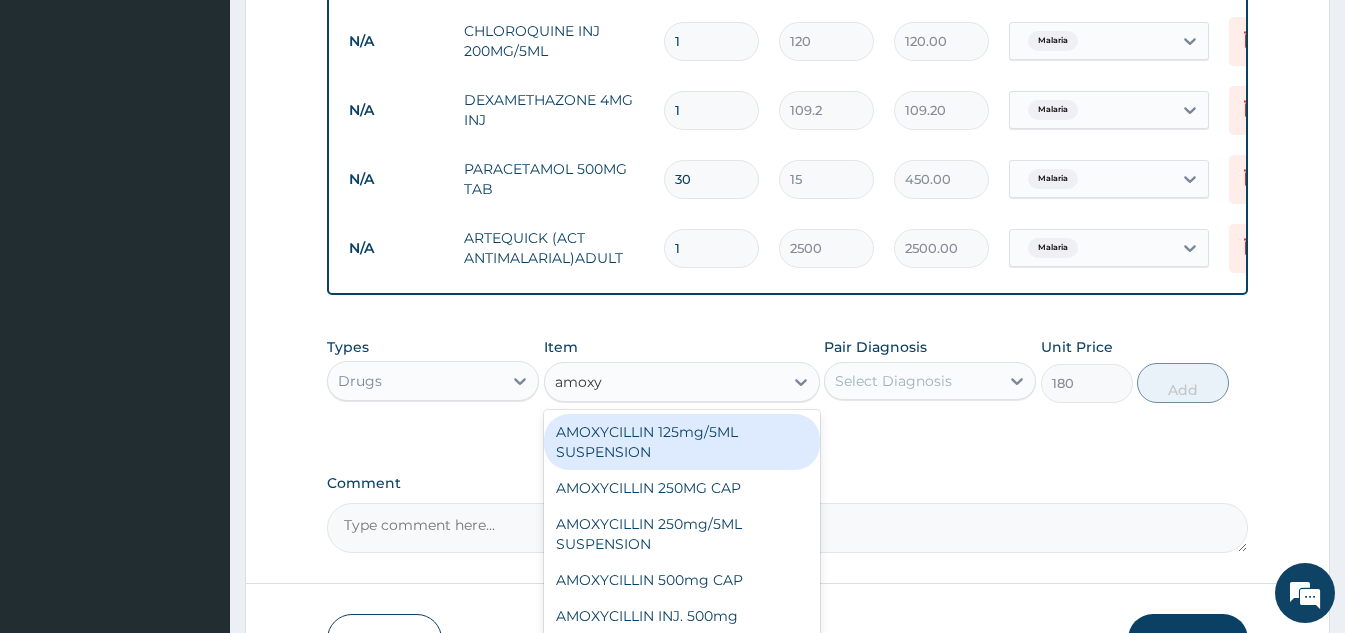 scroll, scrollTop: 0, scrollLeft: 0, axis: both 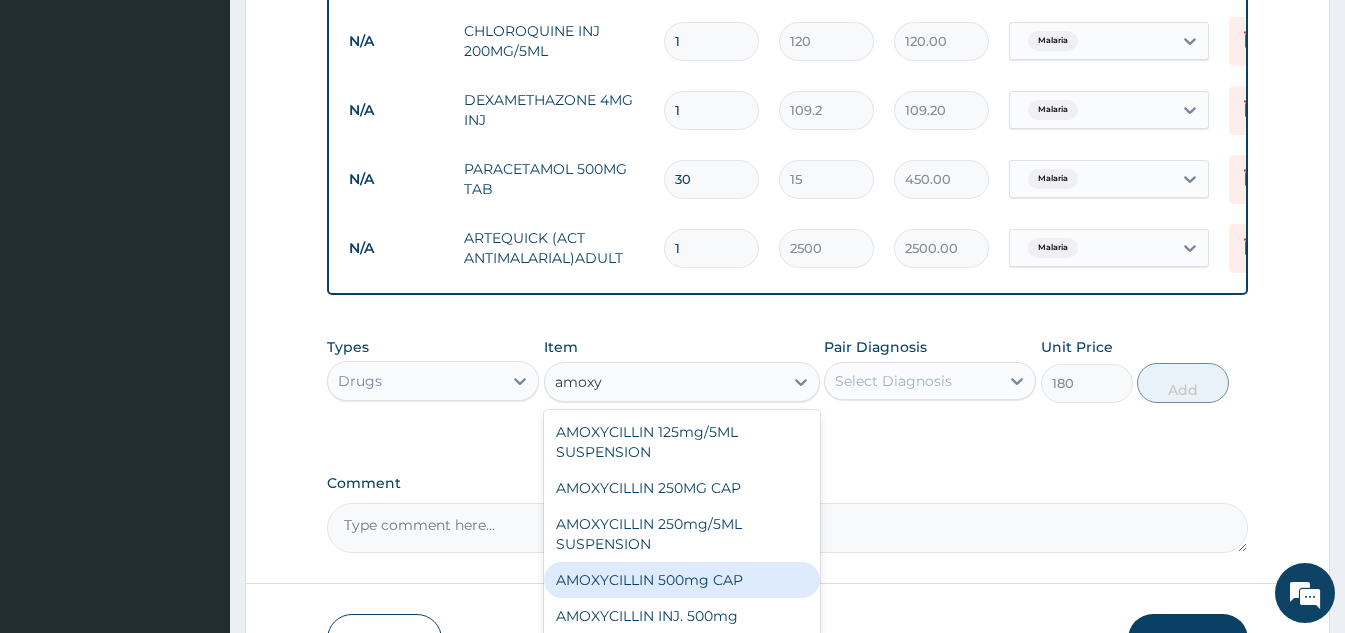 click on "AMOXYCILLIN 500mg CAP" at bounding box center (682, 580) 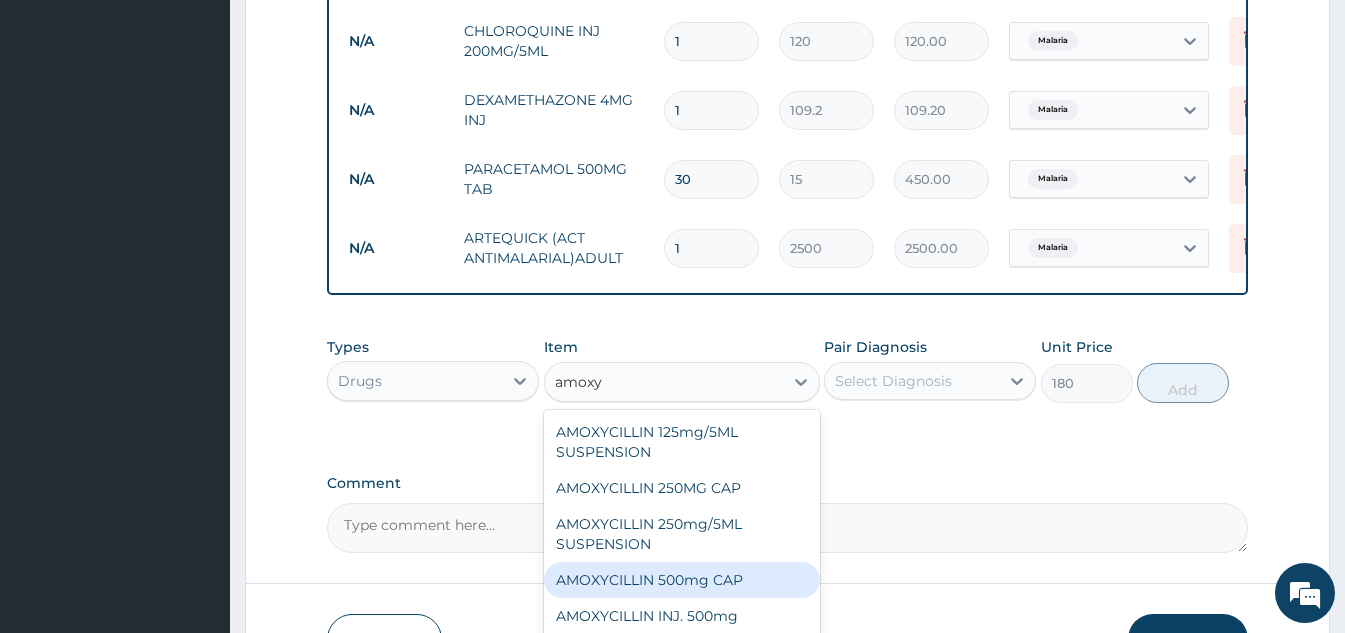 type 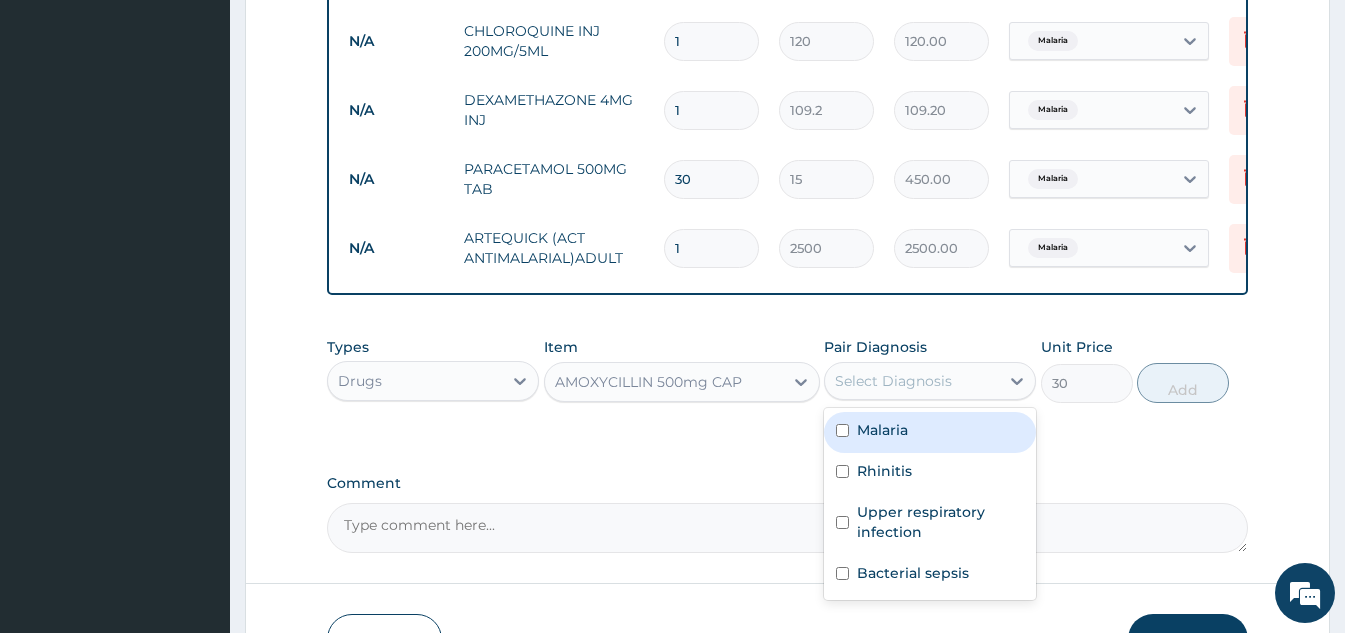 click on "Select Diagnosis" at bounding box center [912, 381] 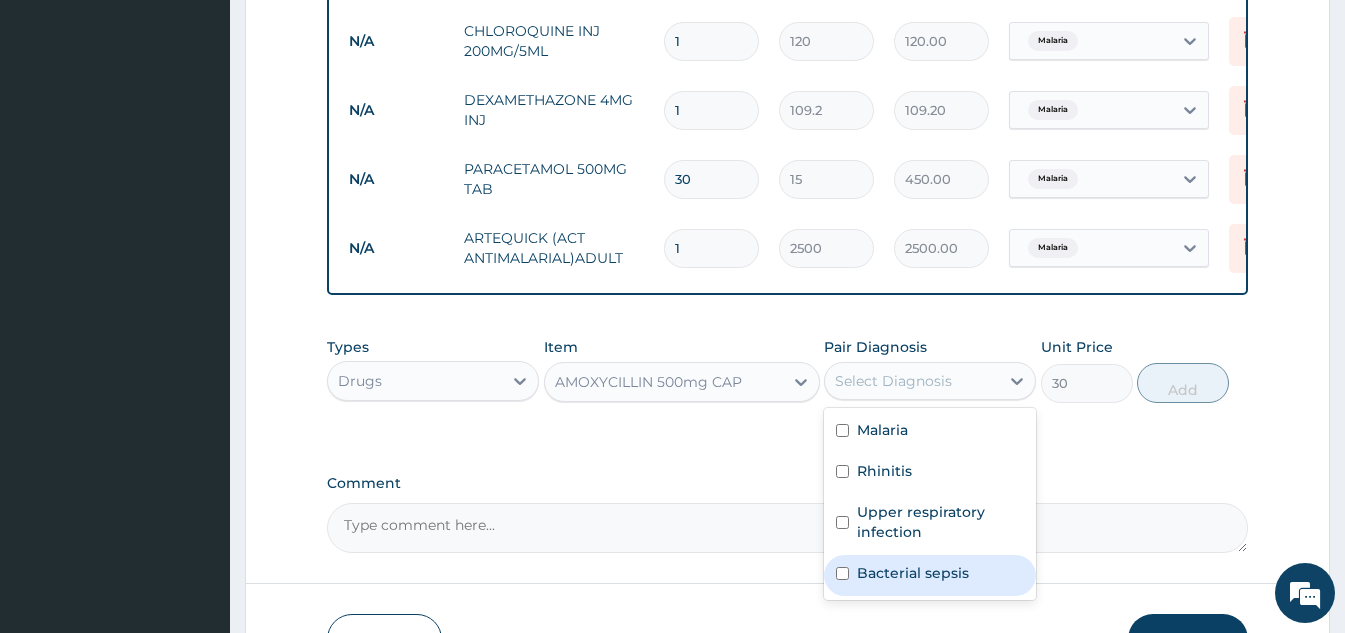 click on "Bacterial sepsis" at bounding box center (913, 573) 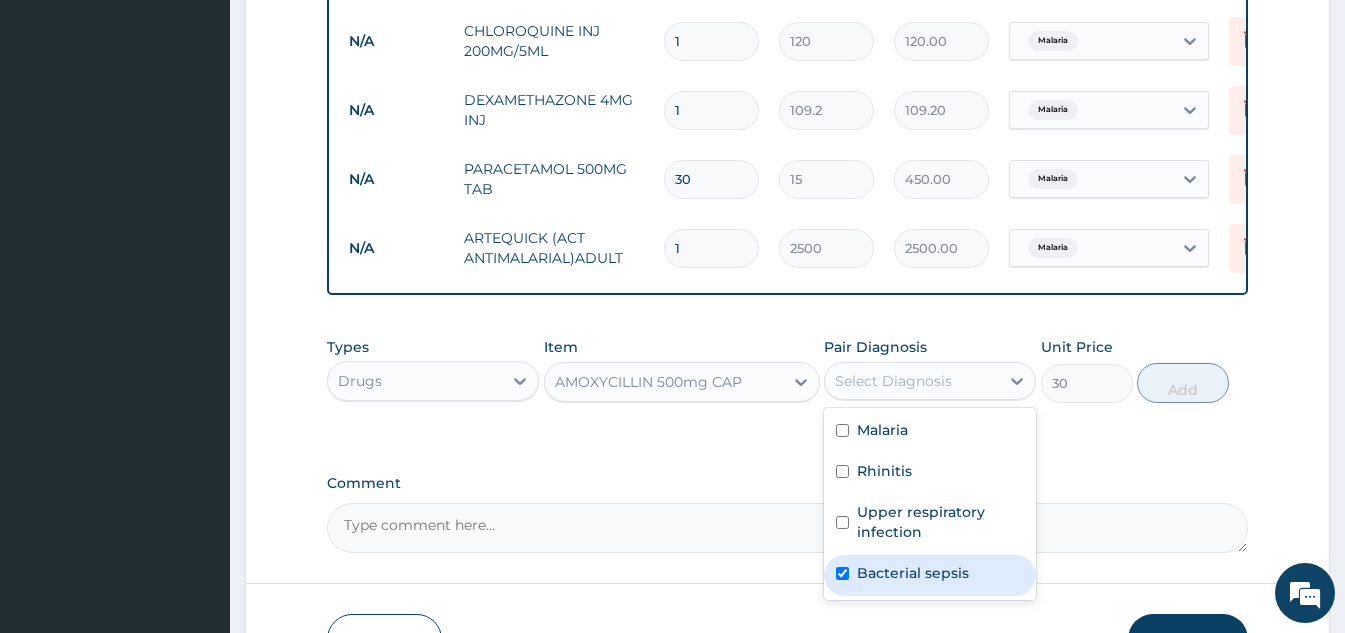 checkbox on "true" 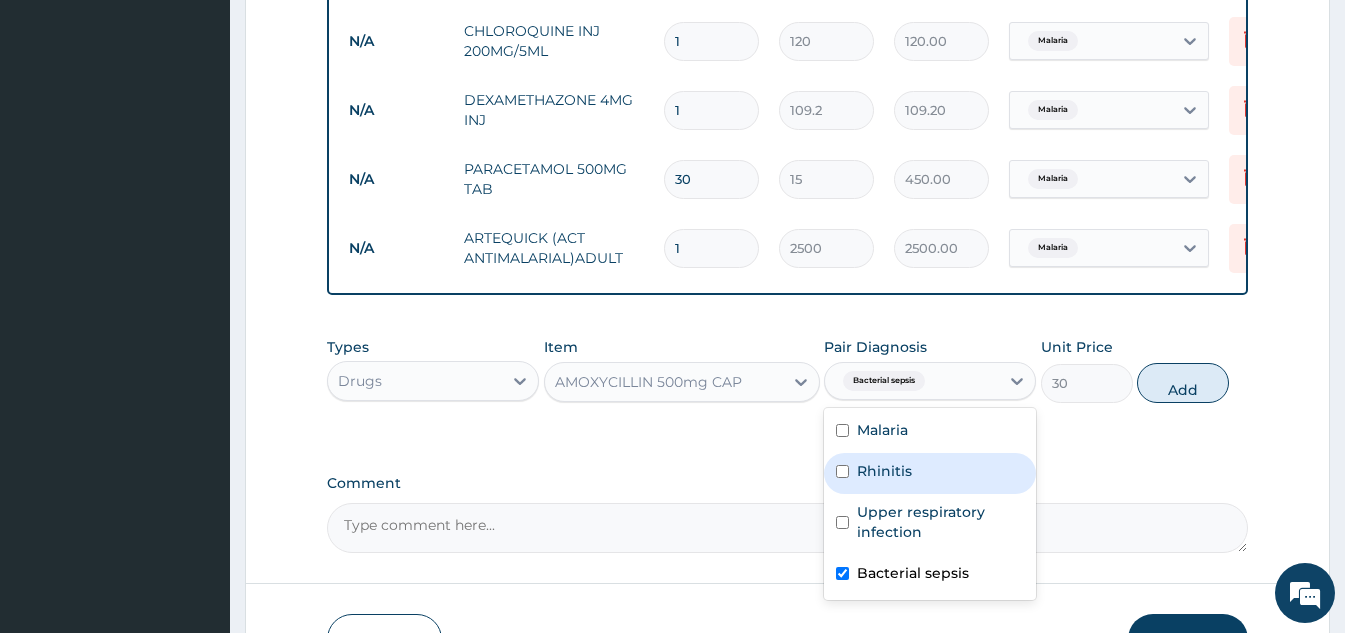 click on "Rhinitis" at bounding box center (930, 473) 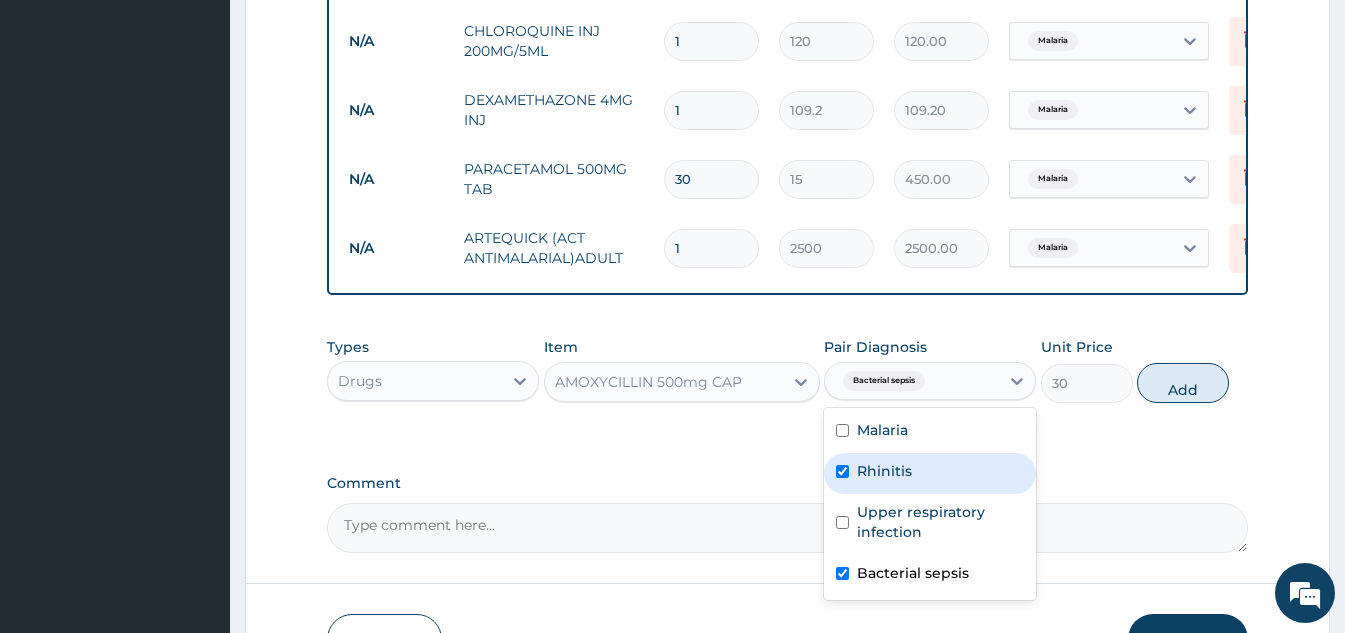 checkbox on "true" 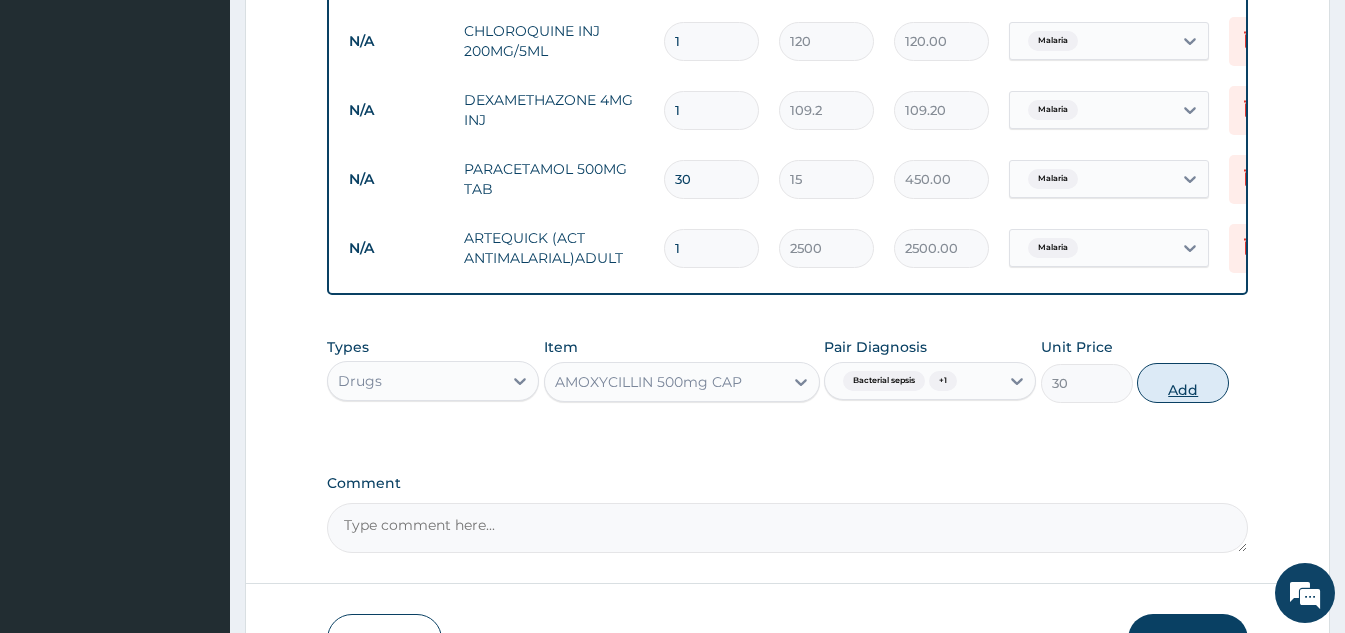 click on "Add" at bounding box center (1183, 383) 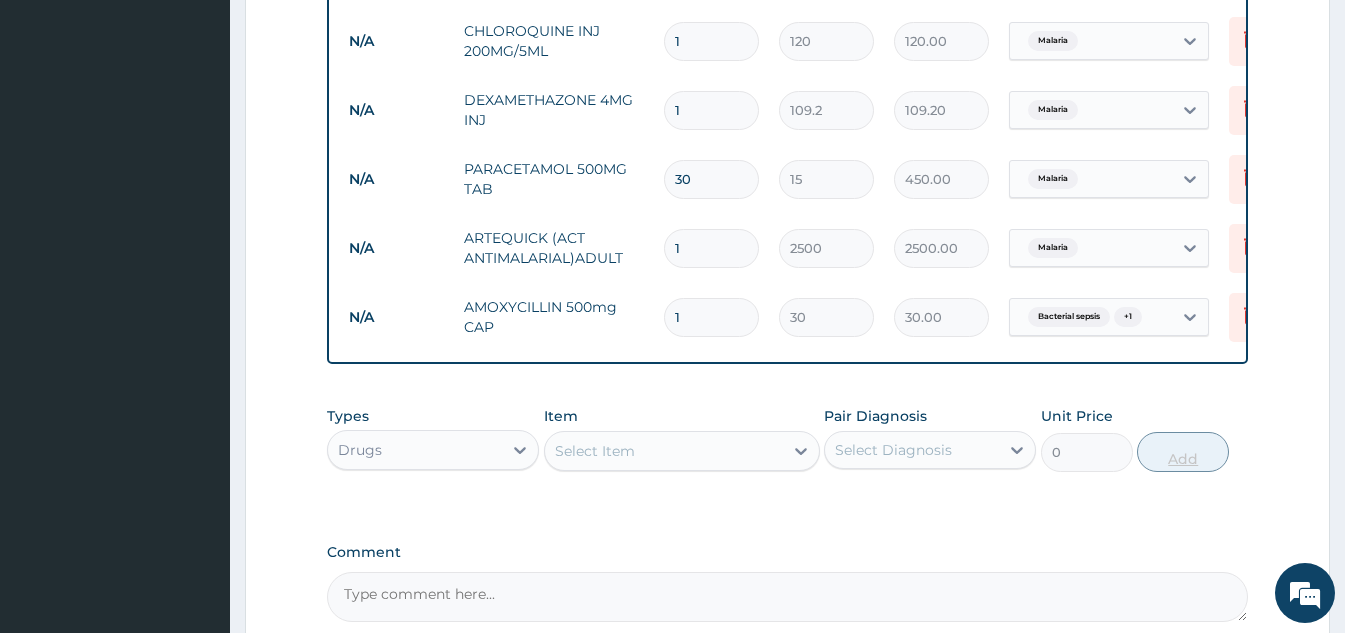 type 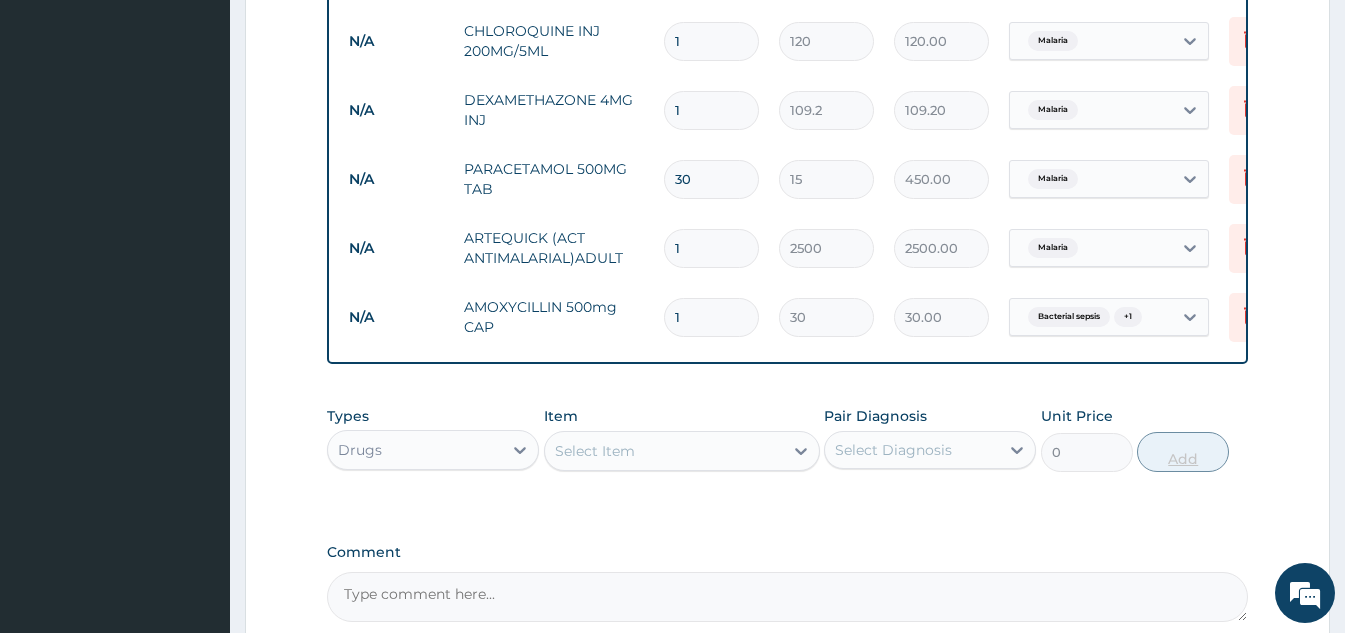 type on "0.00" 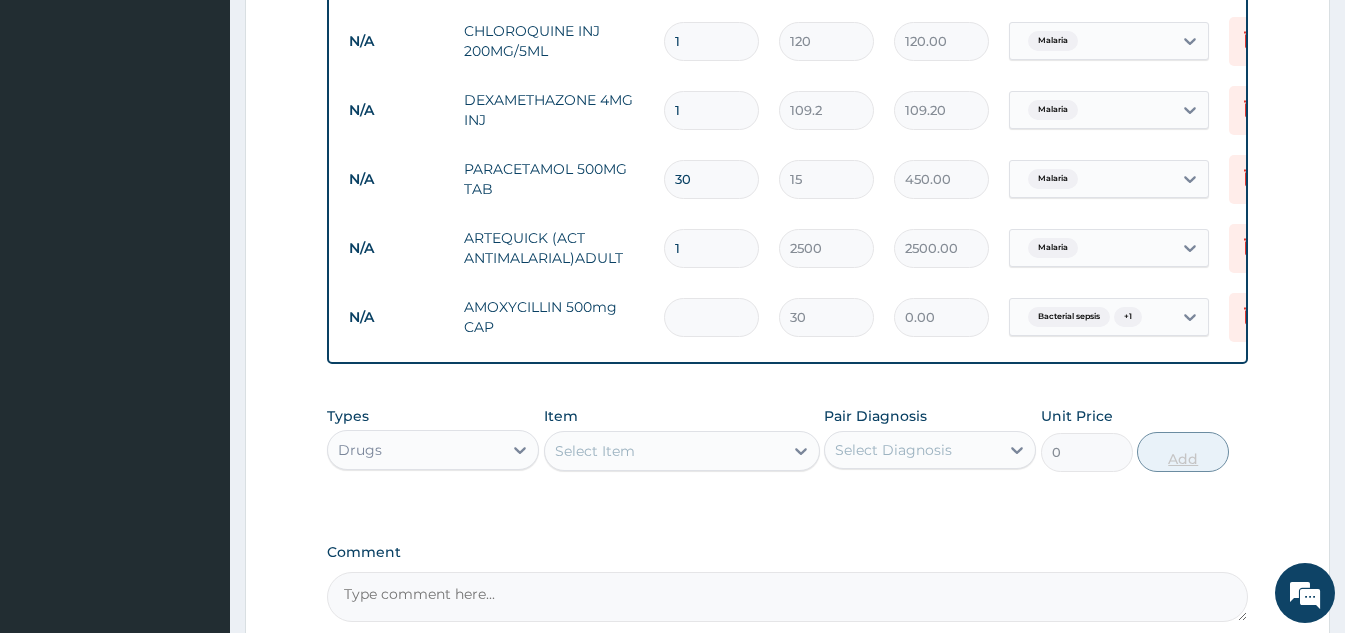 type on "2" 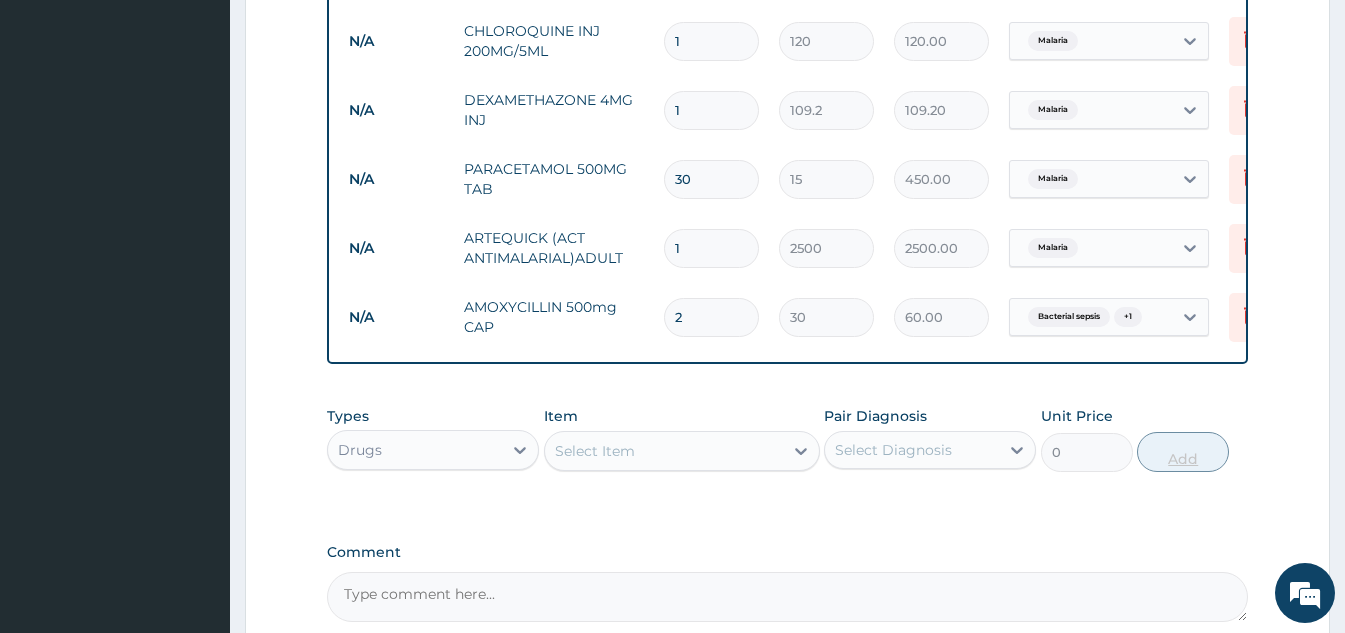 type on "21" 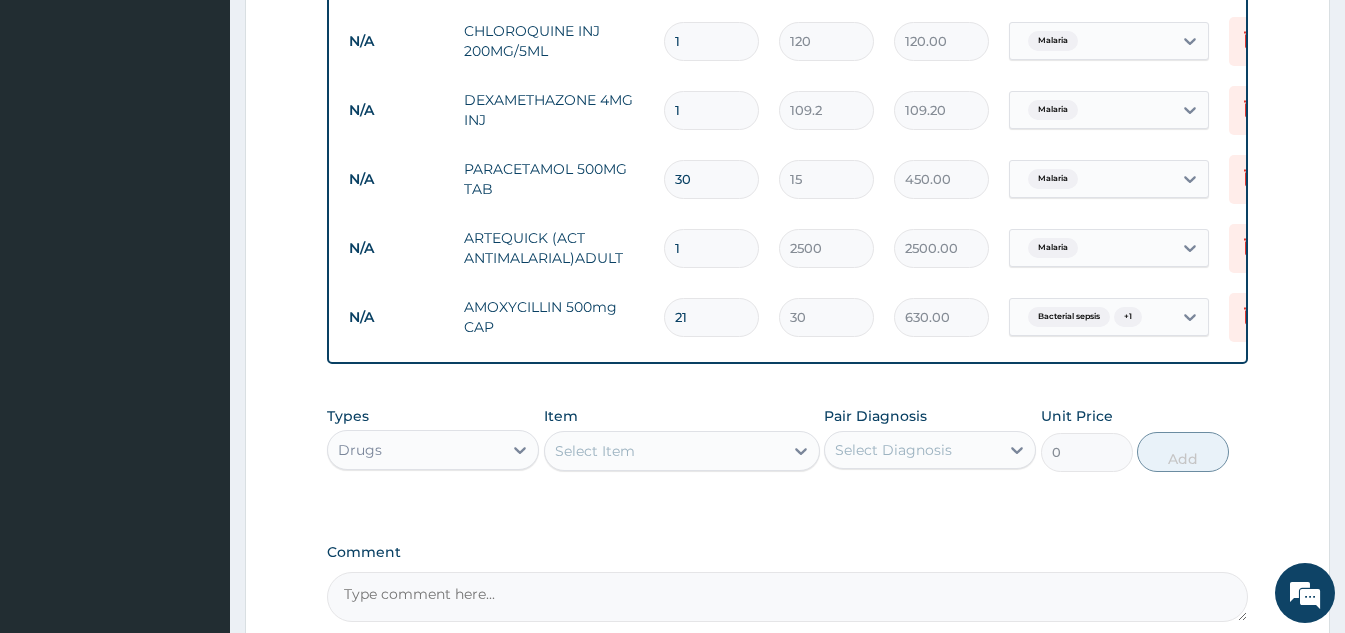 type on "21" 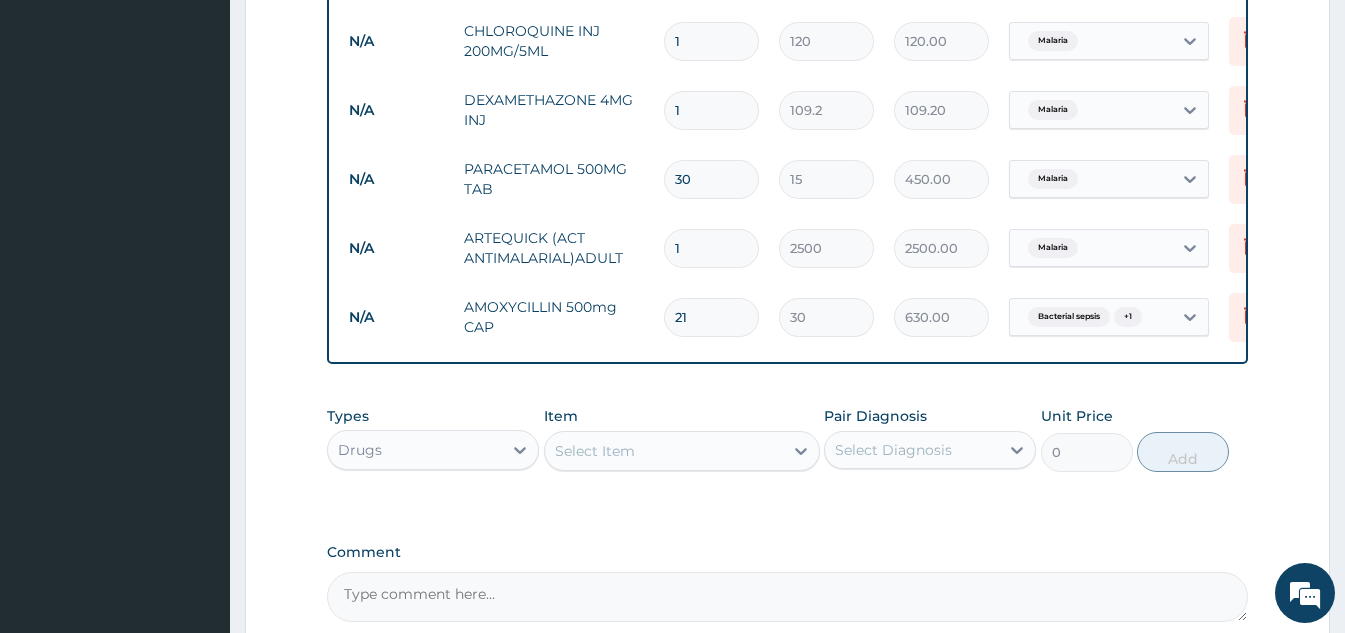 click on "Select Item" at bounding box center [664, 451] 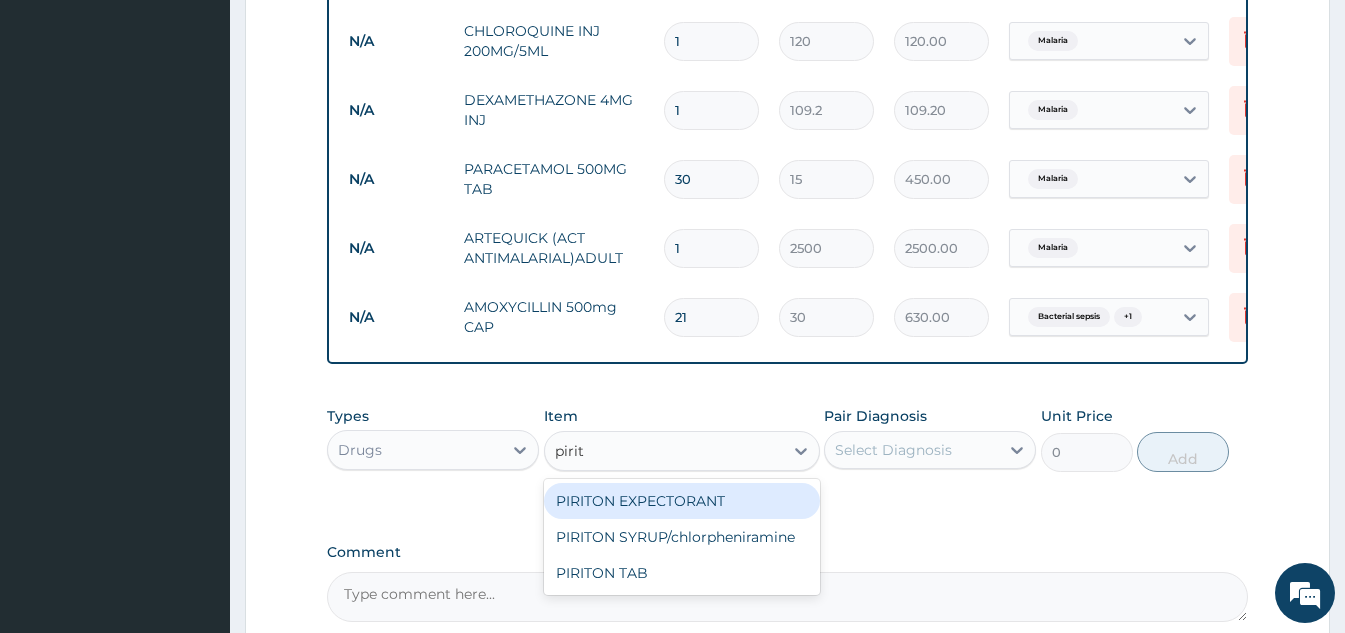 type on "pirito" 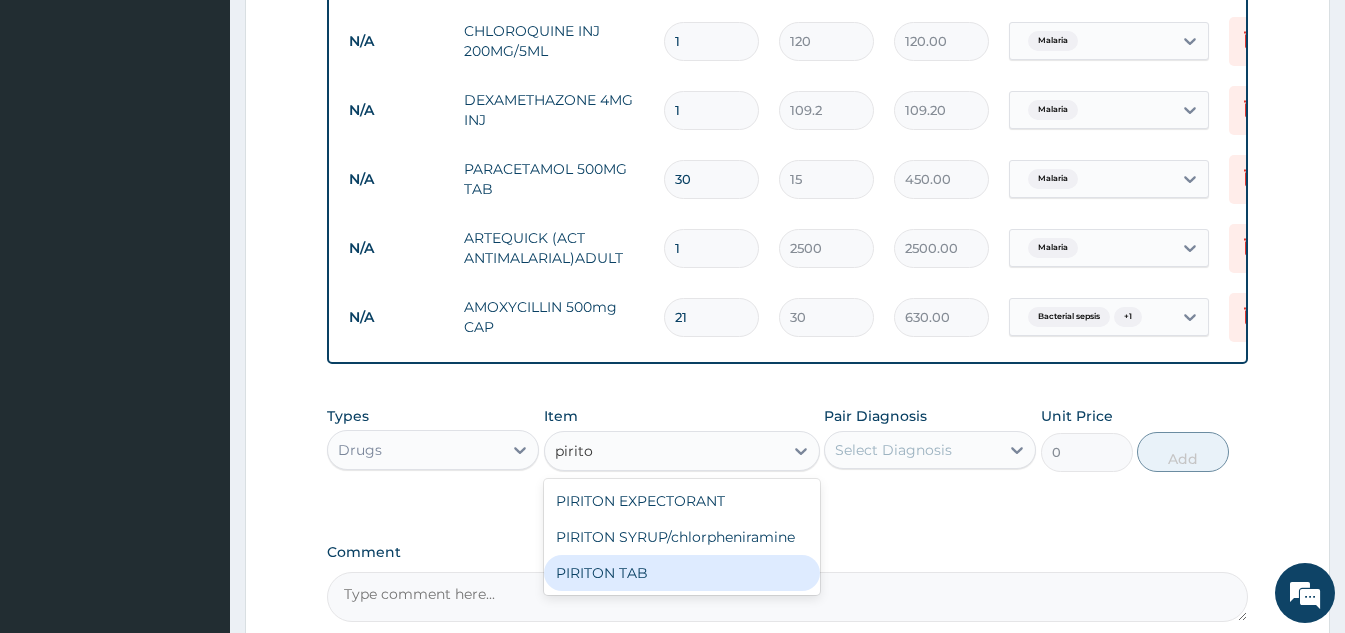 click on "PIRITON TAB" at bounding box center [682, 573] 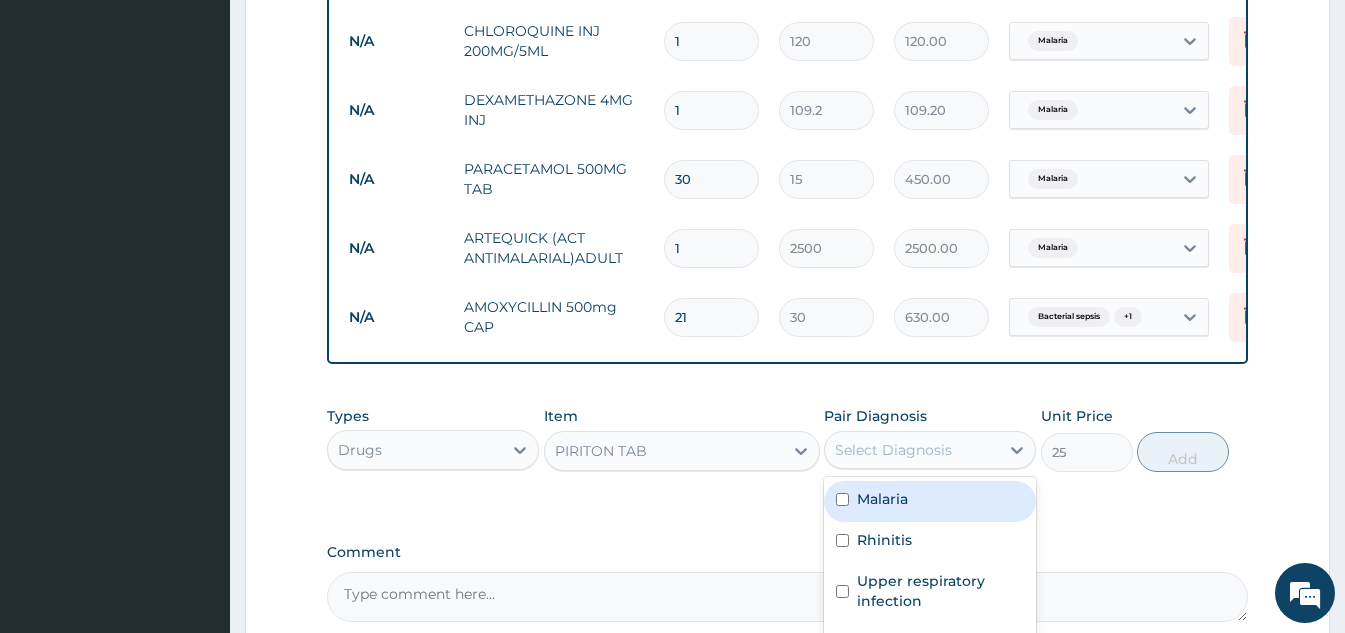 click on "Select Diagnosis" at bounding box center (893, 450) 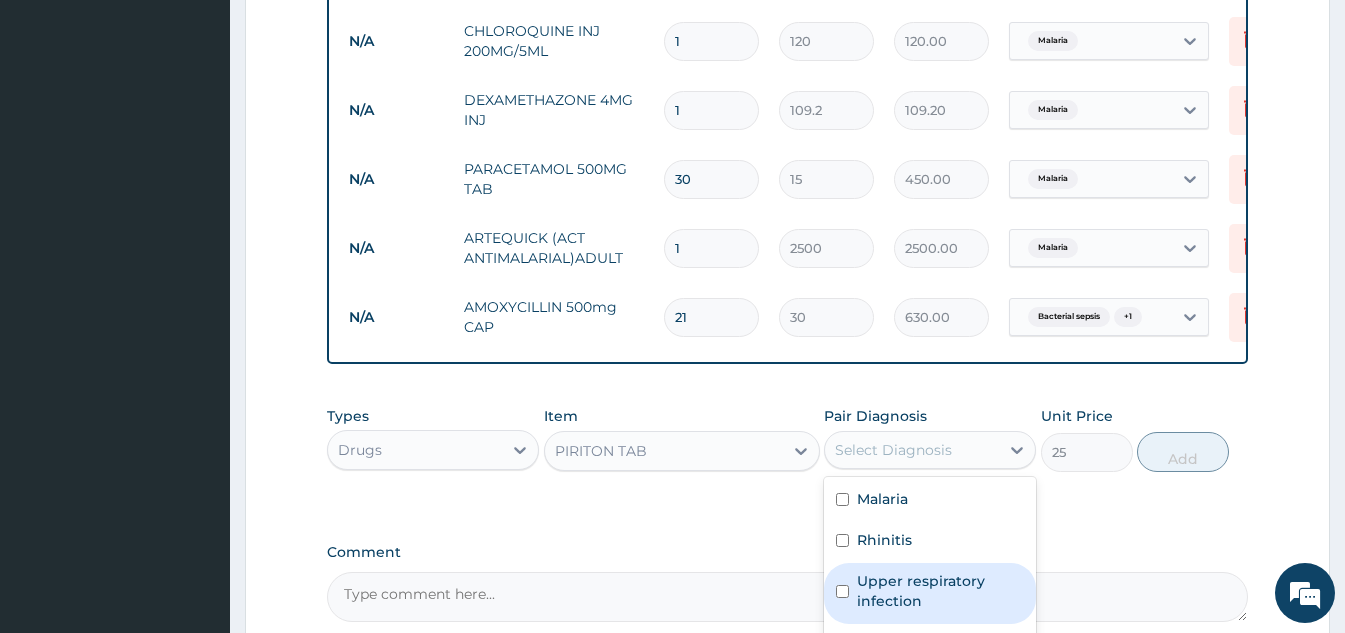 drag, startPoint x: 923, startPoint y: 583, endPoint x: 923, endPoint y: 568, distance: 15 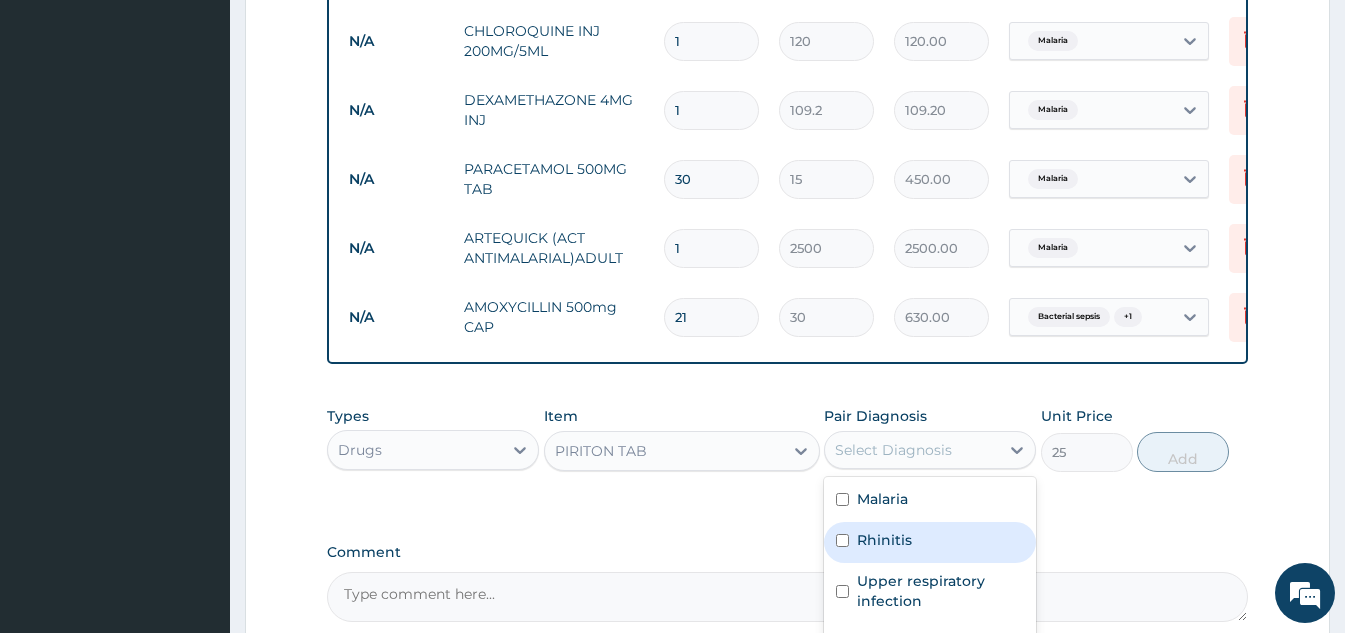 click on "Rhinitis" at bounding box center [930, 542] 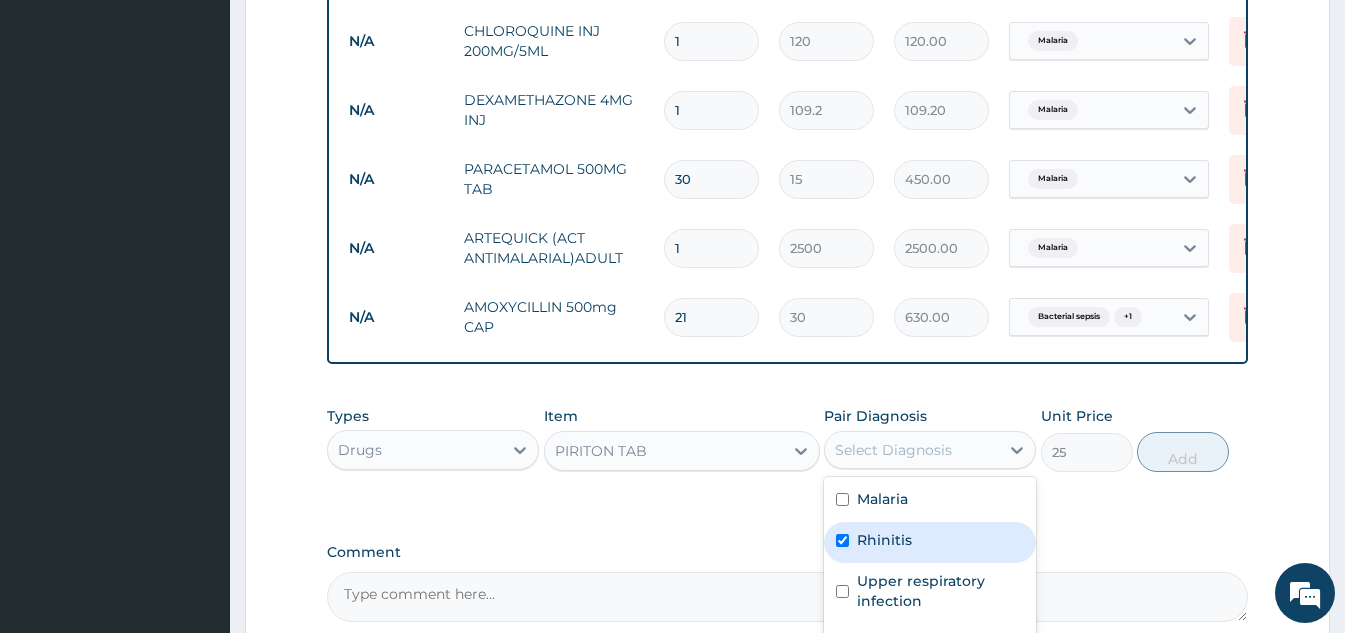 checkbox on "true" 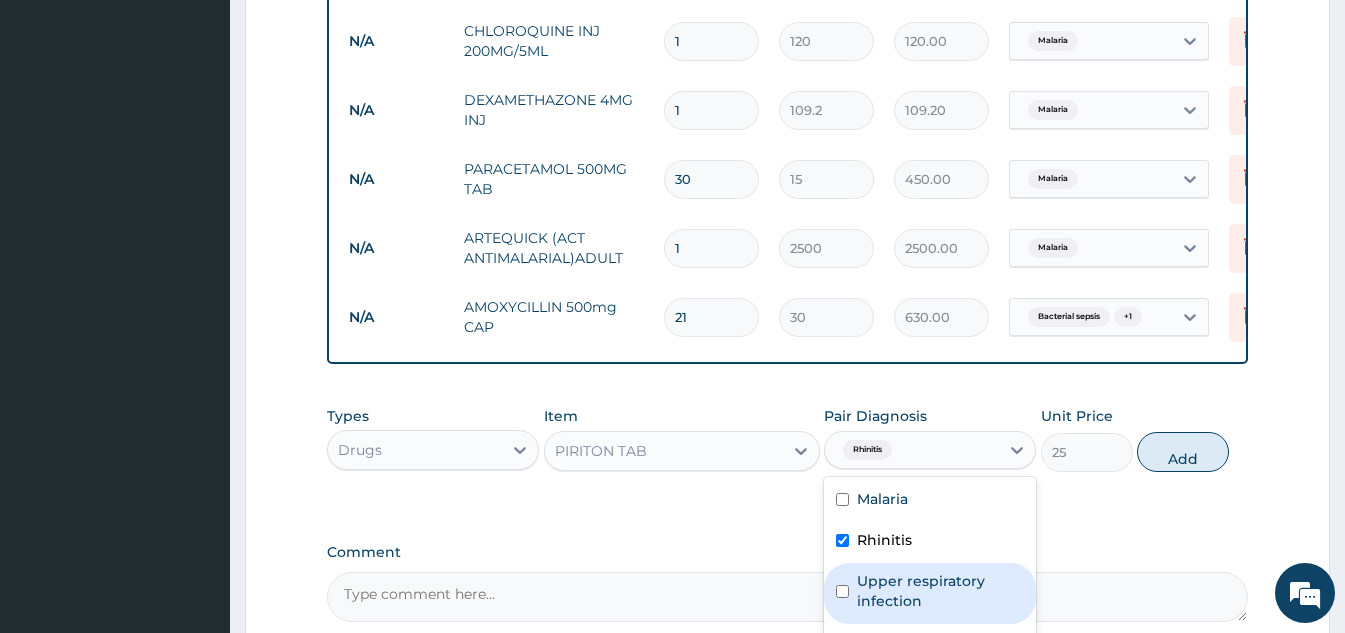 click on "Upper respiratory infection" at bounding box center [940, 591] 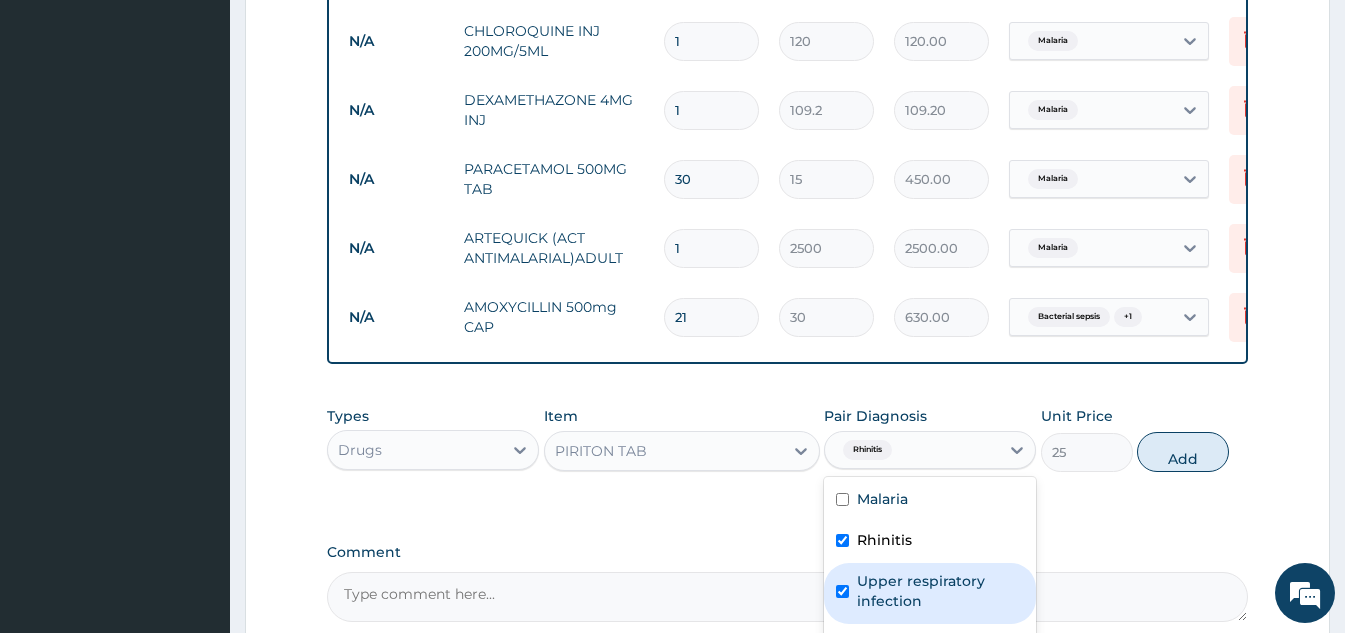 checkbox on "true" 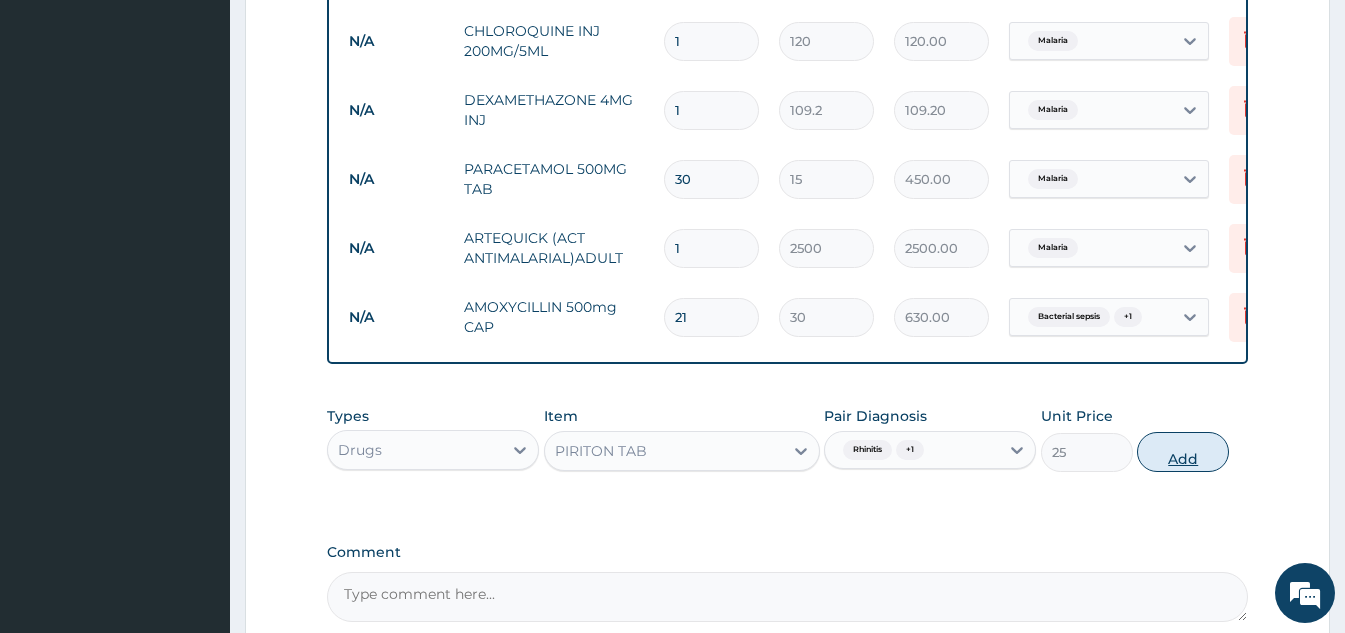 click on "Add" at bounding box center (1183, 452) 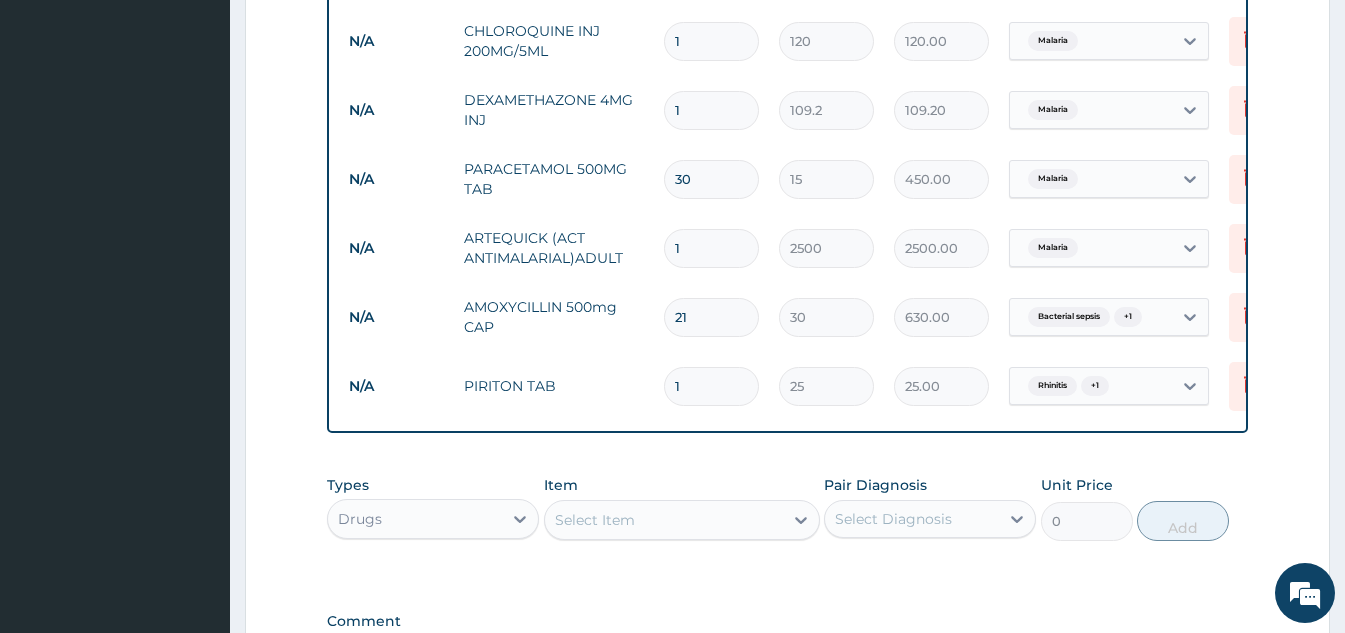 type 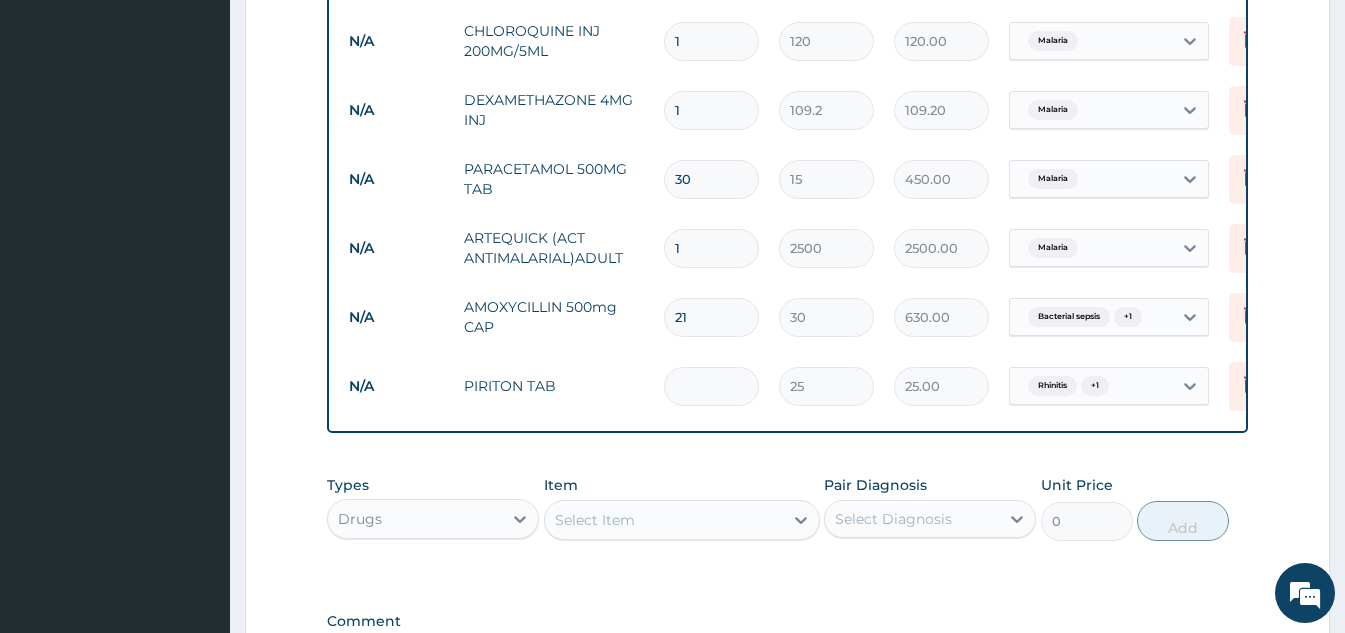 type on "0.00" 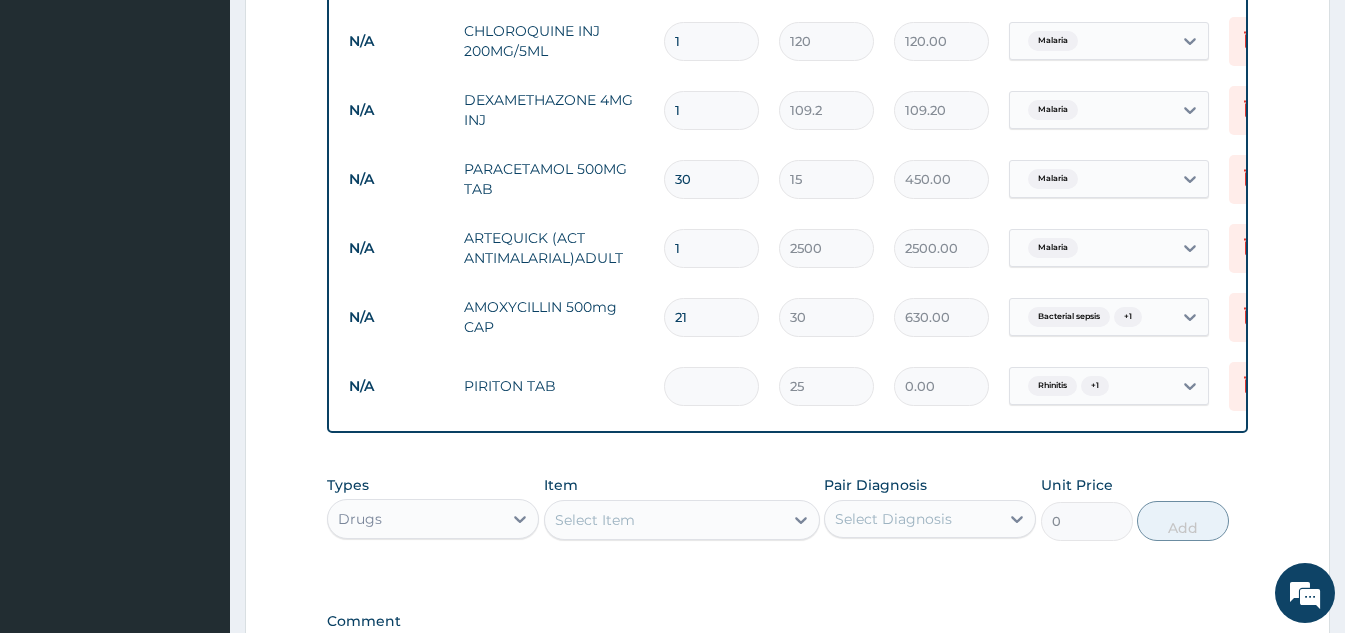 type on "5" 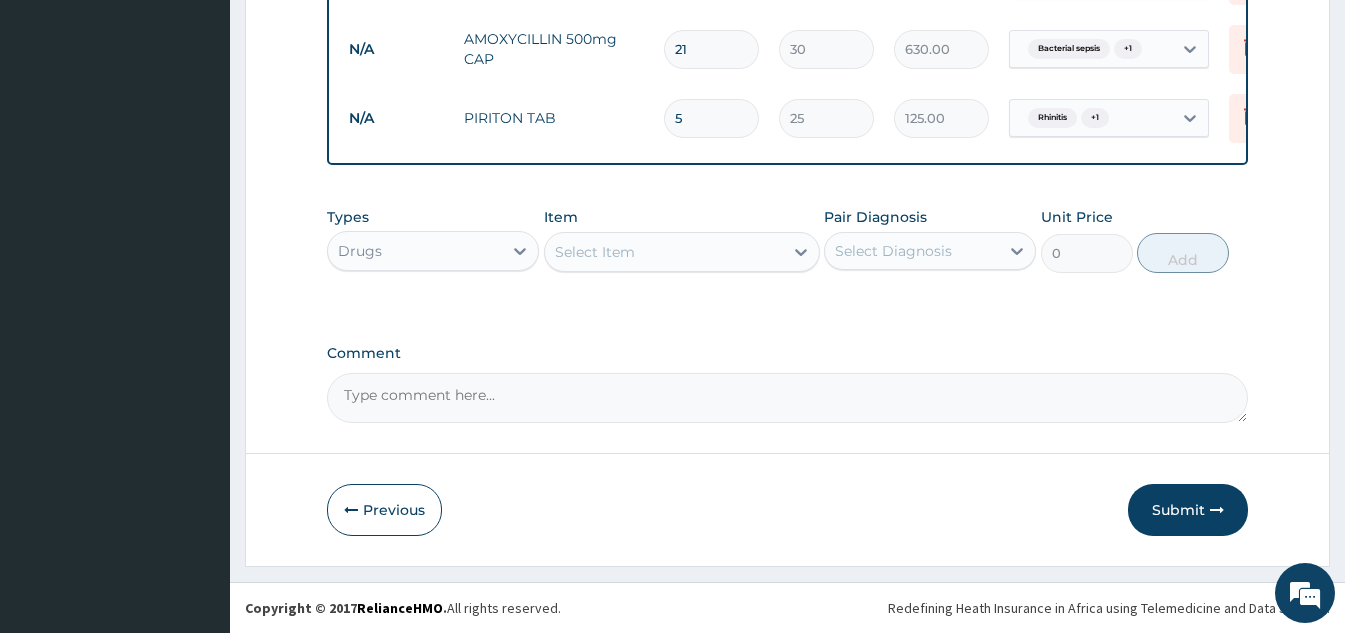 scroll, scrollTop: 1212, scrollLeft: 0, axis: vertical 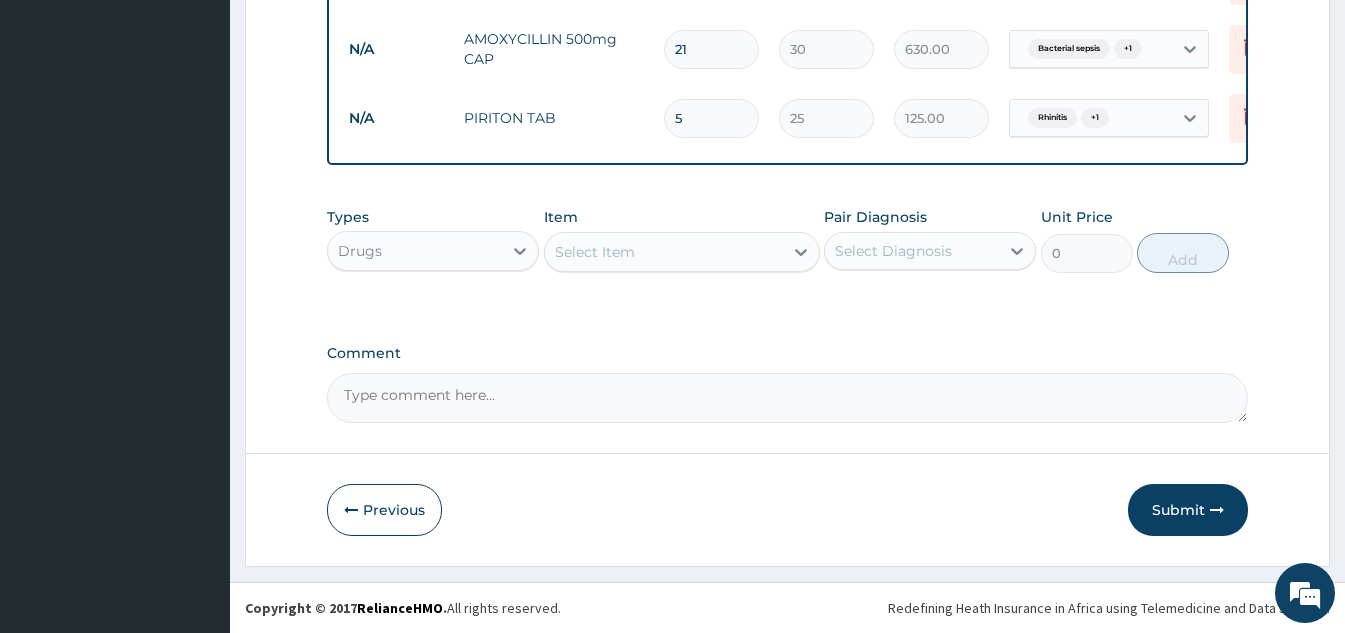 type on "5" 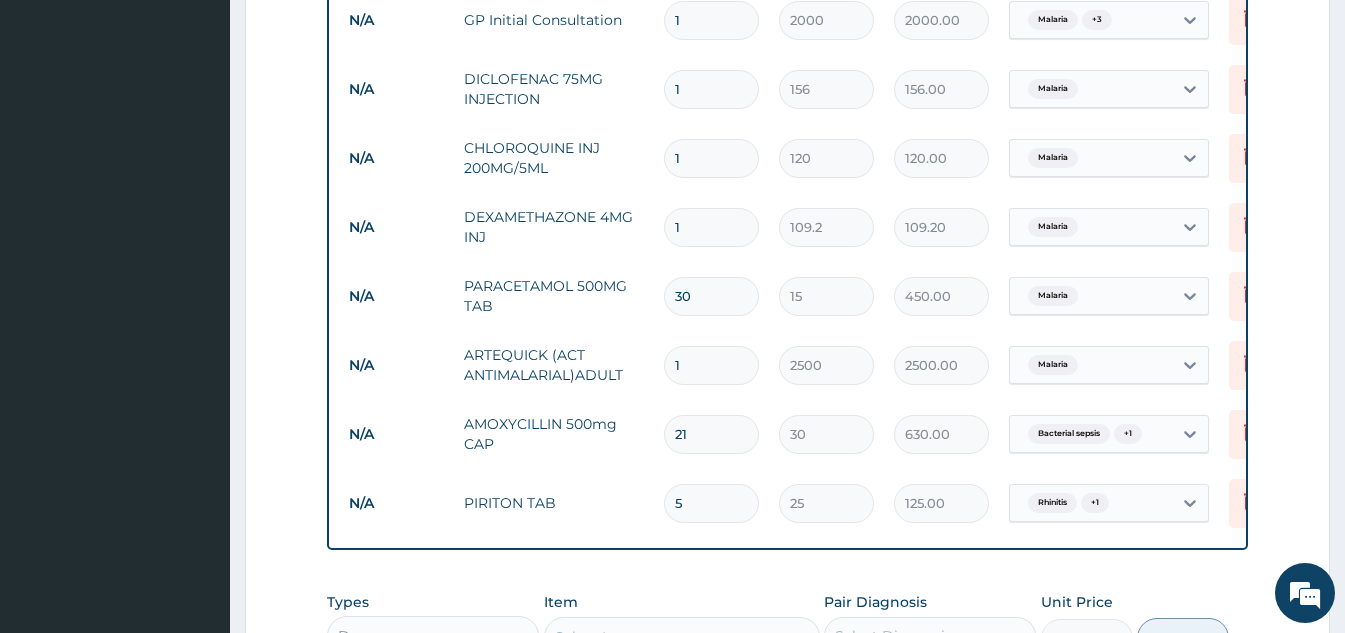 scroll, scrollTop: 1212, scrollLeft: 0, axis: vertical 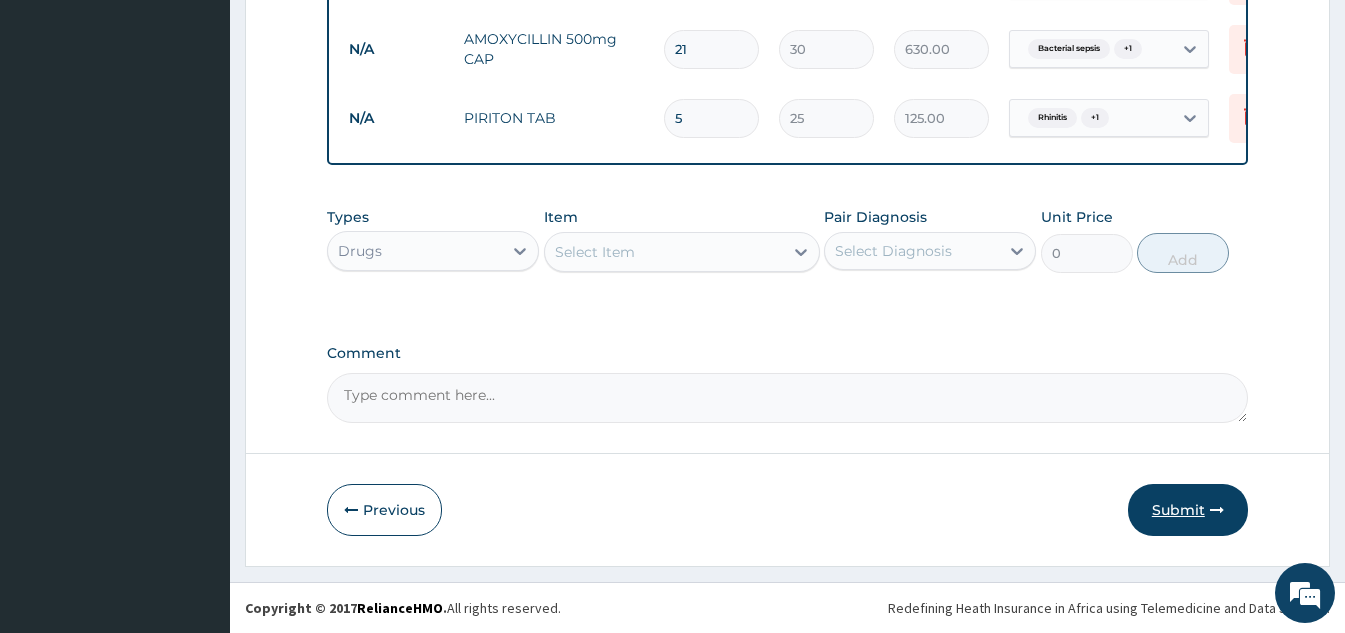click at bounding box center [1217, 510] 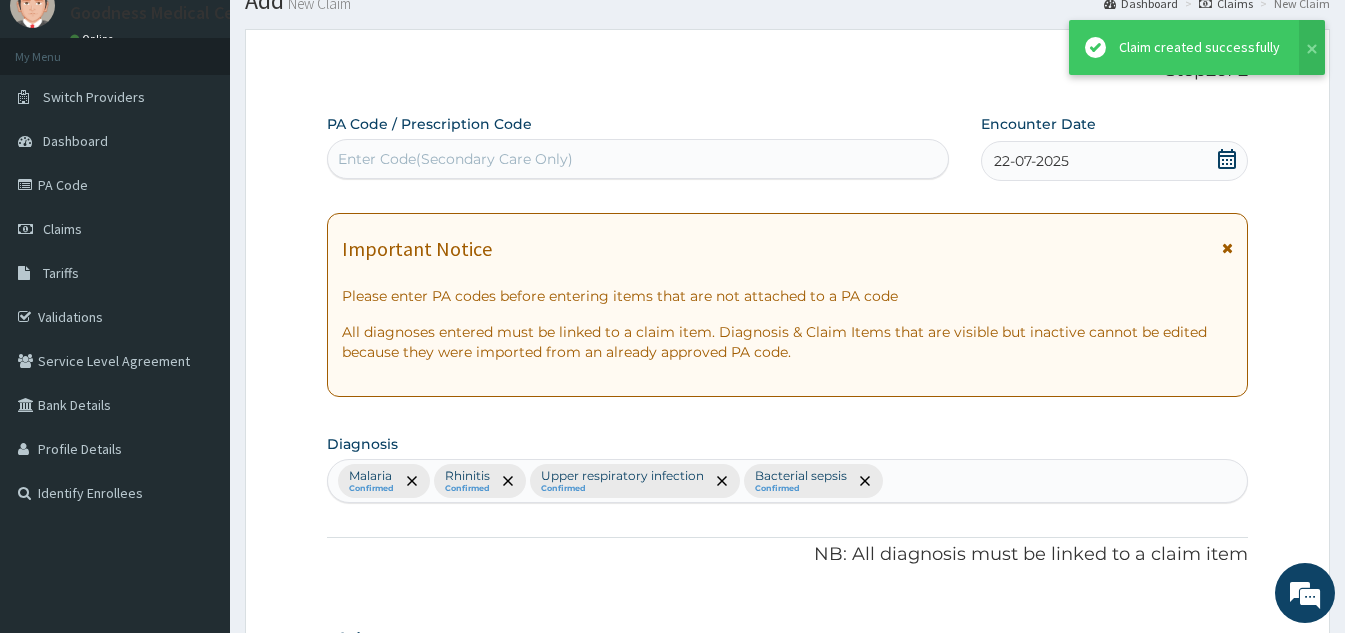 scroll, scrollTop: 1212, scrollLeft: 0, axis: vertical 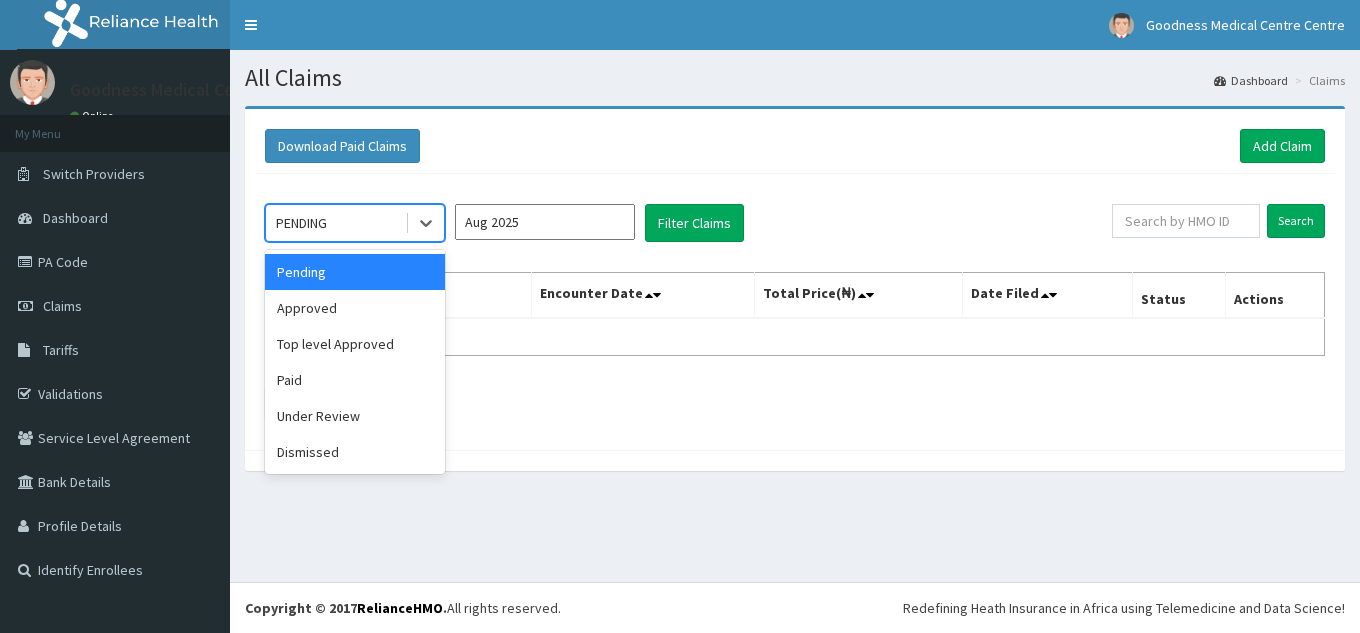 click on "PENDING" at bounding box center (335, 223) 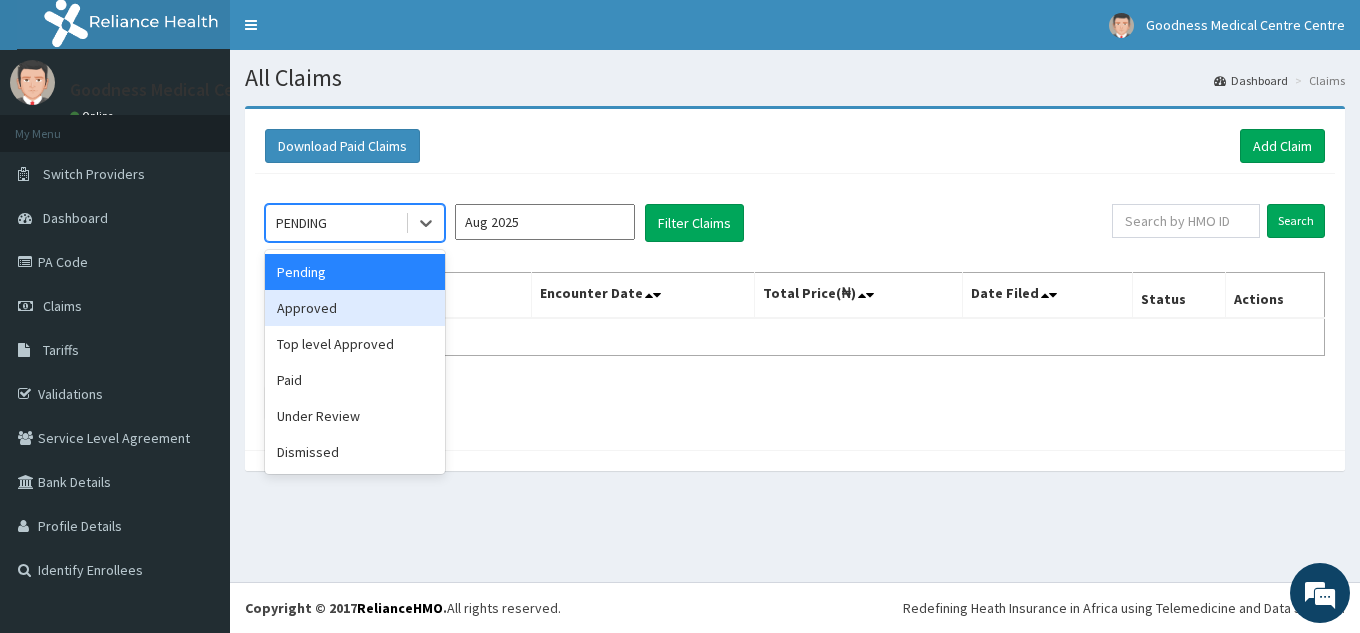 click on "Approved" at bounding box center (355, 308) 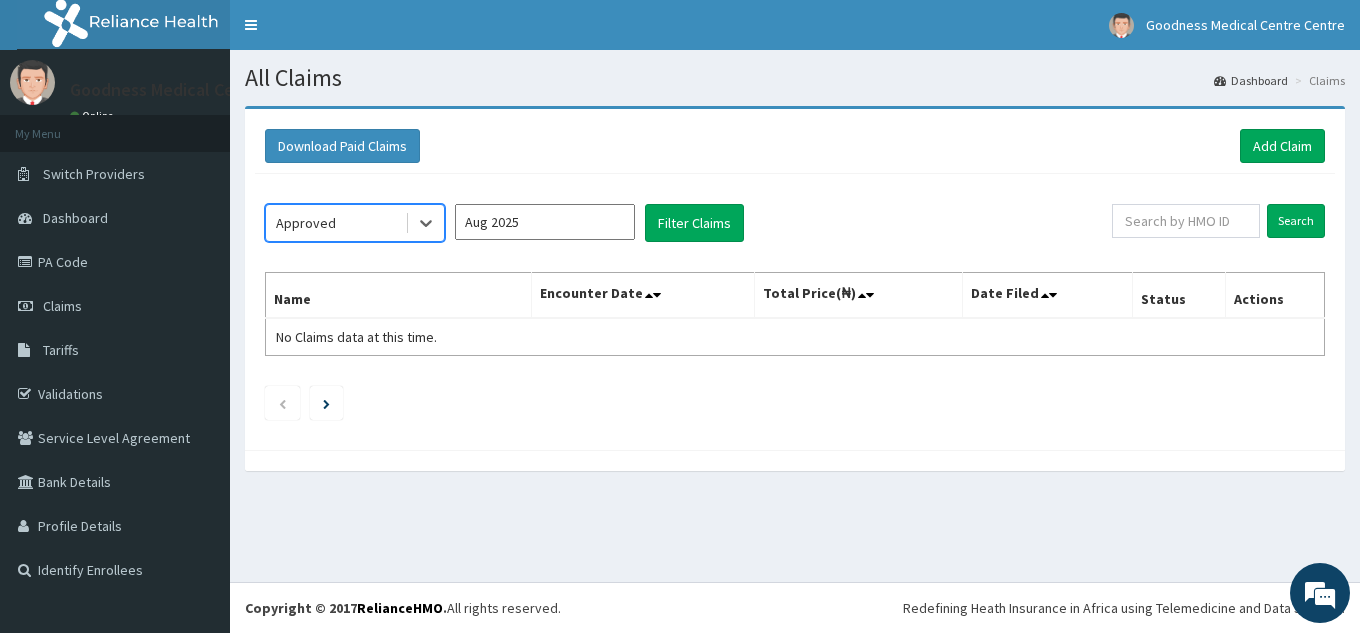 click on "option Approved, selected.   Select is focused ,type to refine list, press Down to open the menu,  Approved Aug 2025 Filter Claims Search Name Encounter Date Total Price(₦) Date Filed Status Actions No Claims data at this time." 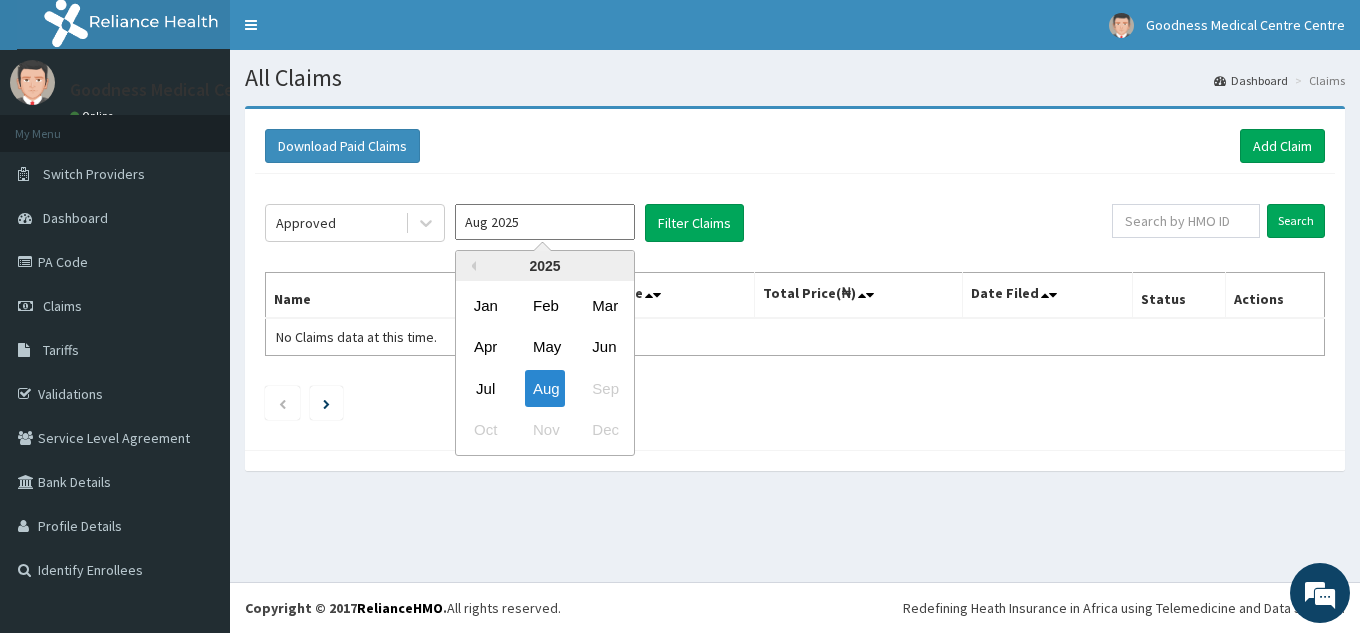 click on "Aug 2025" at bounding box center [545, 222] 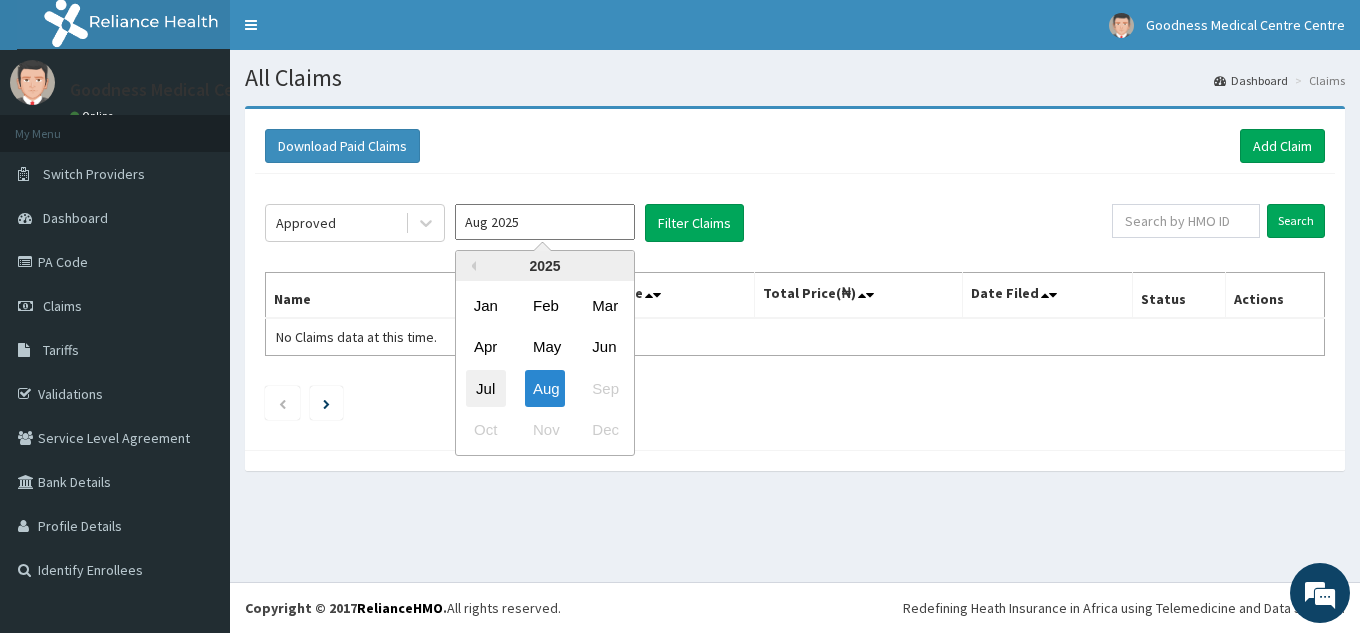 click on "Jul" at bounding box center [486, 388] 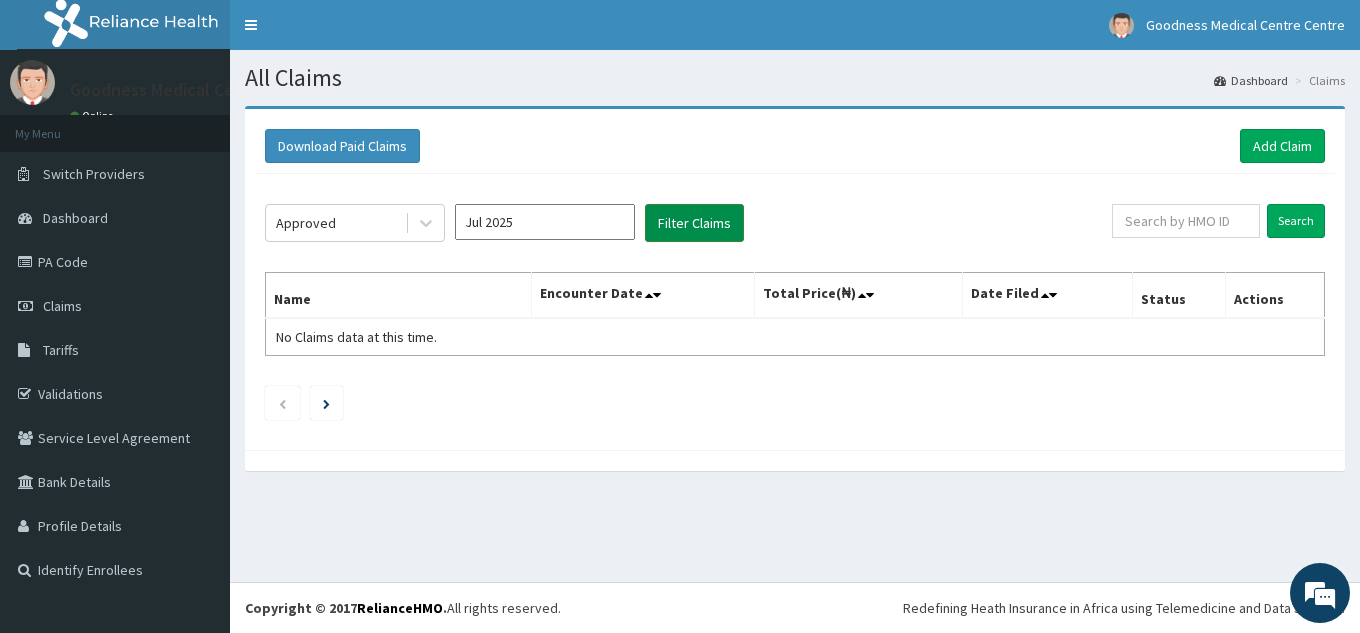 click on "Filter Claims" at bounding box center (694, 223) 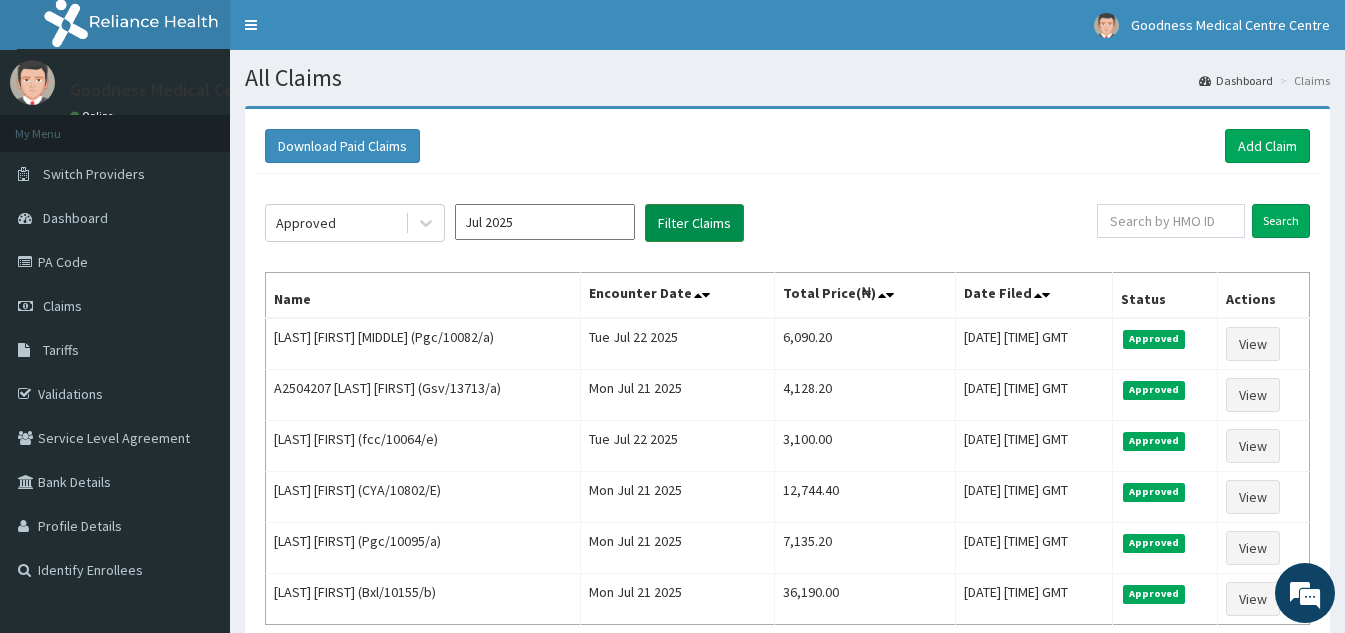 scroll, scrollTop: 0, scrollLeft: 0, axis: both 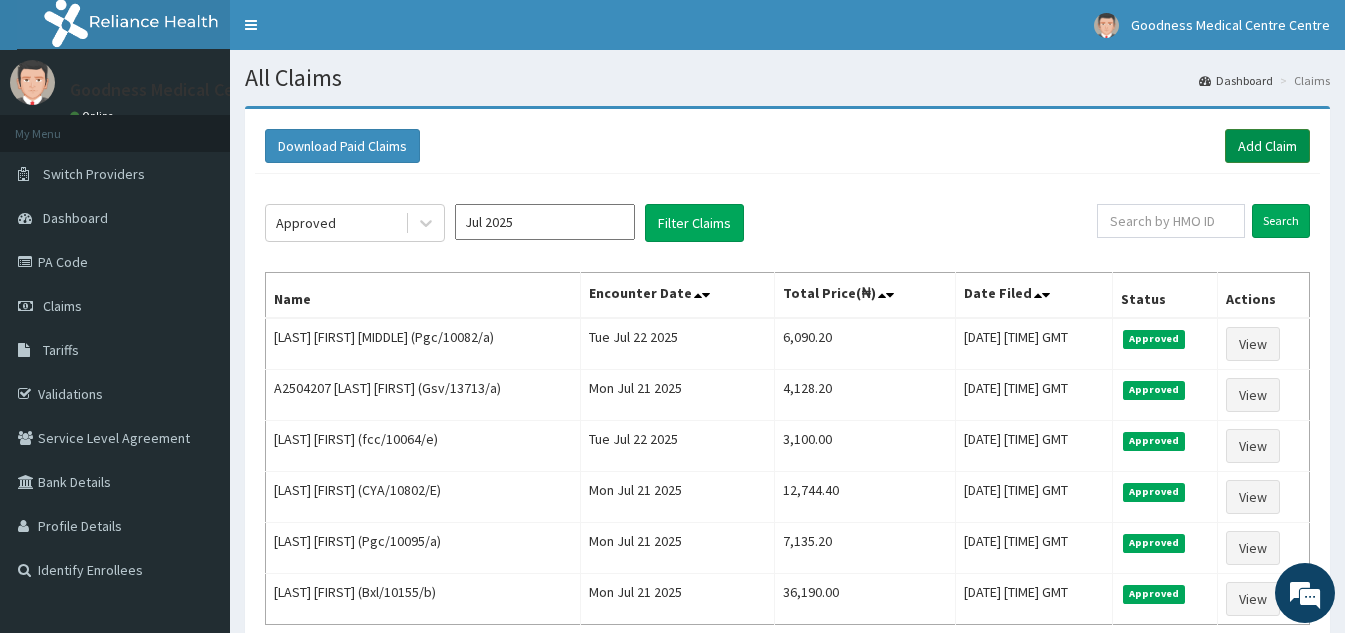click on "Add Claim" at bounding box center (1267, 146) 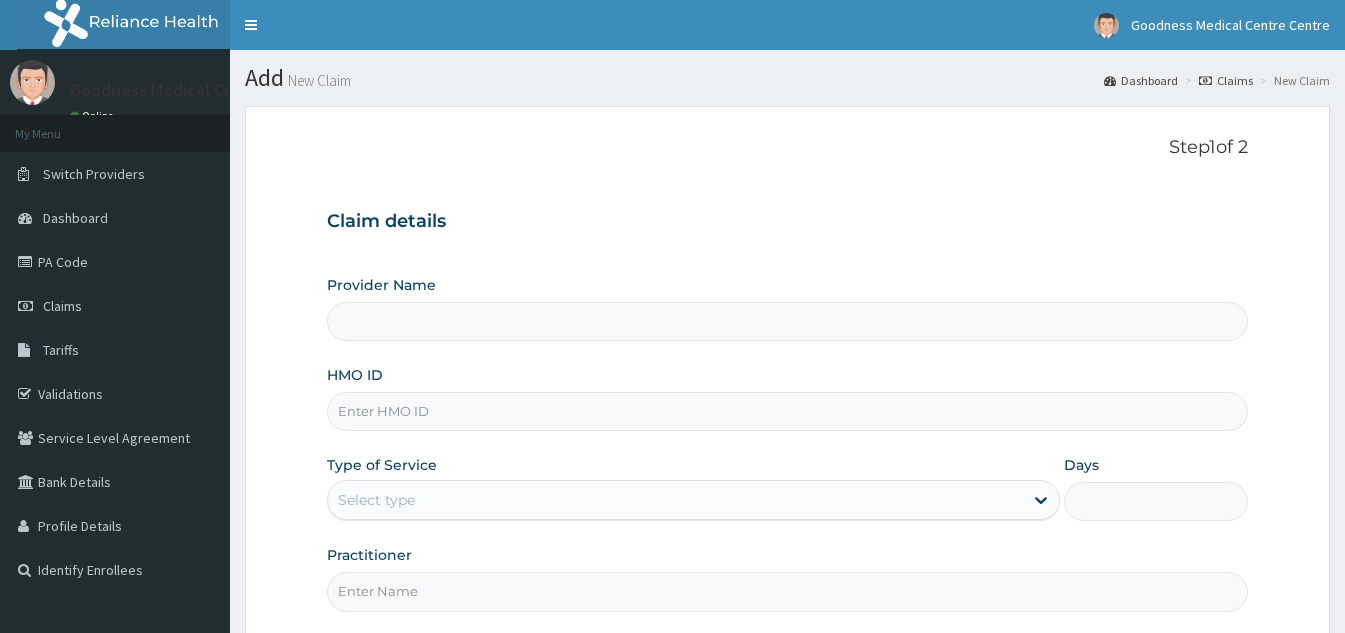 scroll, scrollTop: 0, scrollLeft: 0, axis: both 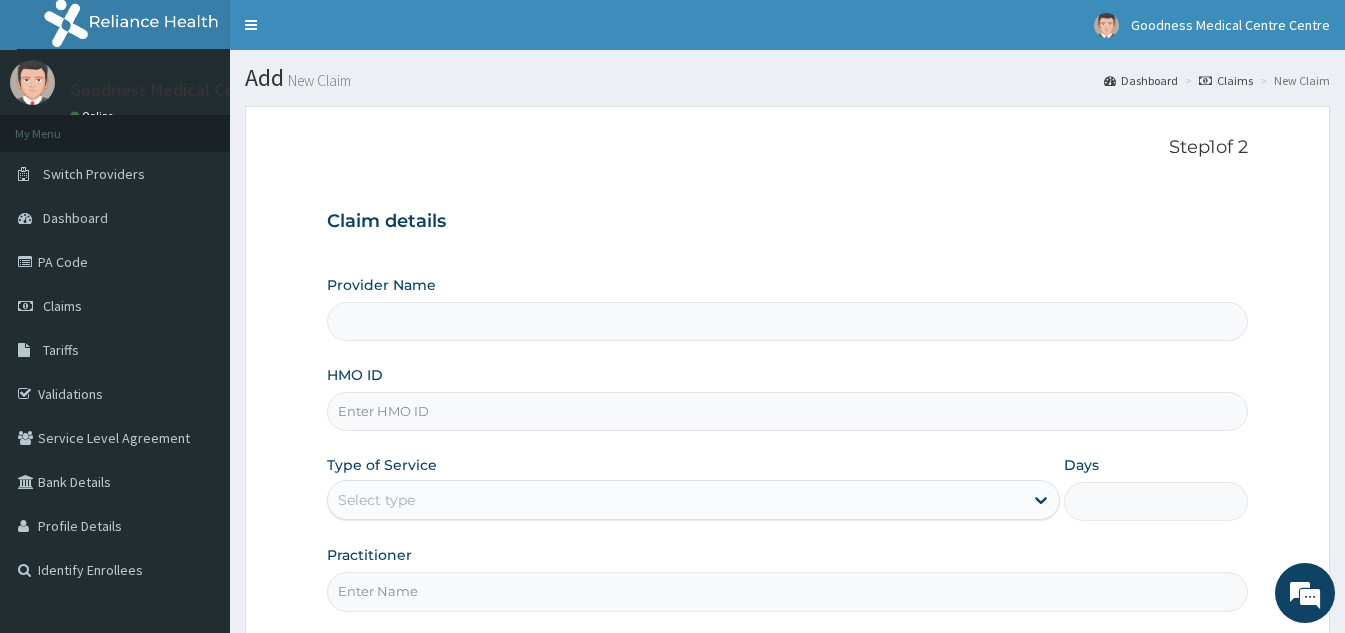 type on "Goodness Medical Centre" 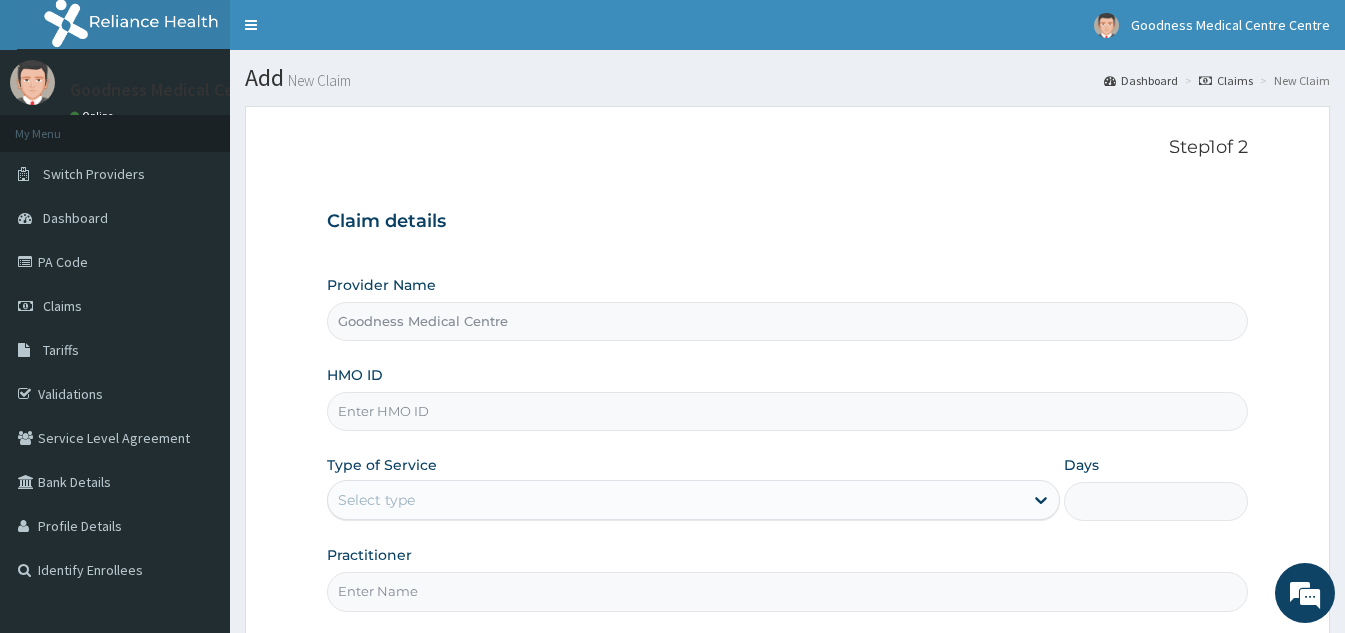 scroll, scrollTop: 0, scrollLeft: 0, axis: both 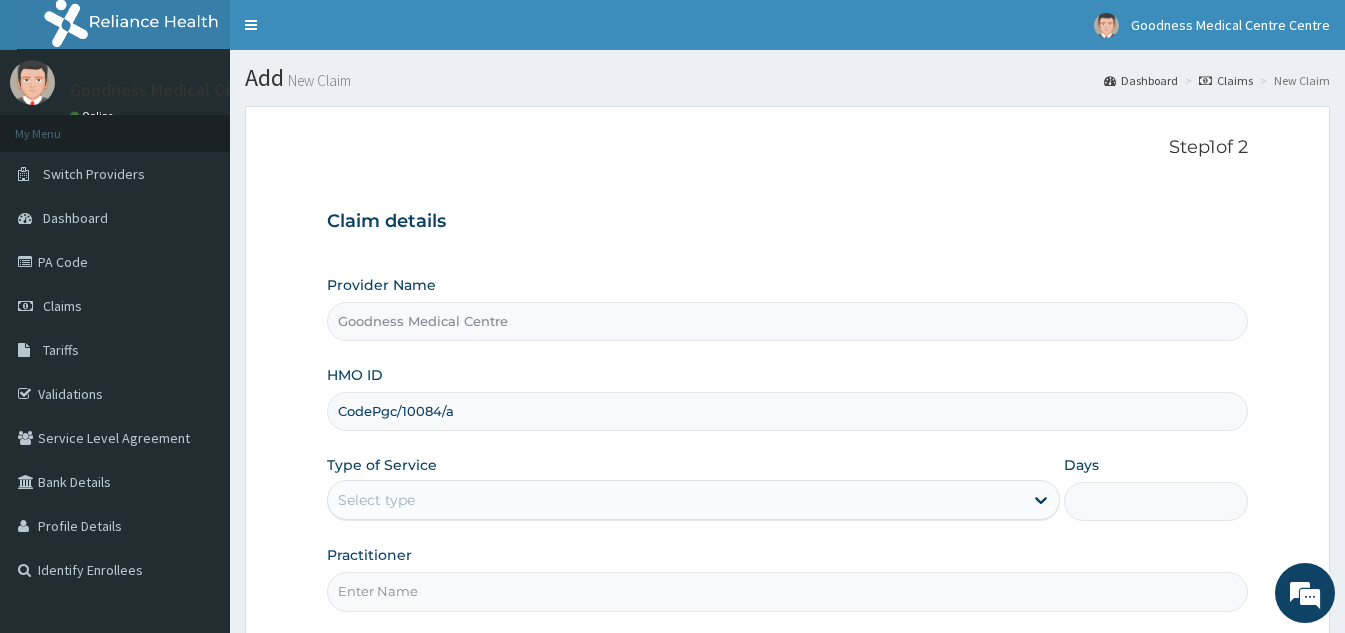 click on "CodePgc/10084/a" at bounding box center (787, 411) 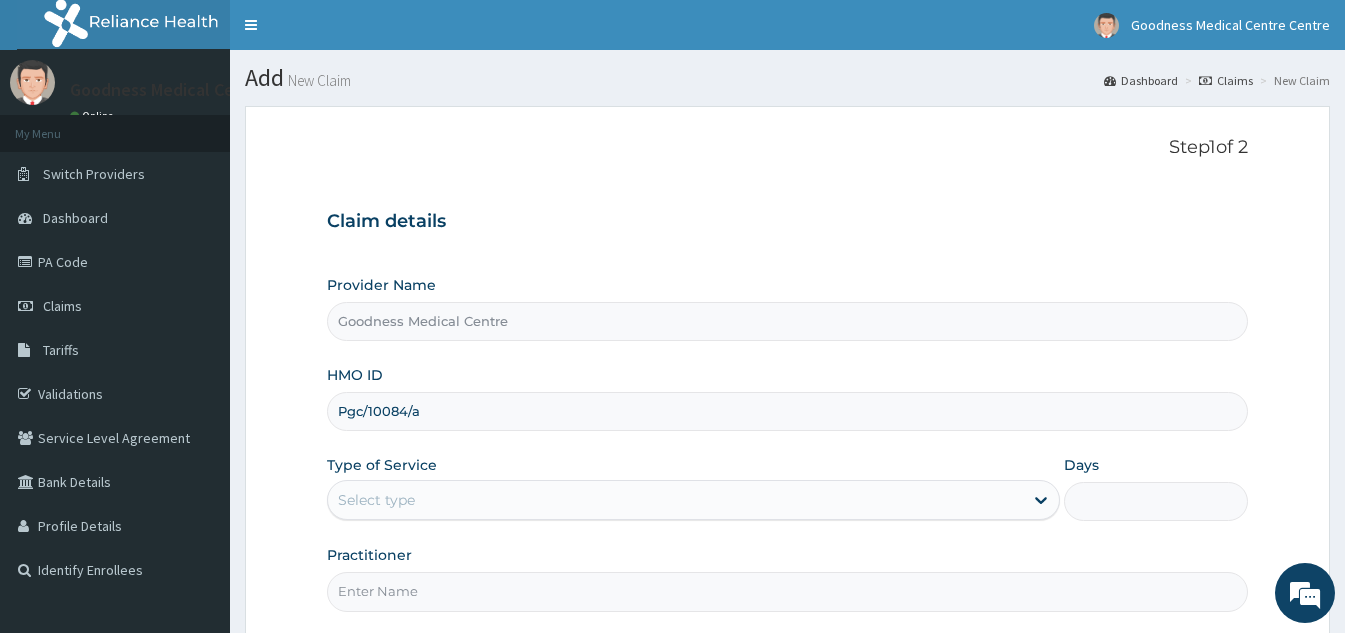 type on "Pgc/10084/a" 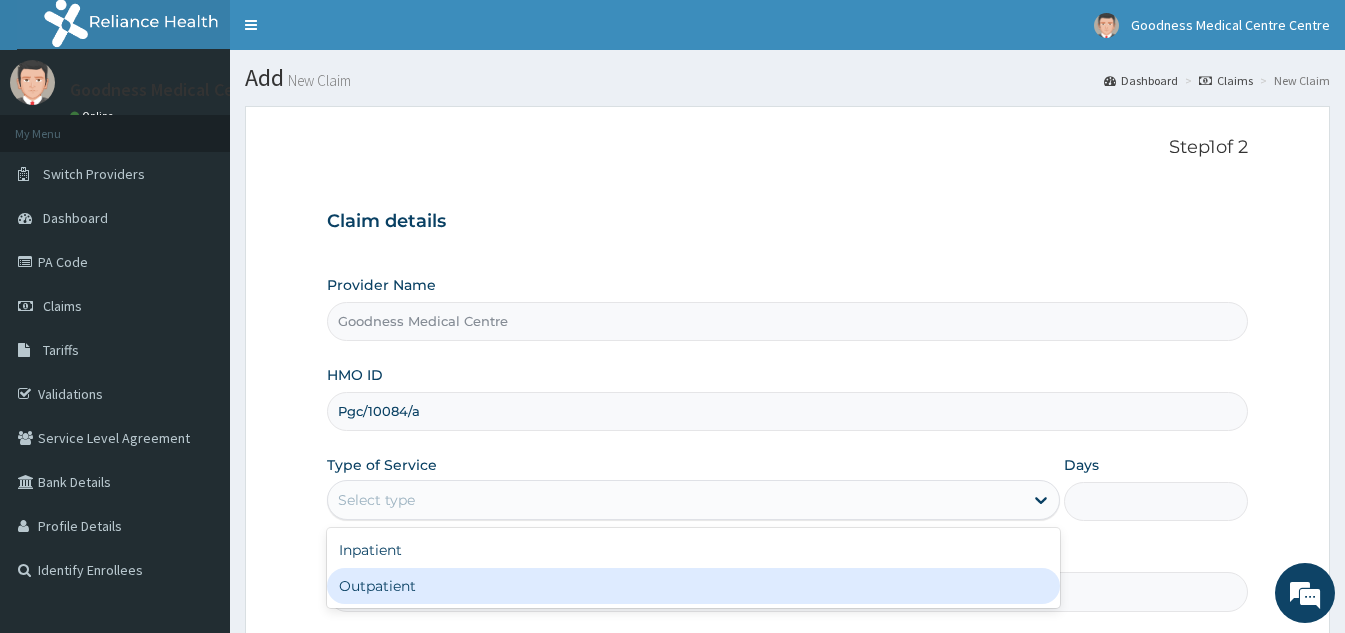 click on "Outpatient" at bounding box center [693, 586] 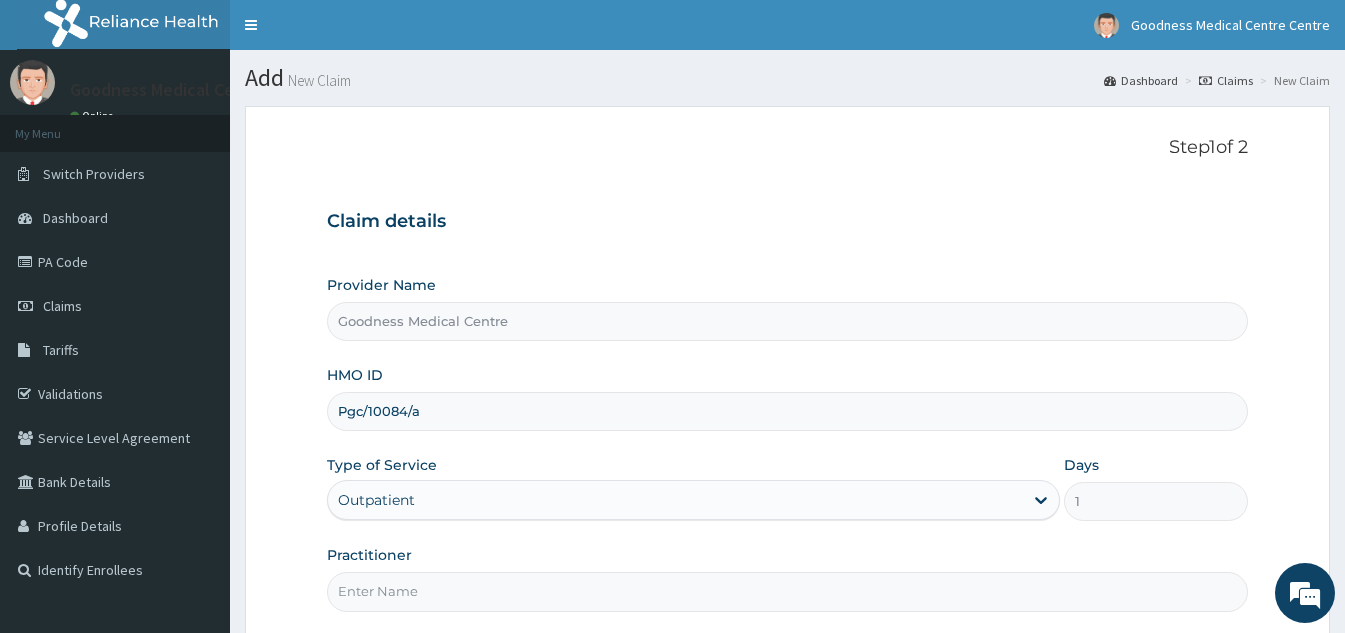 click on "Practitioner" at bounding box center (787, 591) 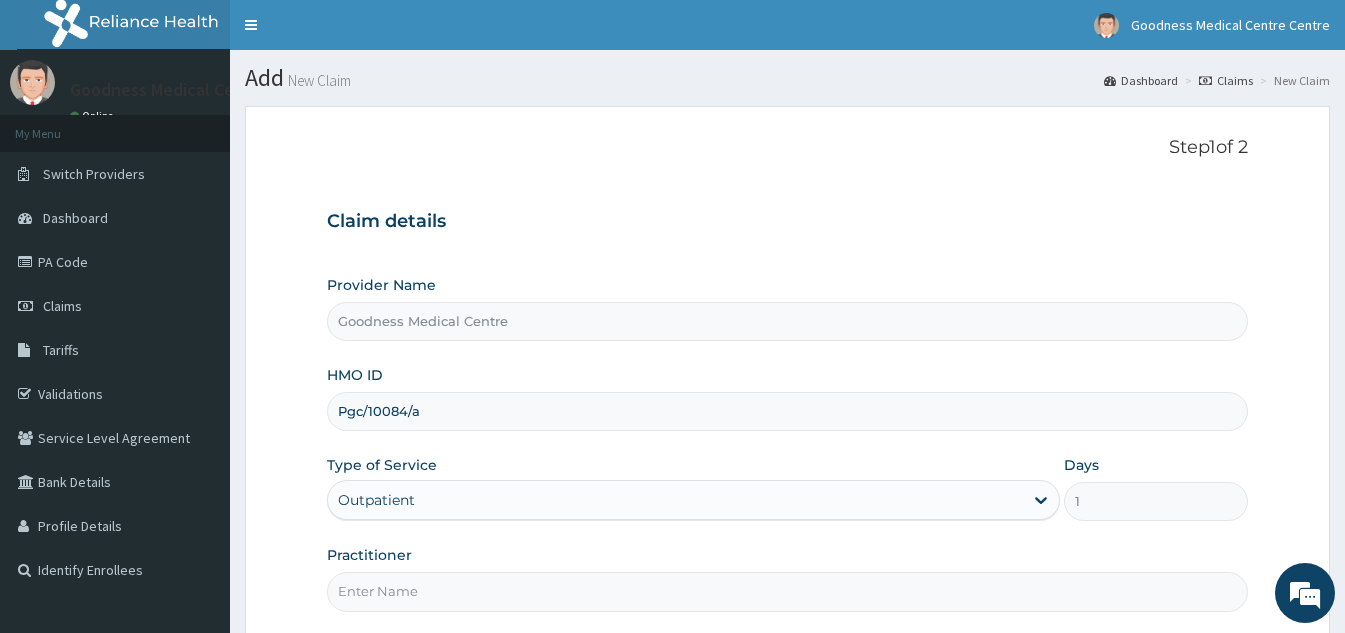 type on "Doctor Sydney" 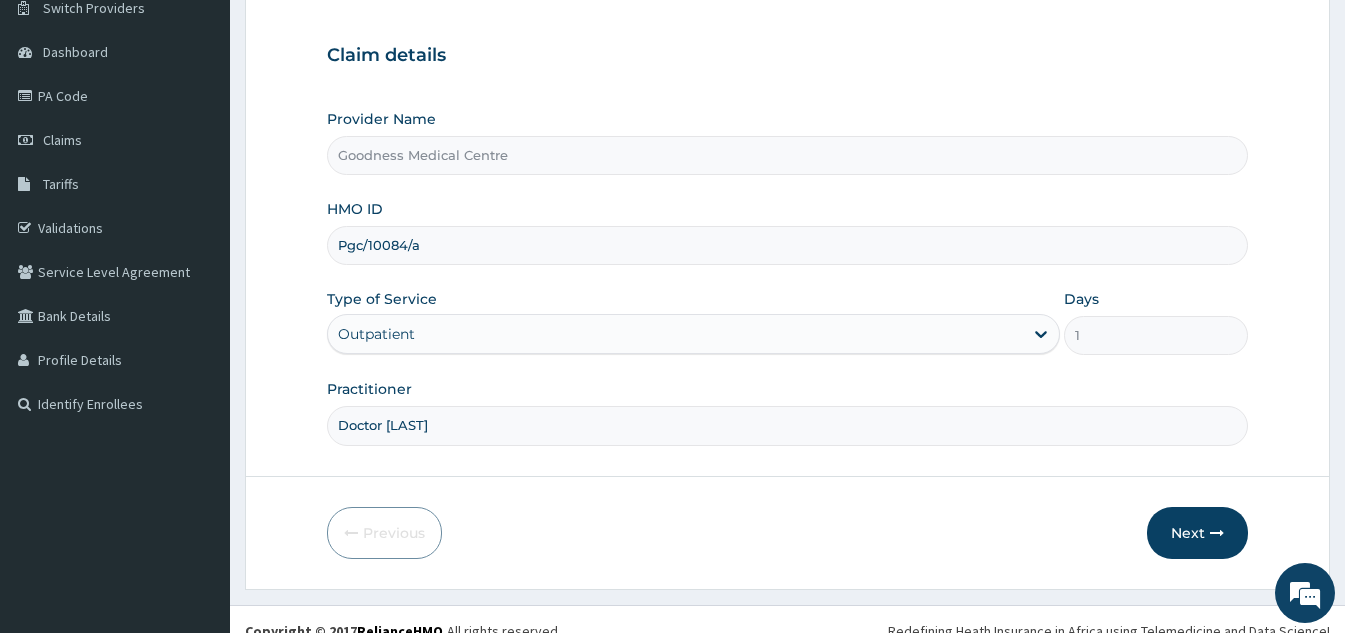 scroll, scrollTop: 189, scrollLeft: 0, axis: vertical 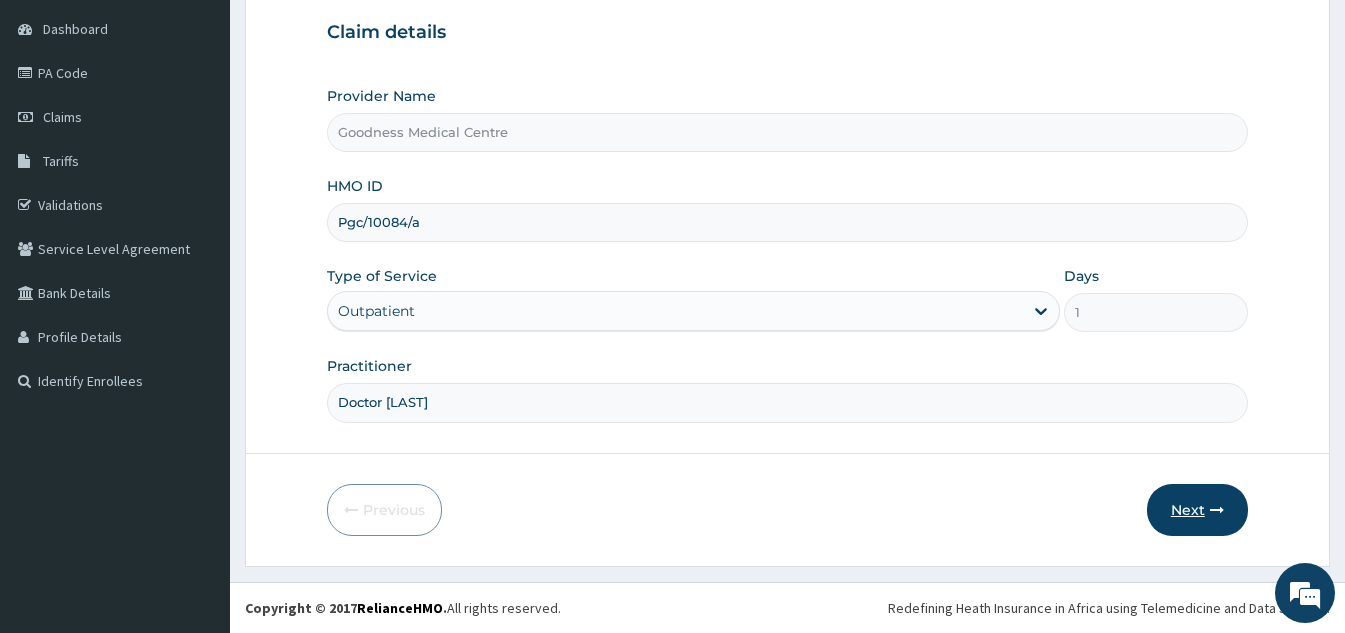 click on "Next" at bounding box center [1197, 510] 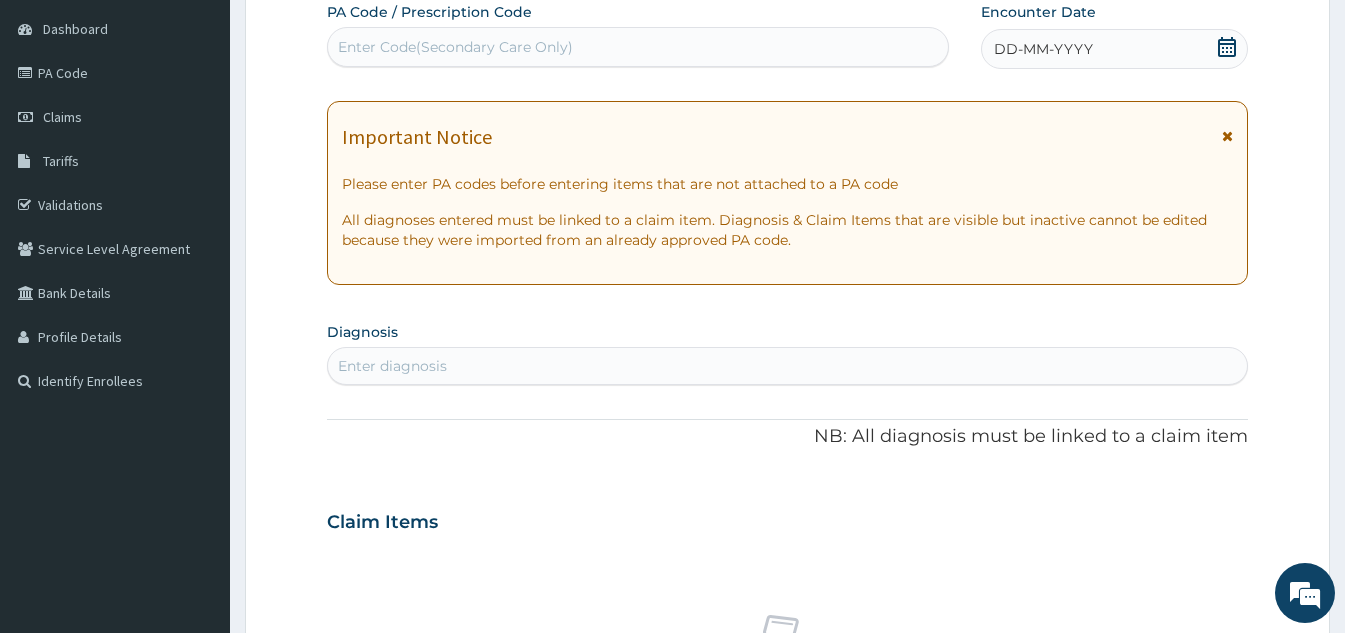 click on "Enter Code(Secondary Care Only)" at bounding box center (638, 47) 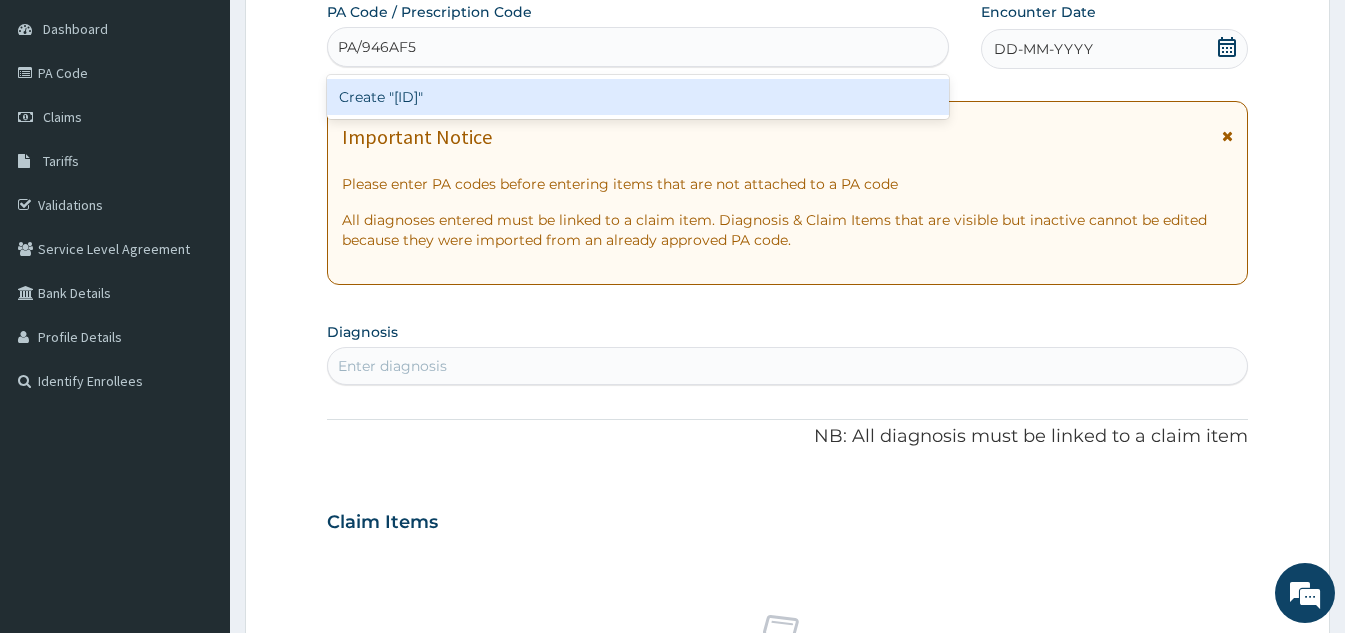 click on "Create "PA/946AF5"" at bounding box center (638, 97) 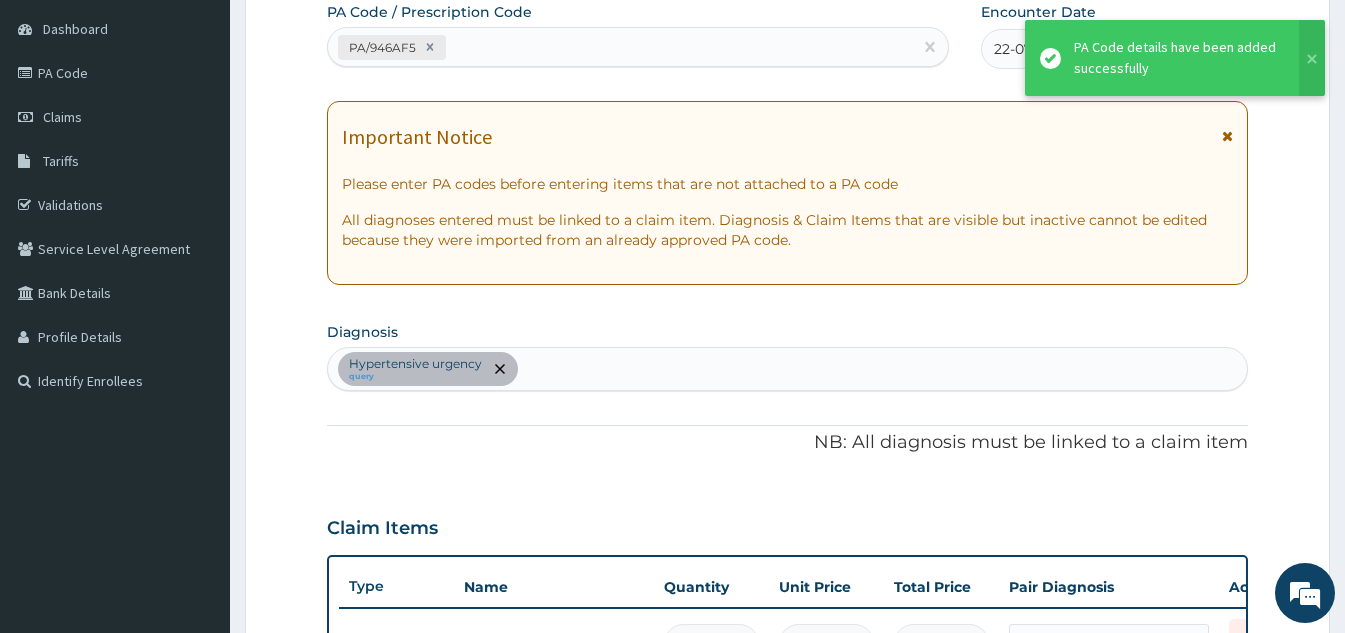 scroll, scrollTop: 654, scrollLeft: 0, axis: vertical 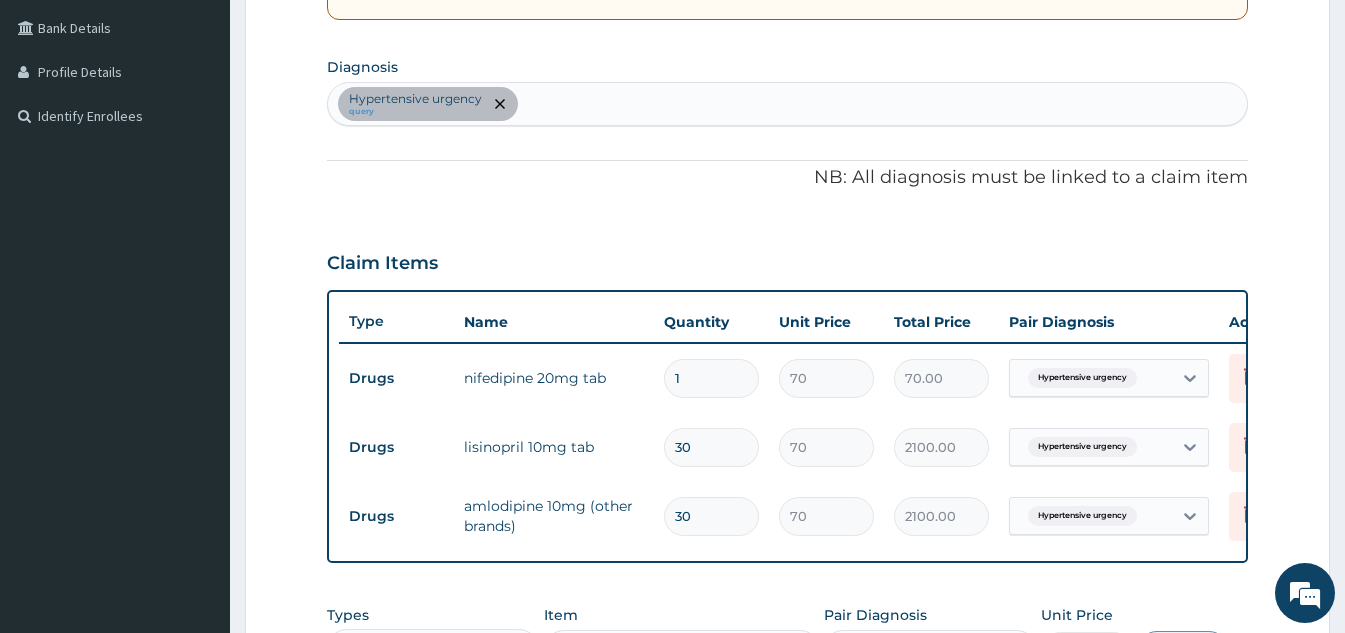 click on "Hypertensive urgency query" at bounding box center [787, 104] 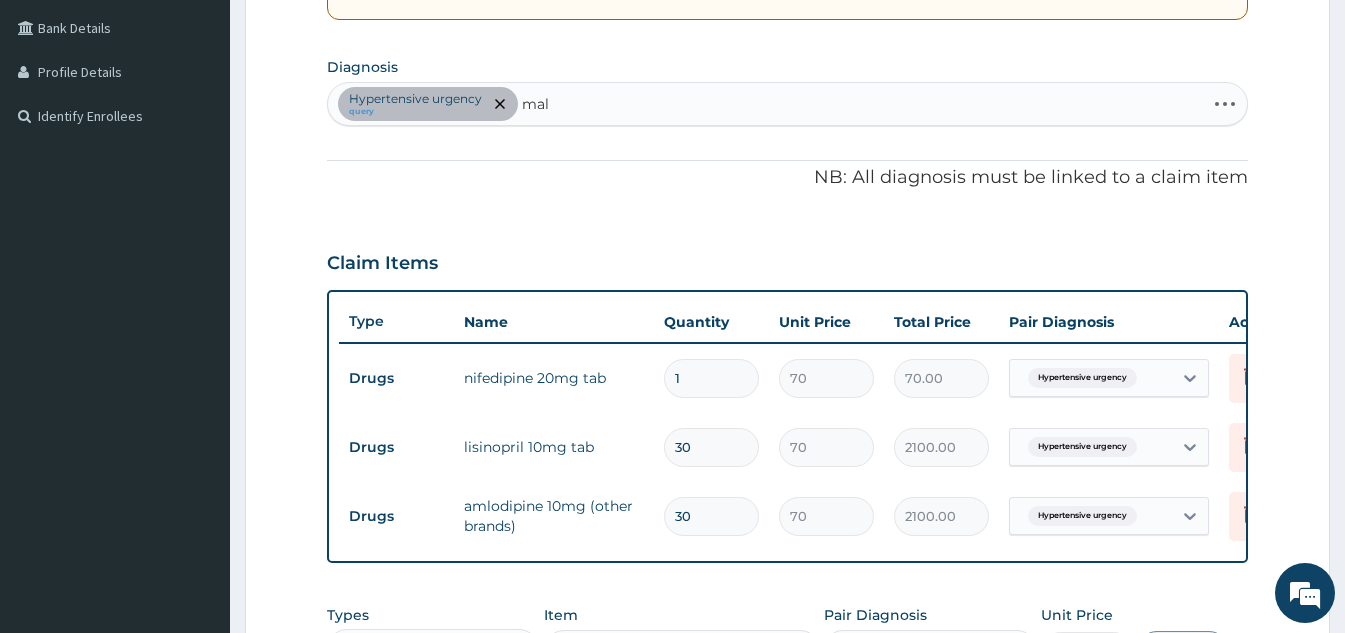 type on "mala" 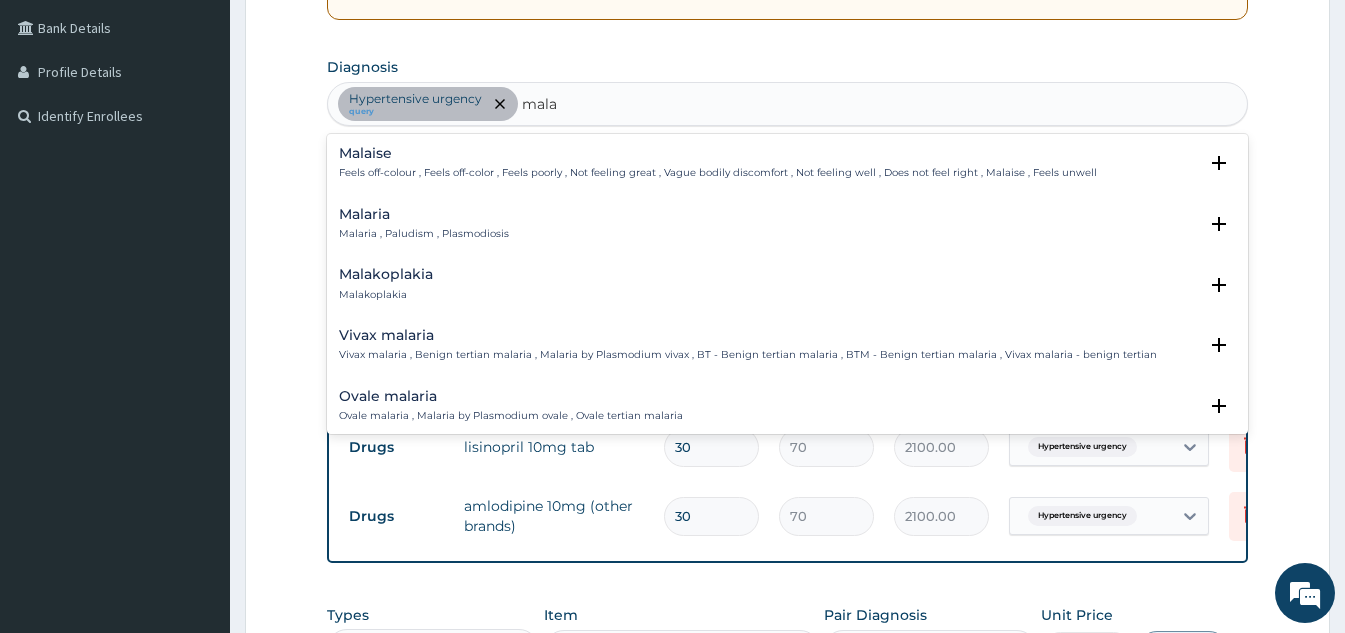 click on "Malaria" at bounding box center [424, 214] 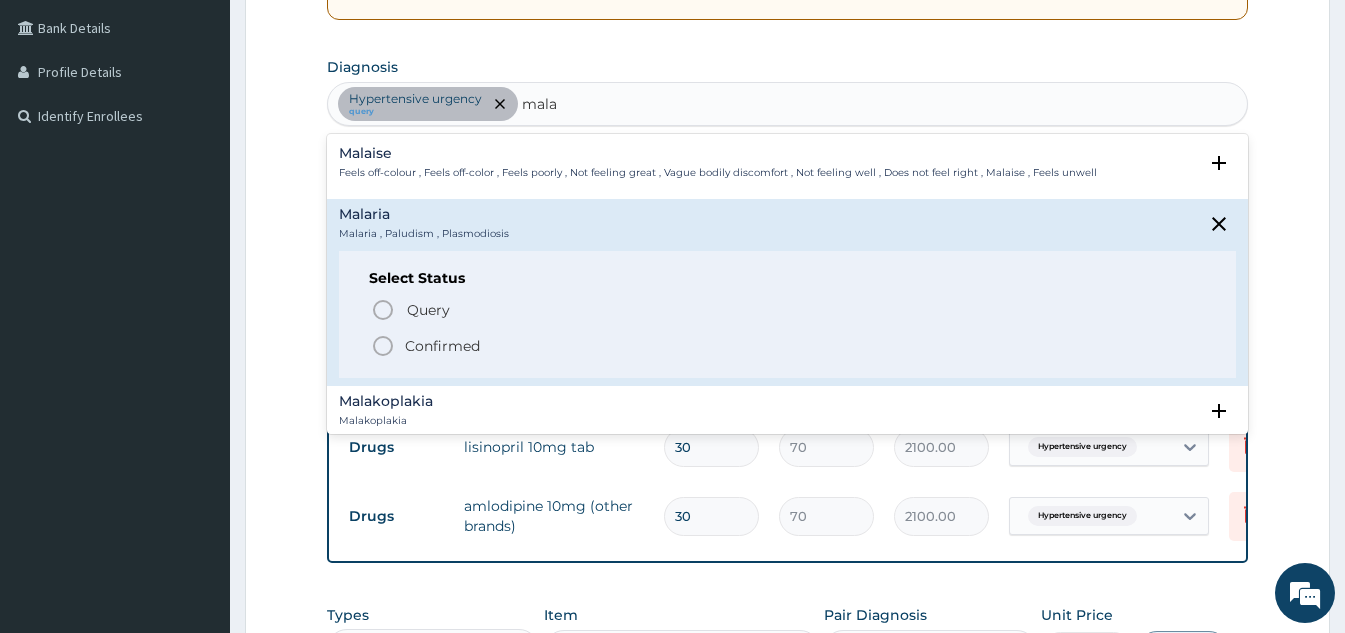 click 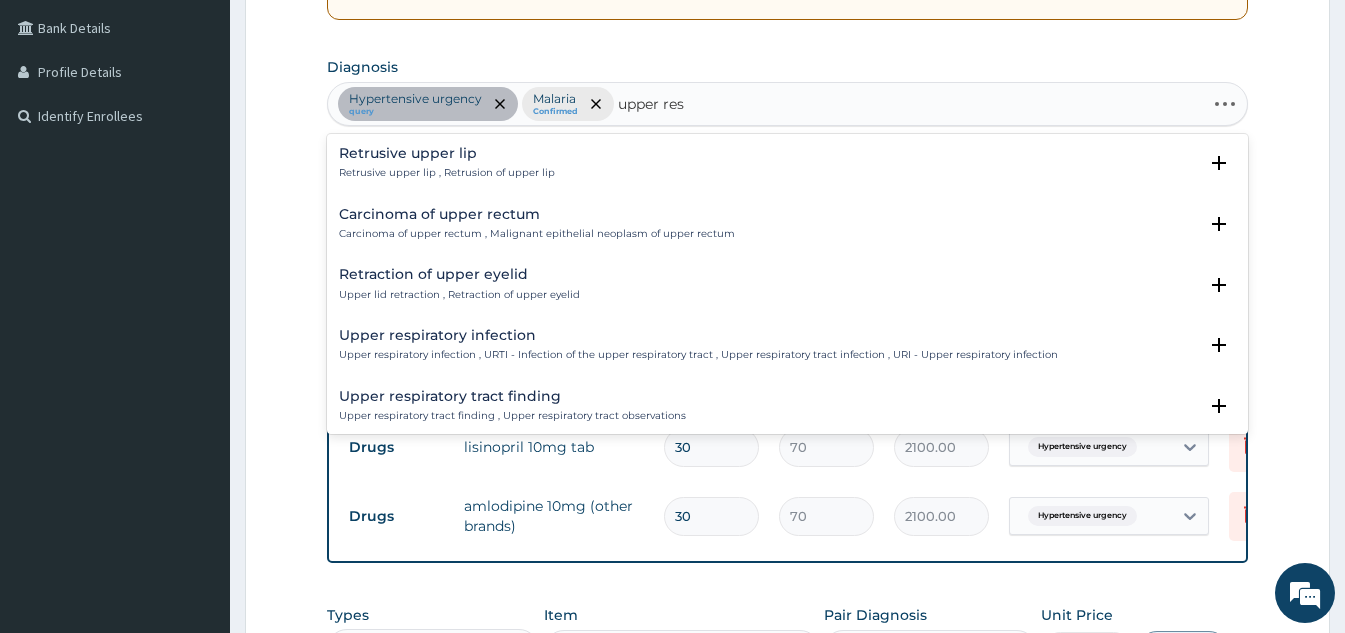 type on "upper resp" 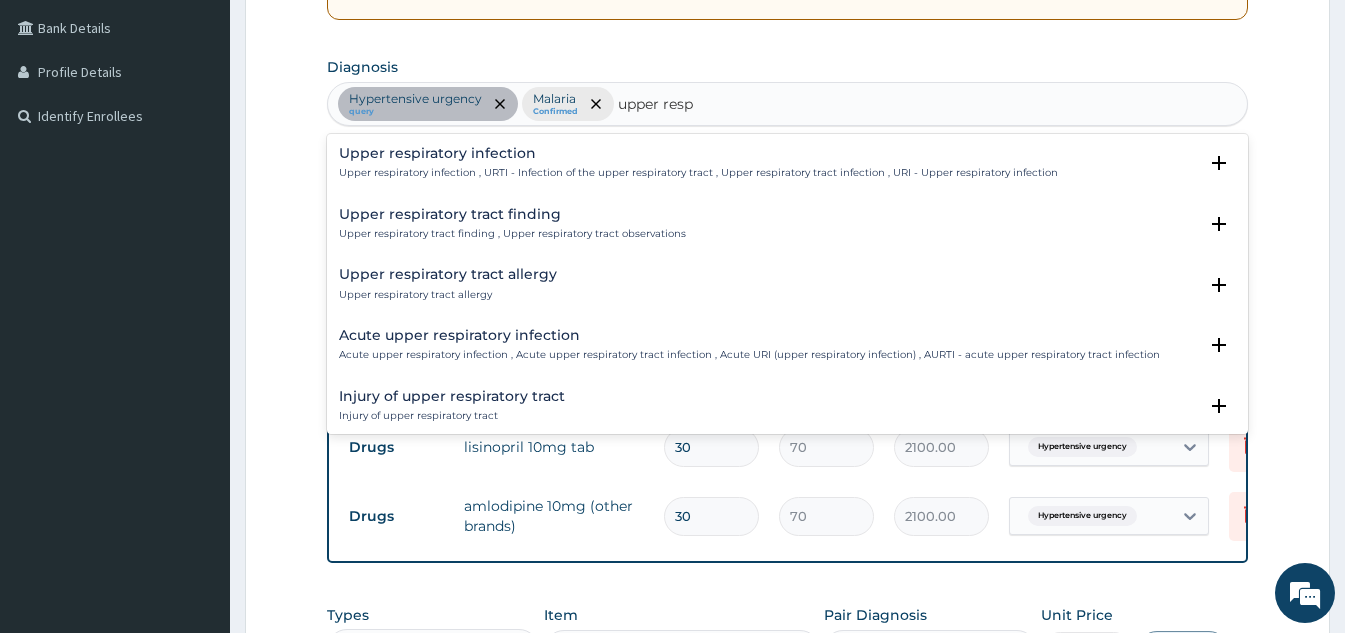 click on "Upper respiratory infection" at bounding box center (698, 153) 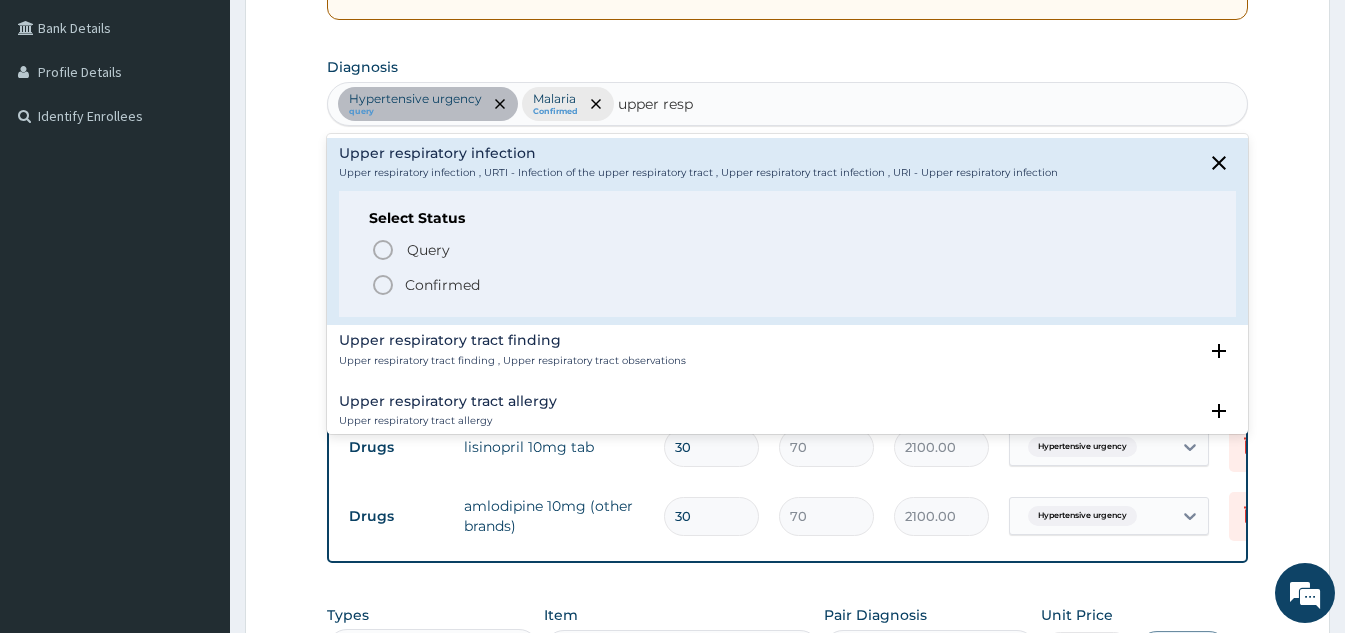 click 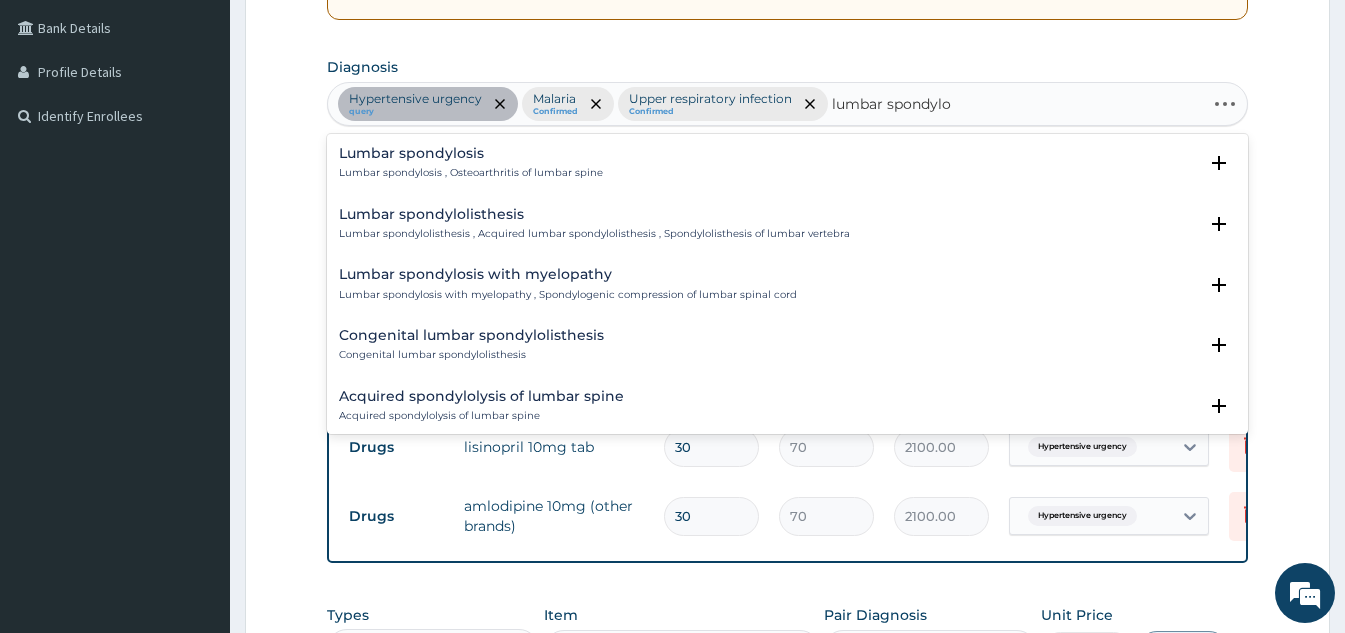 type on "lumbar spondylos" 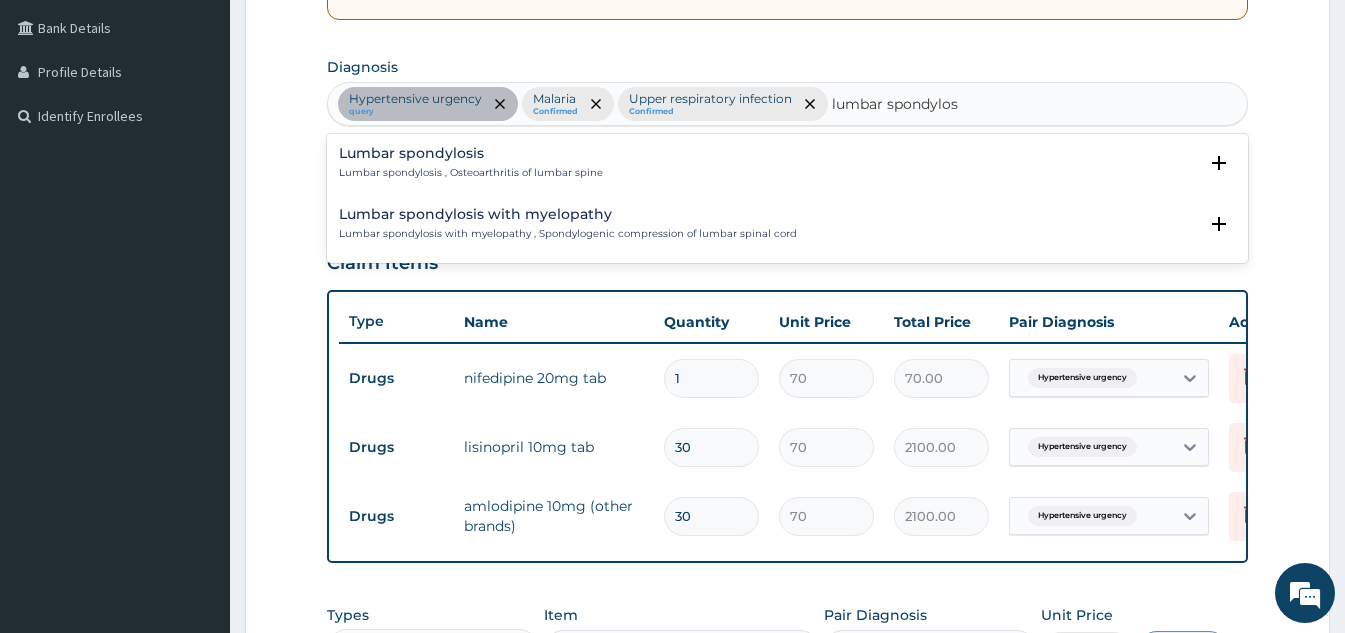 click on "Lumbar spondylosis Lumbar spondylosis , Osteoarthritis of lumbar spine Select Status Query Query covers suspected (?), Keep in view (kiv), Ruled out (r/o) Confirmed" at bounding box center [787, 168] 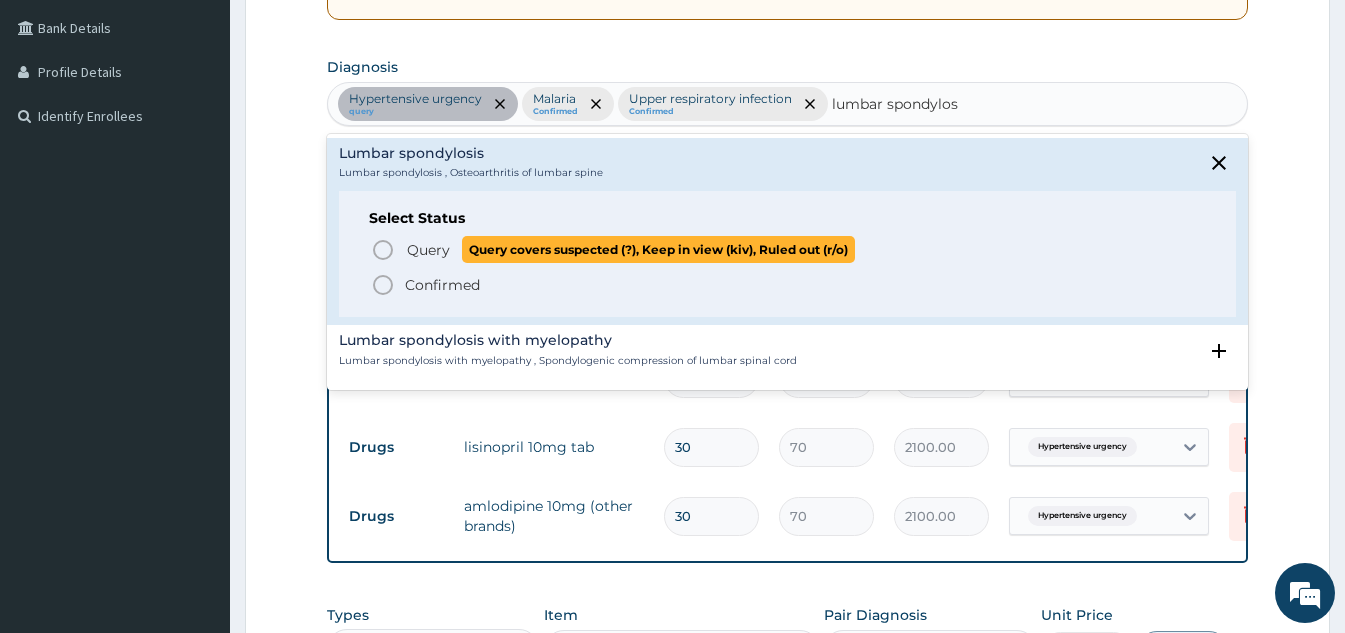 click 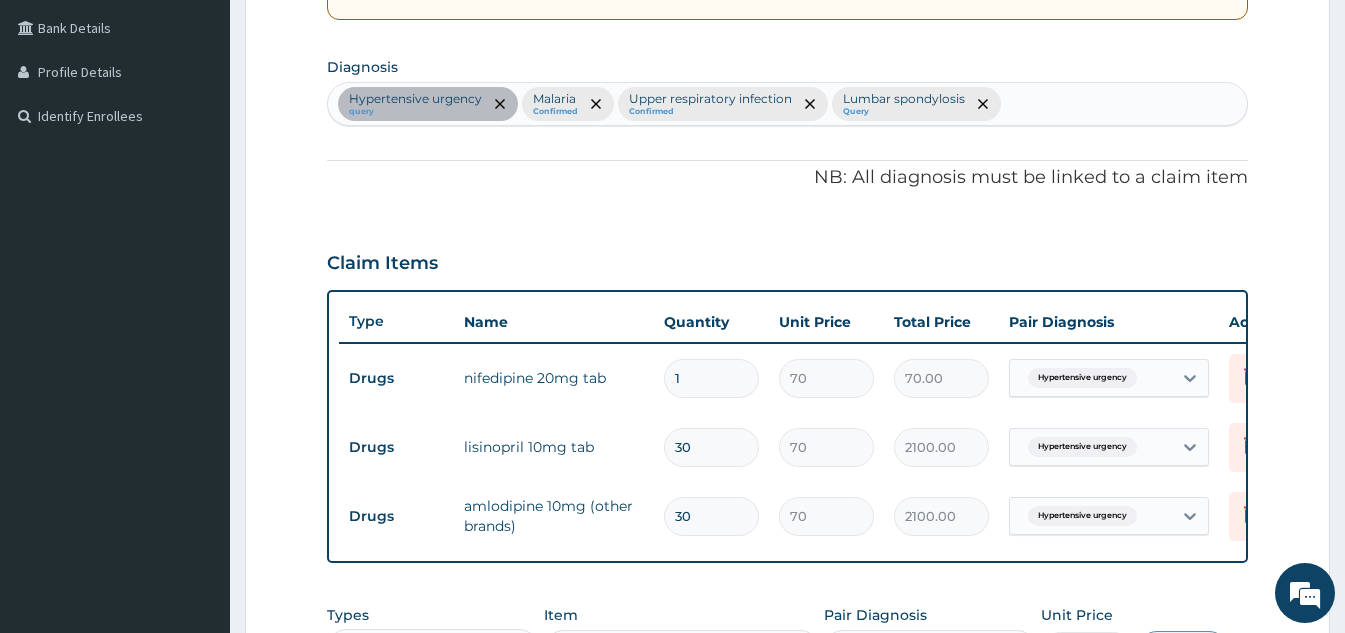 scroll, scrollTop: 867, scrollLeft: 0, axis: vertical 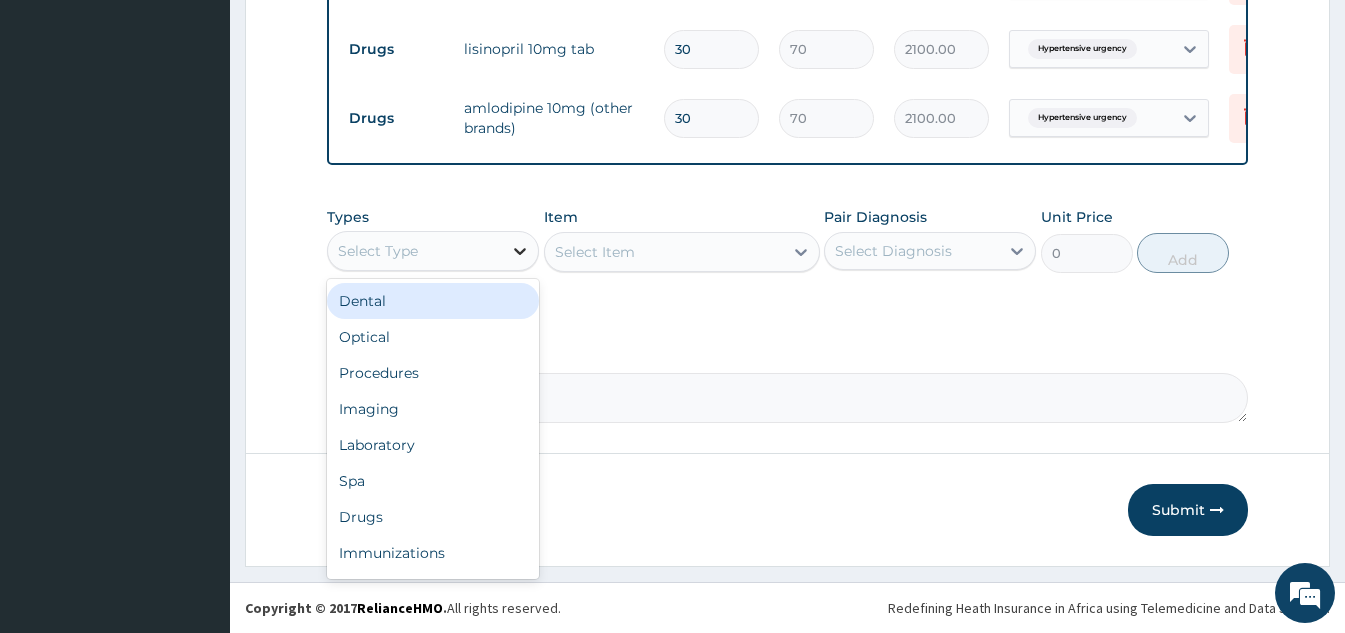 click 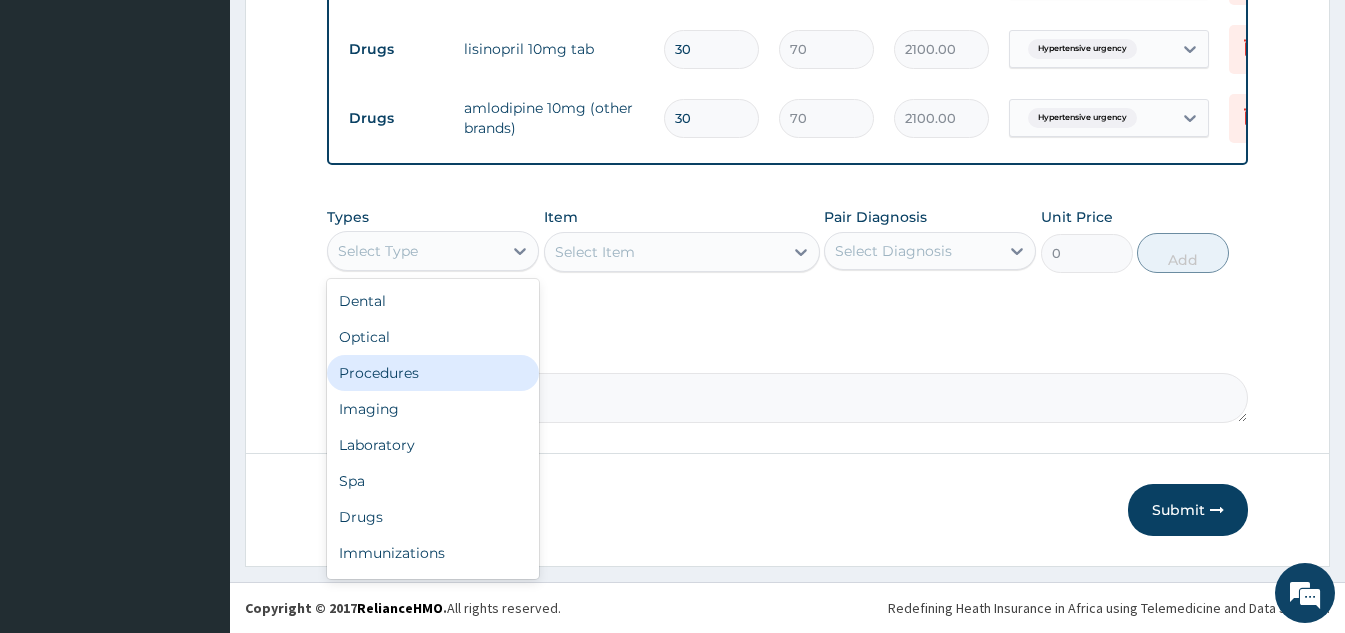 click on "Procedures" at bounding box center [433, 373] 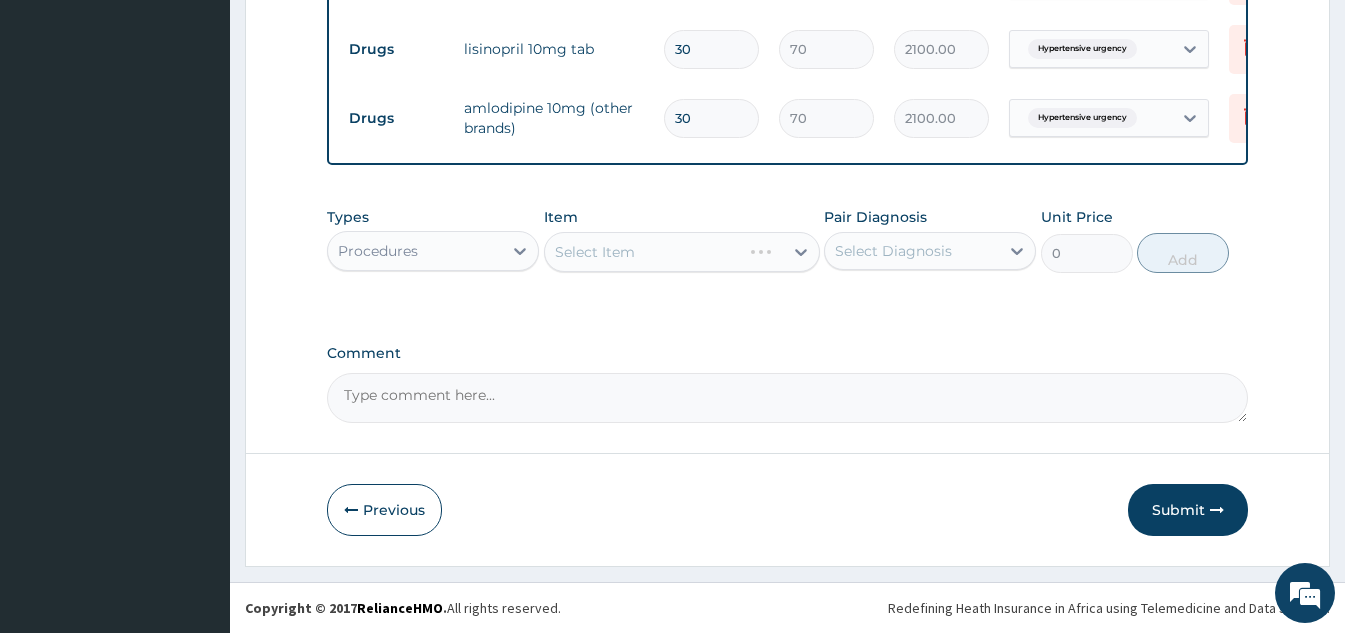 click on "Select Item" at bounding box center (682, 252) 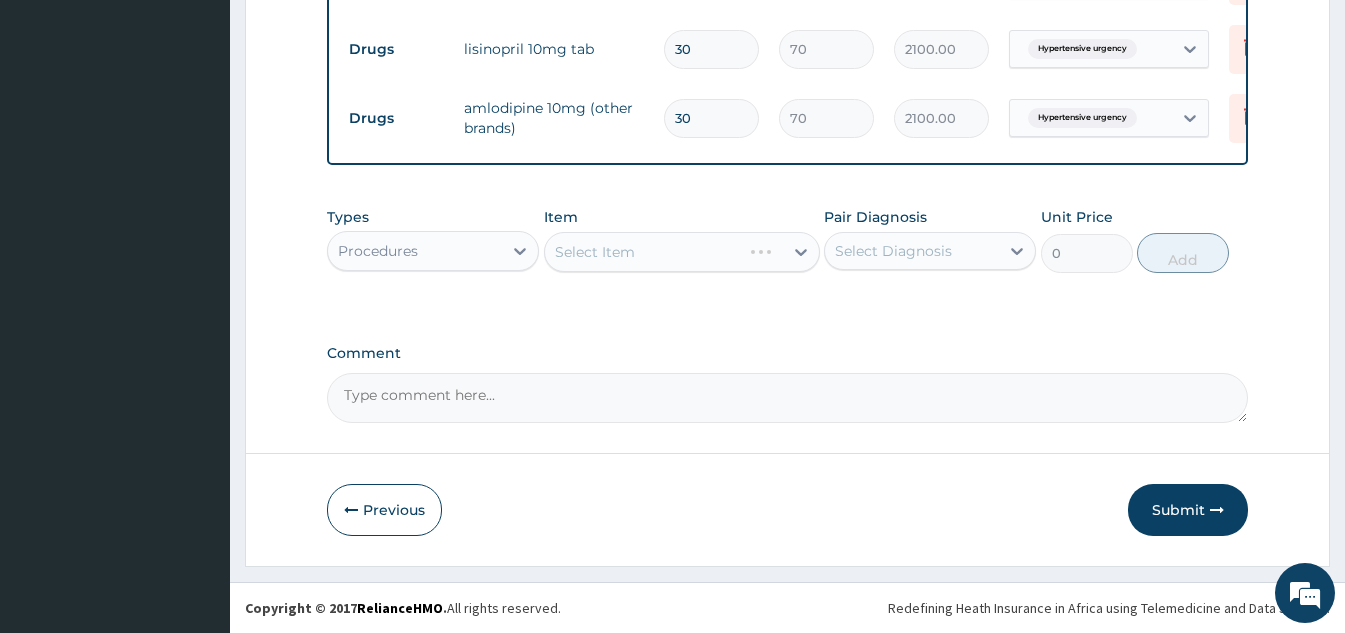 click on "Select Item" at bounding box center [682, 252] 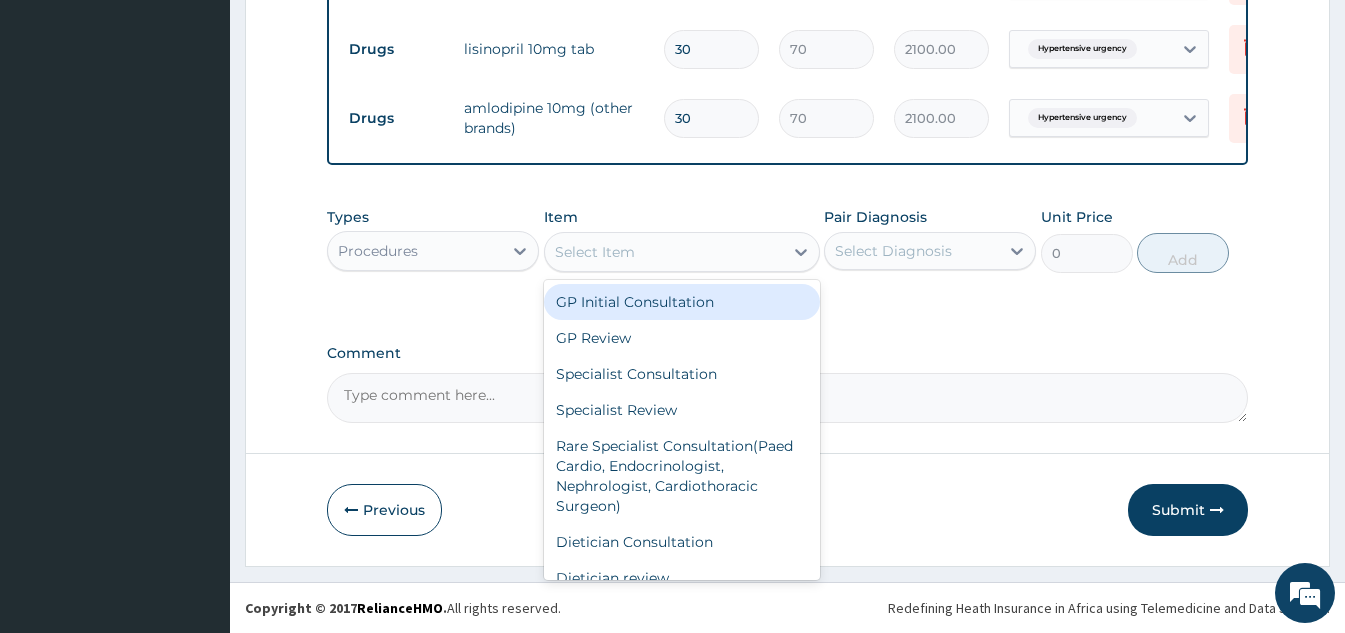 click 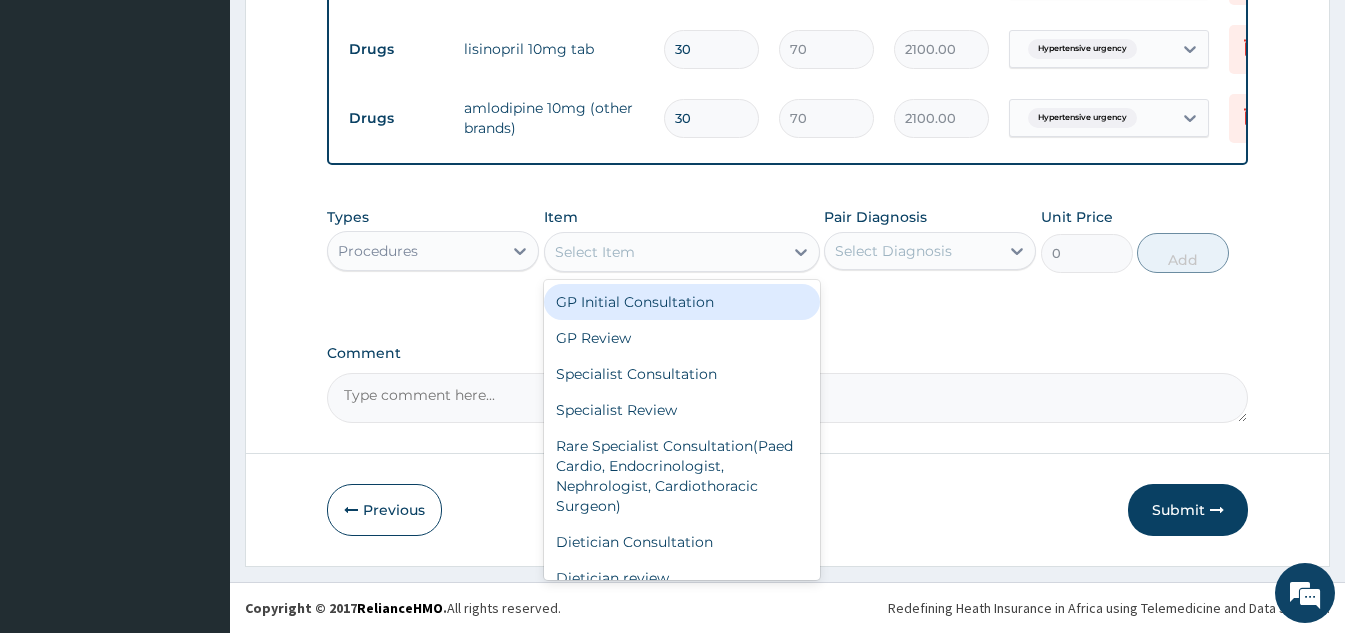click on "GP Initial Consultation" at bounding box center (682, 302) 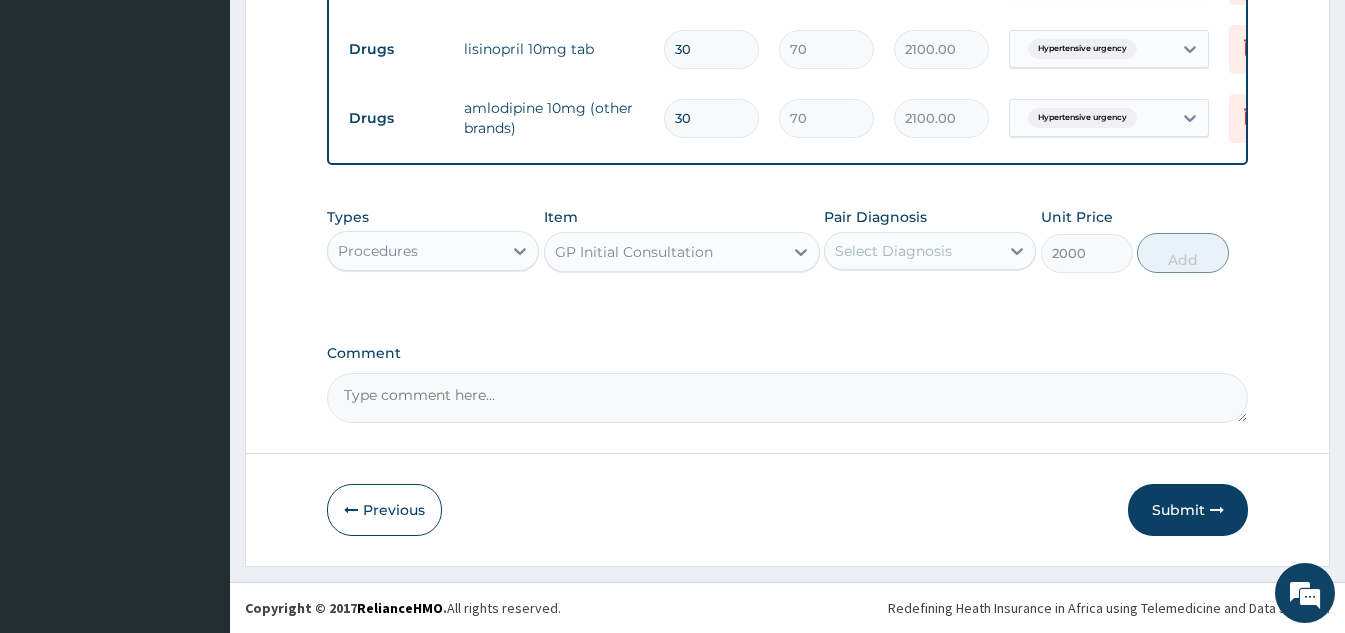 click on "Select Diagnosis" at bounding box center (912, 251) 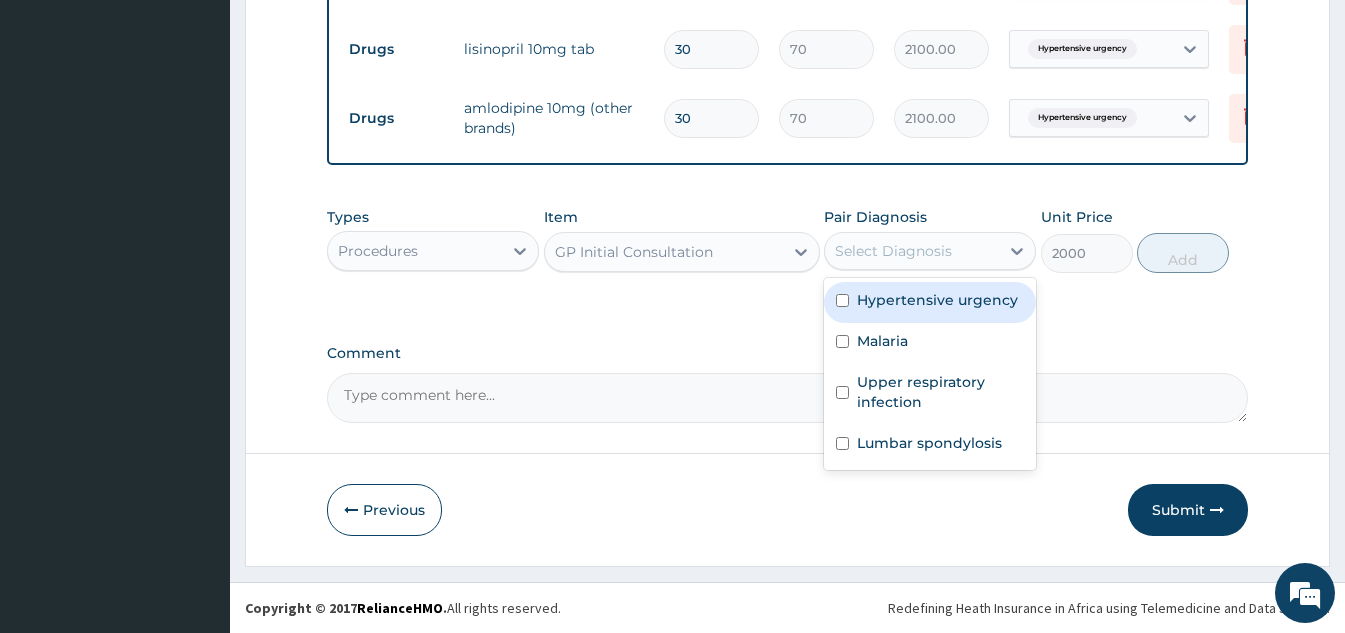 click on "Hypertensive urgency" at bounding box center [937, 300] 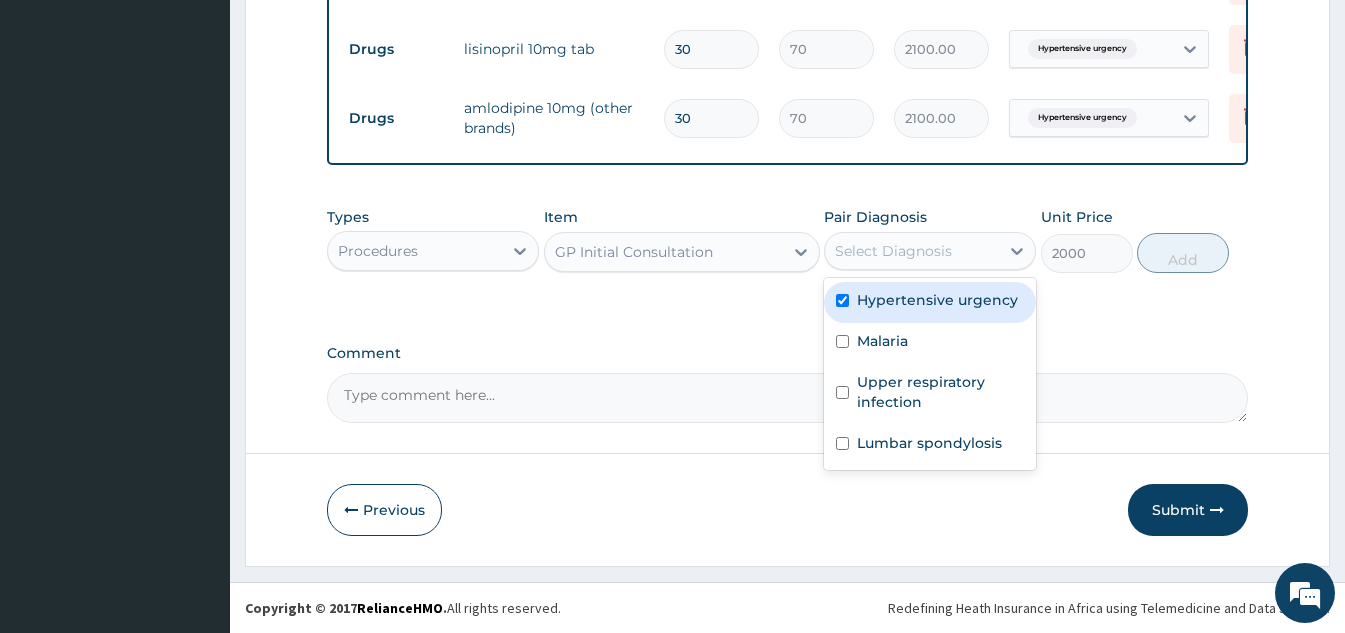 checkbox on "true" 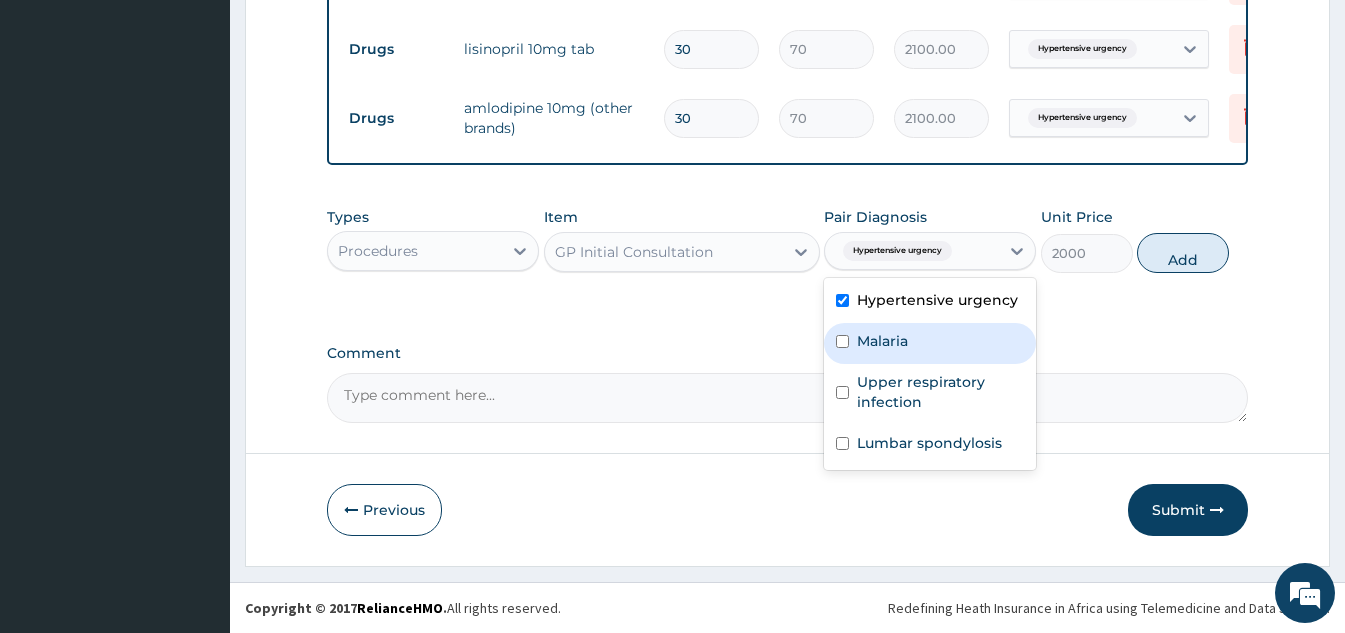 click on "Malaria" at bounding box center (930, 343) 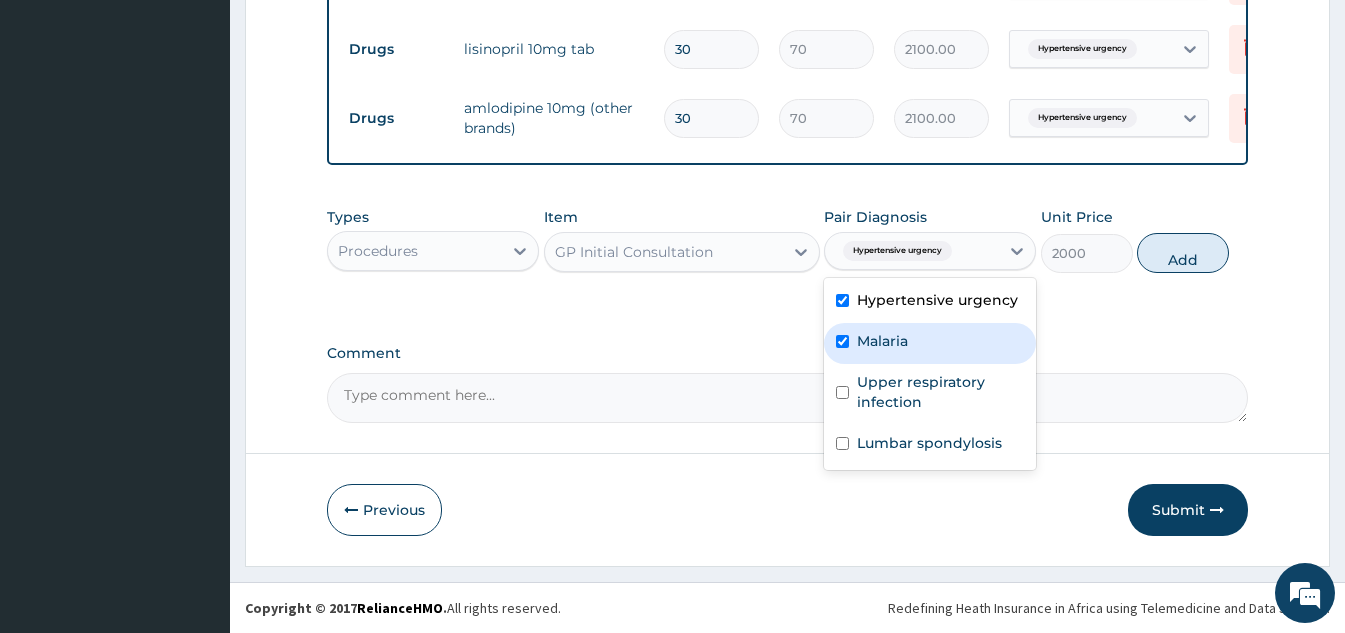 checkbox on "true" 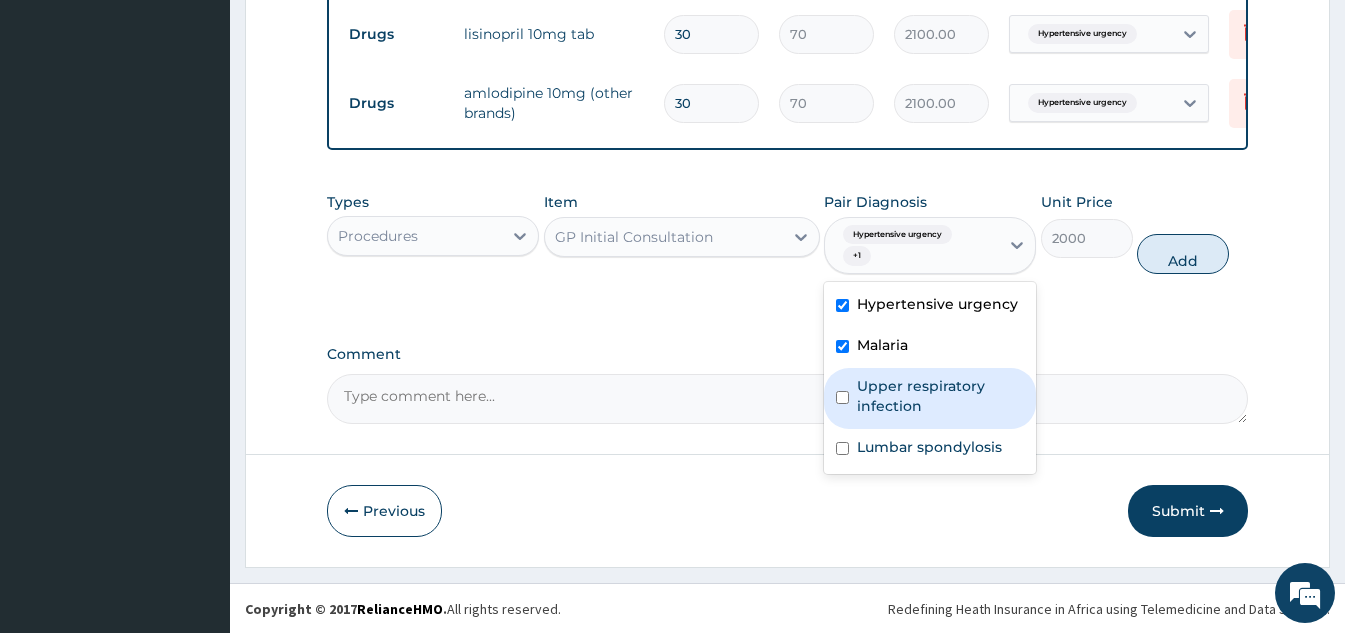 click on "Upper respiratory infection" at bounding box center (940, 396) 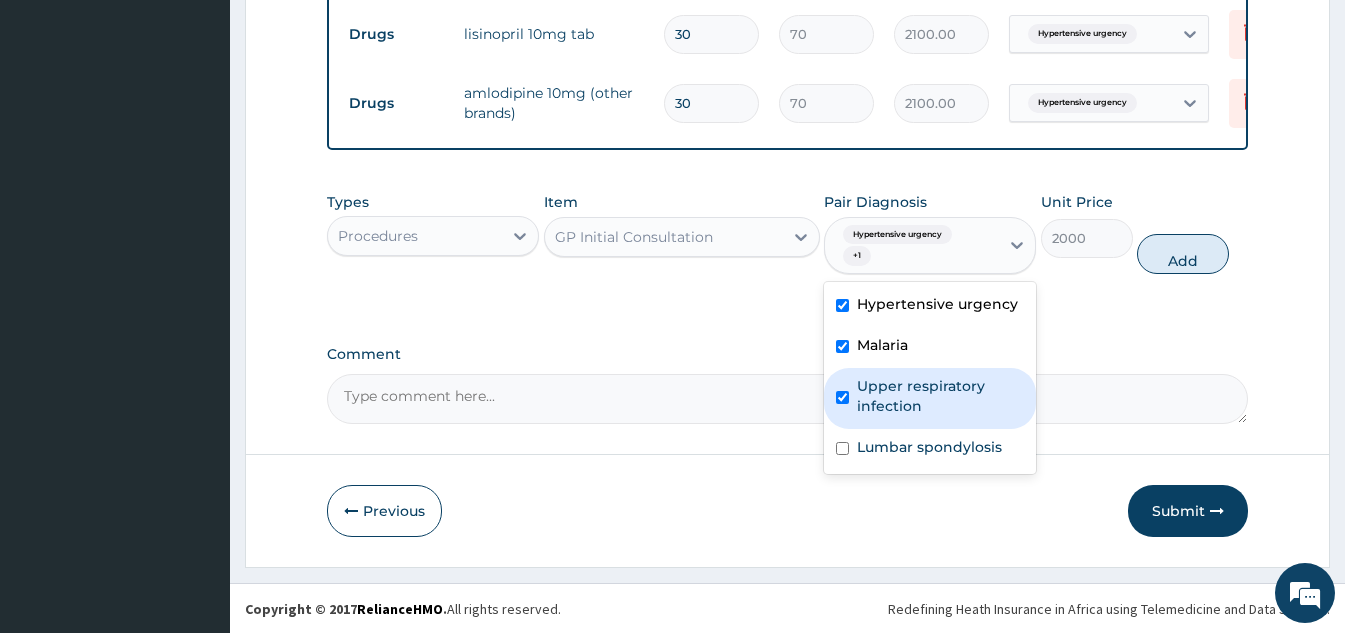checkbox on "true" 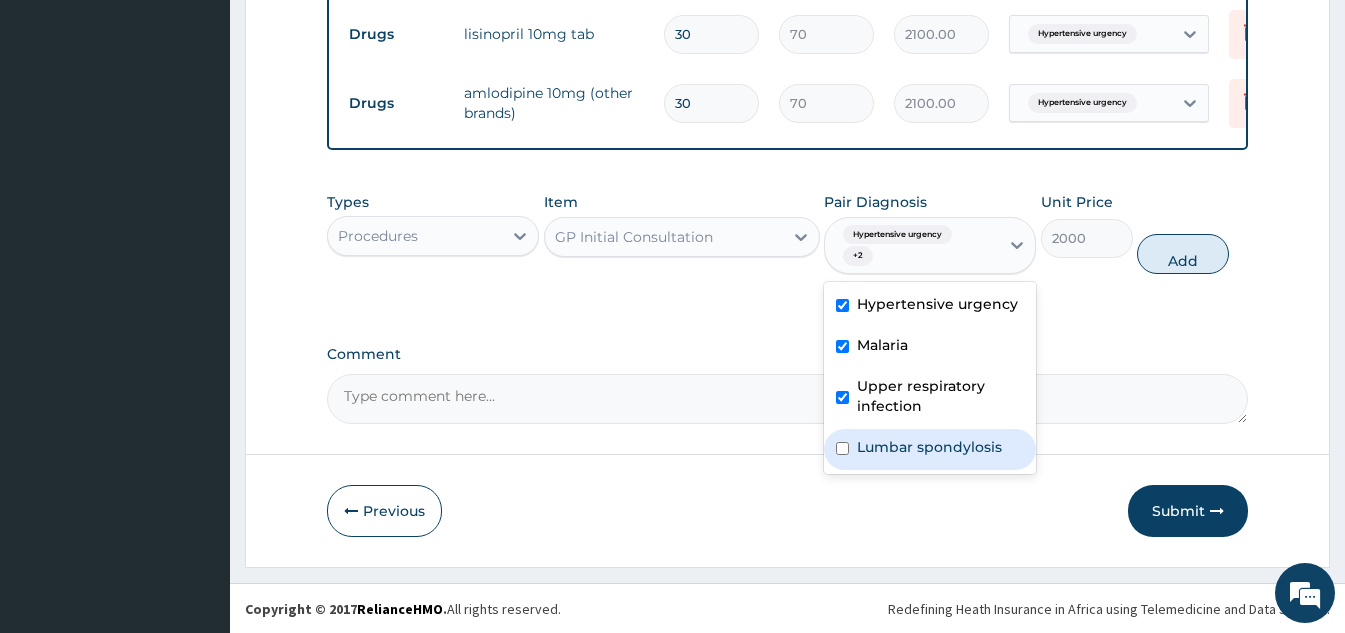 click on "Lumbar spondylosis" at bounding box center (930, 449) 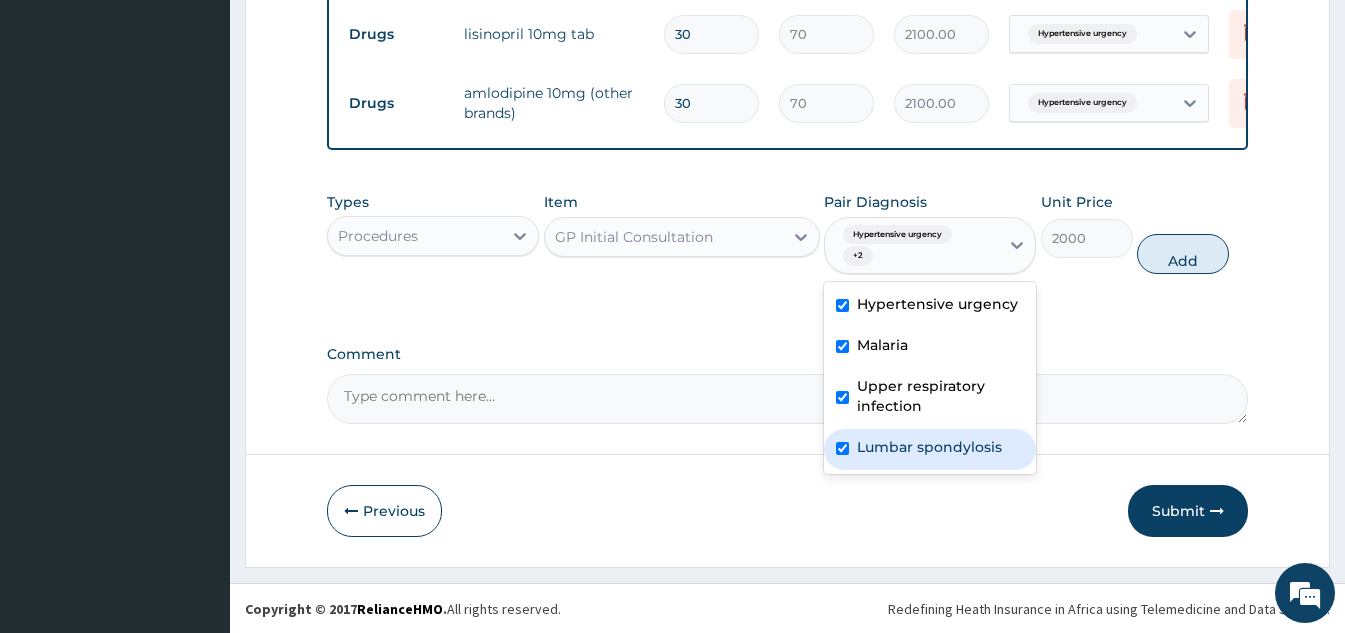 checkbox on "true" 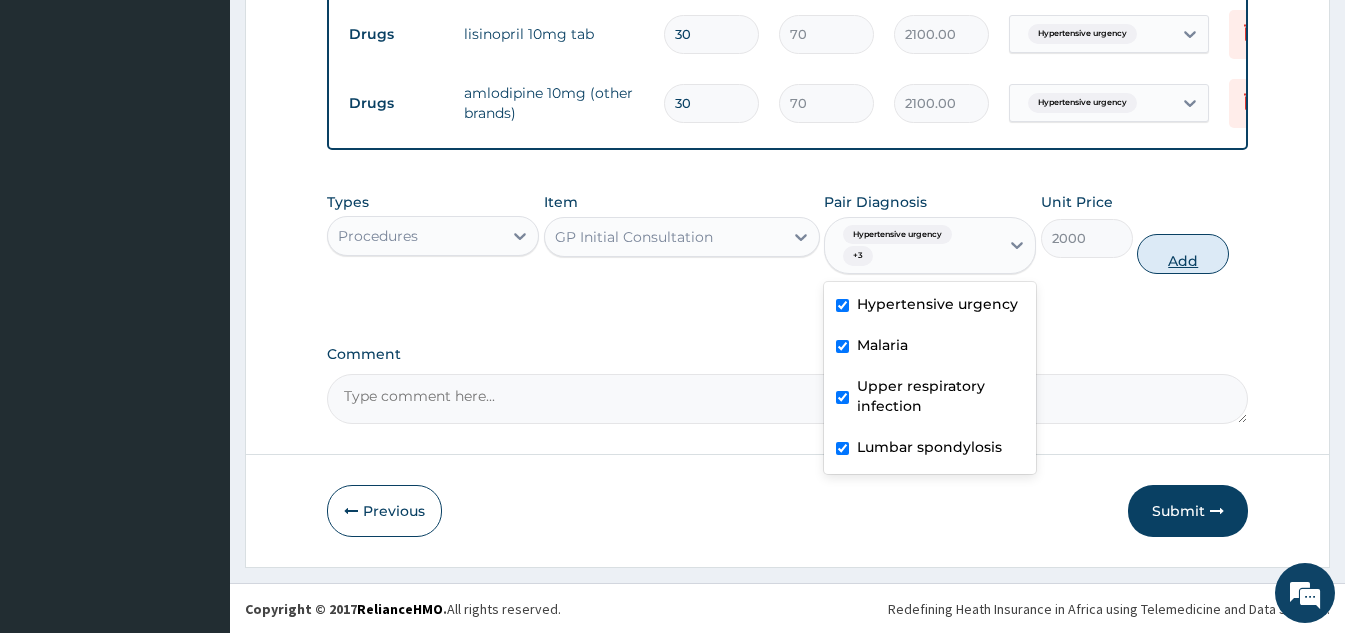click on "Add" at bounding box center [1183, 254] 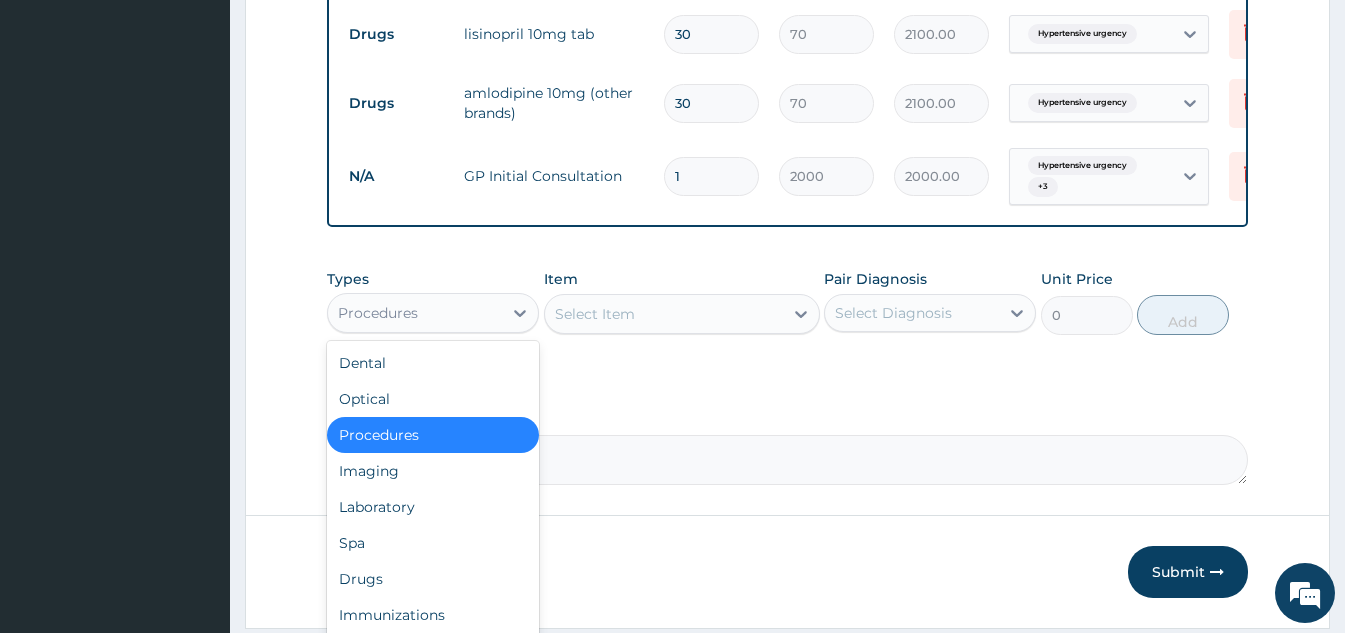 click on "Procedures" at bounding box center (415, 313) 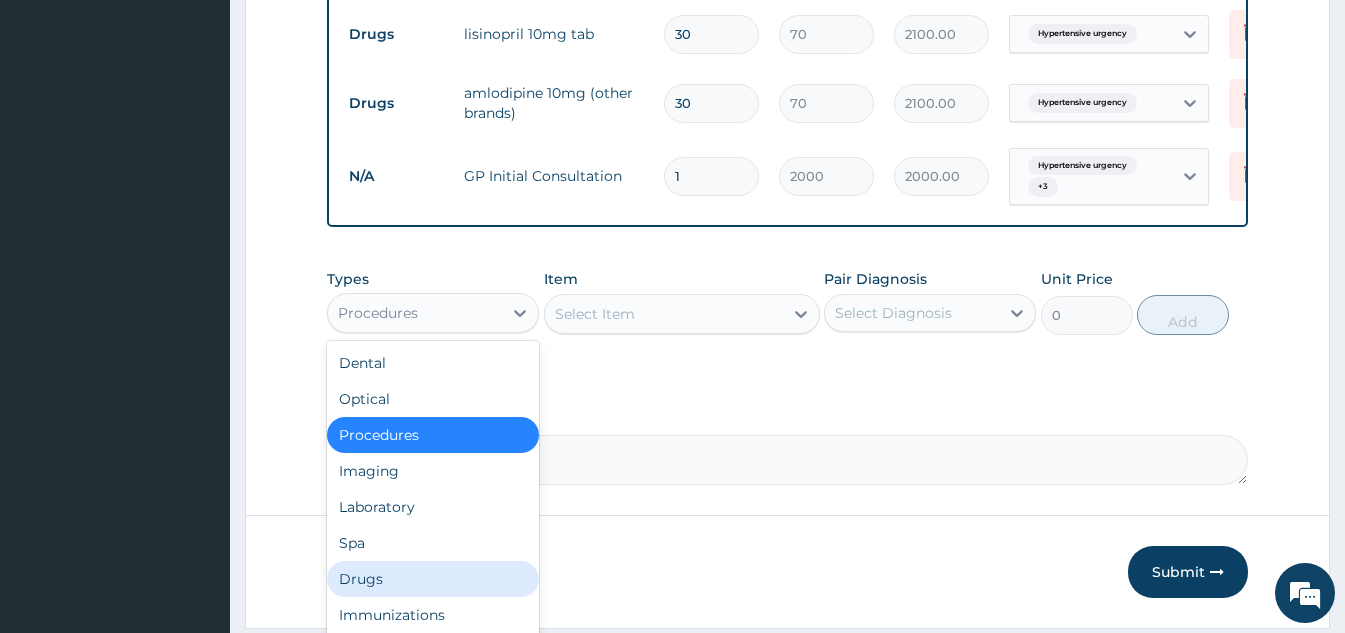 click on "Drugs" at bounding box center (433, 579) 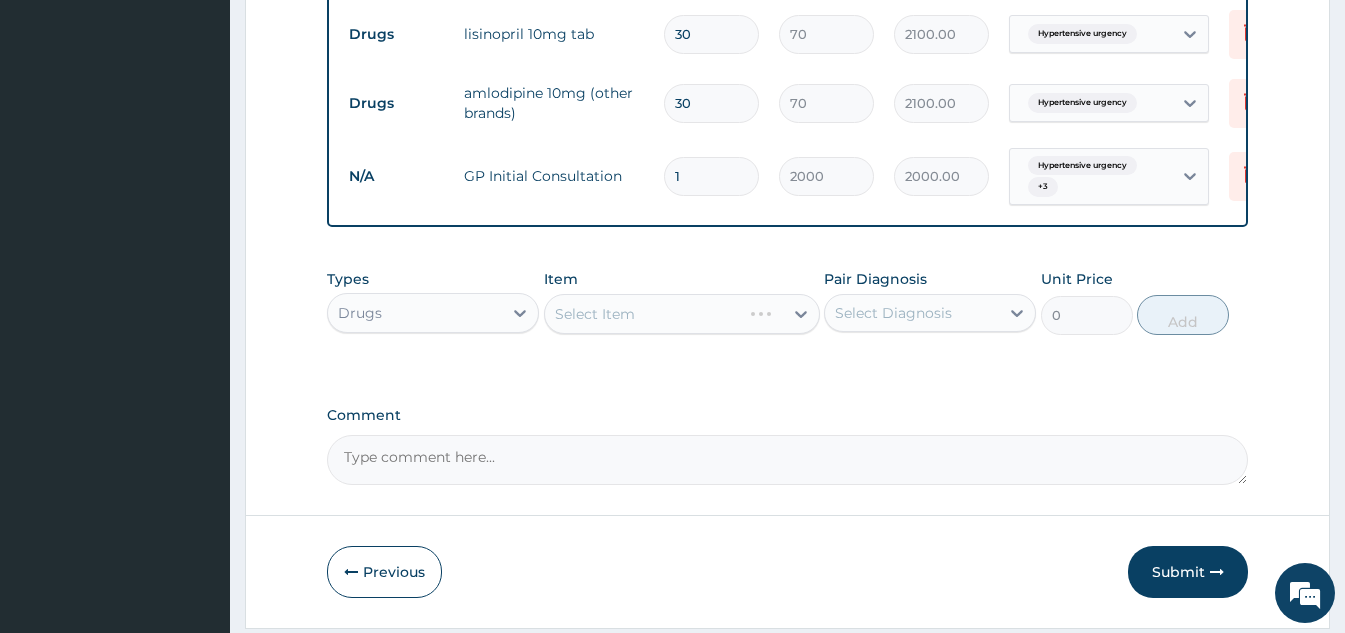 click on "Select Item" at bounding box center (682, 314) 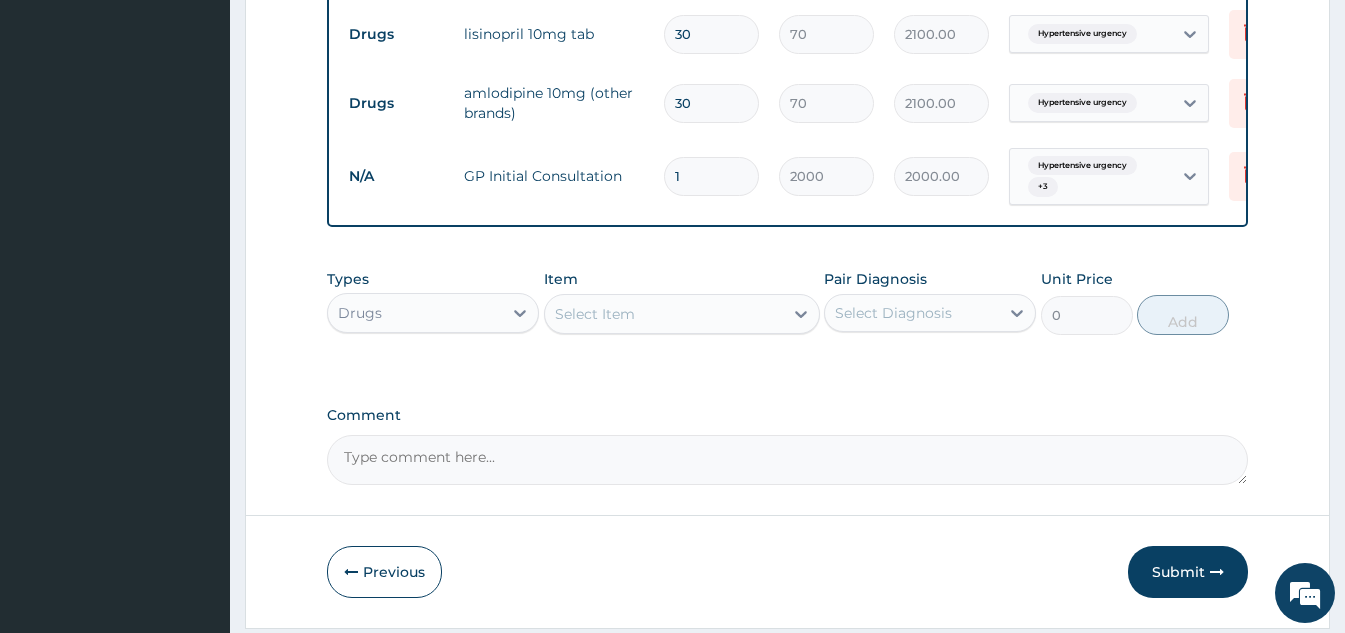 click 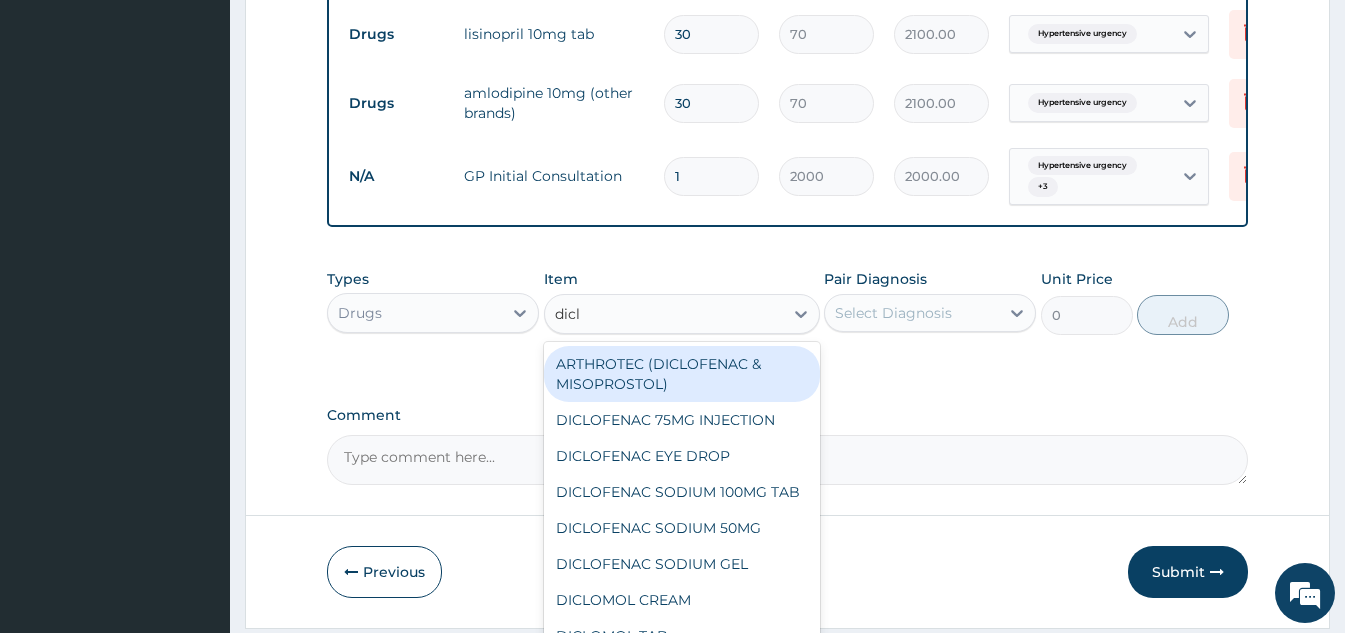 type on "diclo" 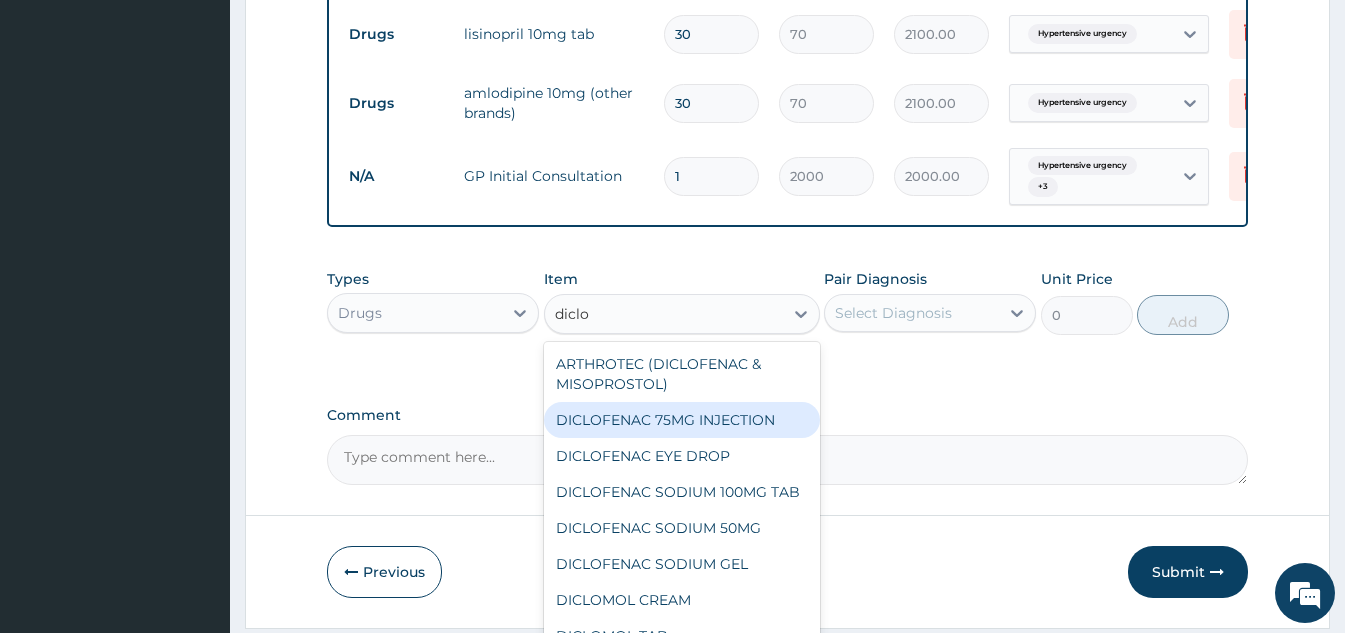 click on "DICLOFENAC 75MG INJECTION" at bounding box center (682, 420) 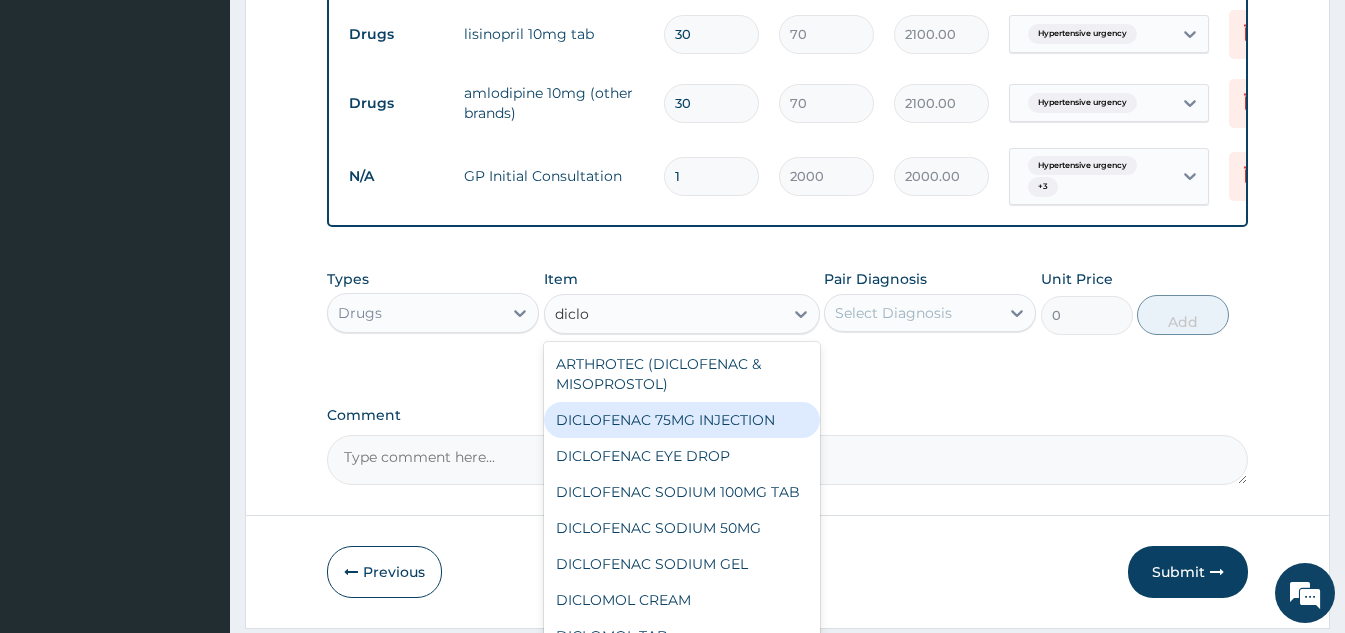 type 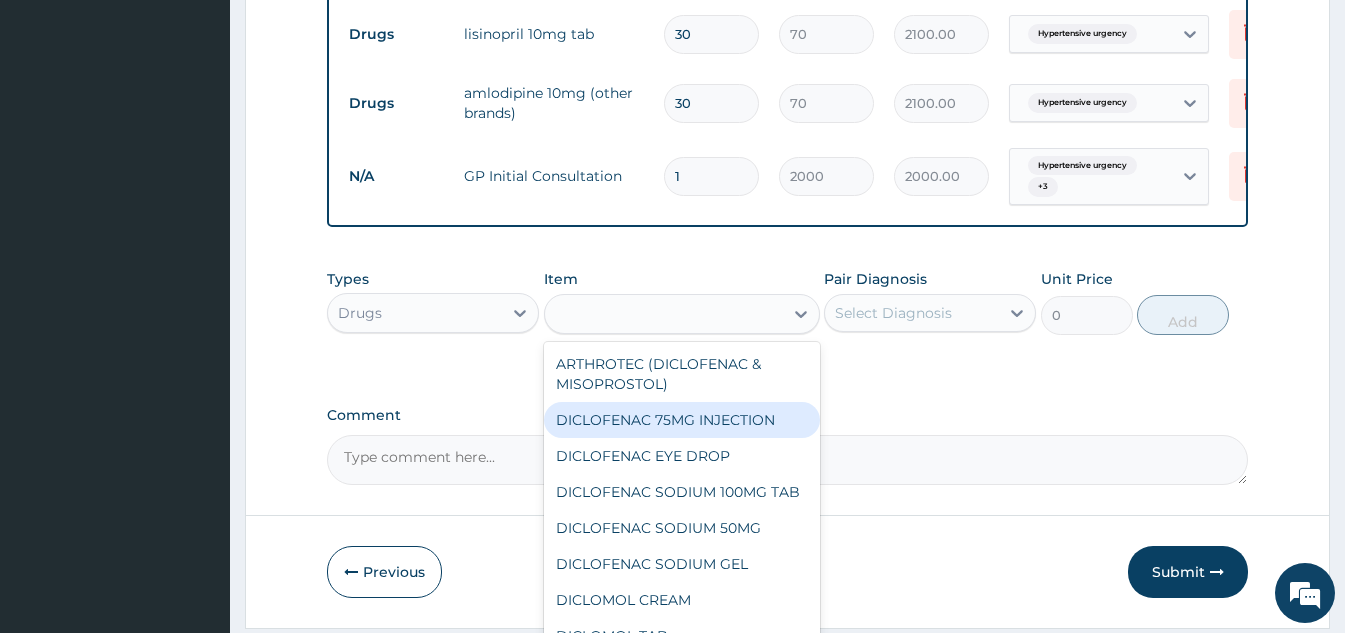 type on "156" 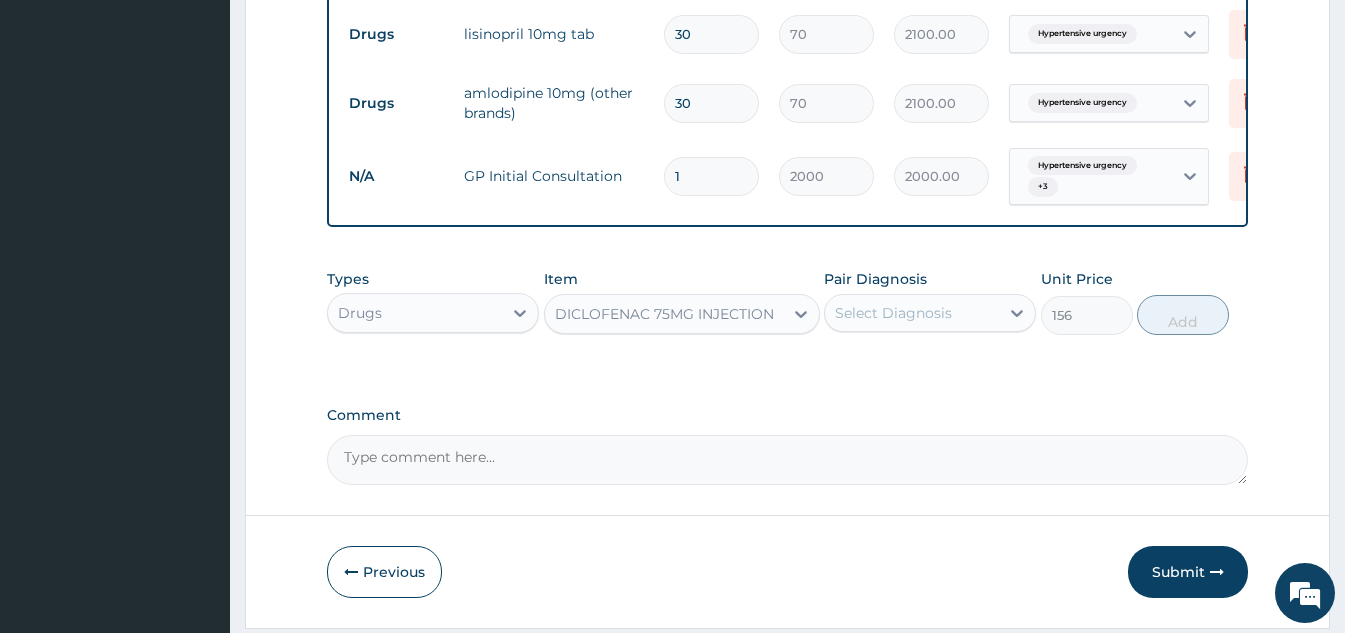 click on "Select Diagnosis" at bounding box center (893, 313) 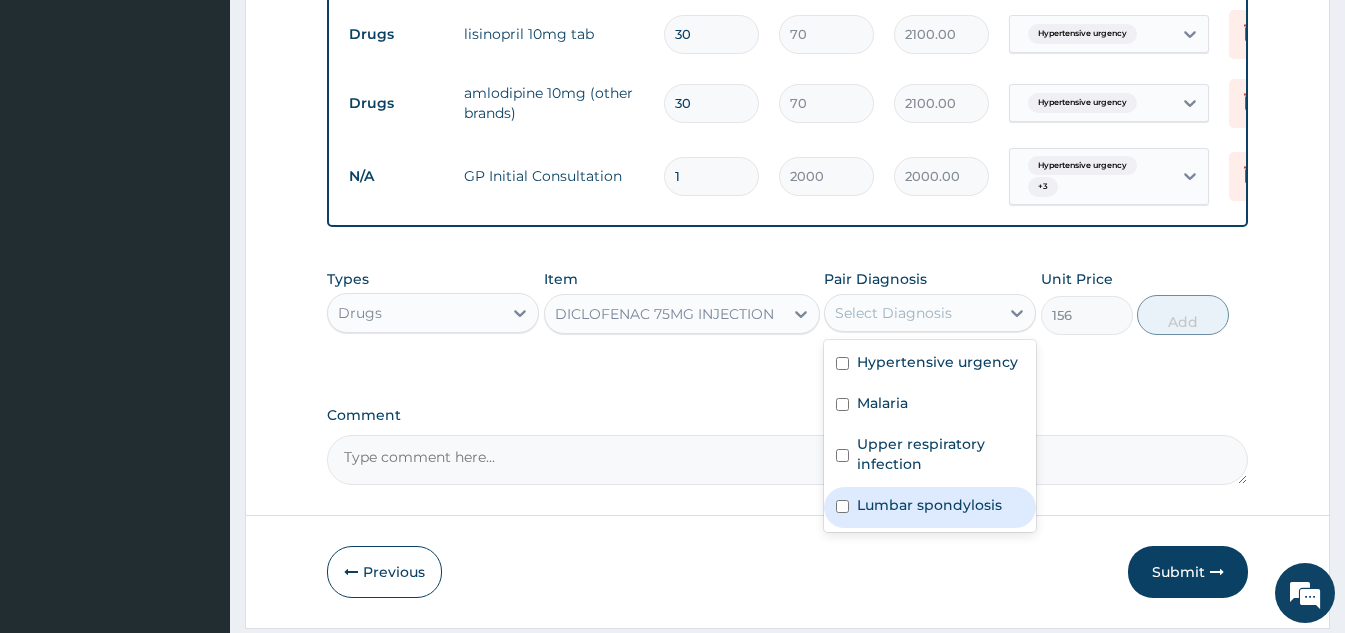 click on "Lumbar spondylosis" at bounding box center (929, 505) 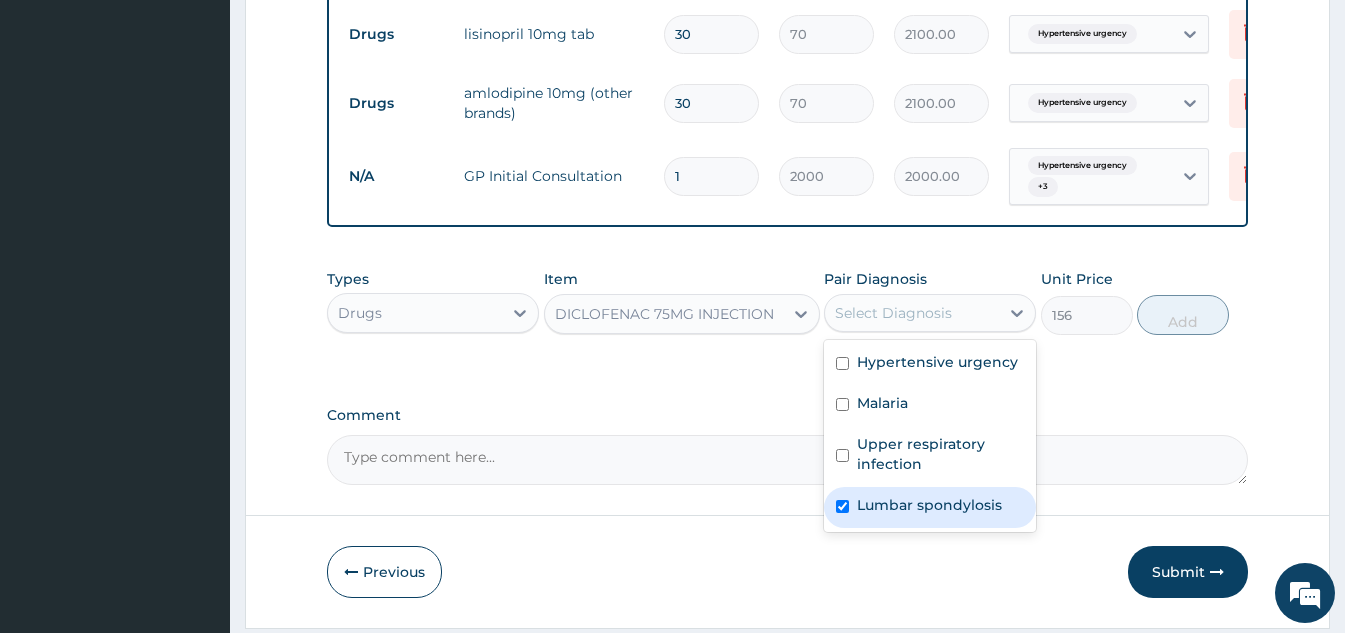 checkbox on "true" 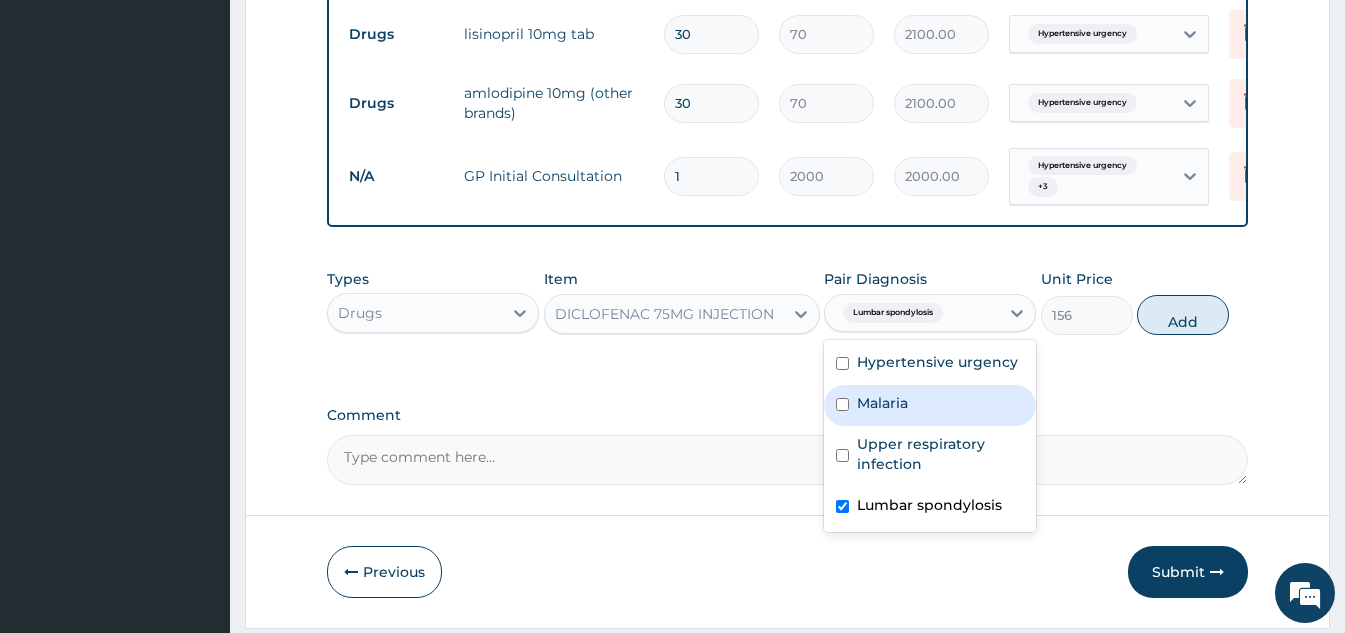 click on "Malaria" at bounding box center (930, 405) 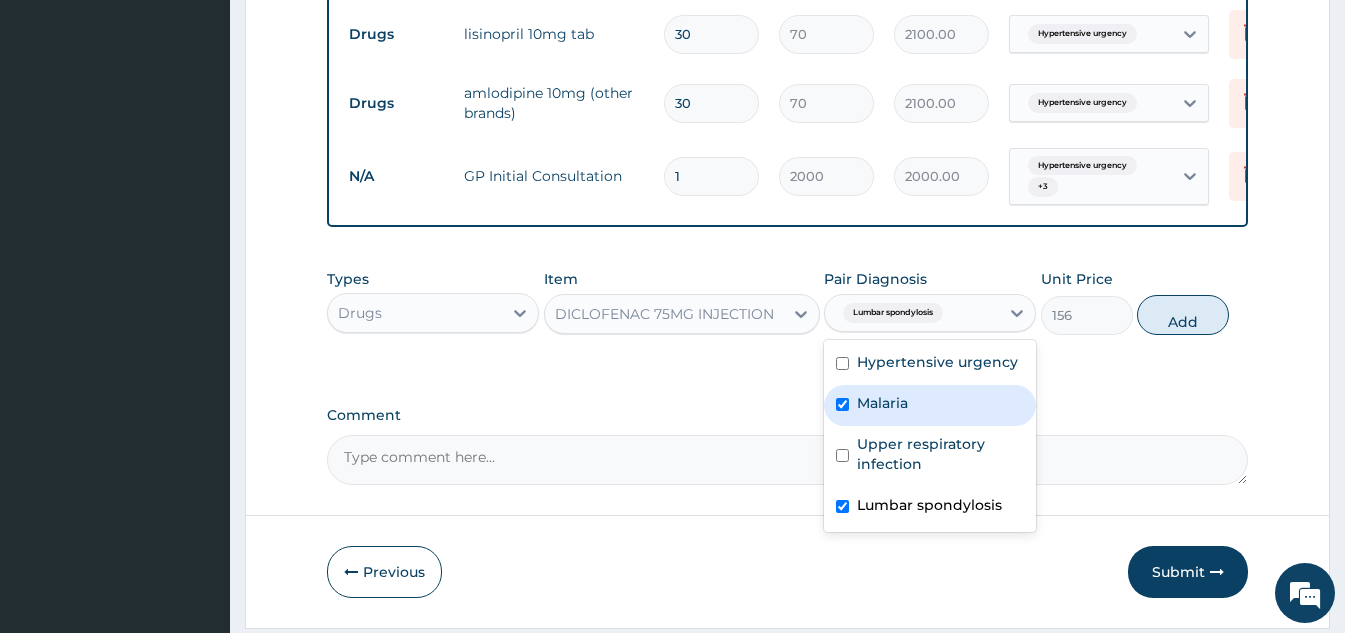 checkbox on "true" 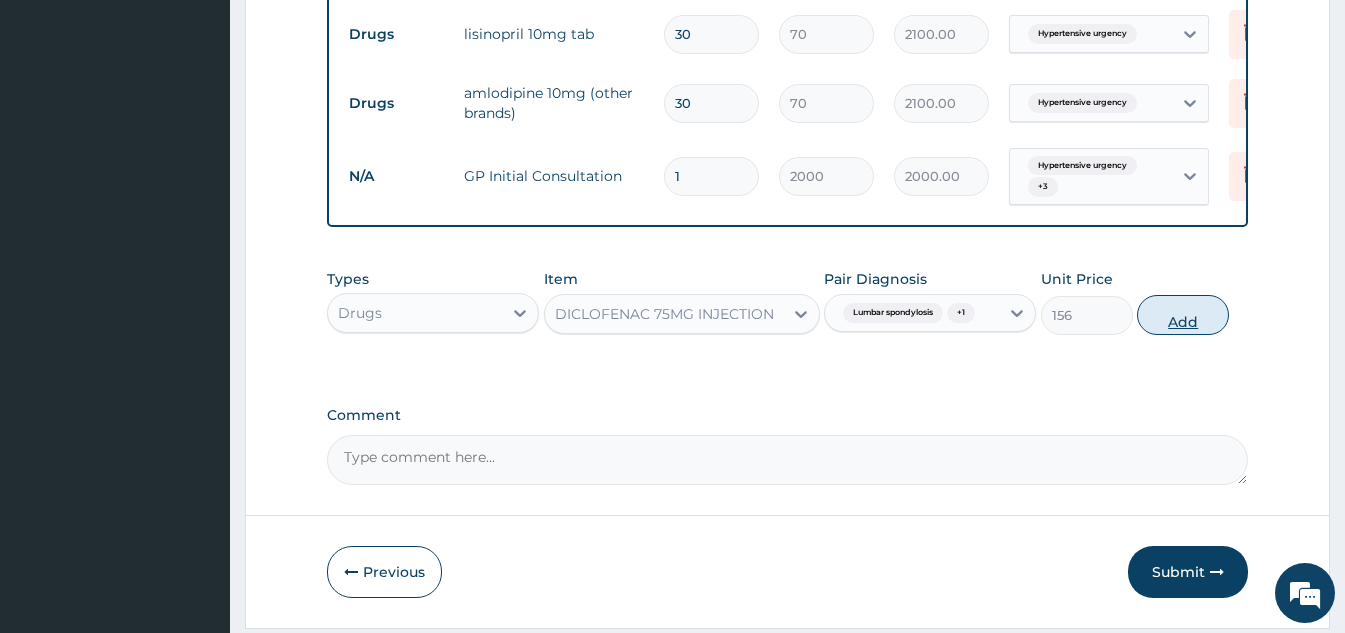 click on "Add" at bounding box center (1183, 315) 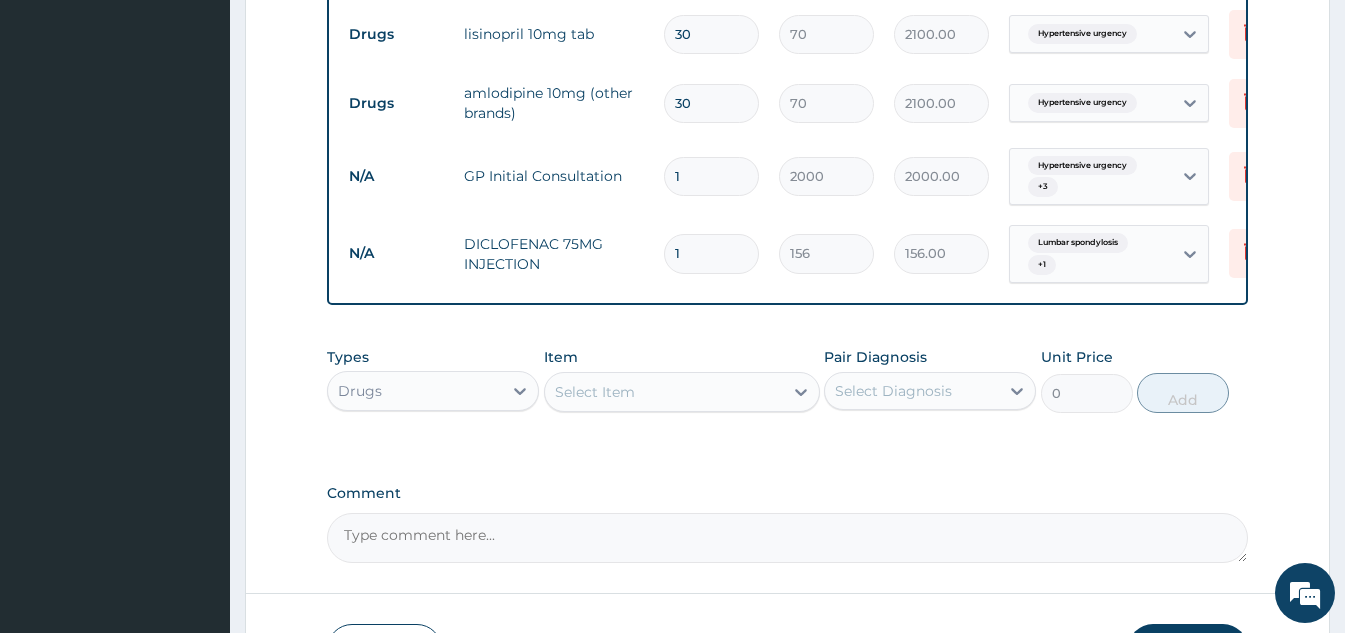 click on "Select Item" at bounding box center [595, 392] 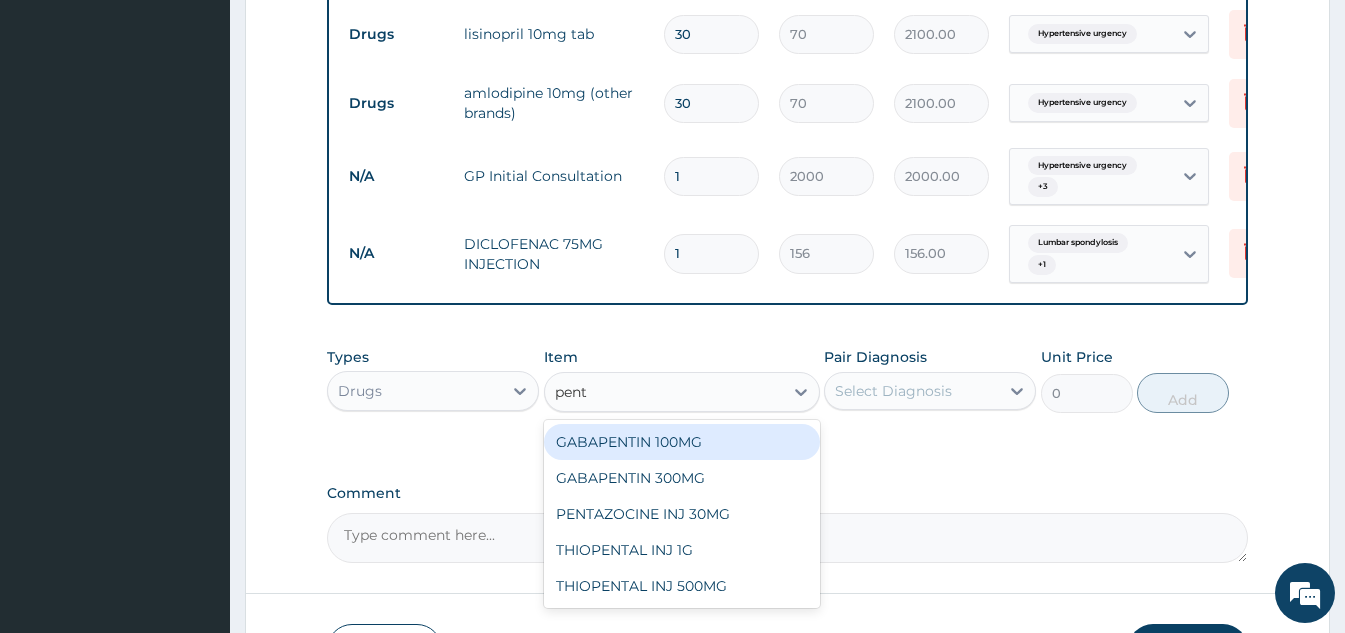 type on "penta" 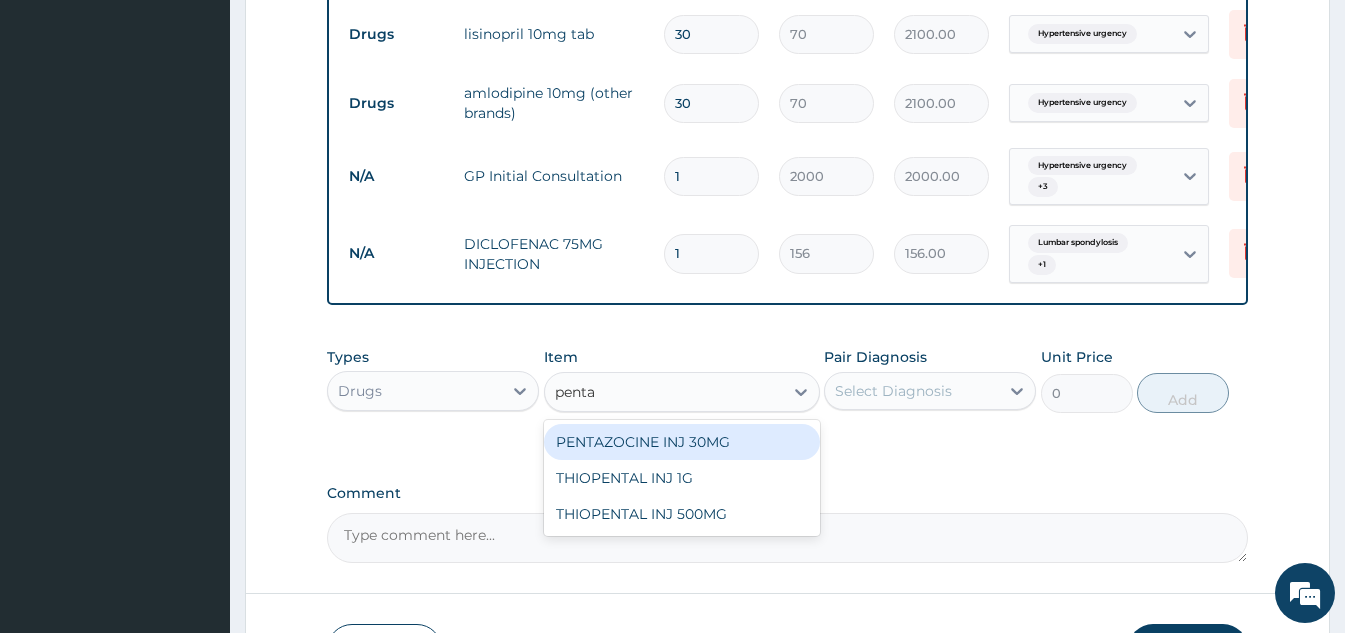 click on "PENTAZOCINE INJ 30MG" at bounding box center [682, 442] 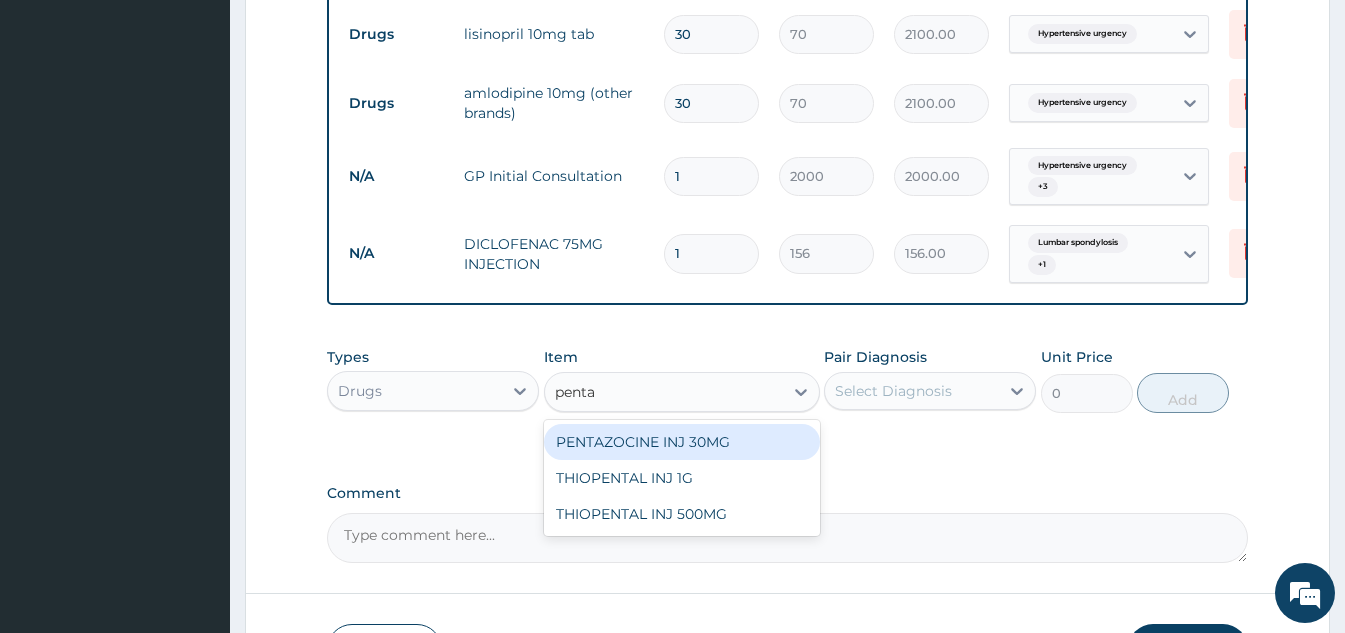 type 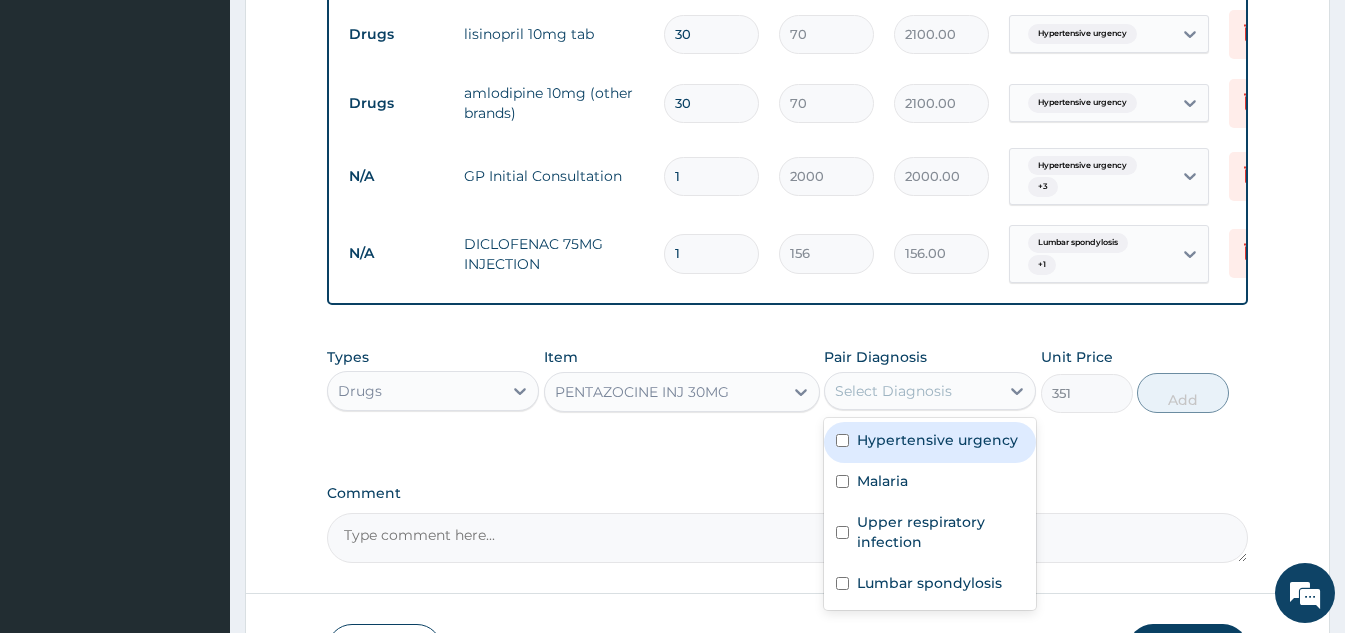 click on "Select Diagnosis" at bounding box center [893, 391] 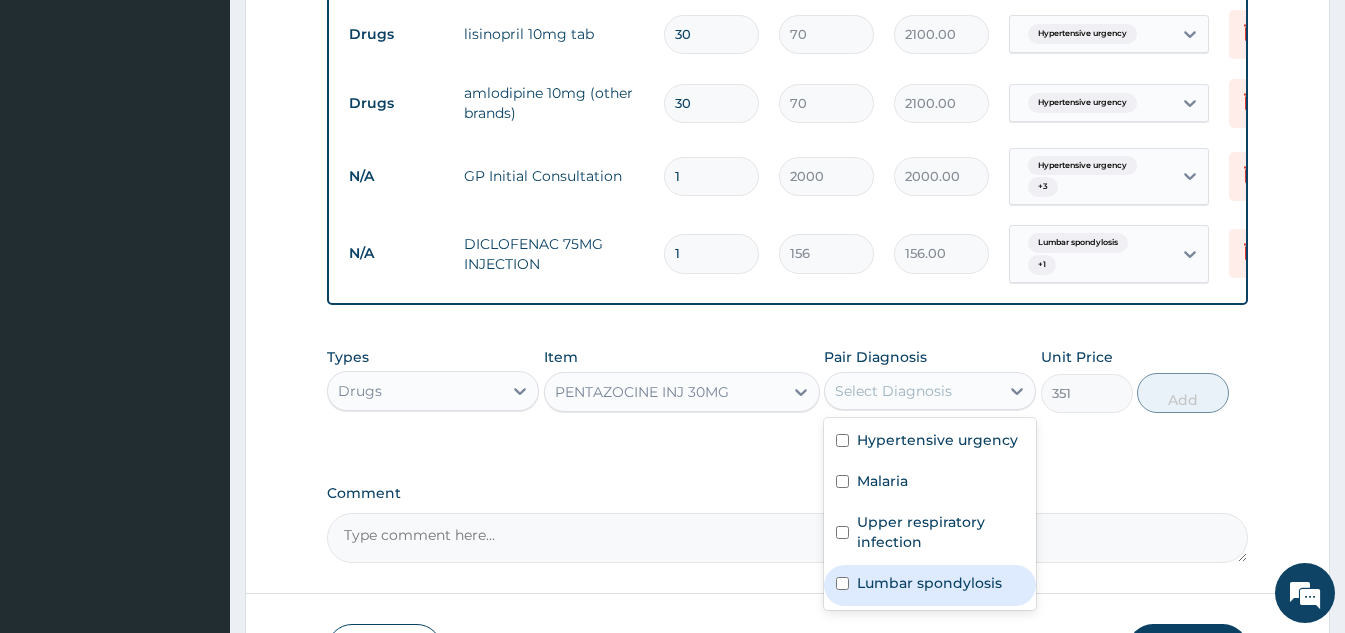 click on "Lumbar spondylosis" at bounding box center [929, 583] 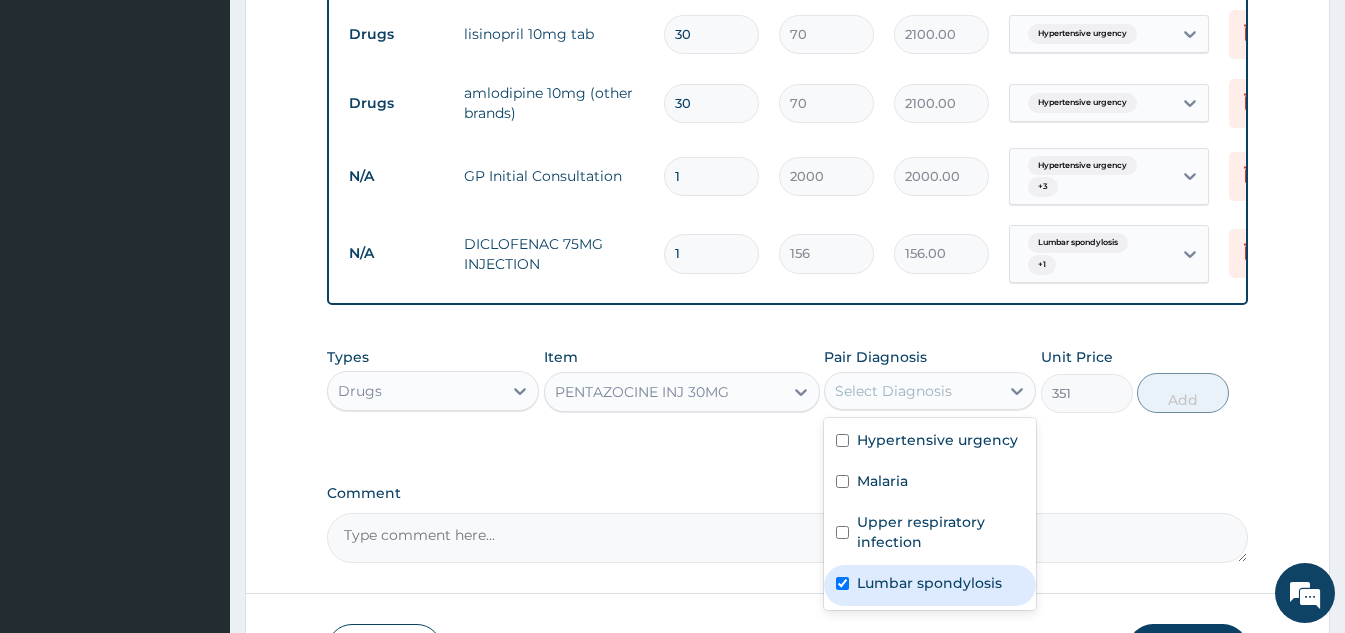 checkbox on "true" 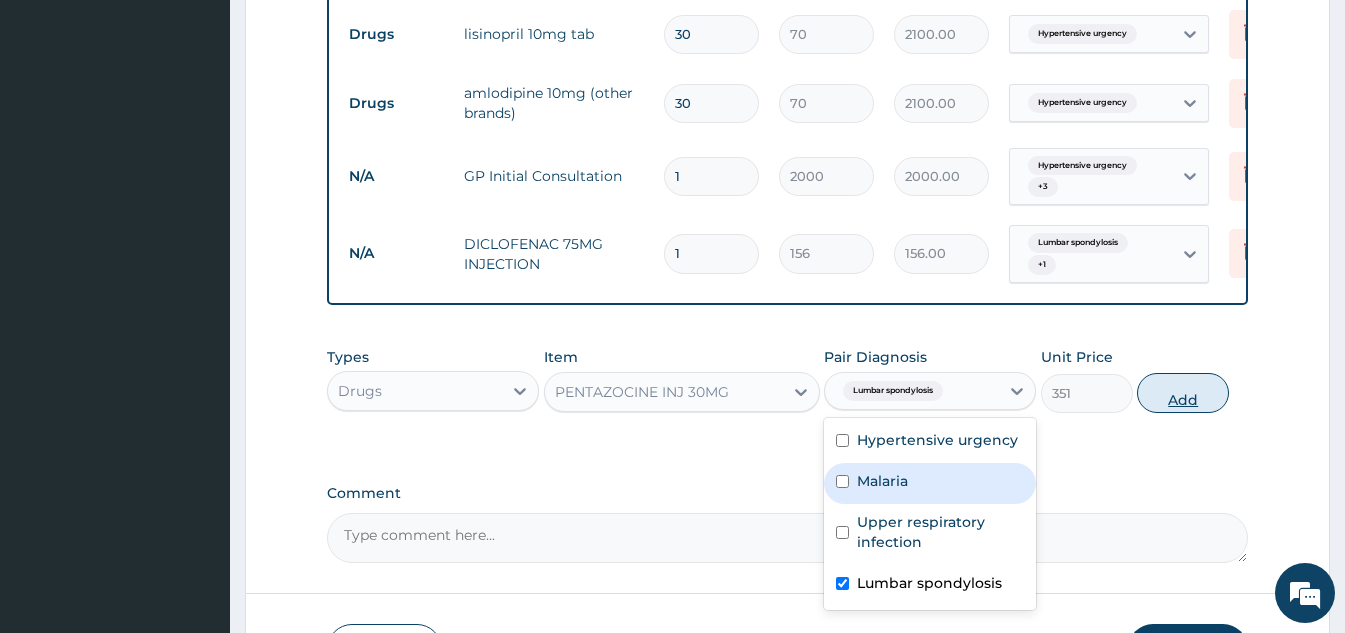 click on "Add" at bounding box center (1183, 393) 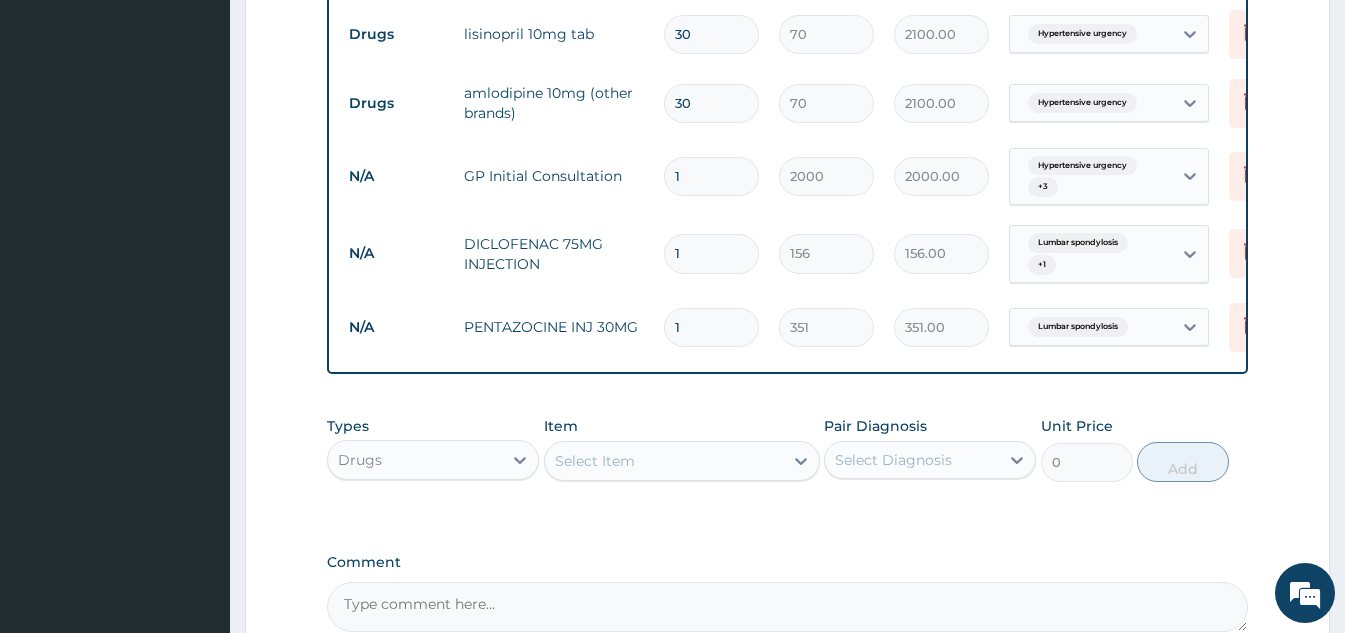 click on "Select Item" at bounding box center (664, 461) 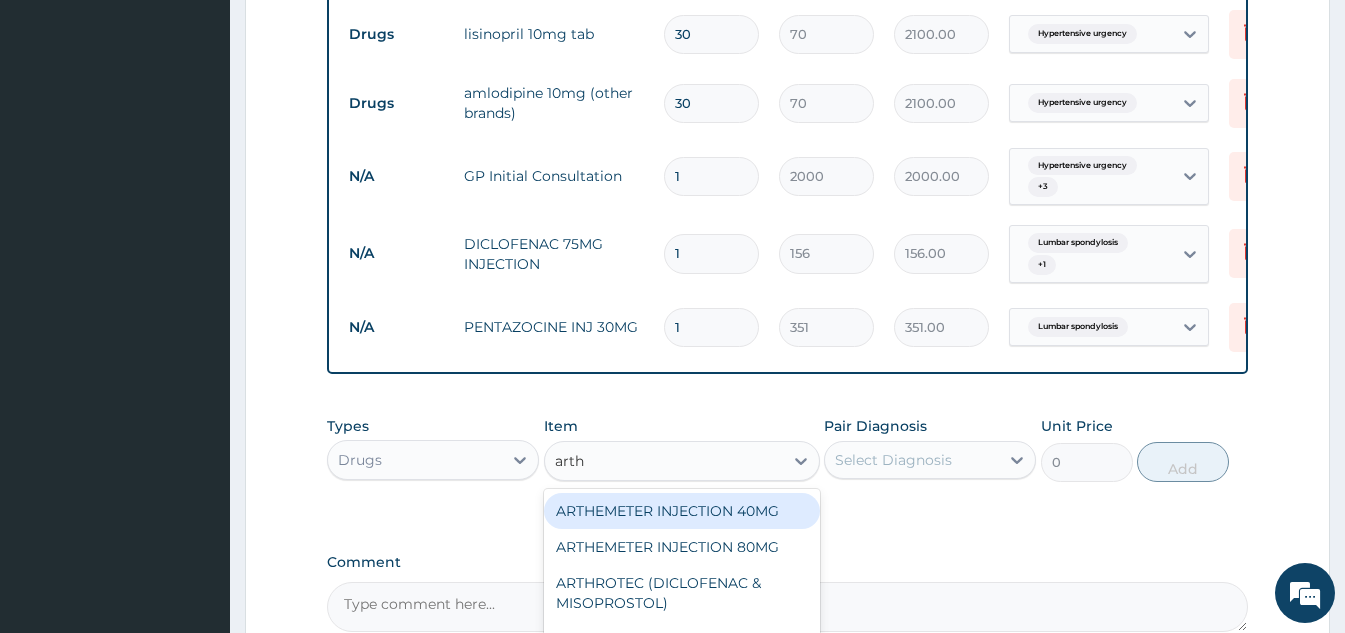 type on "arthe" 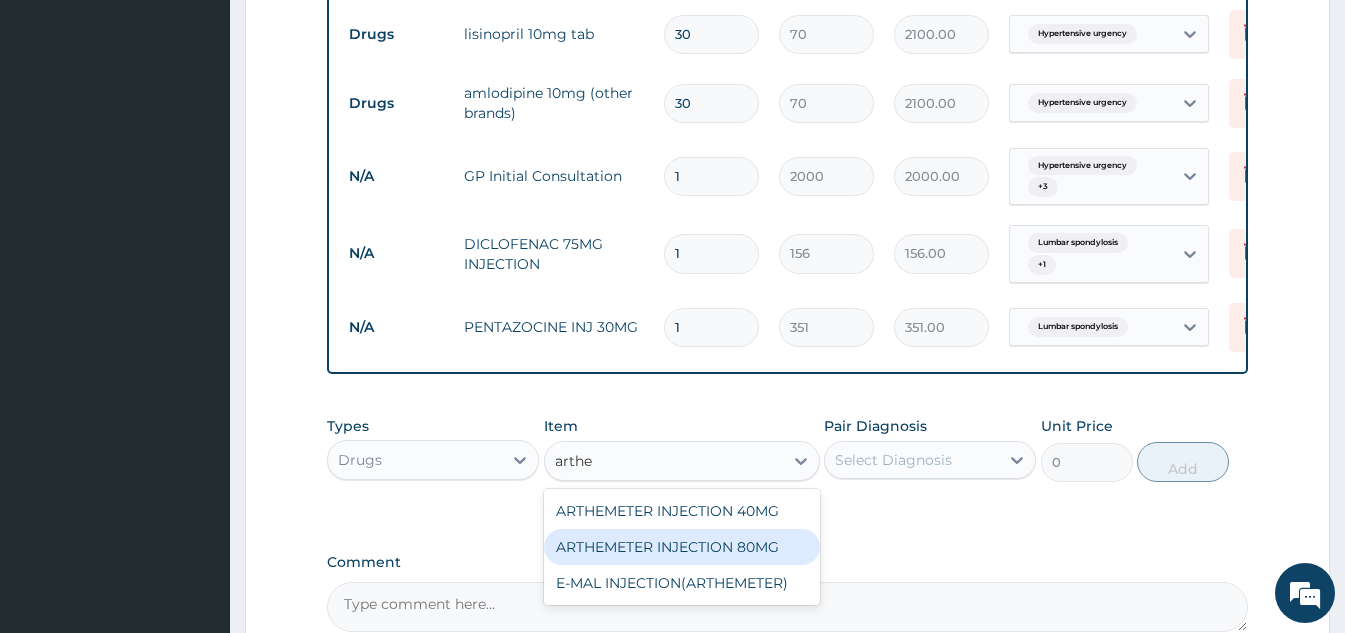 click on "ARTHEMETER INJECTION 80MG" at bounding box center [682, 547] 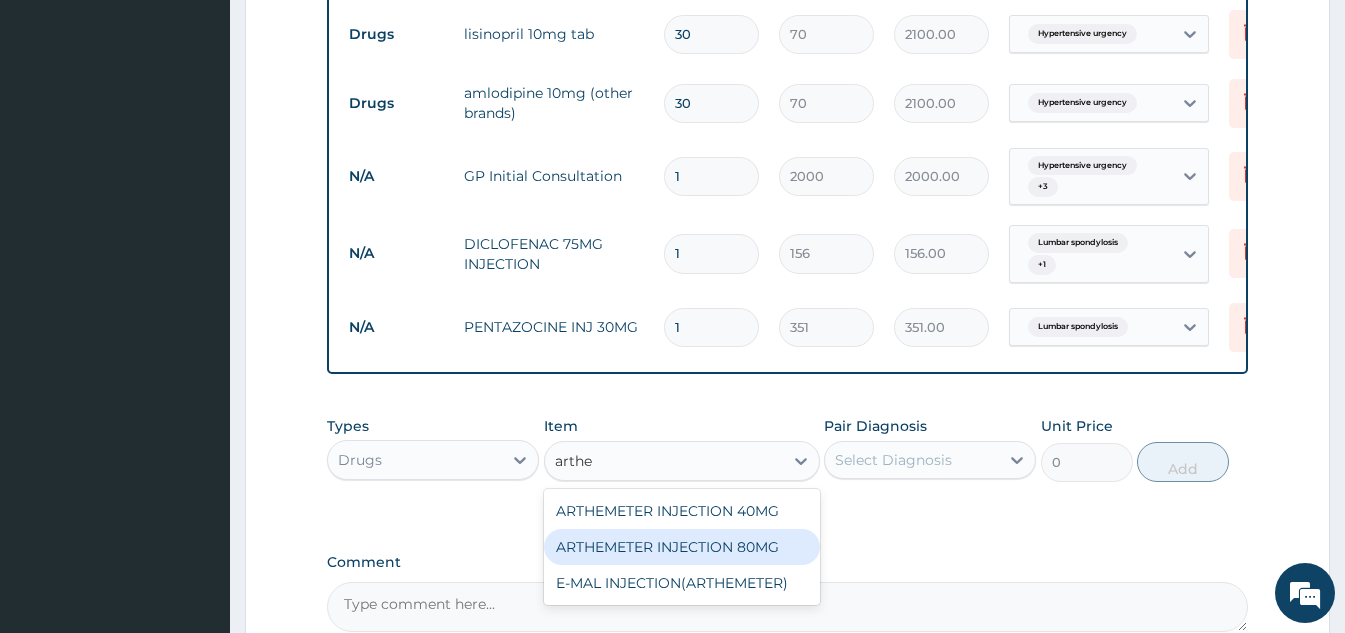 type 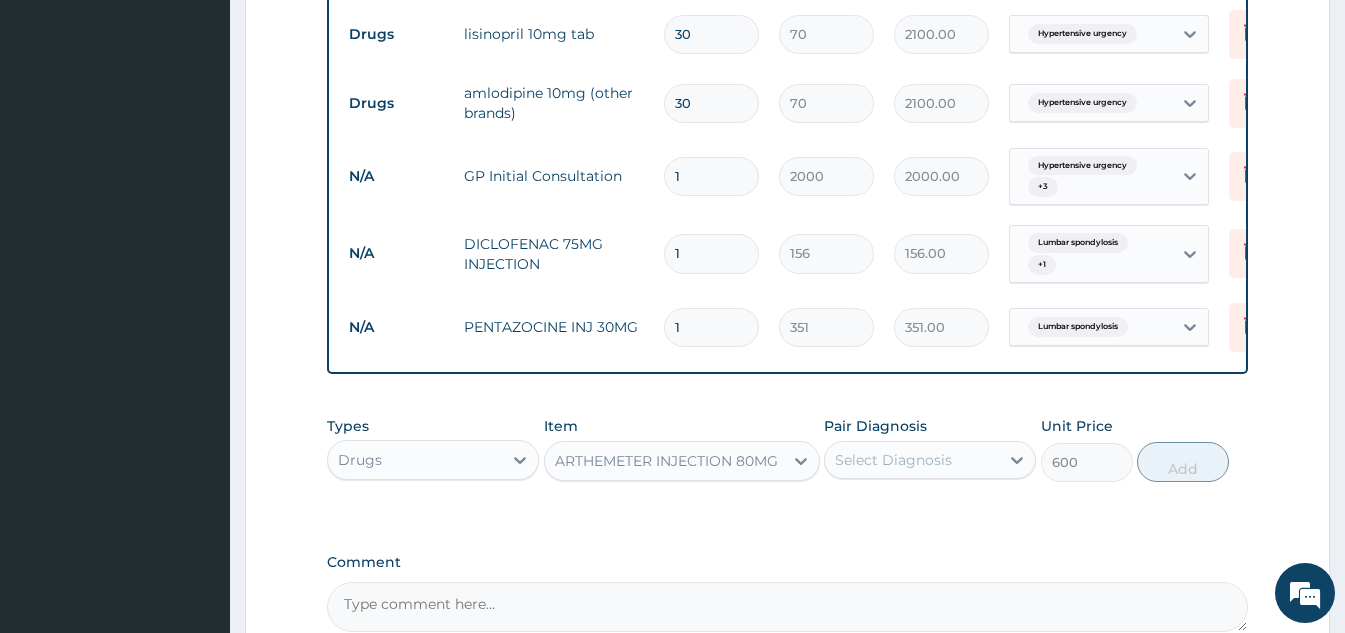 click on "Select Diagnosis" at bounding box center (893, 460) 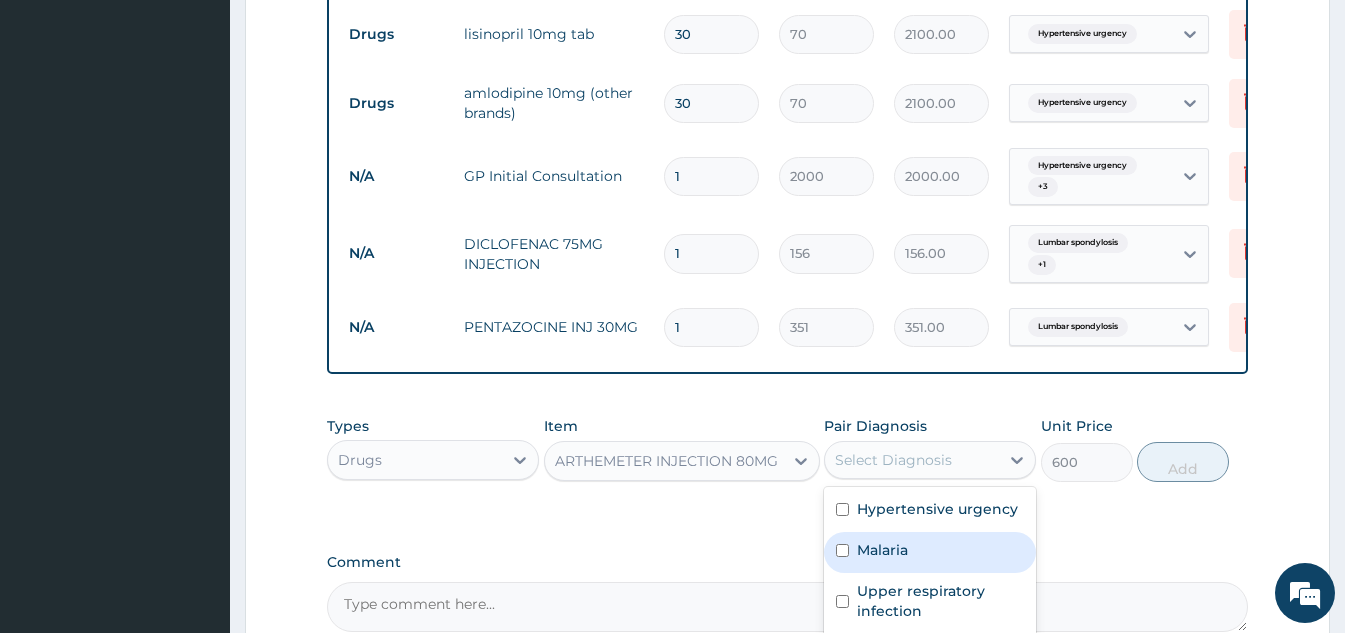 click on "Malaria" at bounding box center [930, 552] 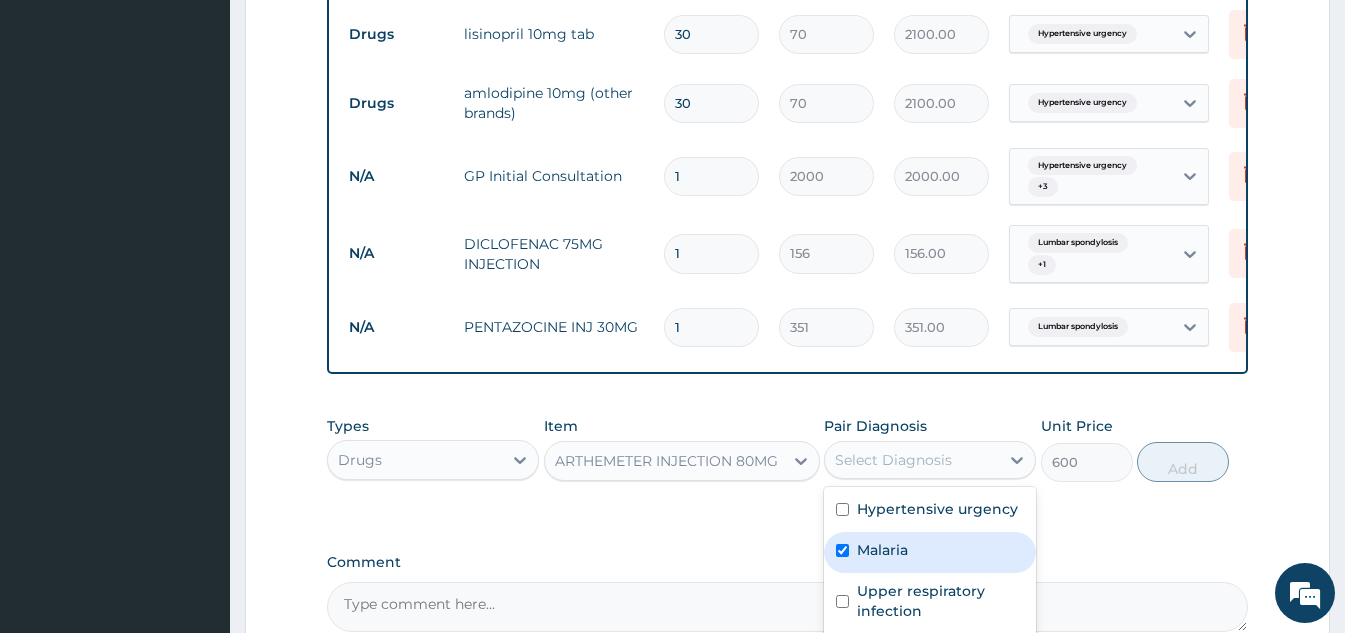 checkbox on "true" 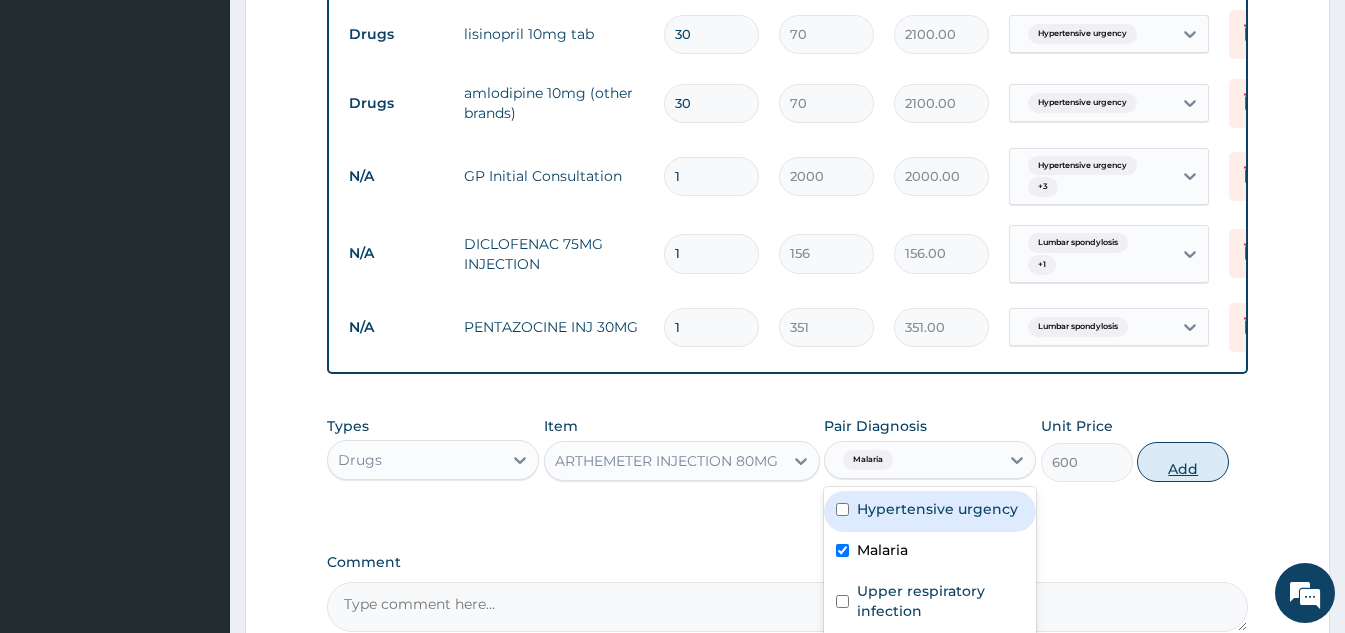 click on "Add" at bounding box center [1183, 462] 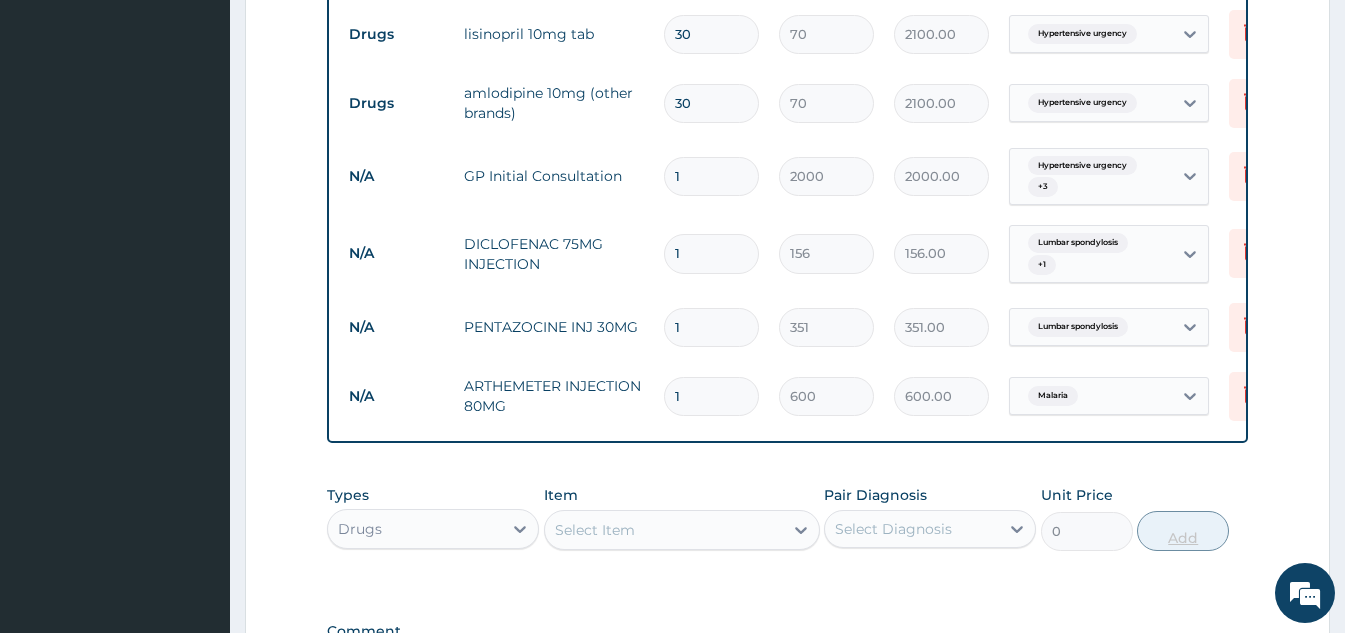 type 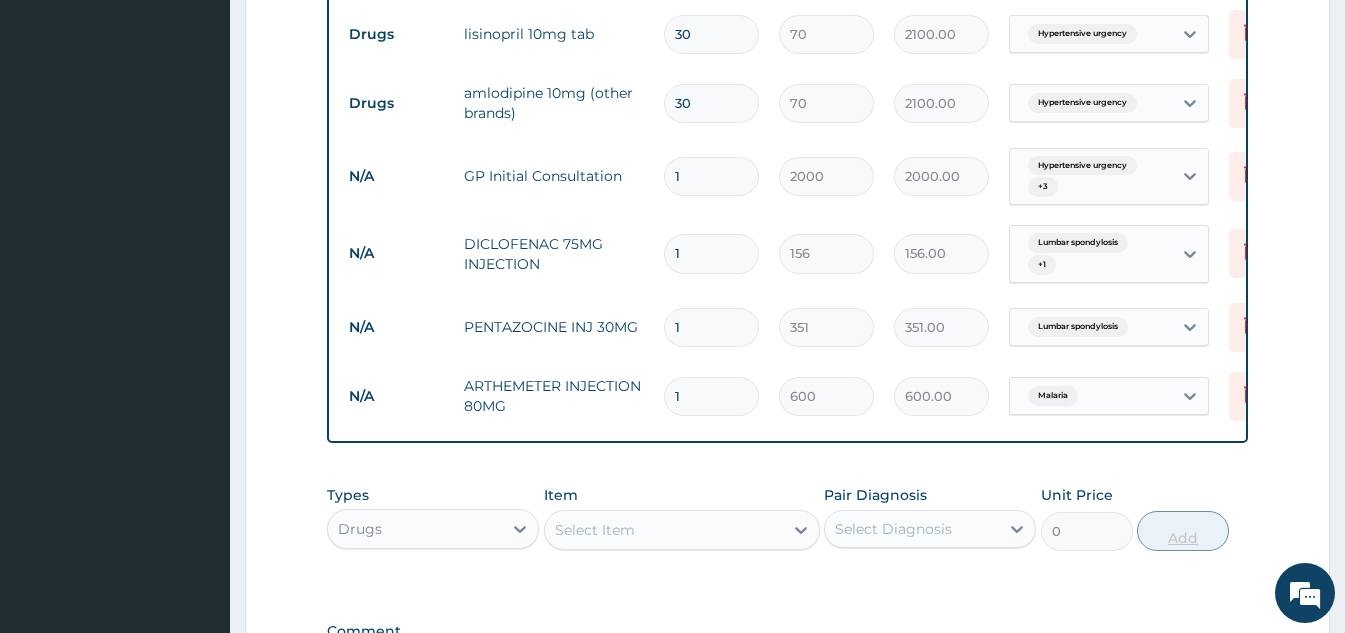 type on "0.00" 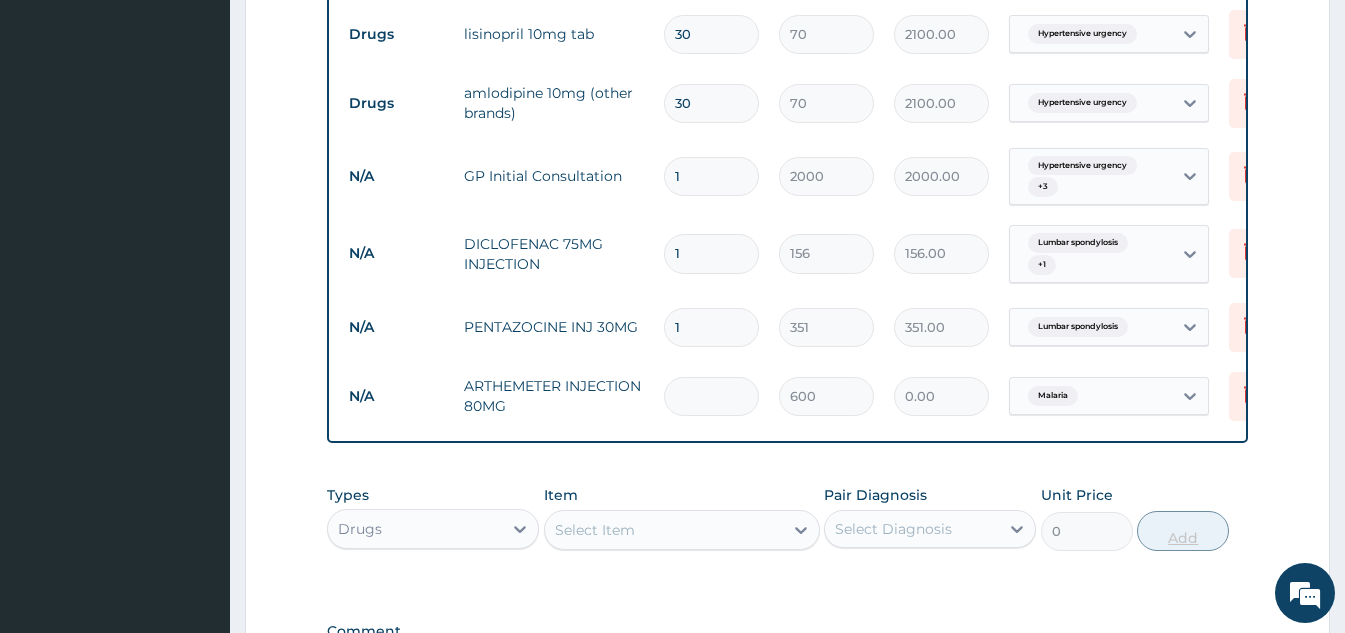 type on "1" 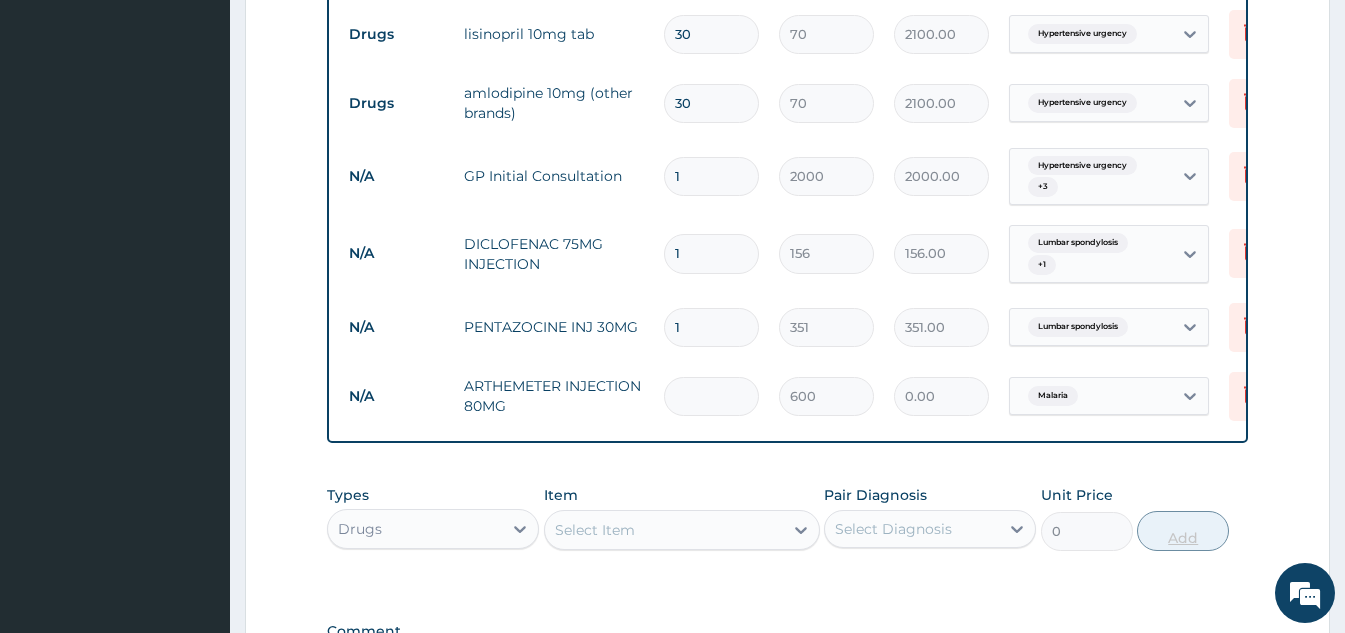 type on "600.00" 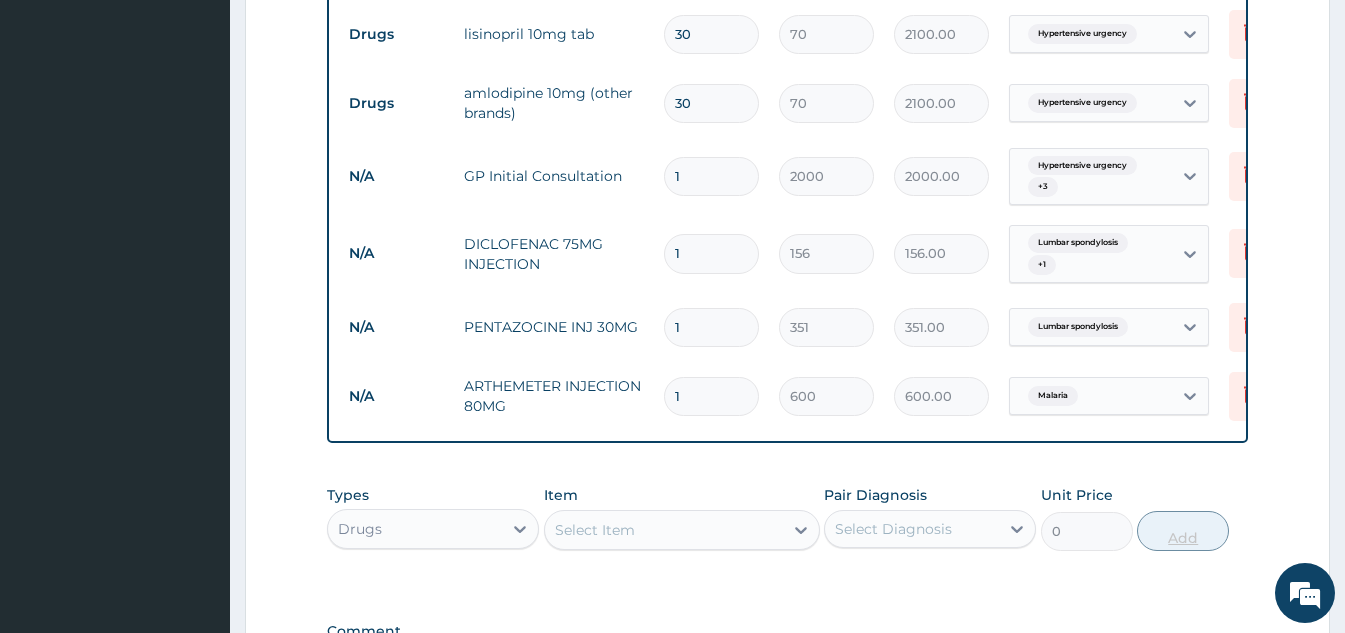 type 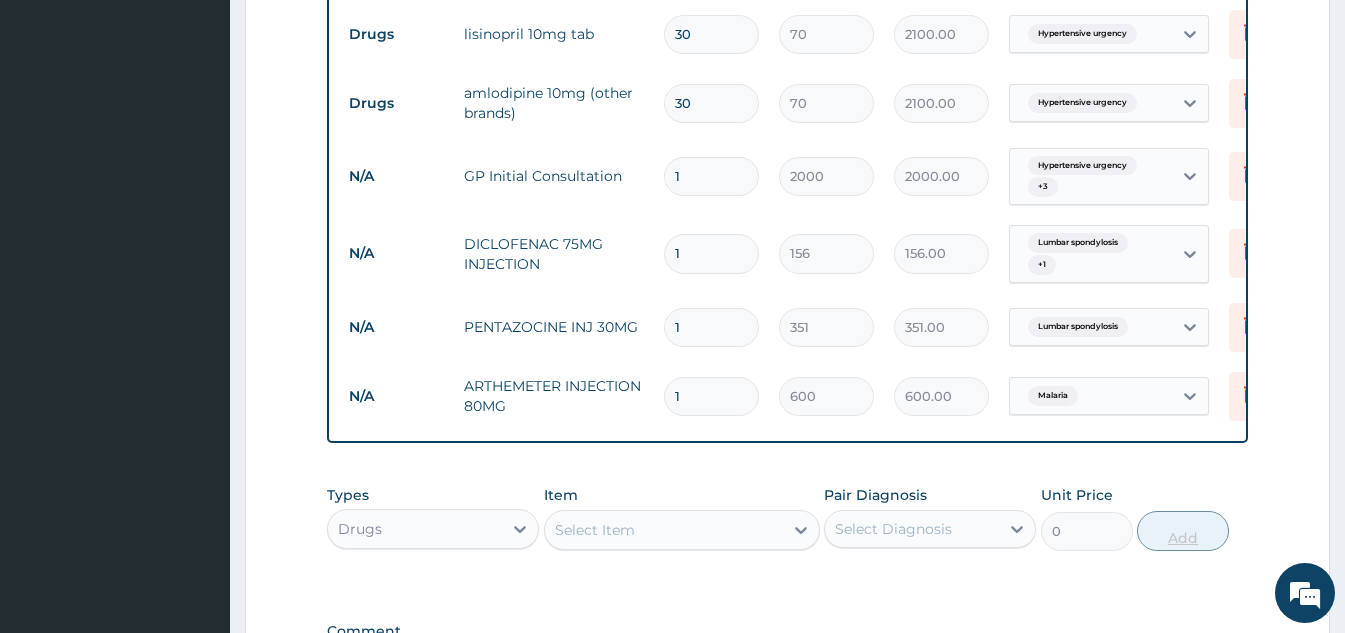 type on "0.00" 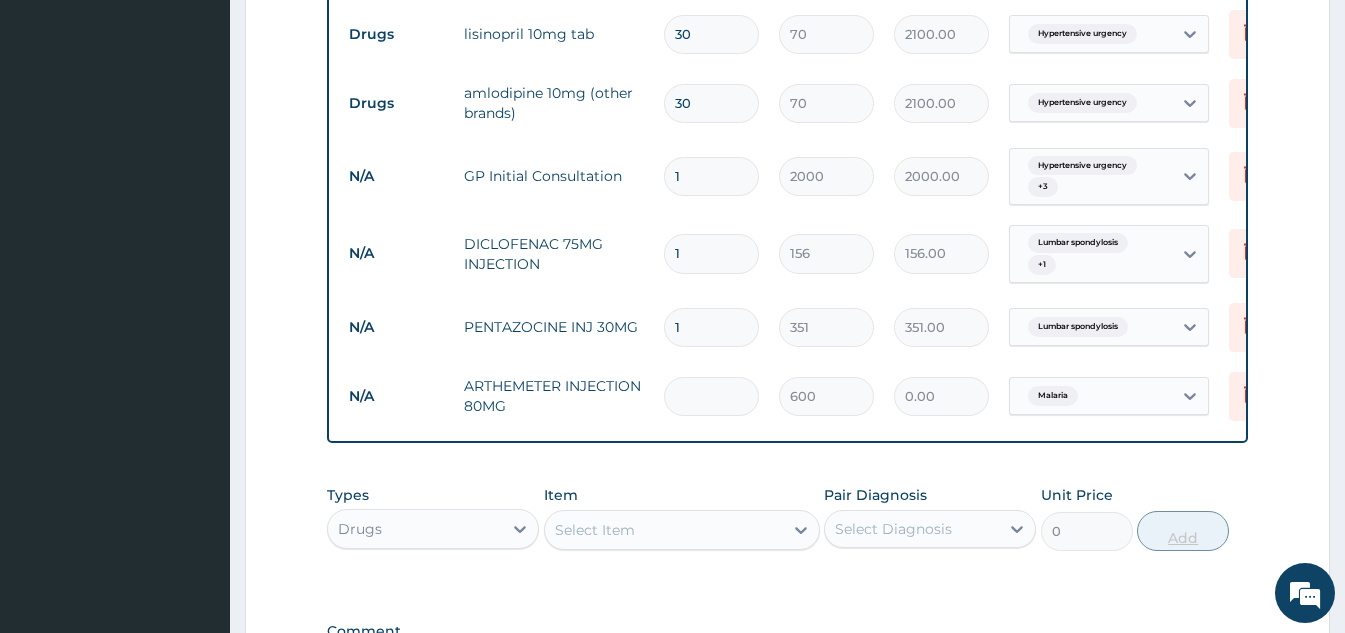 type on "2" 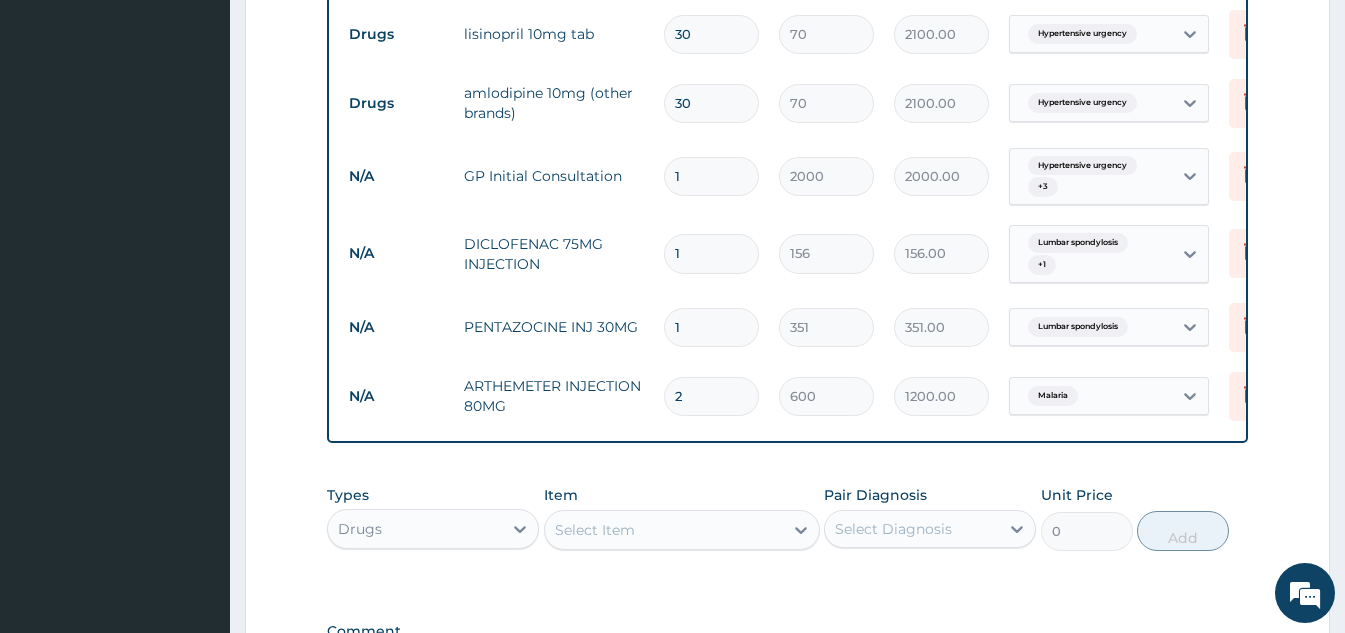 type on "2" 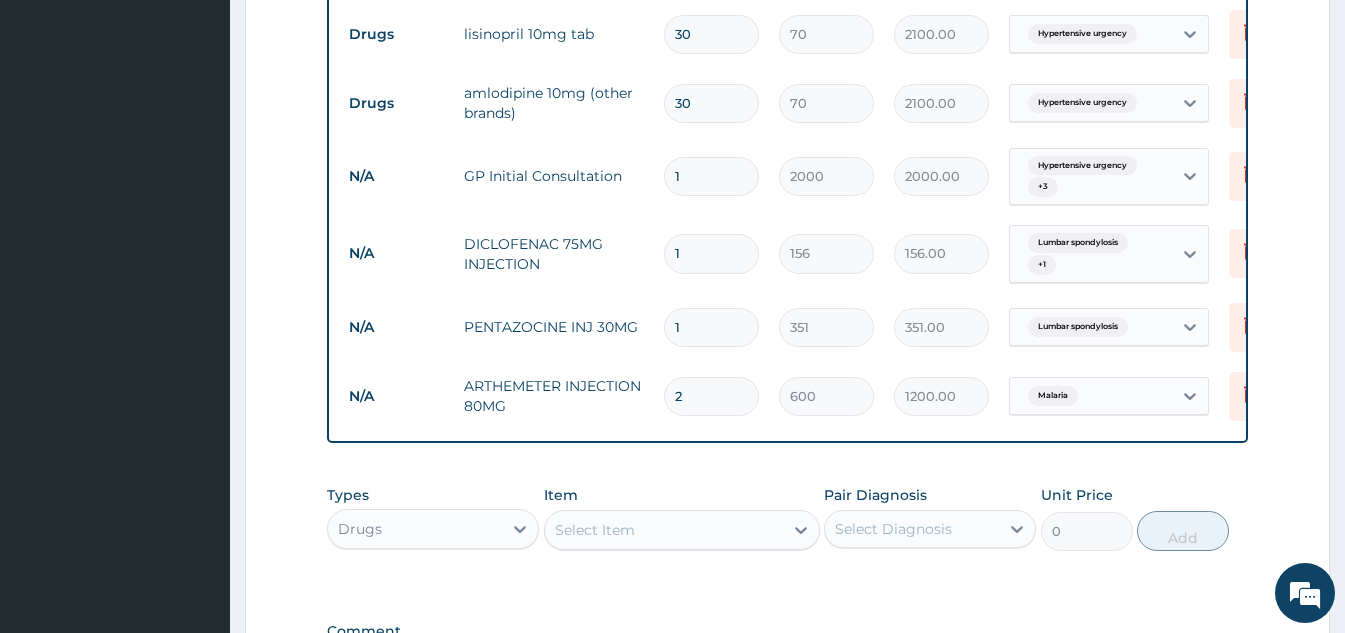 scroll, scrollTop: 1160, scrollLeft: 0, axis: vertical 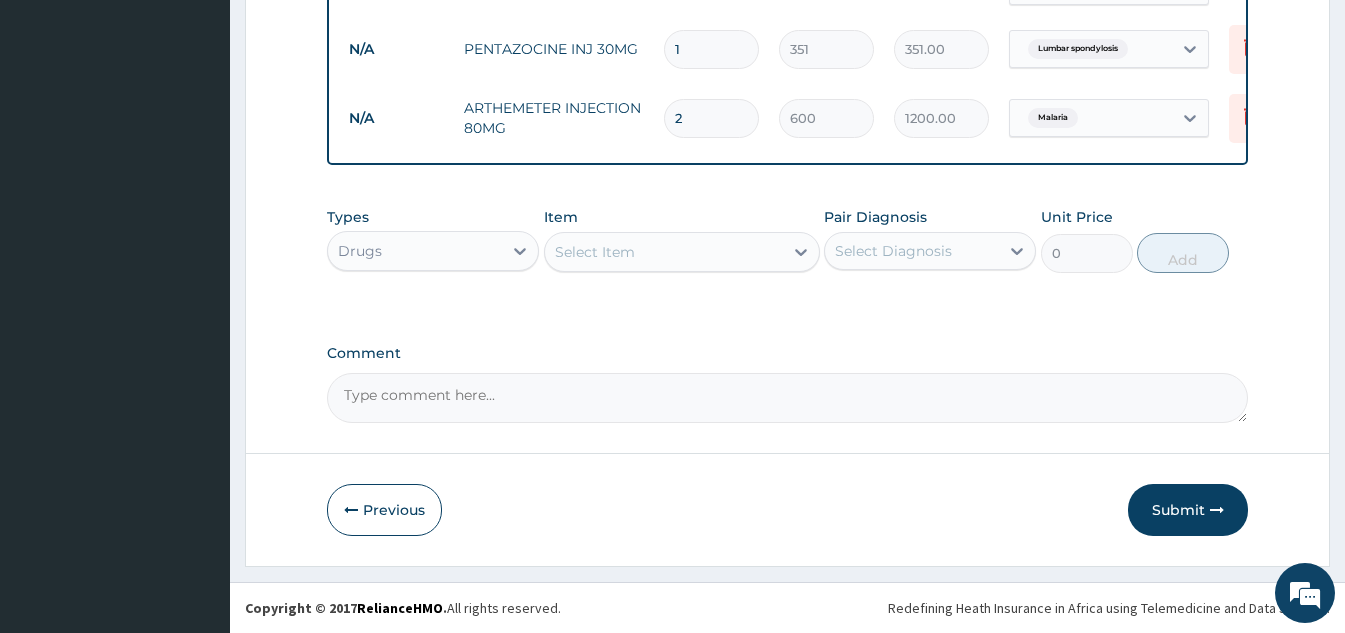 click on "Select Item" at bounding box center (595, 252) 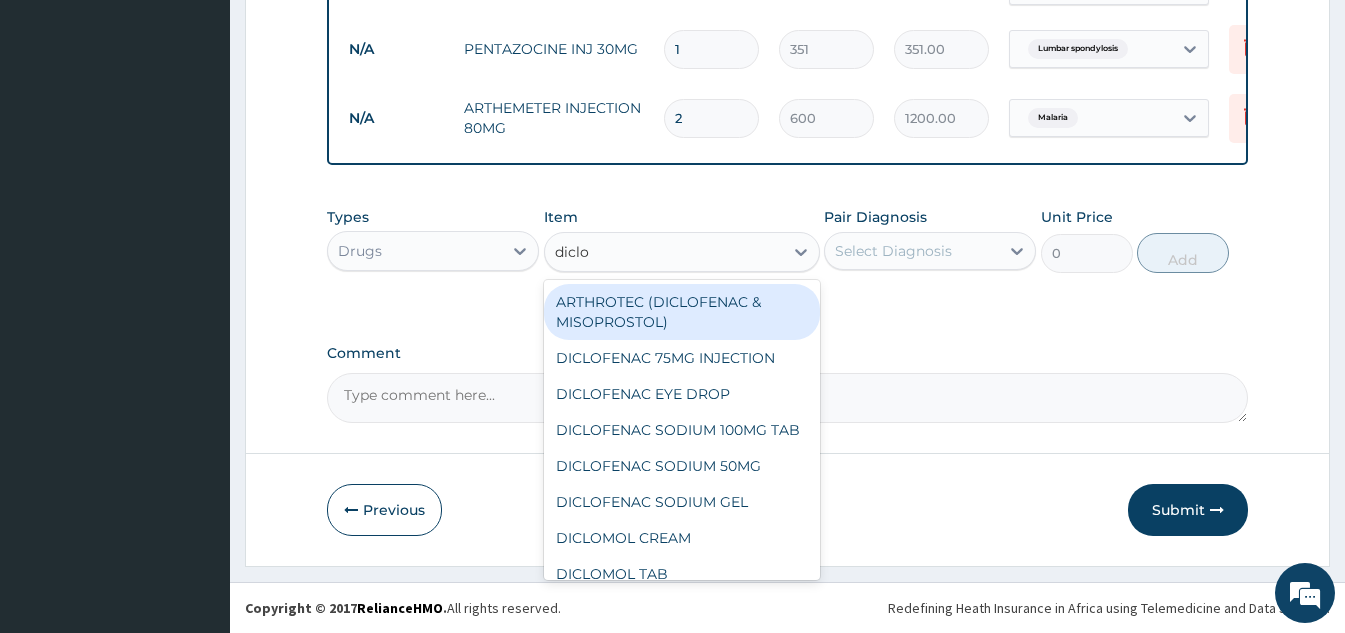 type on "diclof" 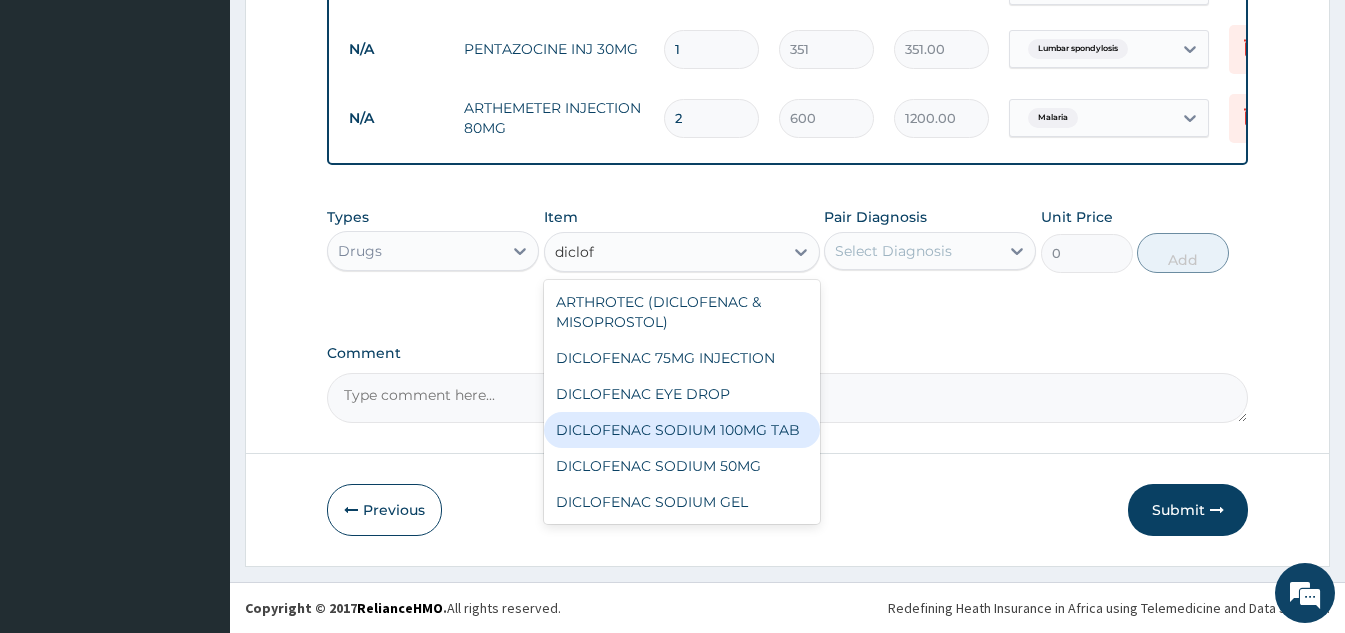 click on "DICLOFENAC SODIUM 100MG TAB" at bounding box center [682, 430] 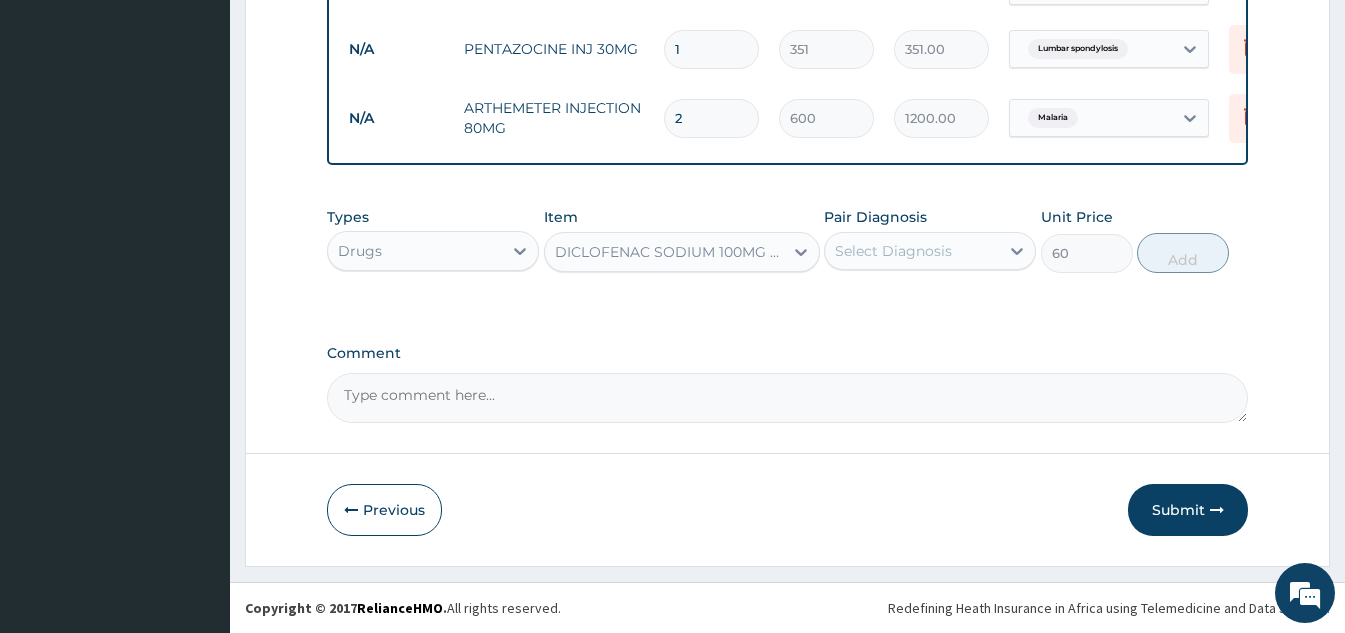 click on "Select Diagnosis" at bounding box center [893, 251] 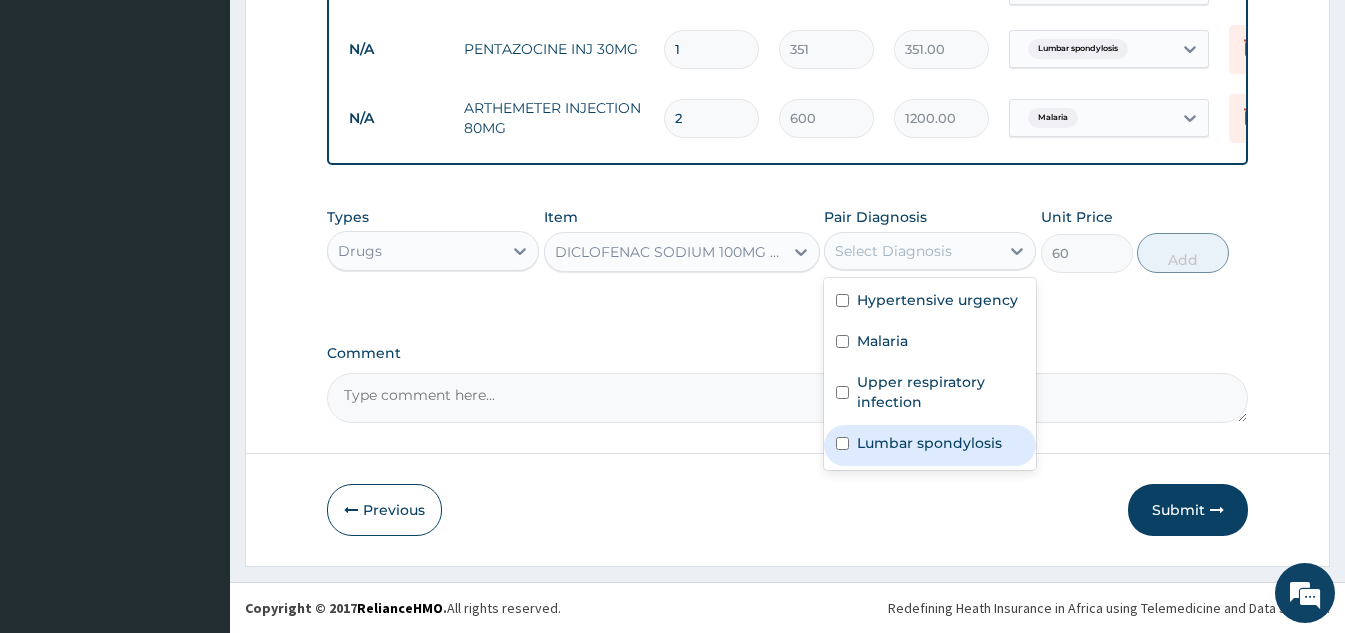 click on "Lumbar spondylosis" at bounding box center [929, 443] 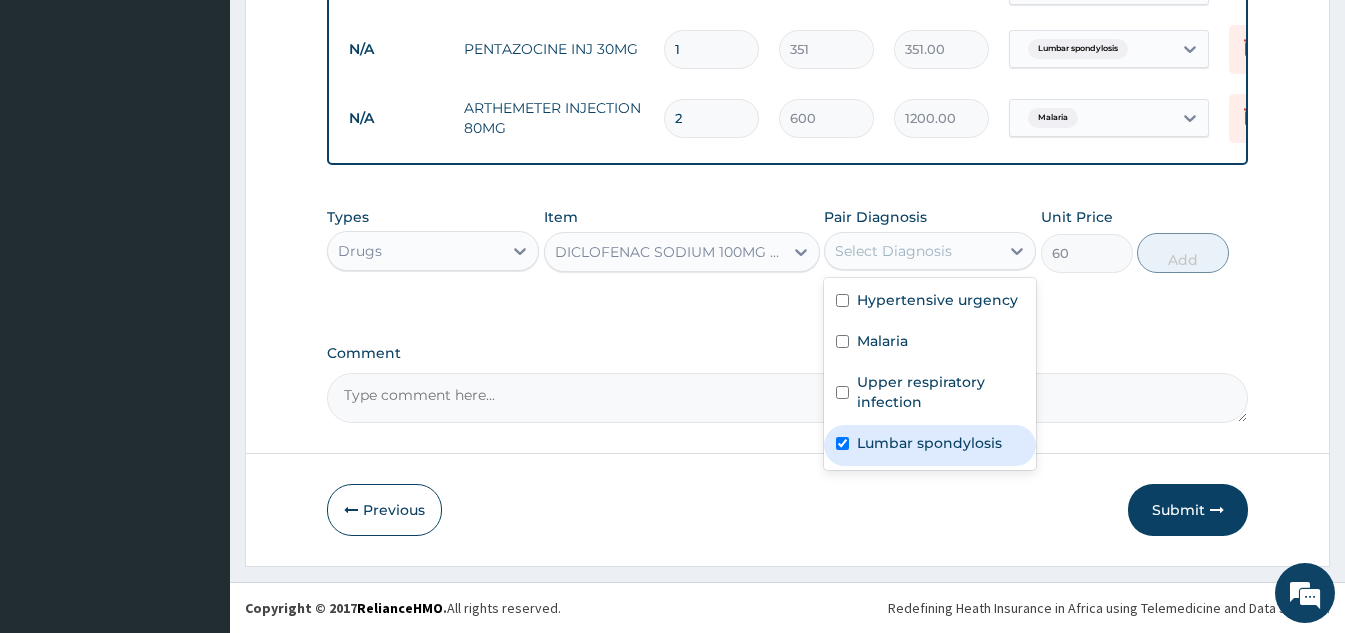 checkbox on "true" 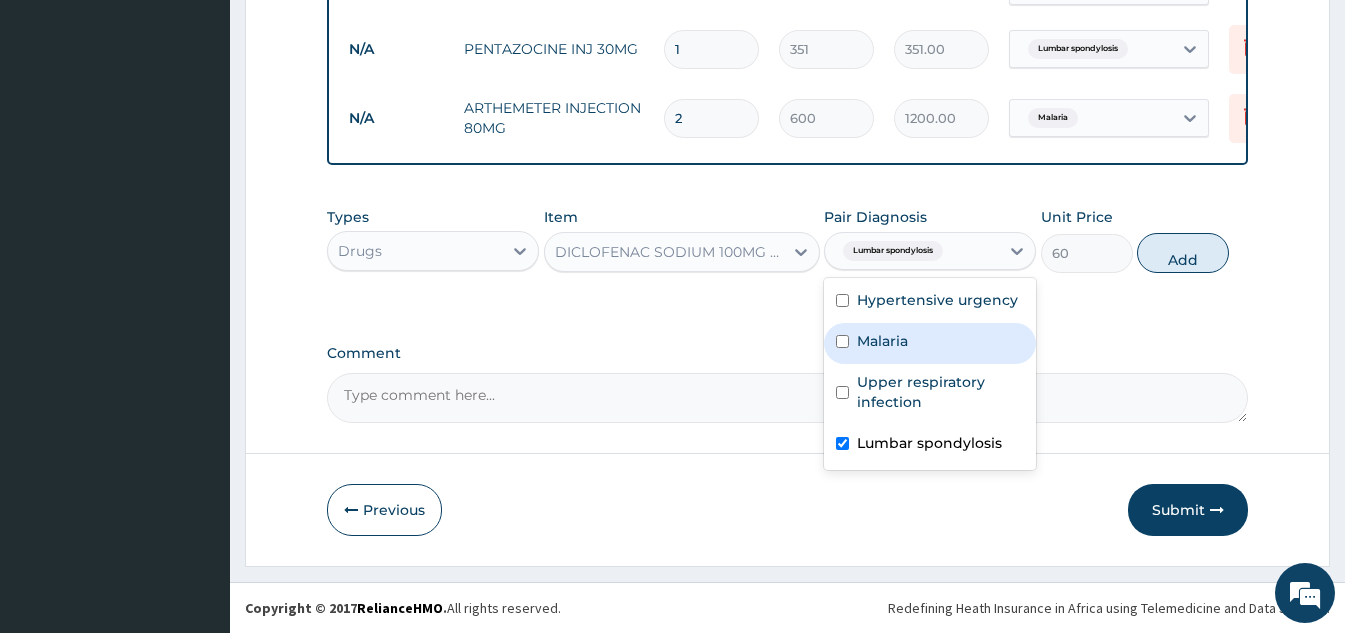 click on "Malaria" at bounding box center (930, 343) 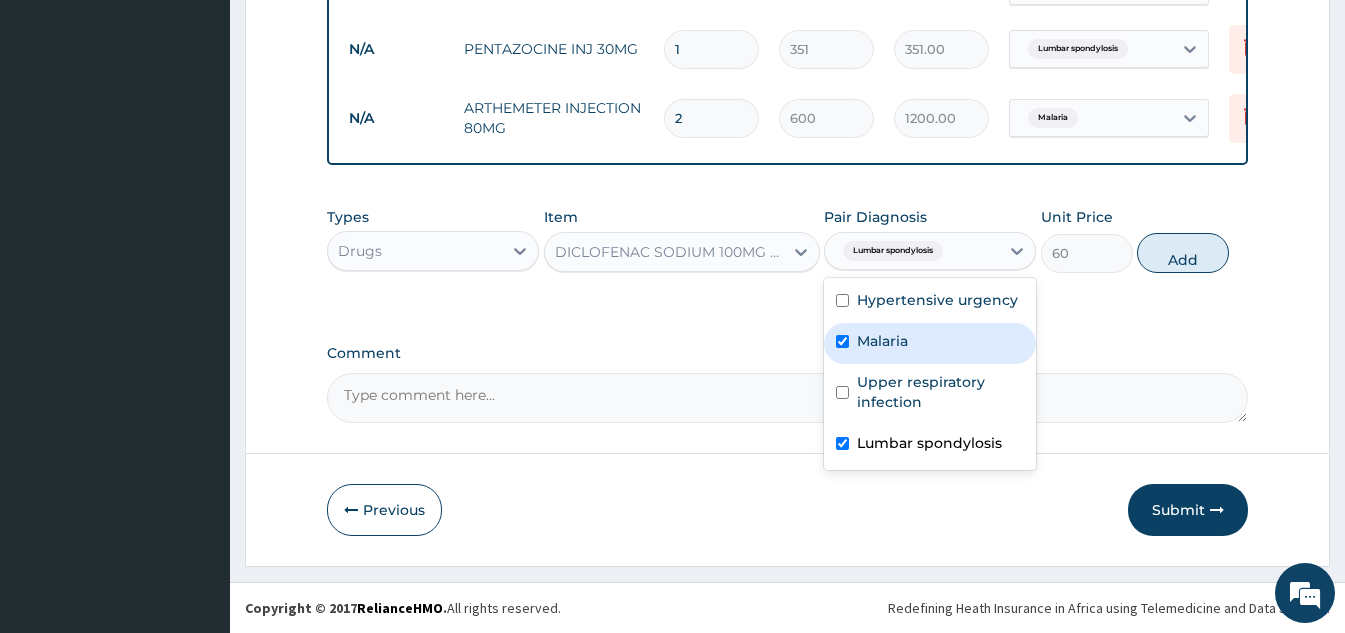 checkbox on "true" 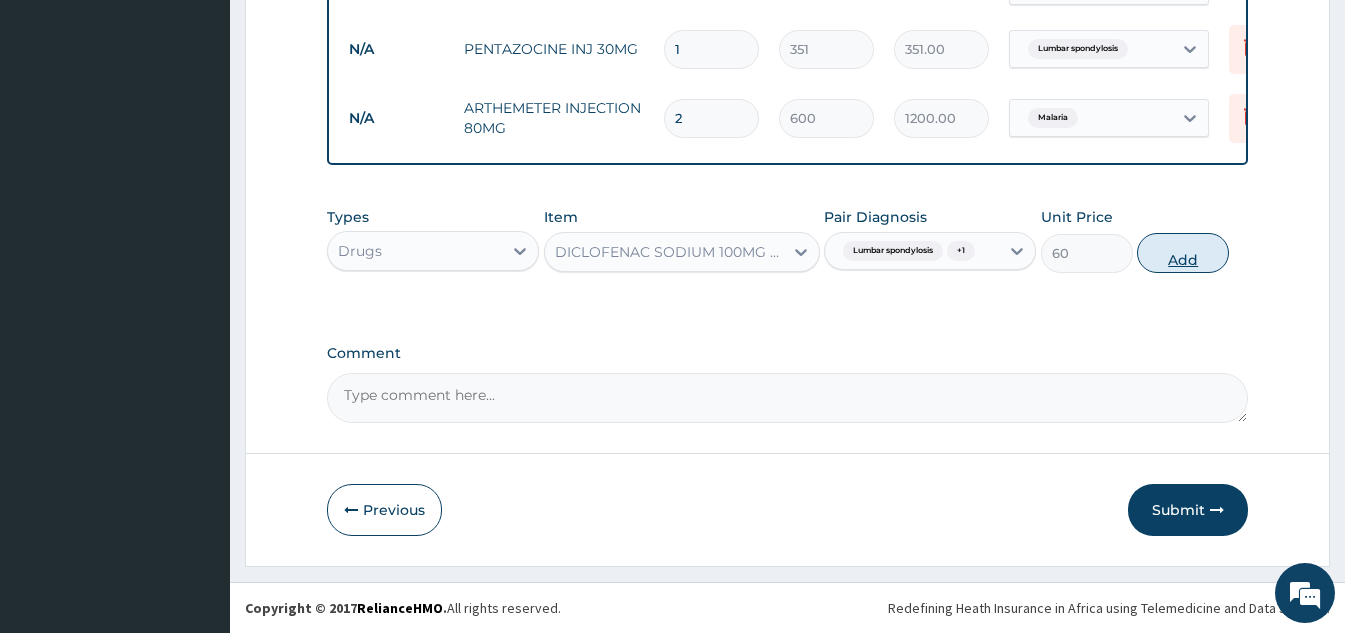 click on "Add" at bounding box center (1183, 253) 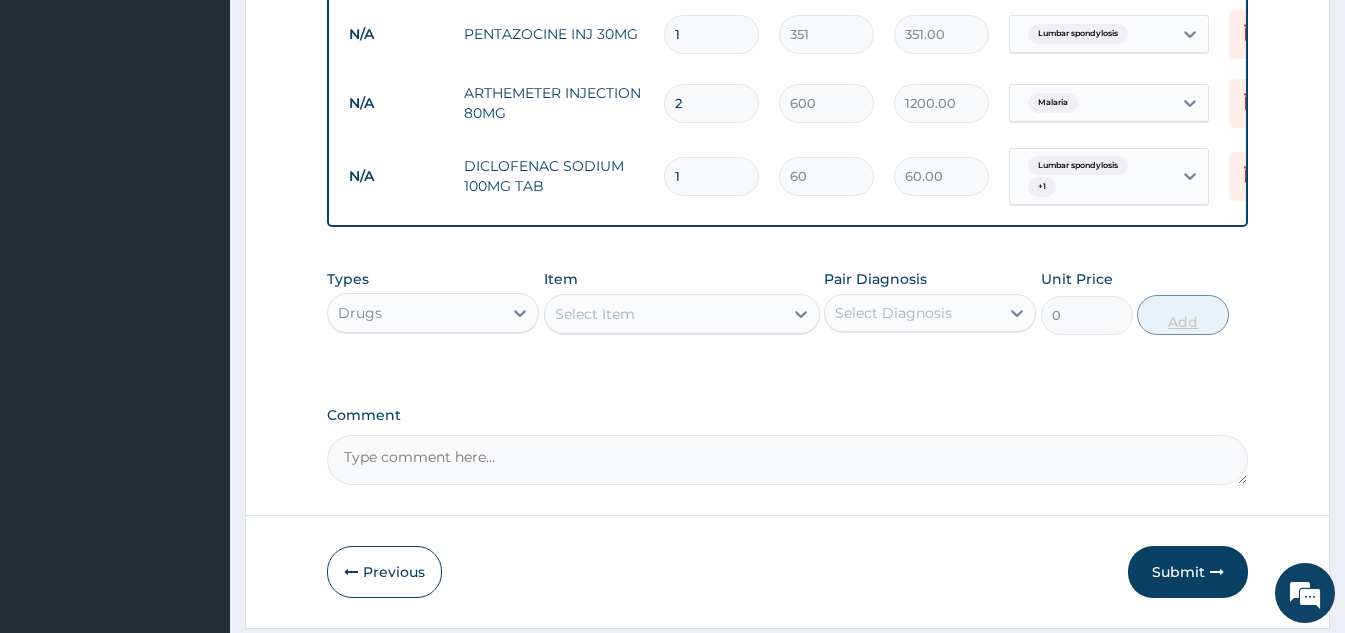 type on "14" 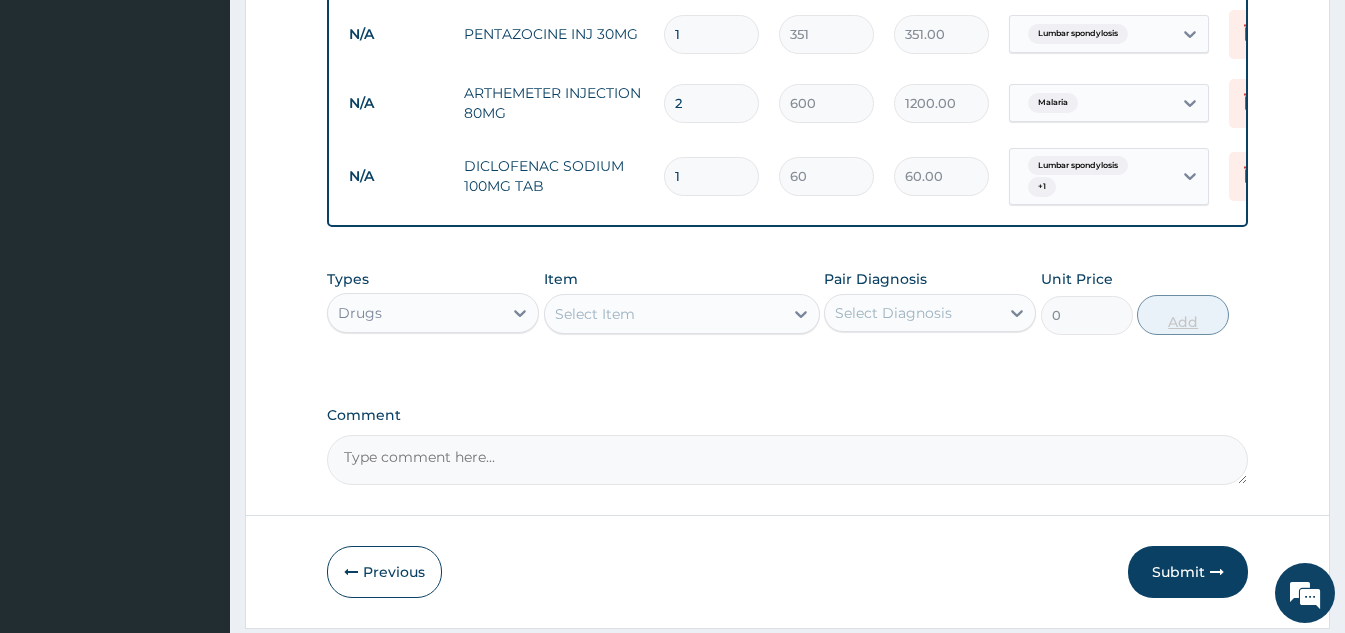 type on "840.00" 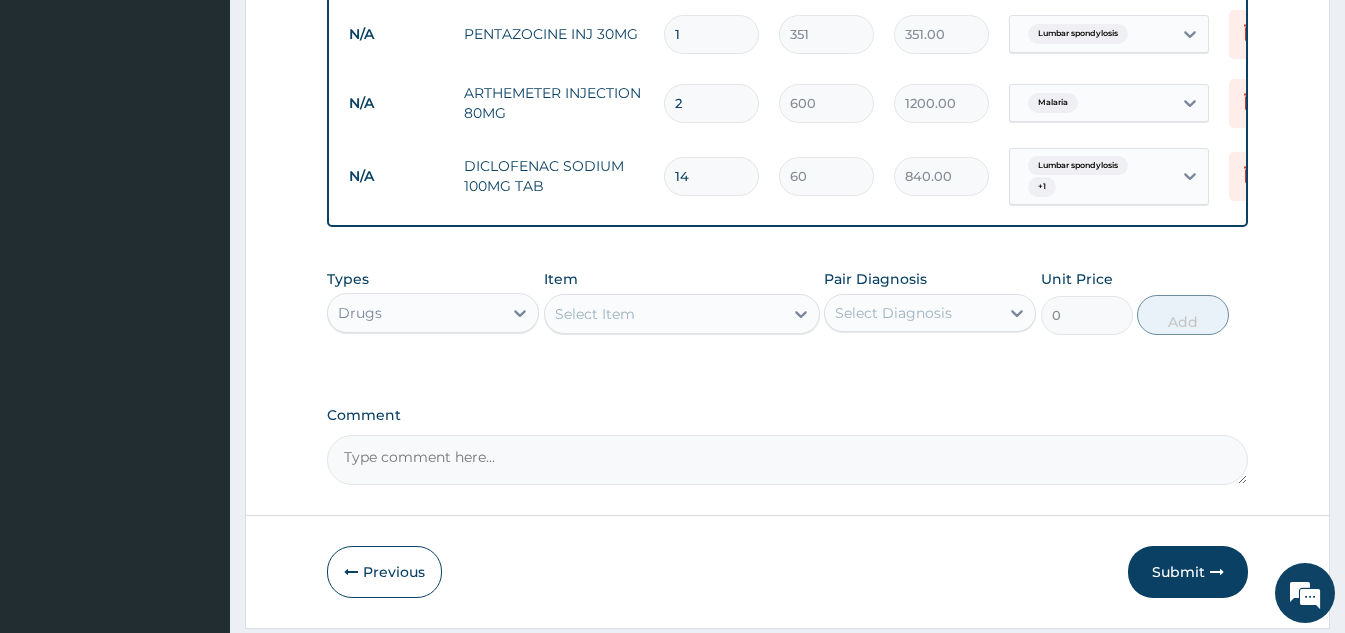 type on "14" 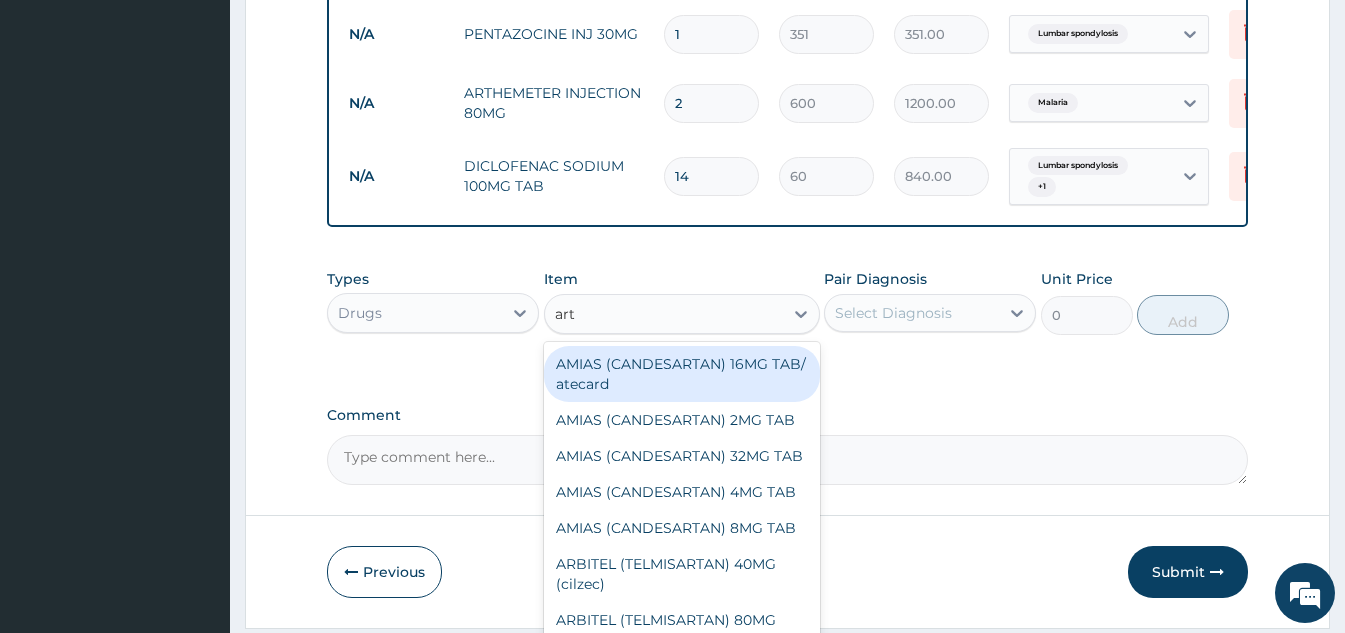 type on "arte" 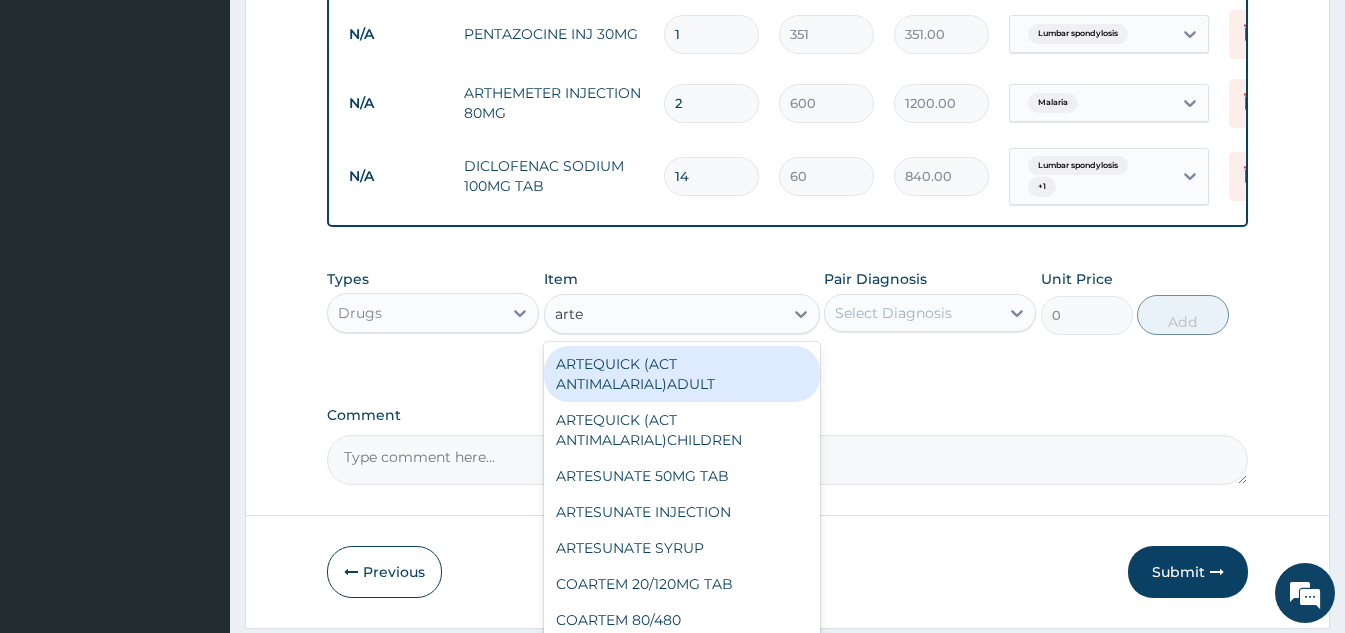 click on "ARTEQUICK (ACT ANTIMALARIAL)ADULT" at bounding box center (682, 374) 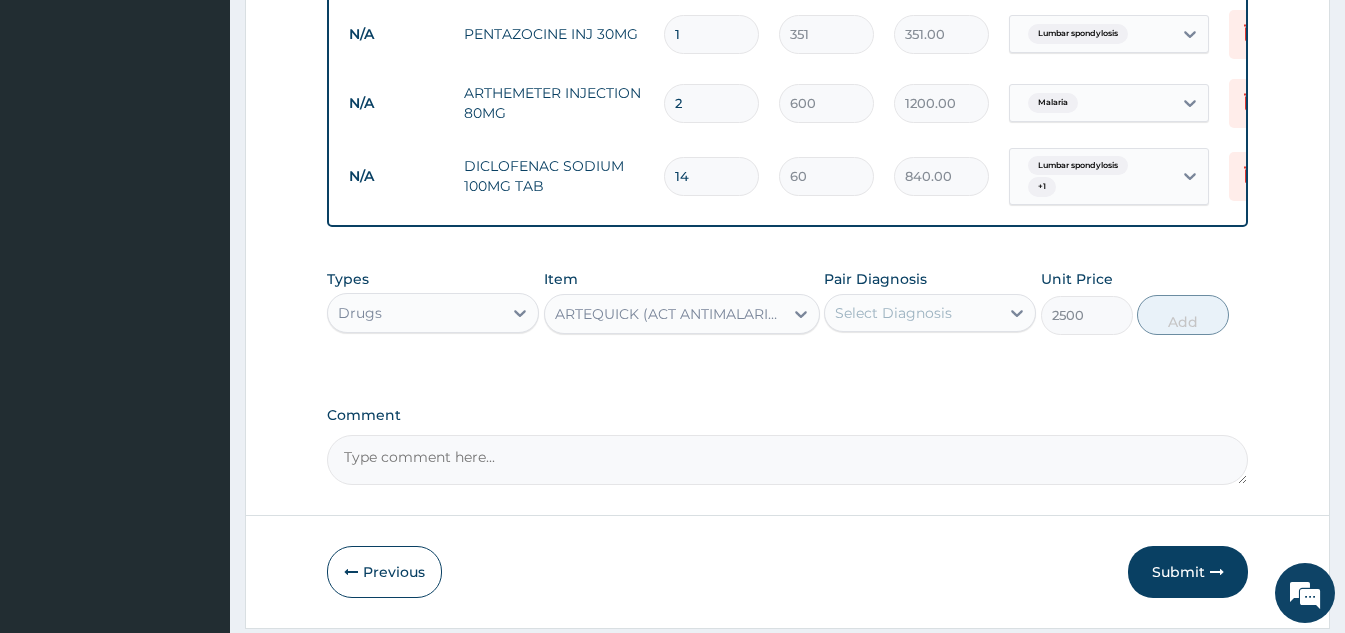 click on "Select Diagnosis" at bounding box center (893, 313) 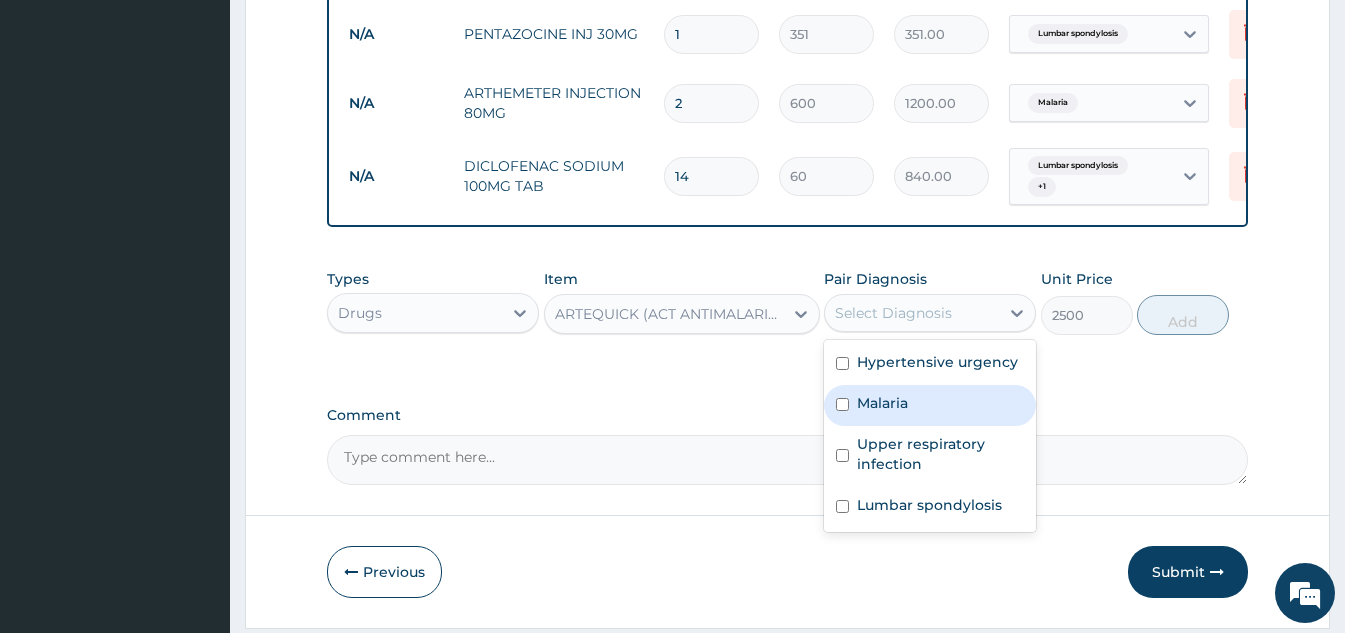 click on "Malaria" at bounding box center [882, 403] 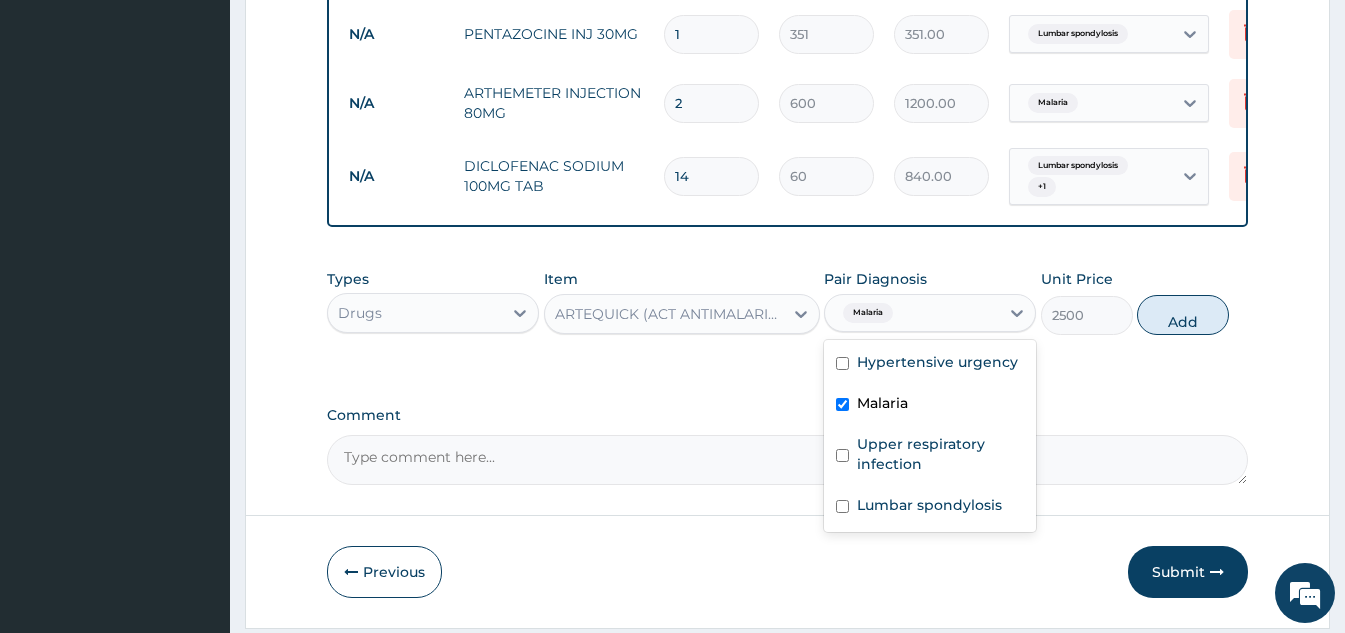 checkbox on "true" 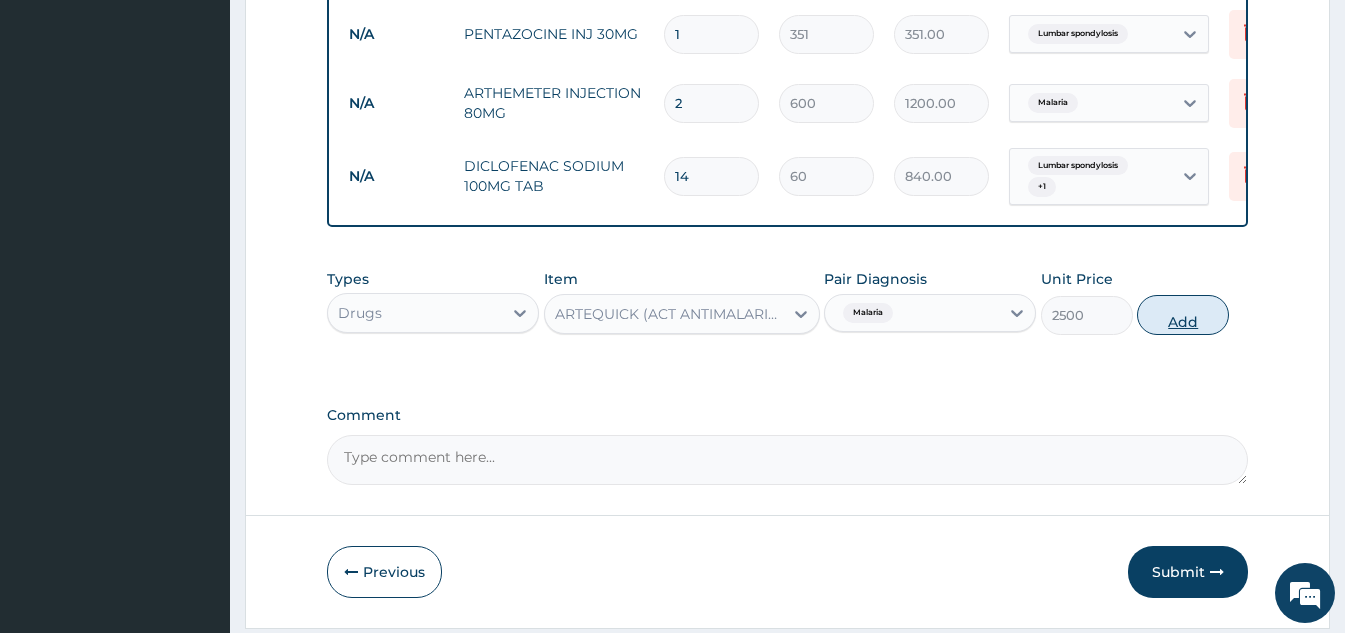 click on "Add" at bounding box center [1183, 315] 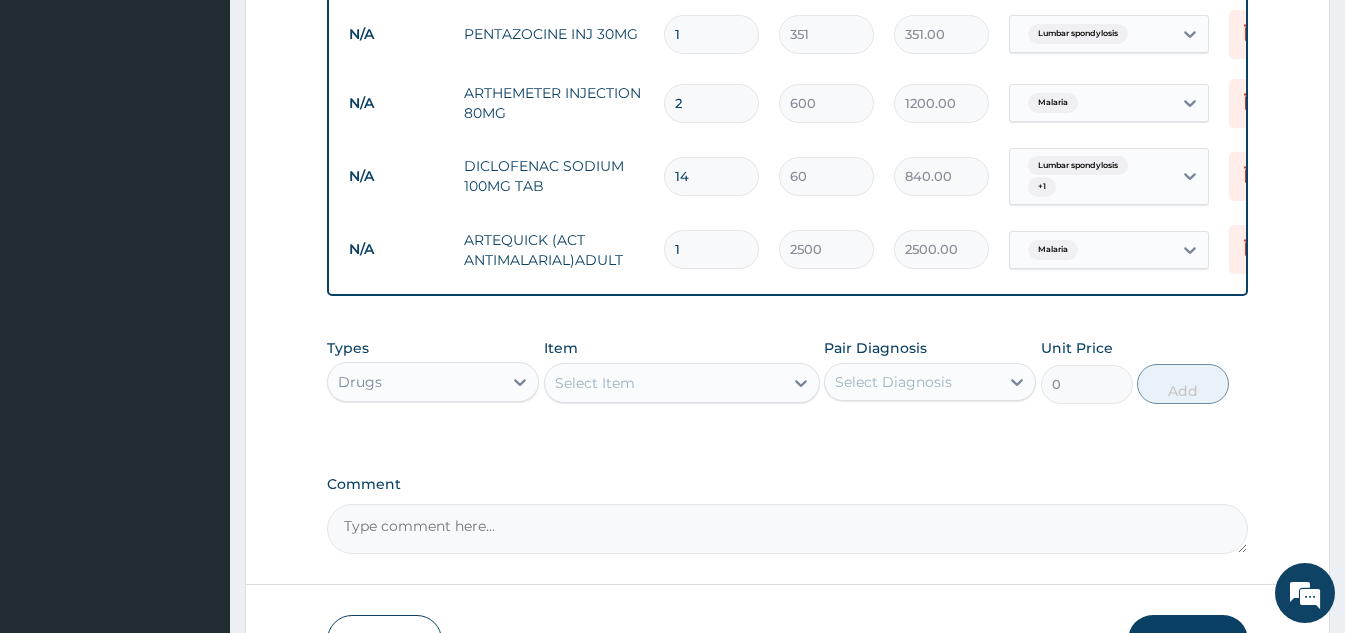 click on "Select Item" at bounding box center [595, 383] 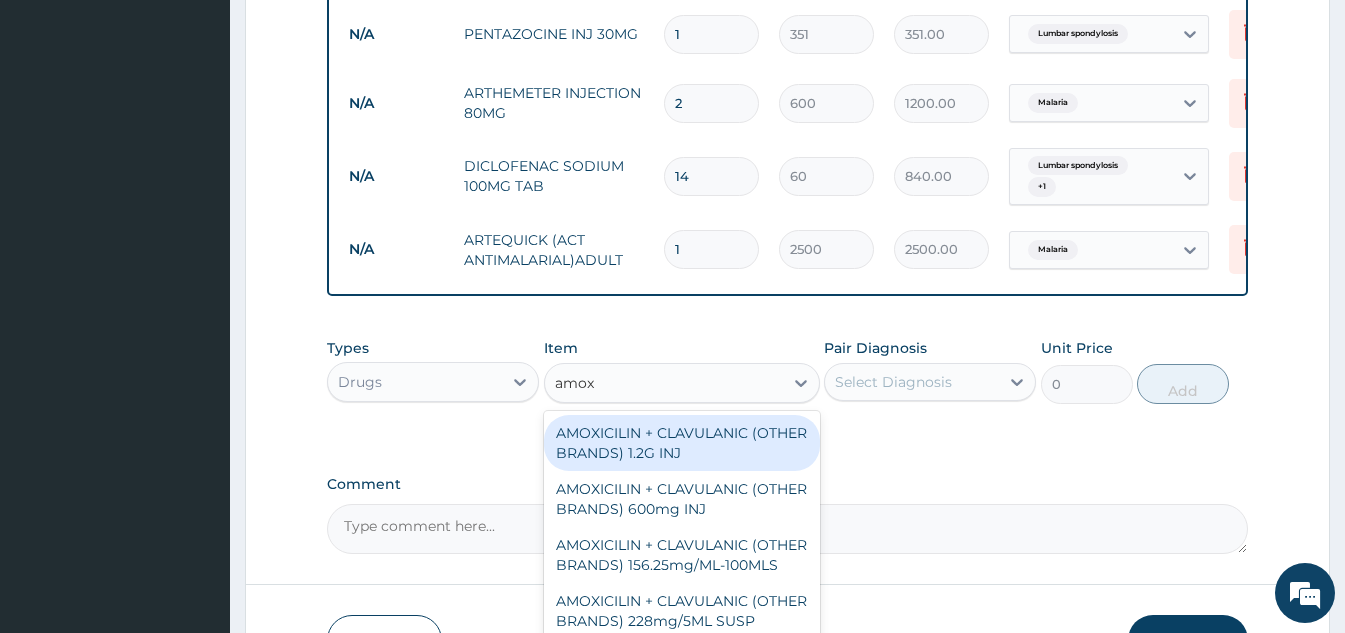 type on "amoxy" 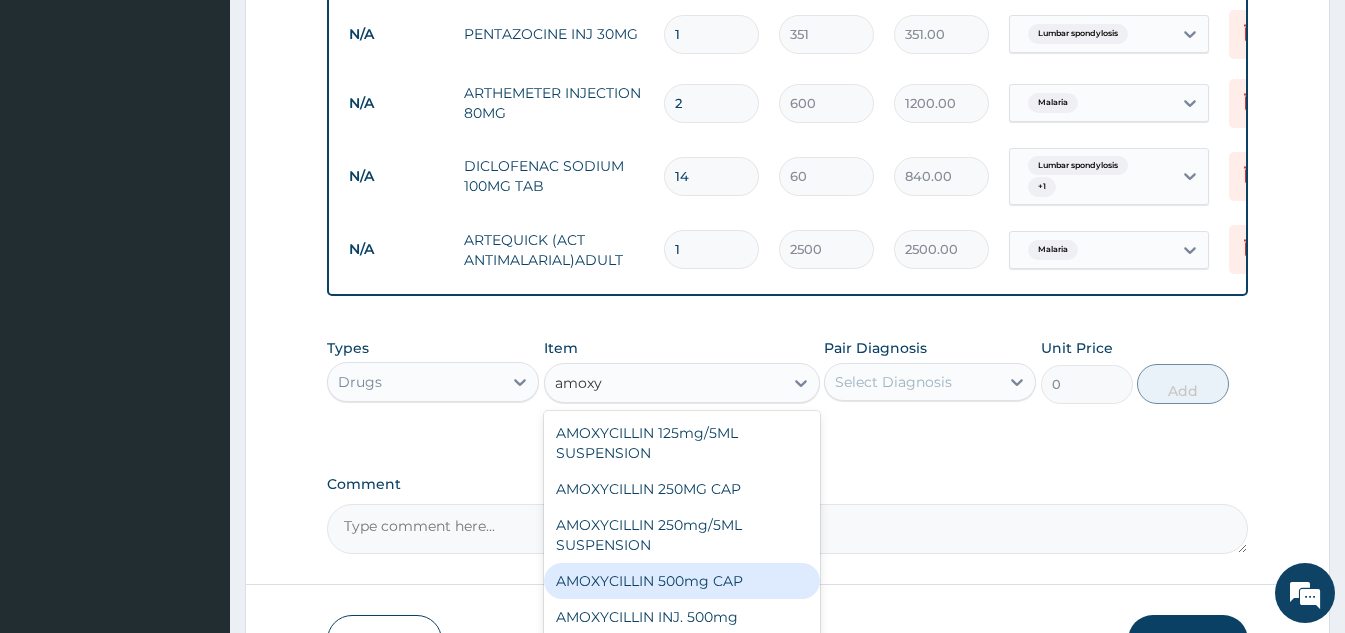 click on "AMOXYCILLIN 500mg CAP" at bounding box center (682, 581) 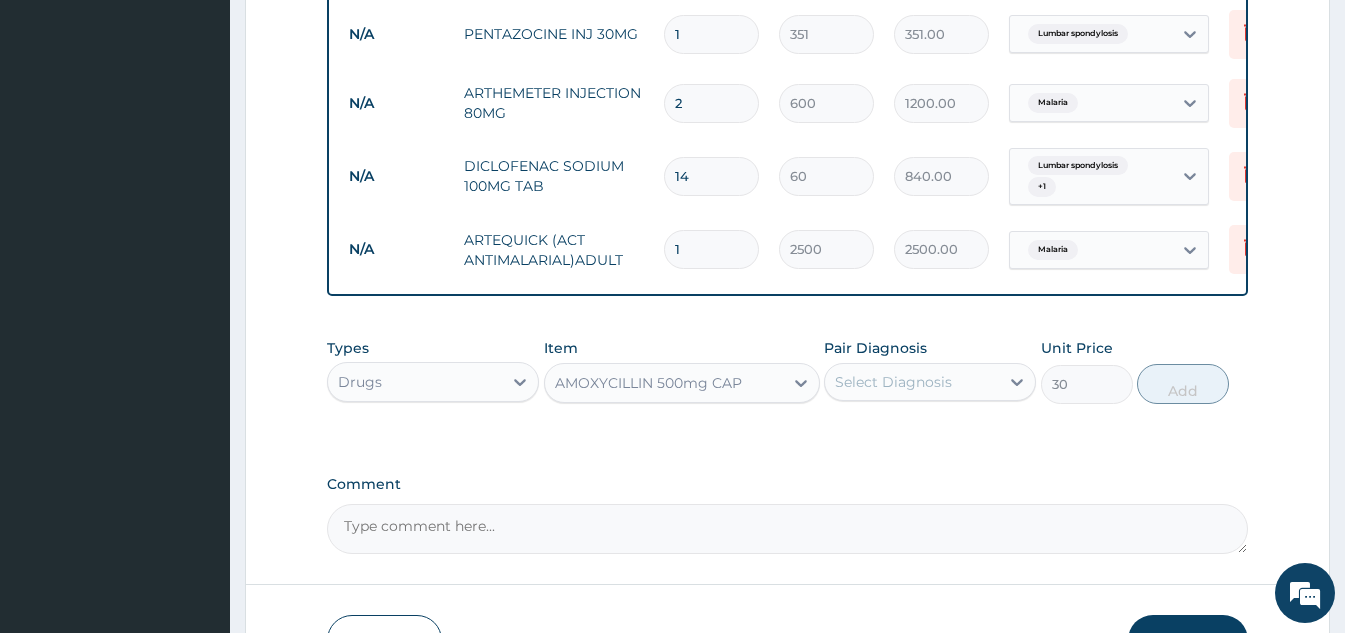 click on "Pair Diagnosis Select Diagnosis" at bounding box center (930, 371) 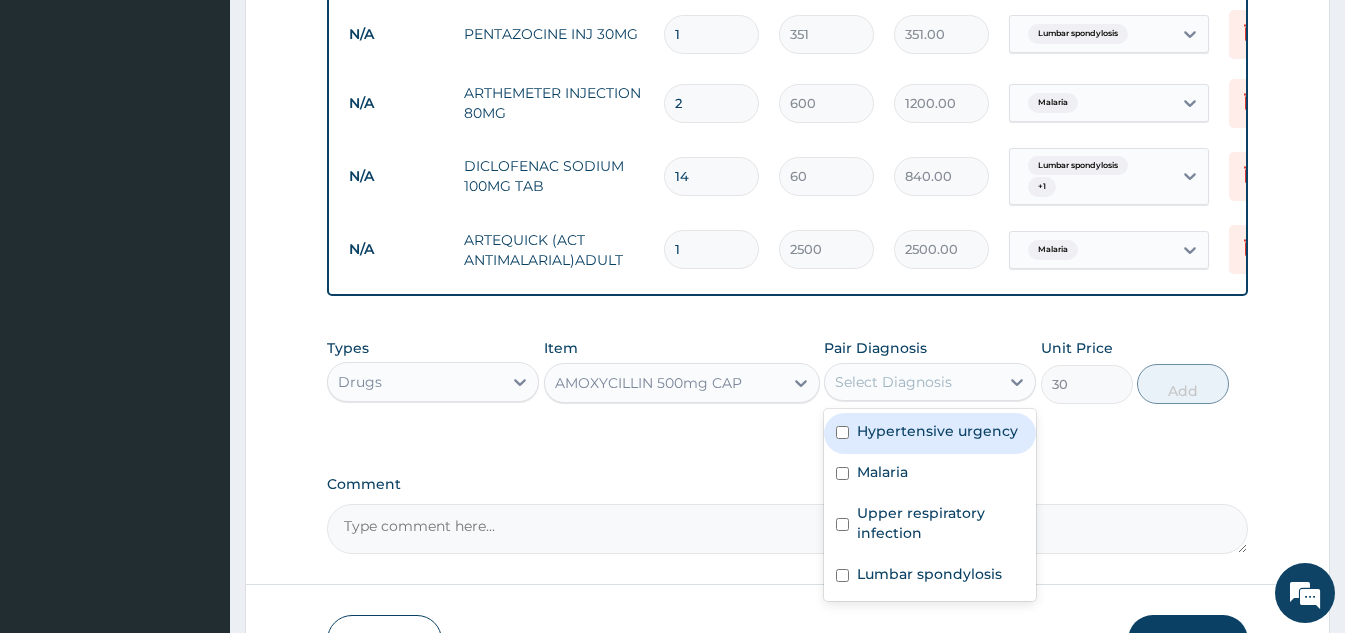 click on "Select Diagnosis" at bounding box center [893, 382] 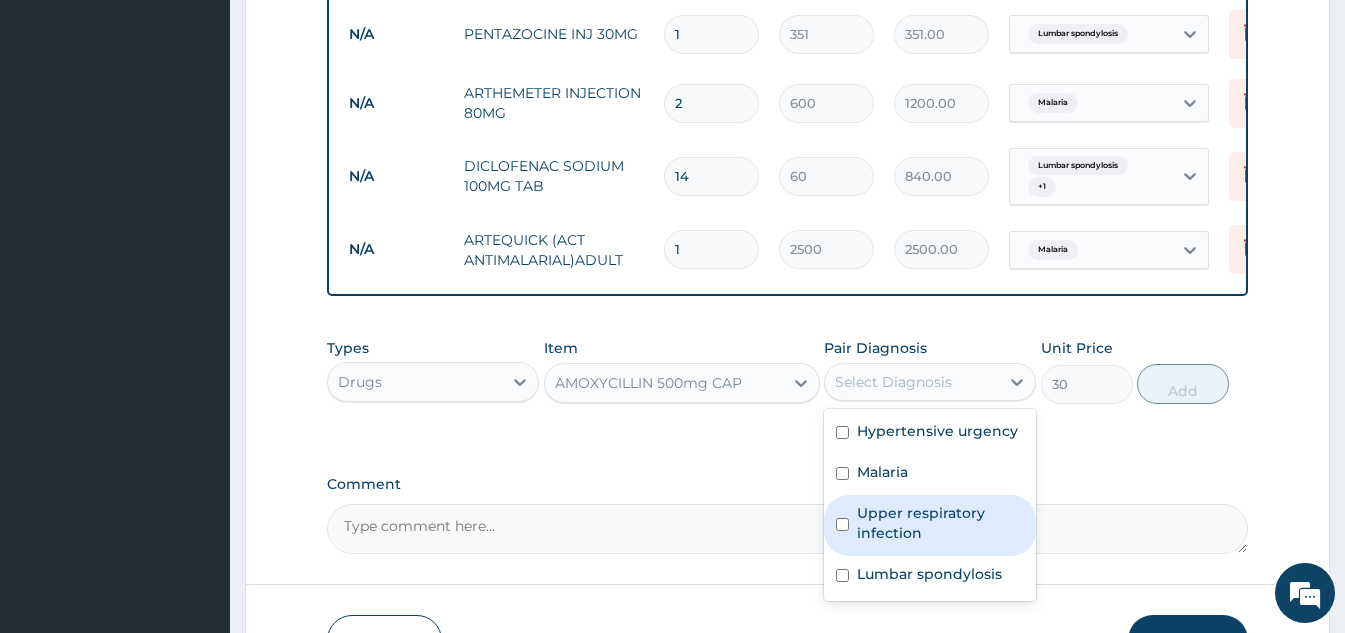 click on "Upper respiratory infection" at bounding box center [940, 523] 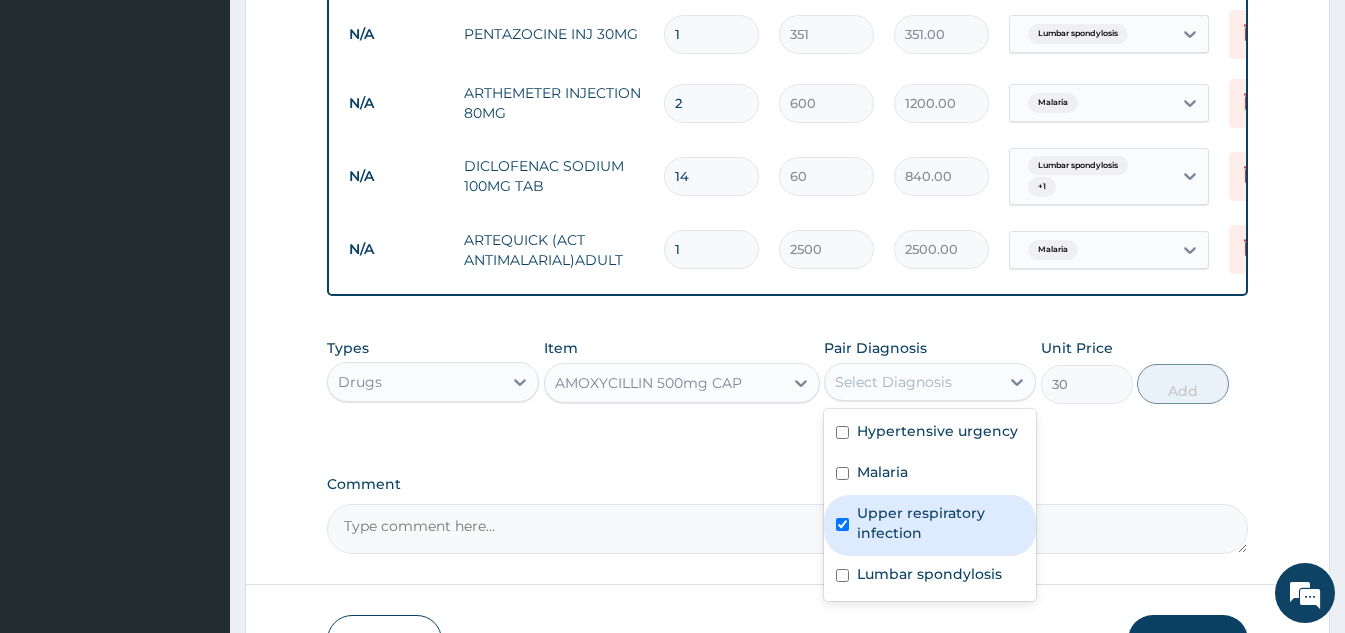 checkbox on "true" 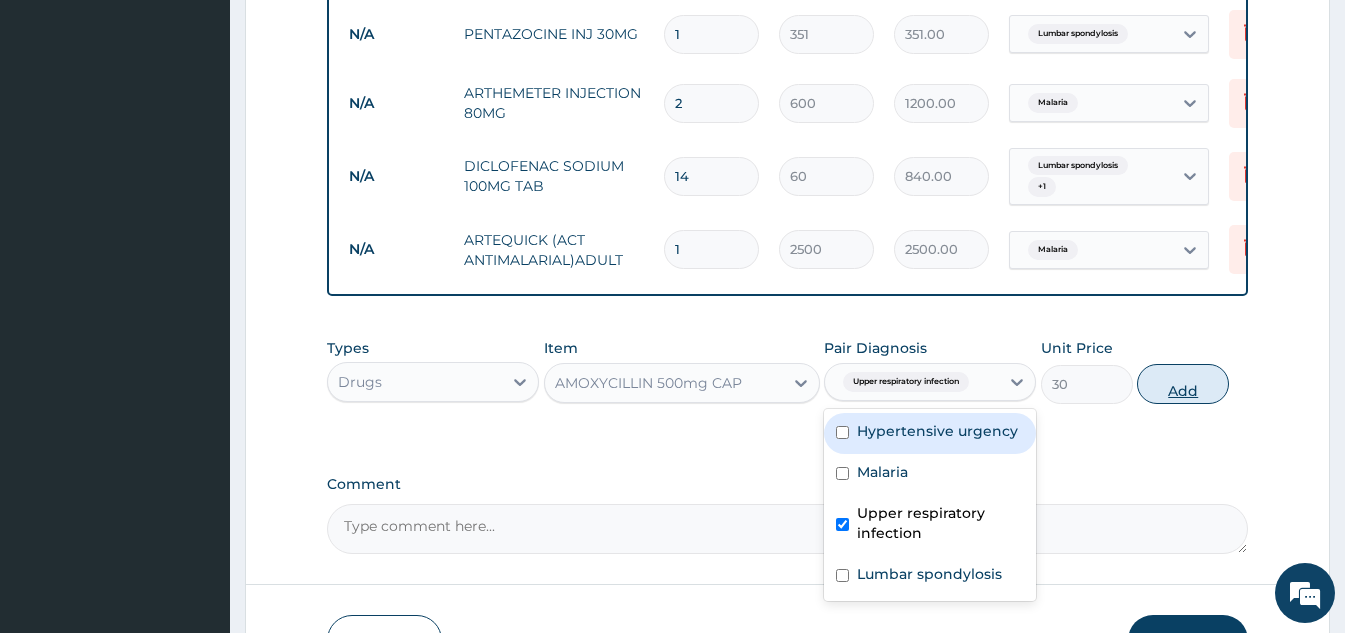 click on "Add" at bounding box center (1183, 384) 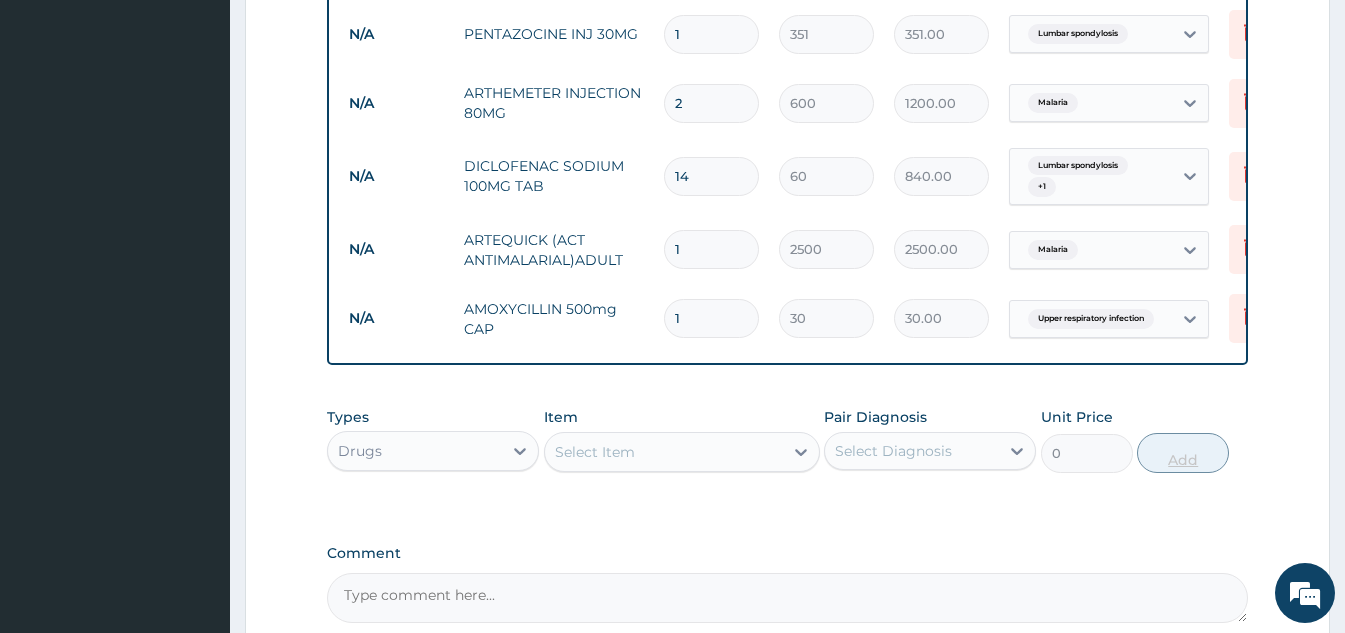 type 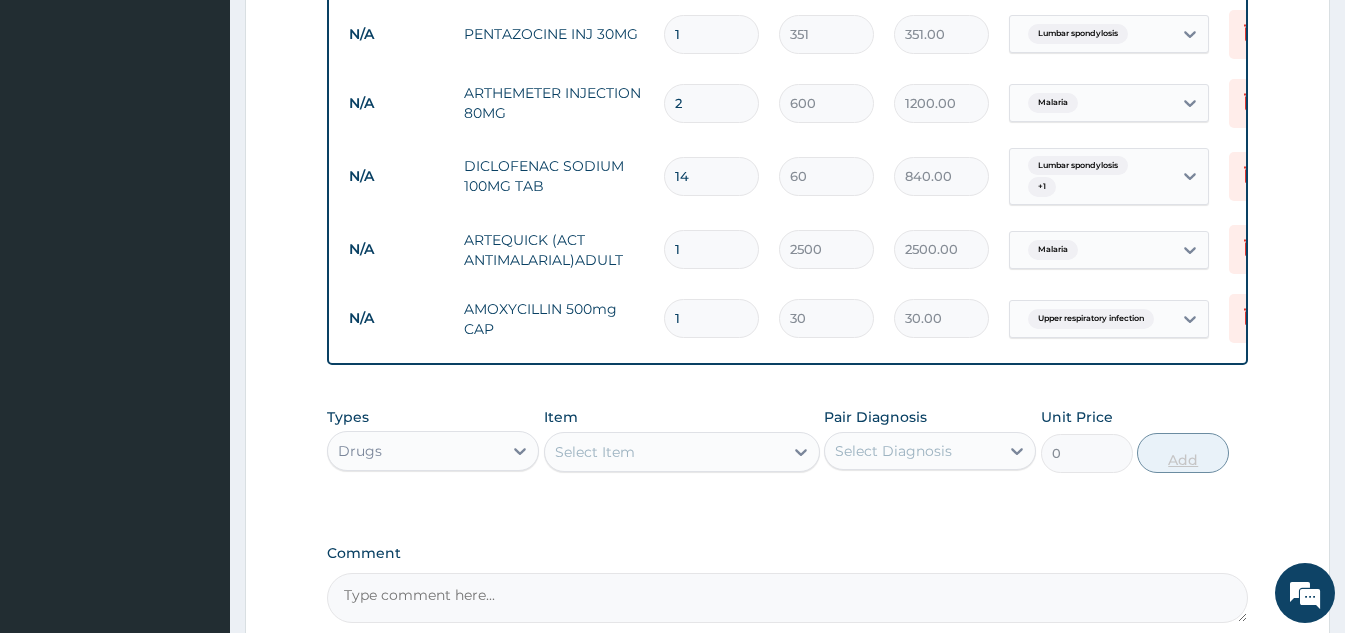 type on "0.00" 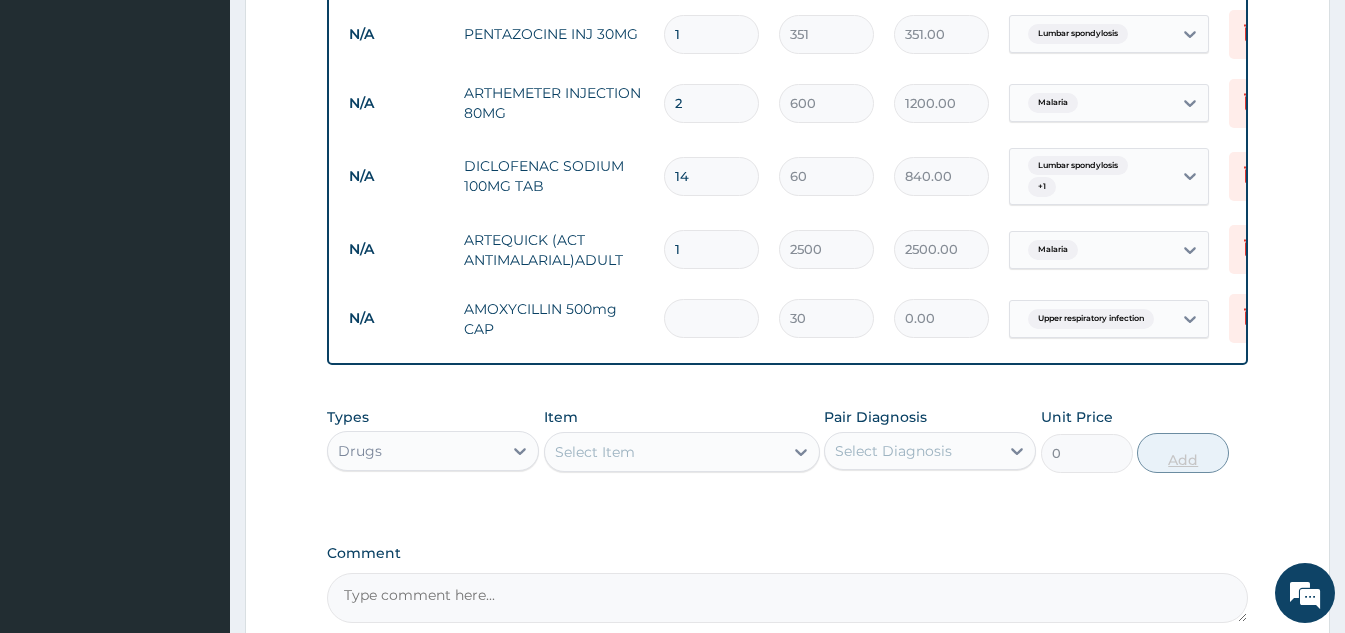 type on "2" 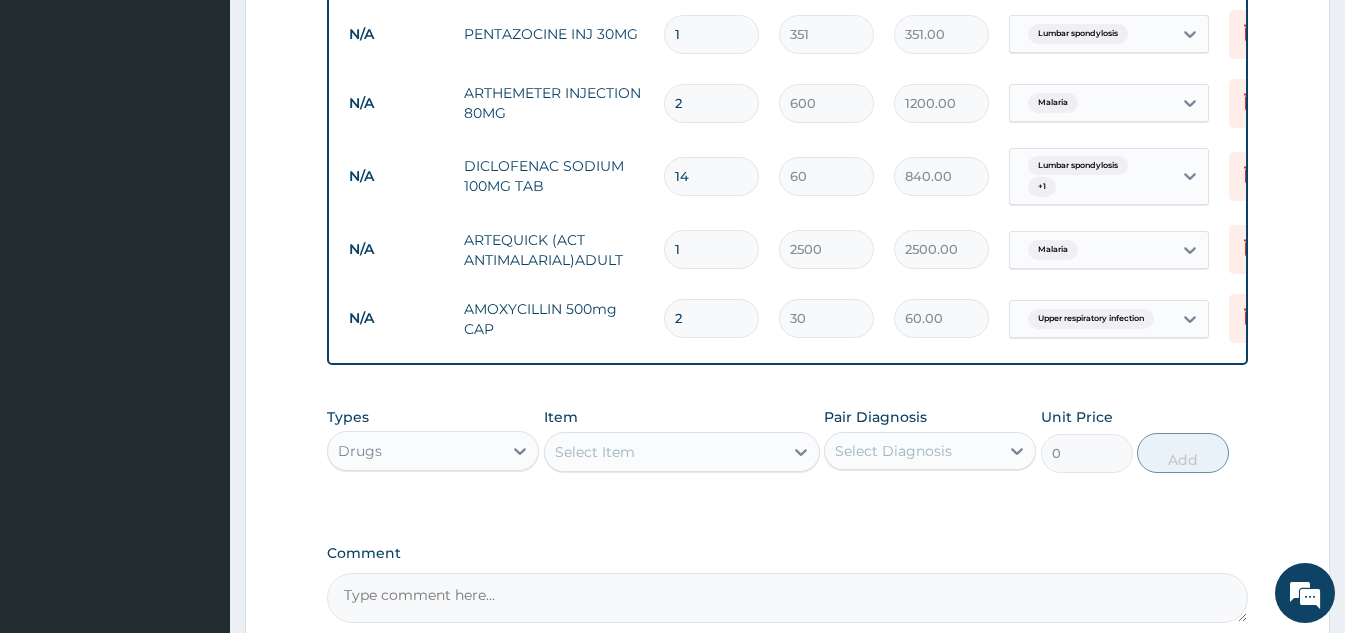 type on "21" 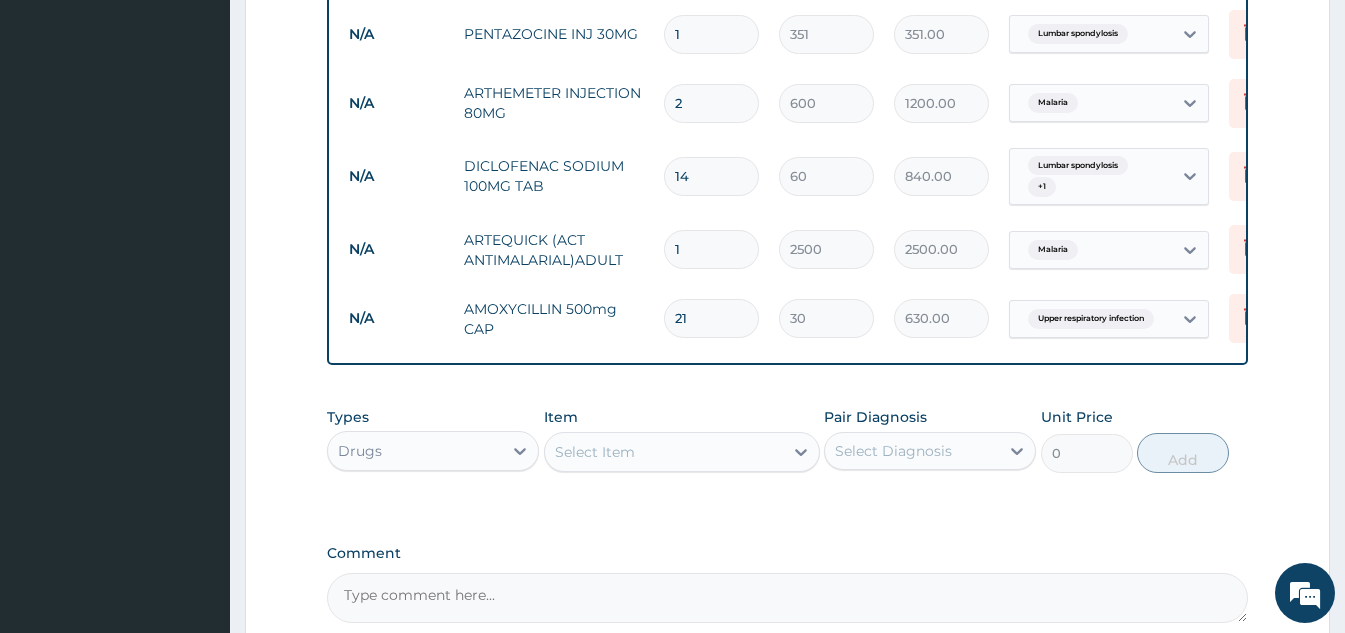type on "21" 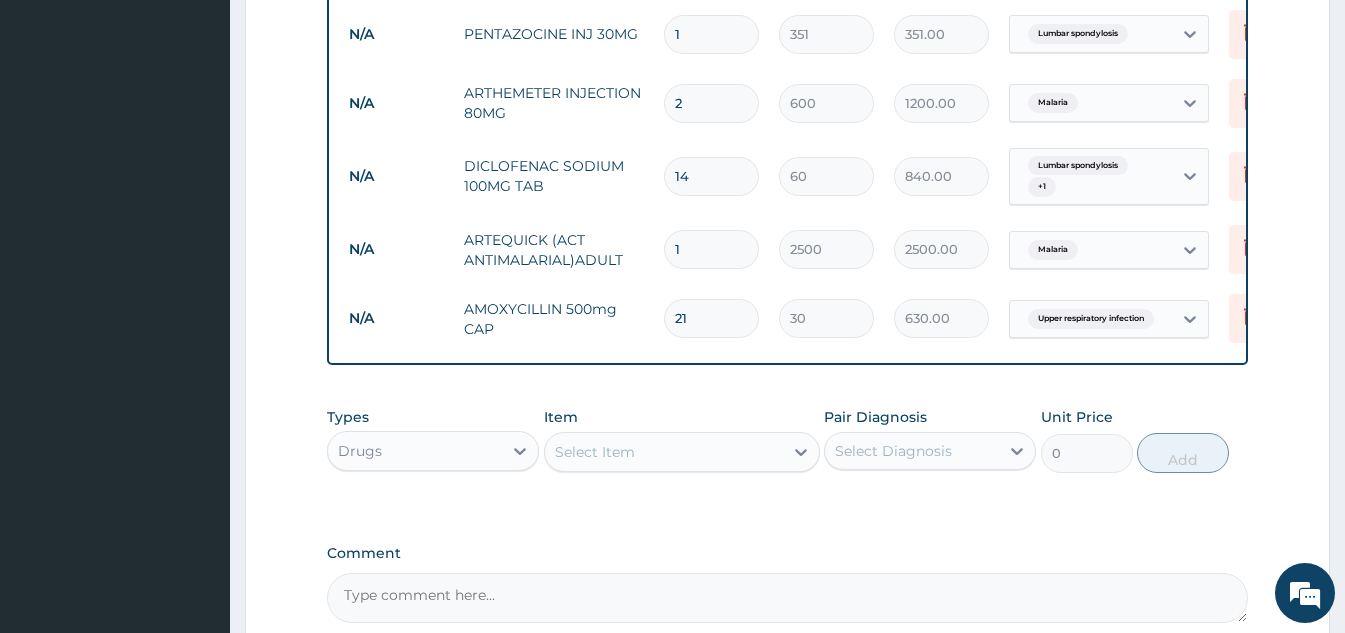 click on "Select Item" at bounding box center [664, 452] 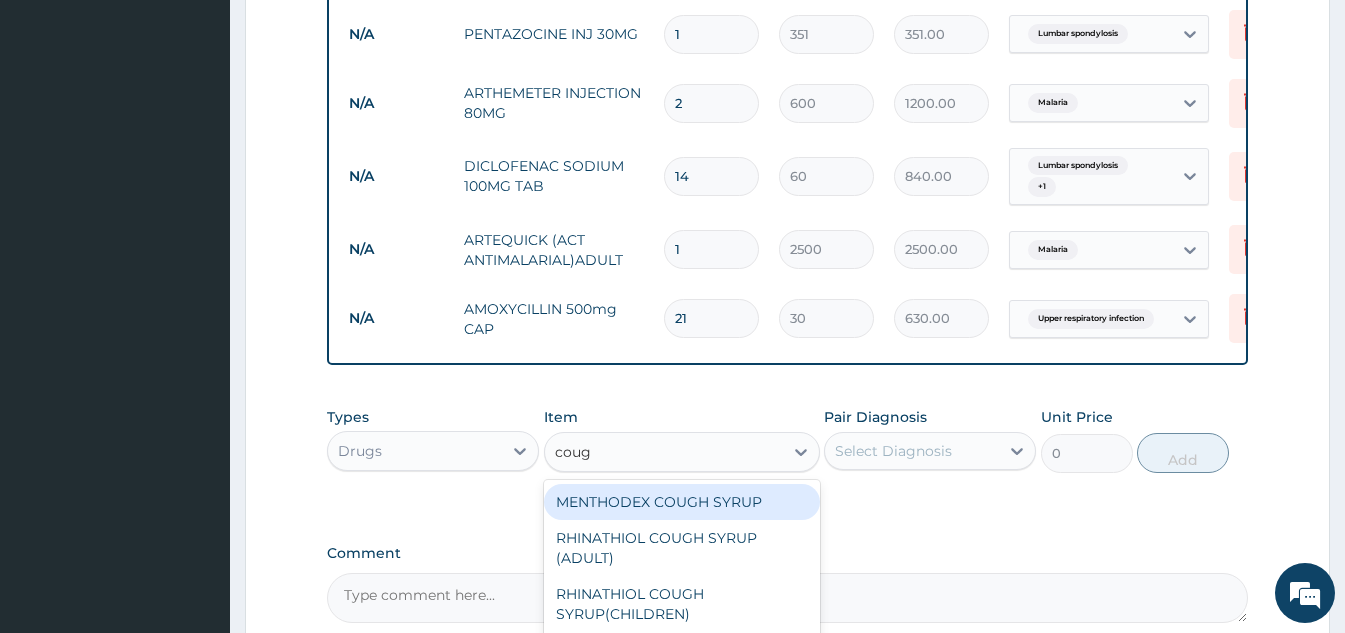 type on "cough" 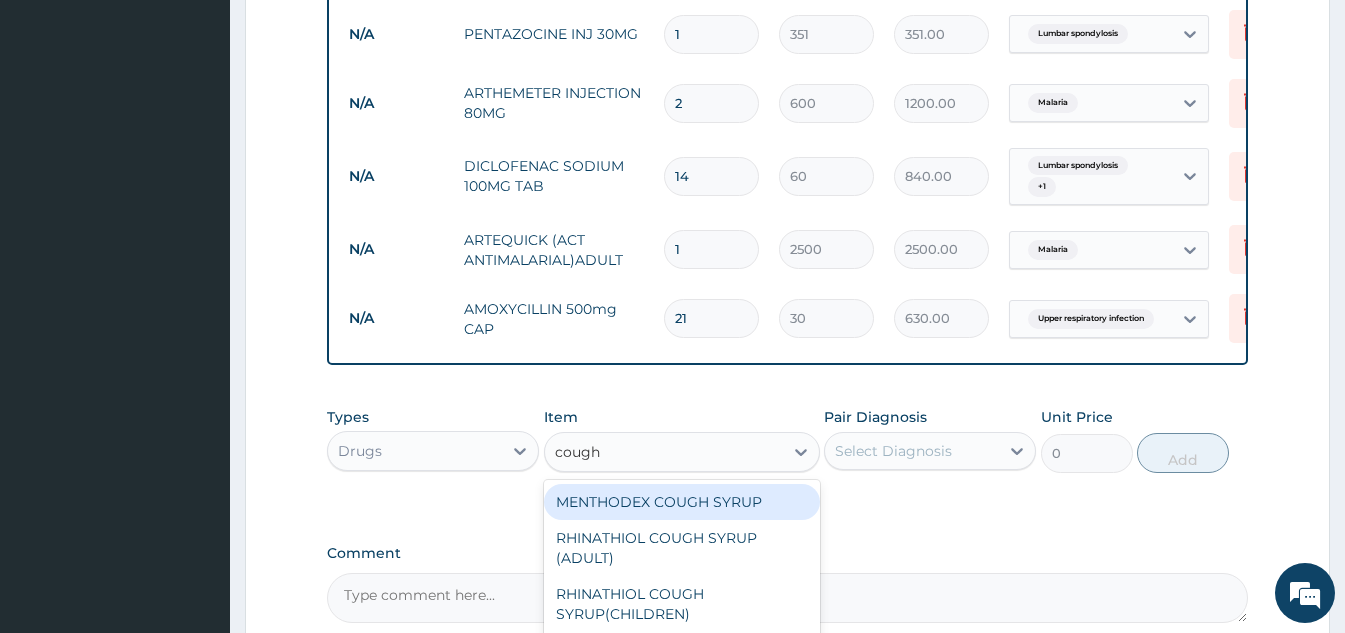 click on "MENTHODEX COUGH SYRUP" at bounding box center [682, 502] 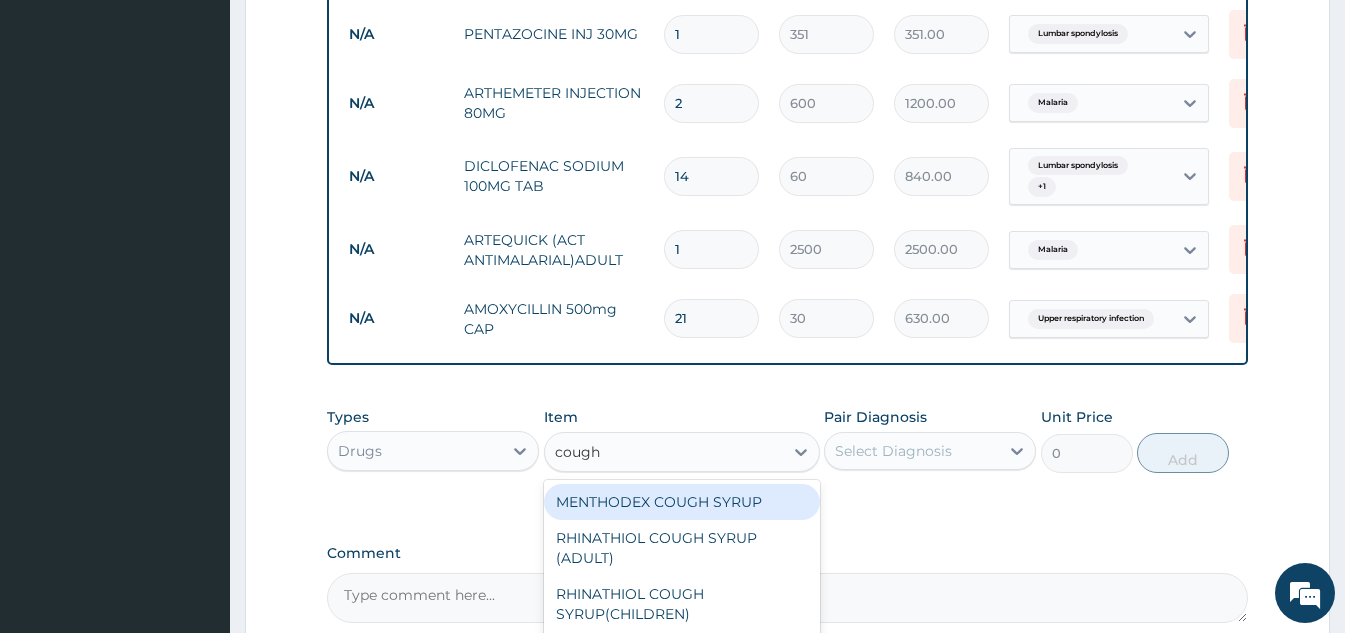type on "1500" 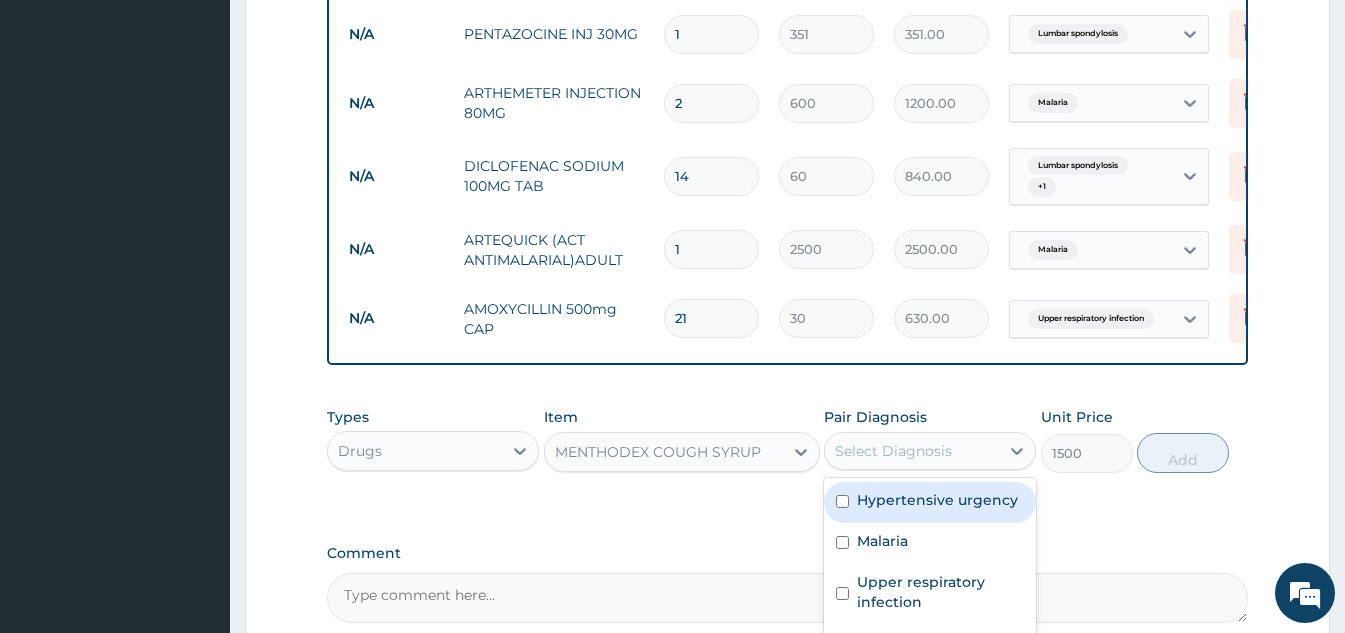 click on "Select Diagnosis" at bounding box center (893, 451) 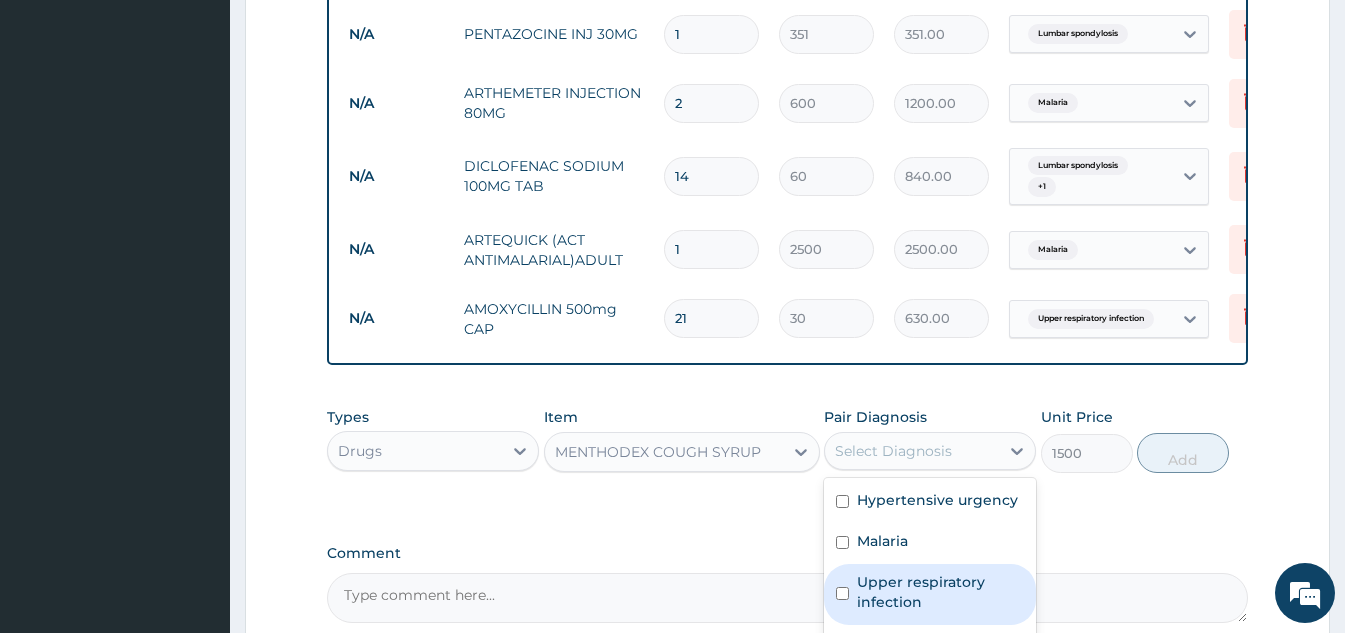 click on "Upper respiratory infection" at bounding box center [940, 592] 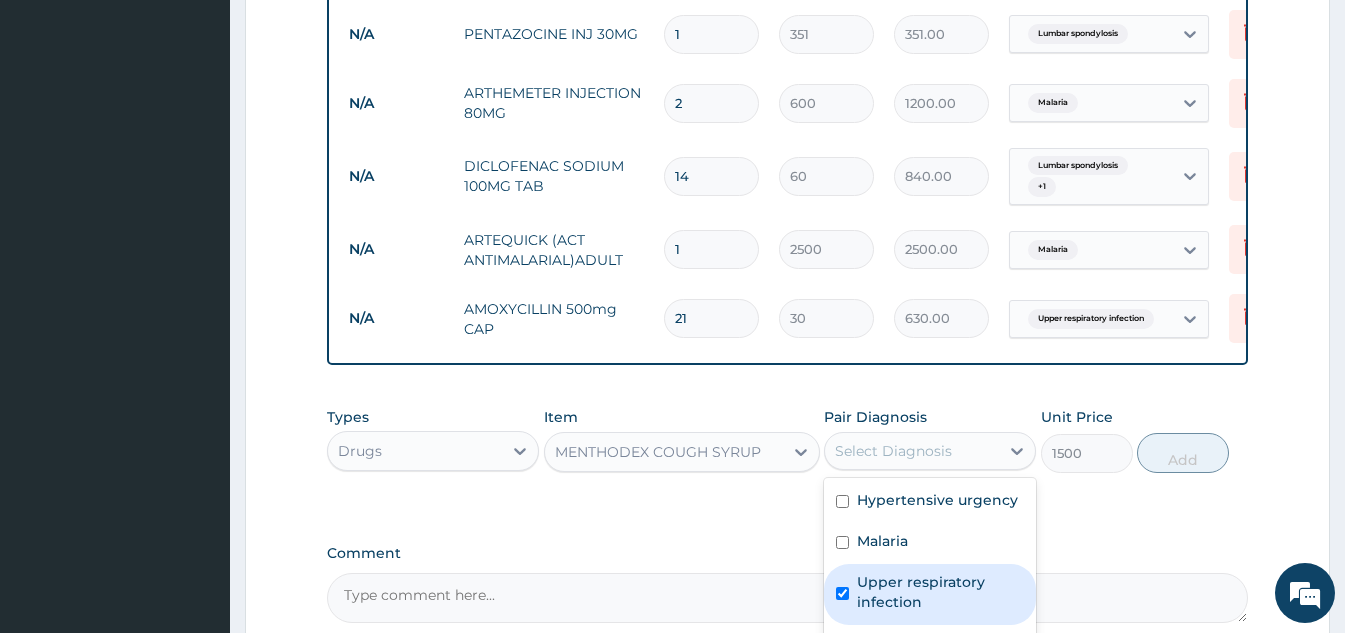 checkbox on "true" 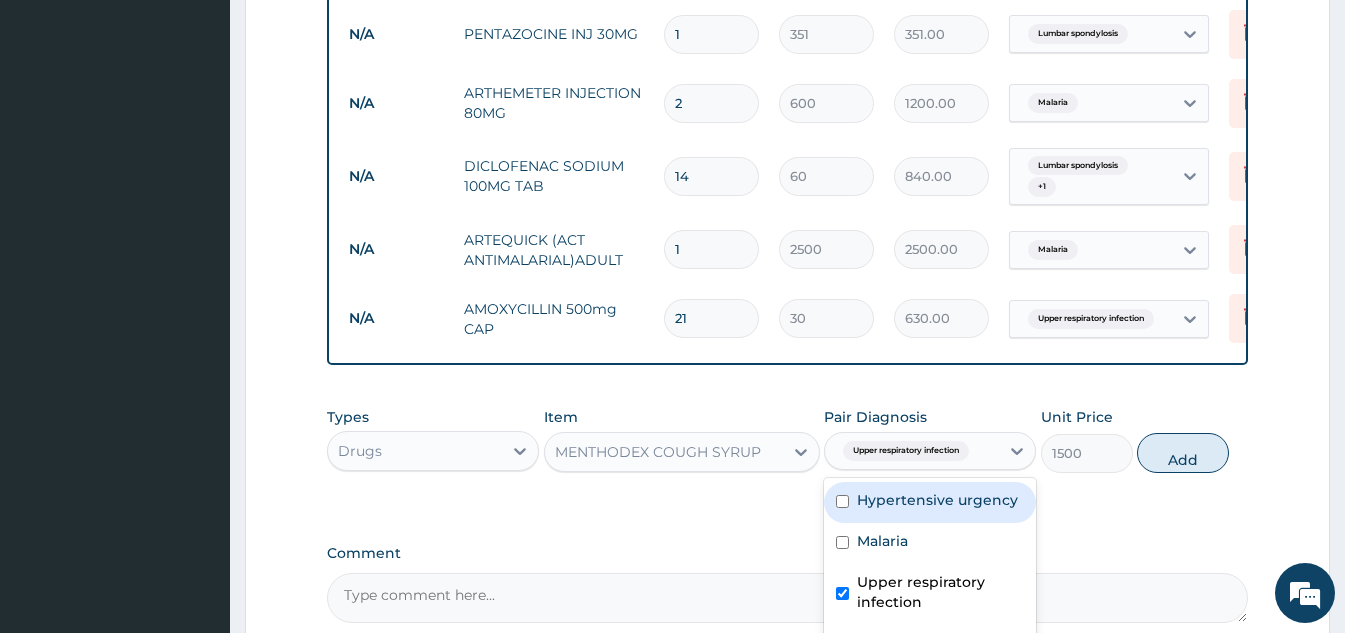 click on "Types Drugs Item MENTHODEX COUGH SYRUP Pair Diagnosis option Upper respiratory infection, selected. option Hypertensive urgency focused, 1 of 4. 4 results available. Use Up and Down to choose options, press Enter to select the currently focused option, press Escape to exit the menu, press Tab to select the option and exit the menu. Upper respiratory infection Hypertensive urgency Malaria Upper respiratory infection Lumbar spondylosis Unit Price 1500 Add" at bounding box center [787, 440] 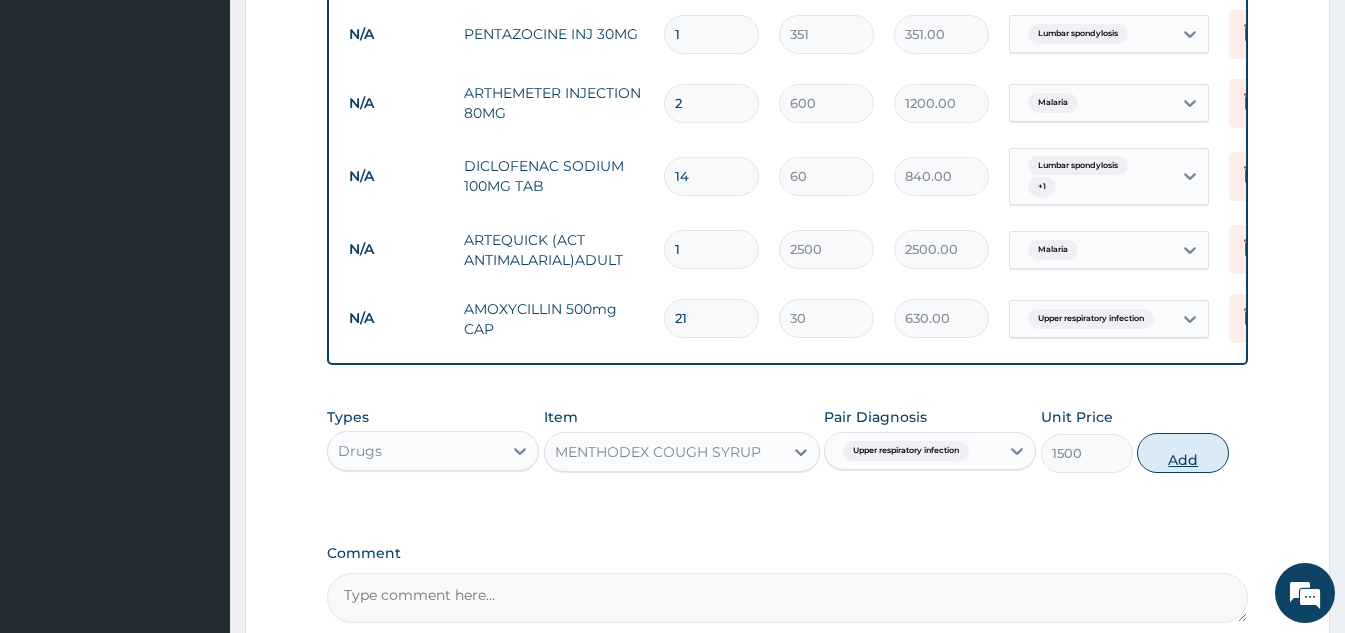 click on "Add" at bounding box center (1183, 453) 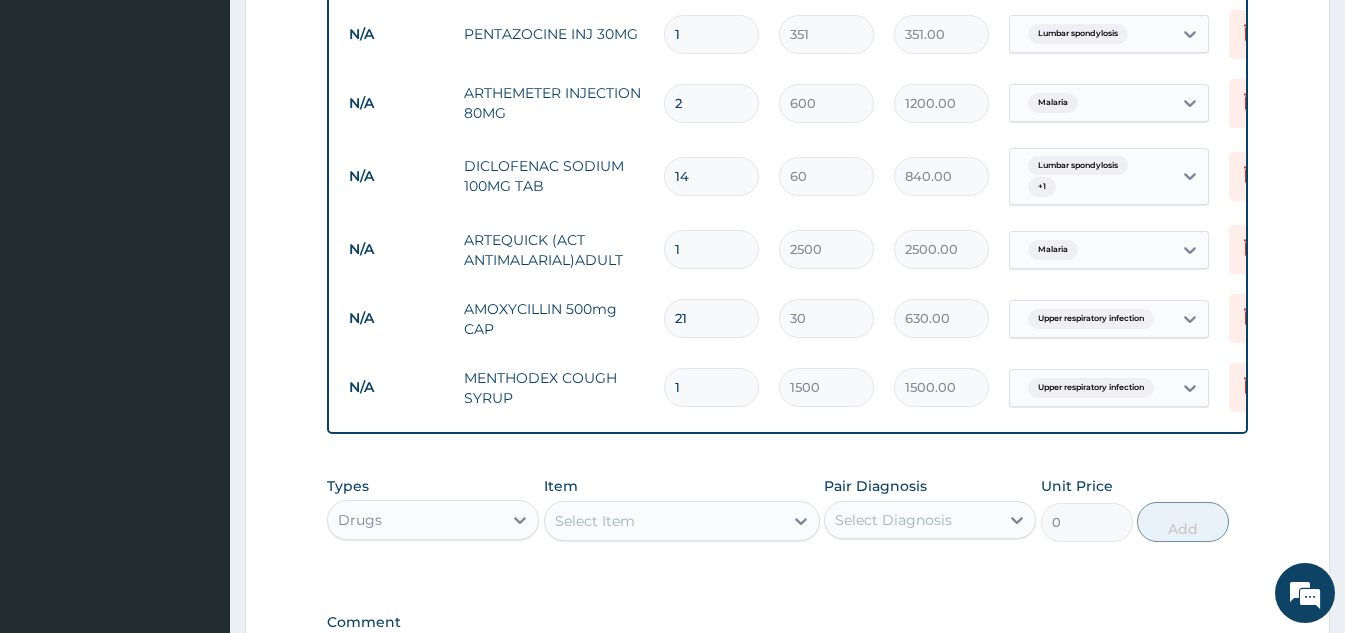 scroll, scrollTop: 1444, scrollLeft: 0, axis: vertical 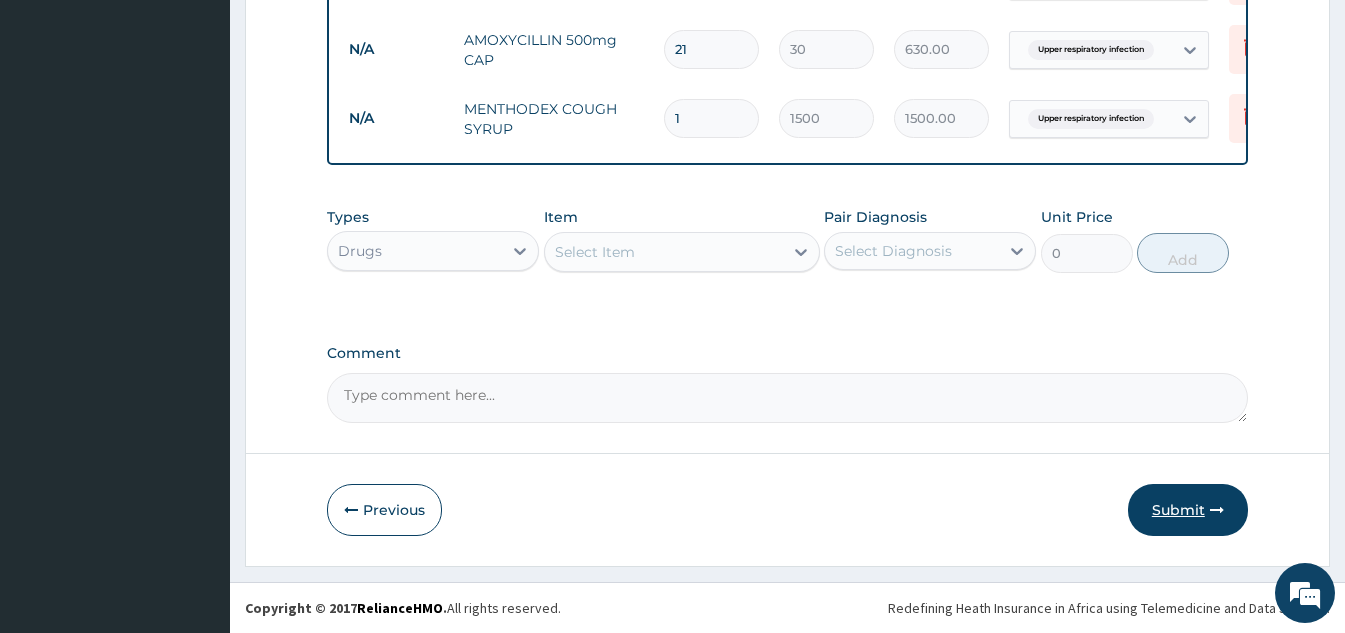 click on "Submit" at bounding box center [1188, 510] 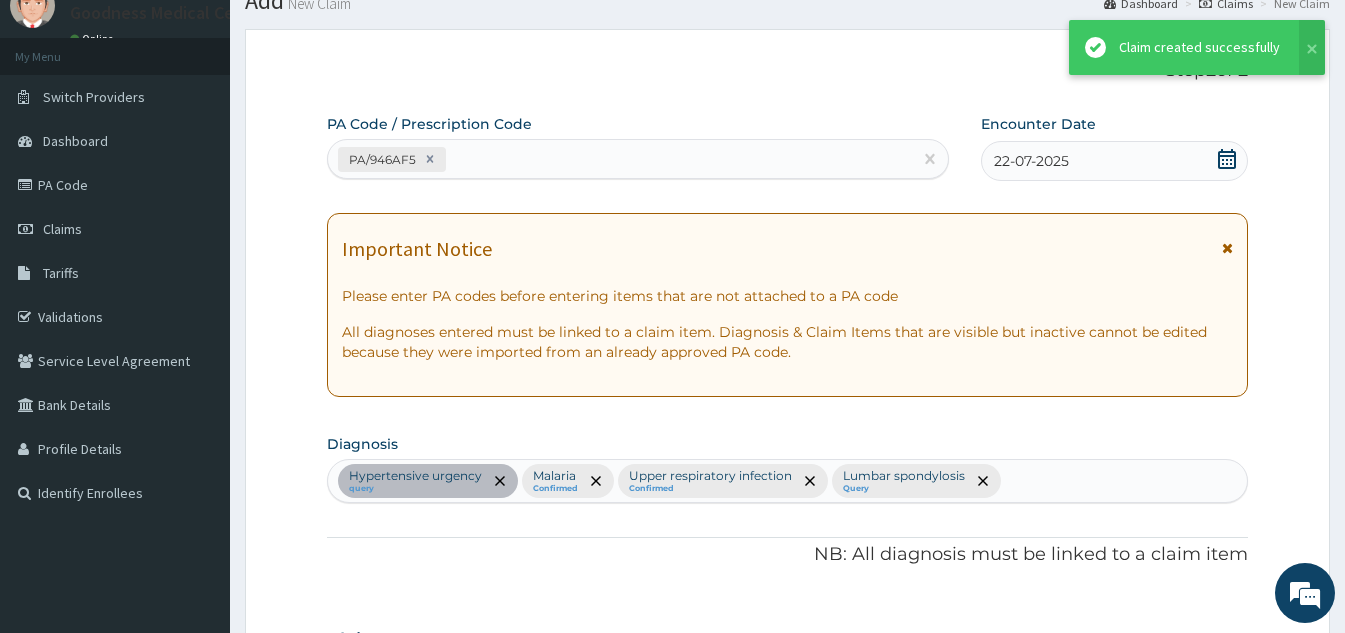 scroll, scrollTop: 1444, scrollLeft: 0, axis: vertical 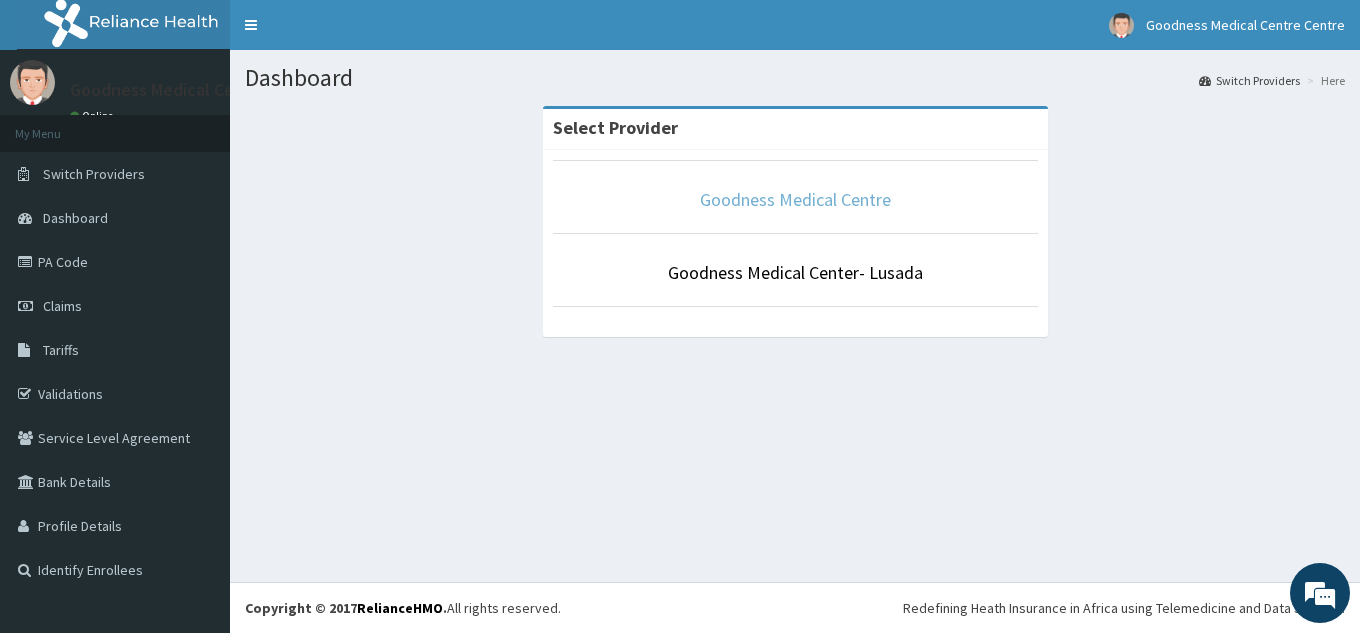 click on "Goodness Medical Centre" at bounding box center [795, 199] 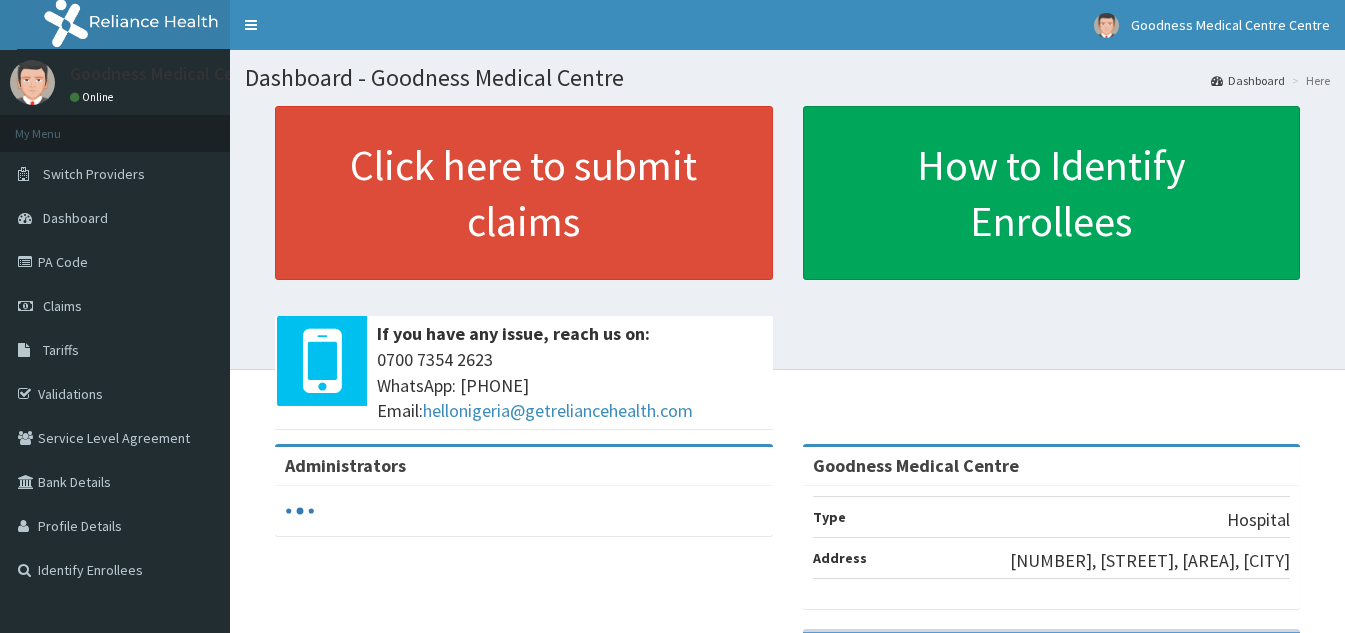 scroll, scrollTop: 0, scrollLeft: 0, axis: both 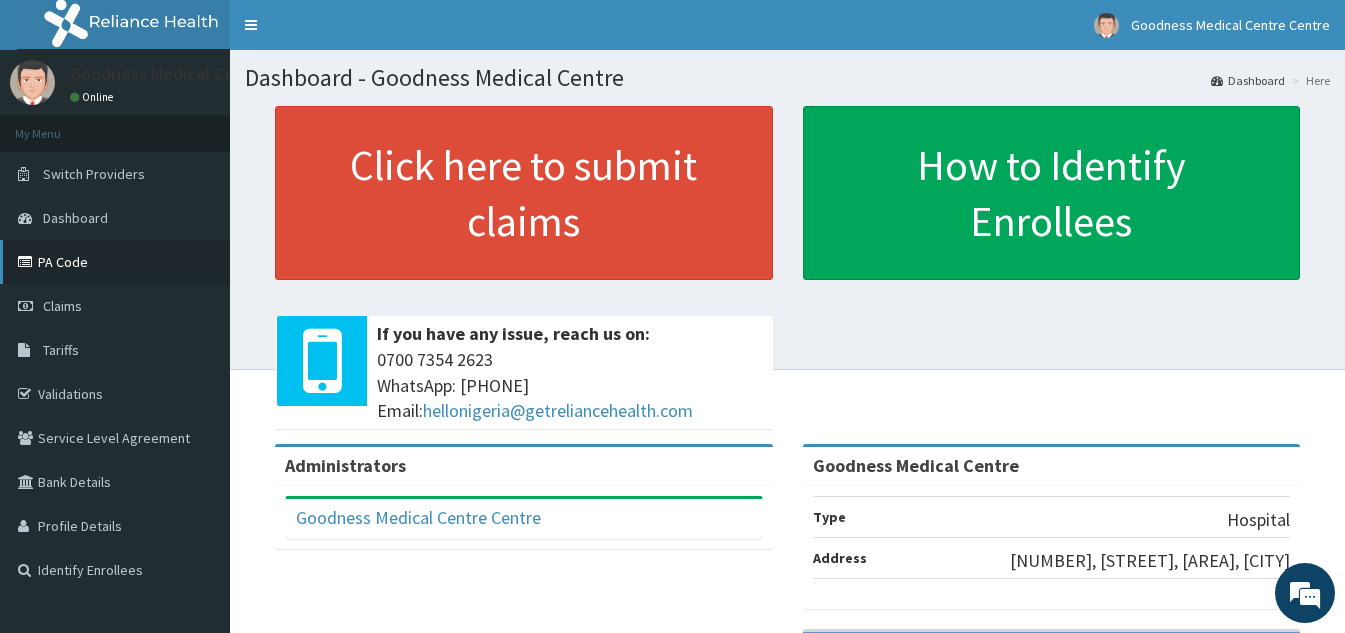 click on "PA Code" at bounding box center (115, 262) 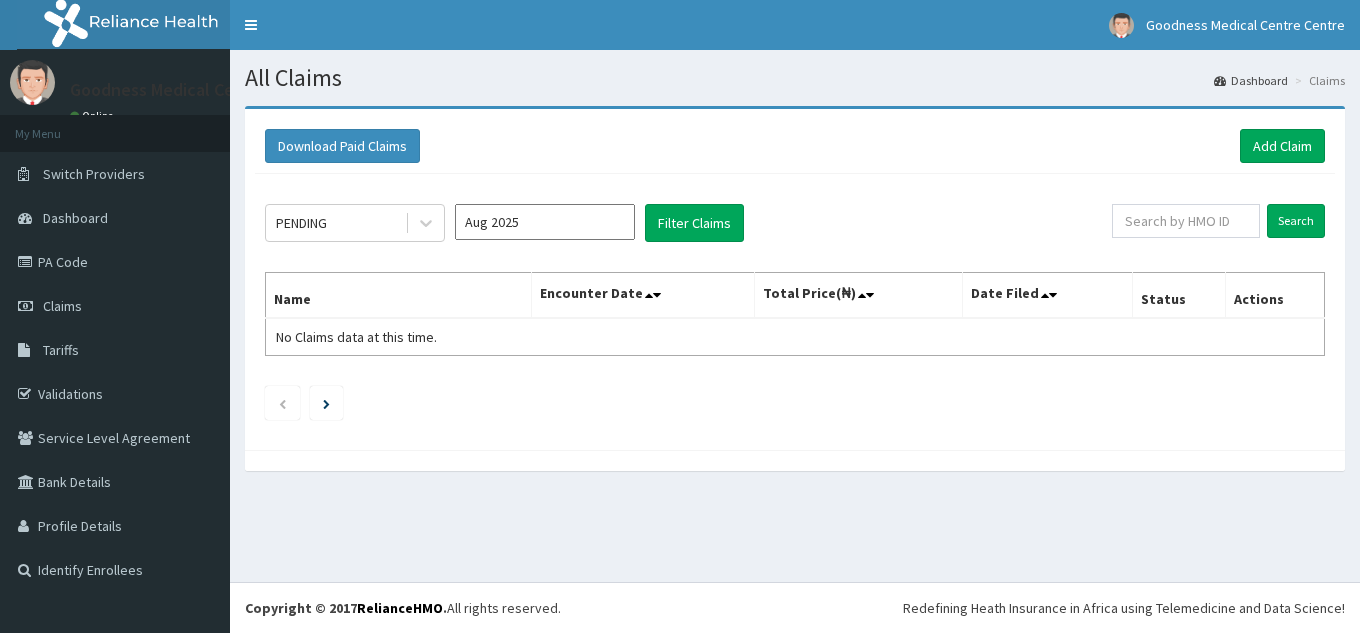 scroll, scrollTop: 0, scrollLeft: 0, axis: both 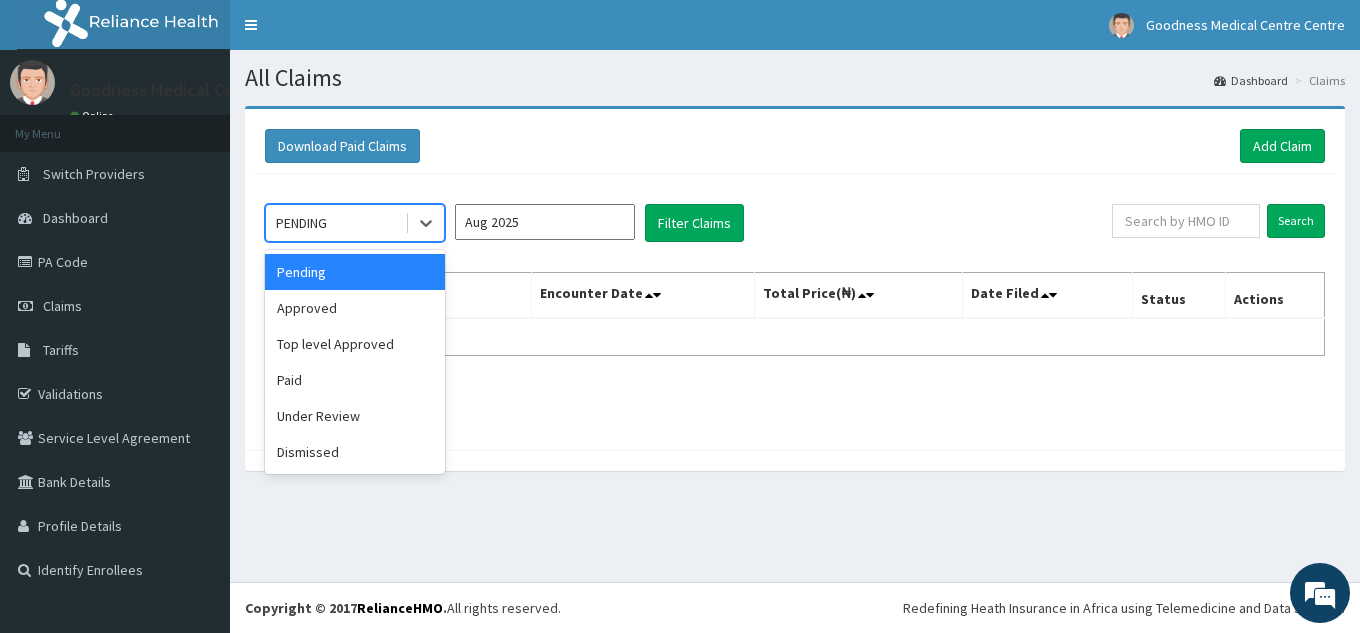 click on "PENDING" at bounding box center (301, 223) 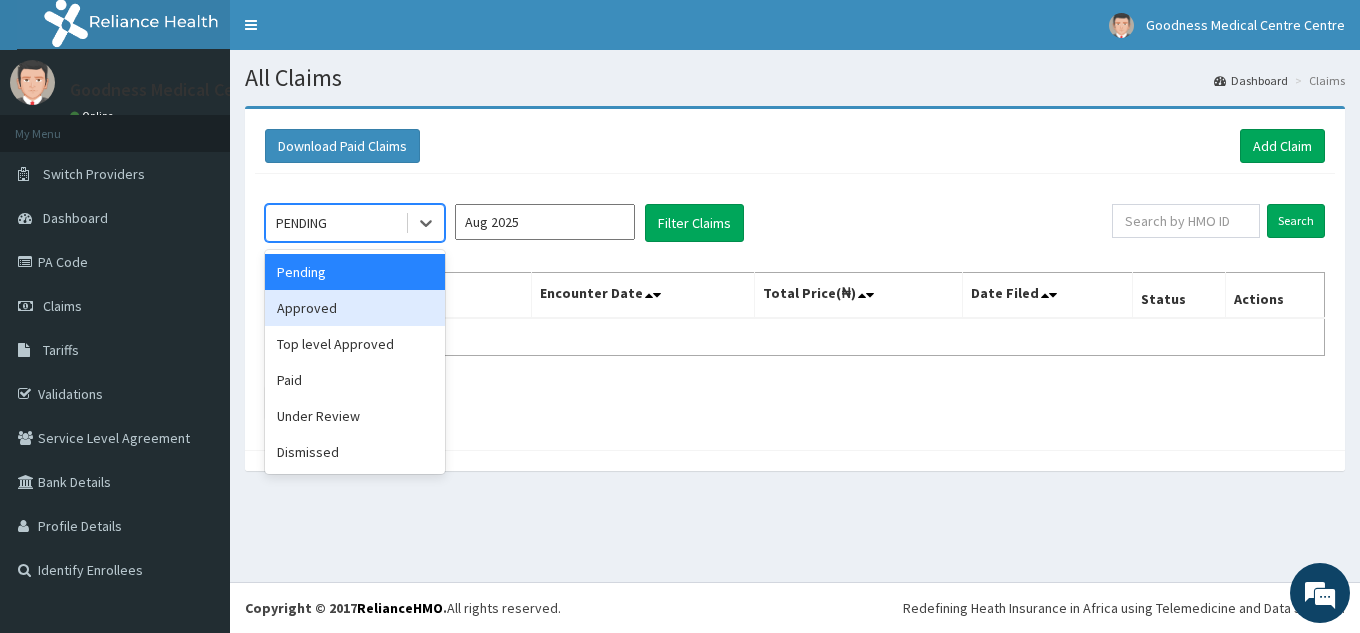 click on "Approved" at bounding box center [355, 308] 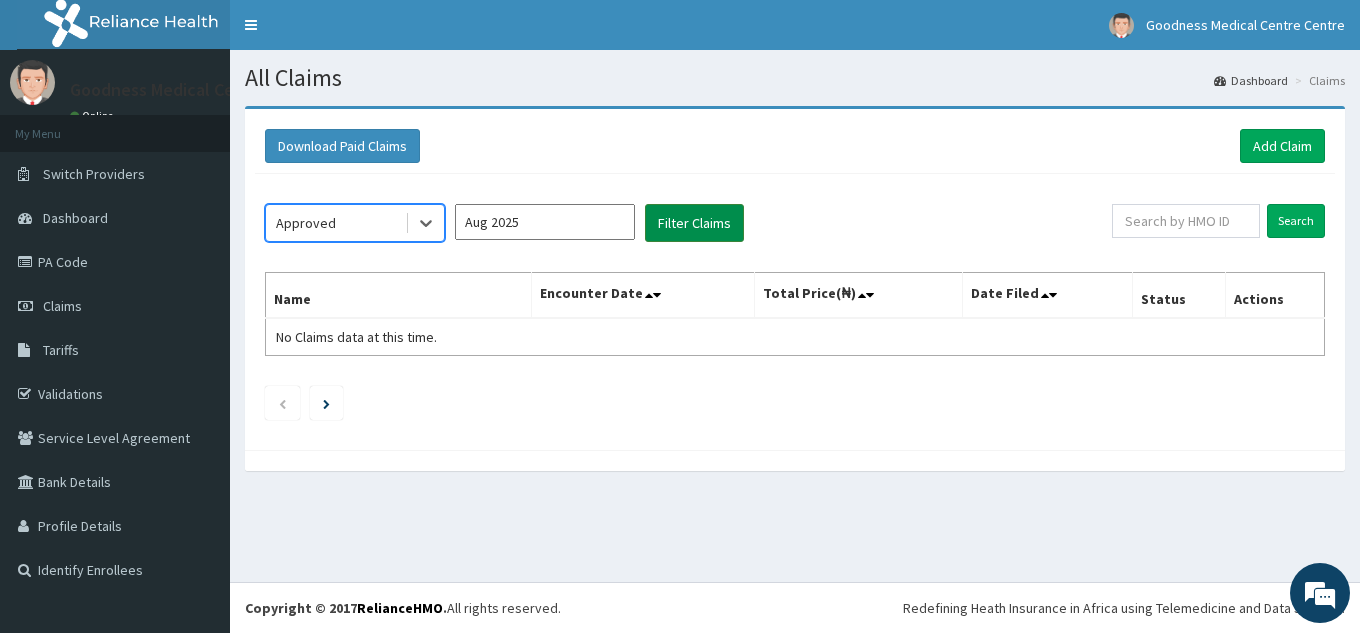 click on "Filter Claims" at bounding box center (694, 223) 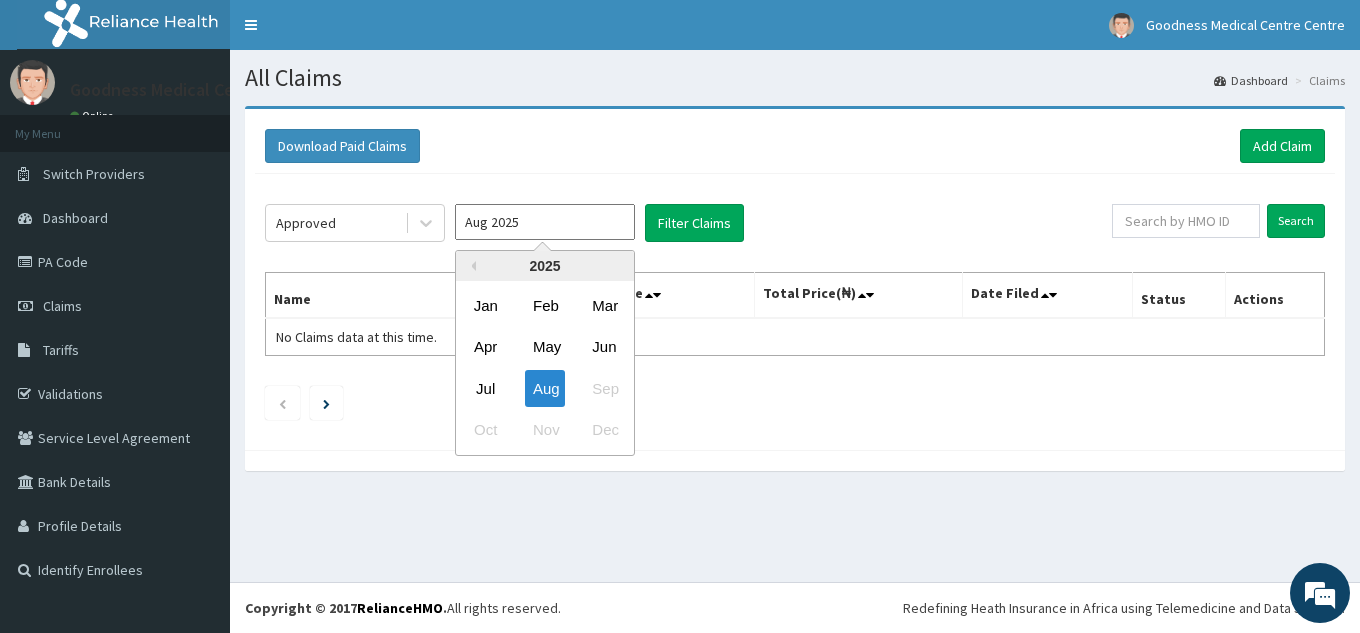 click on "Aug 2025" at bounding box center (545, 222) 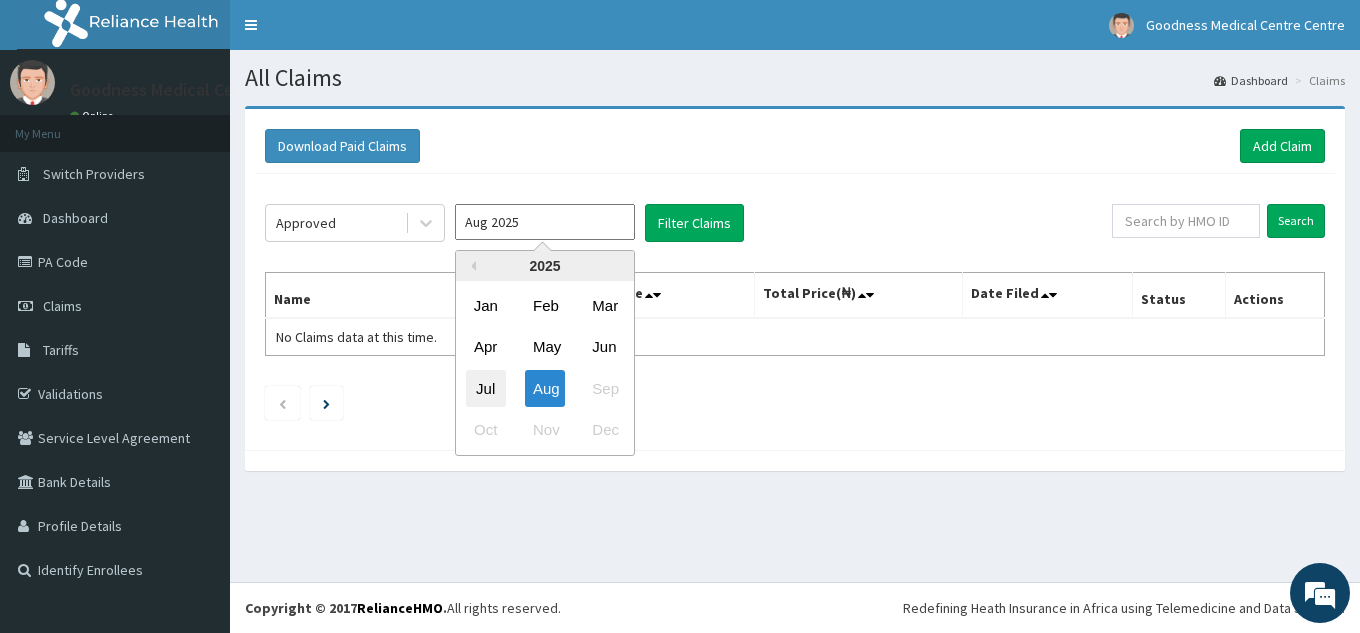 click on "Jul" at bounding box center [486, 388] 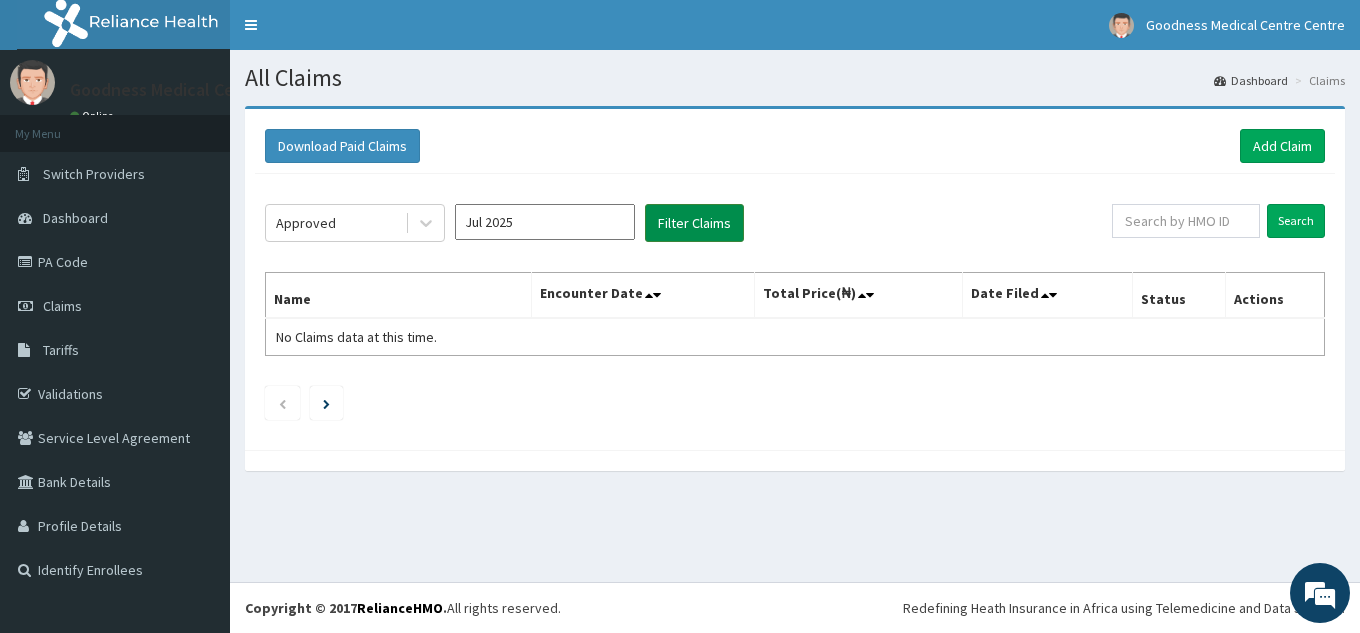 click on "Filter Claims" at bounding box center [694, 223] 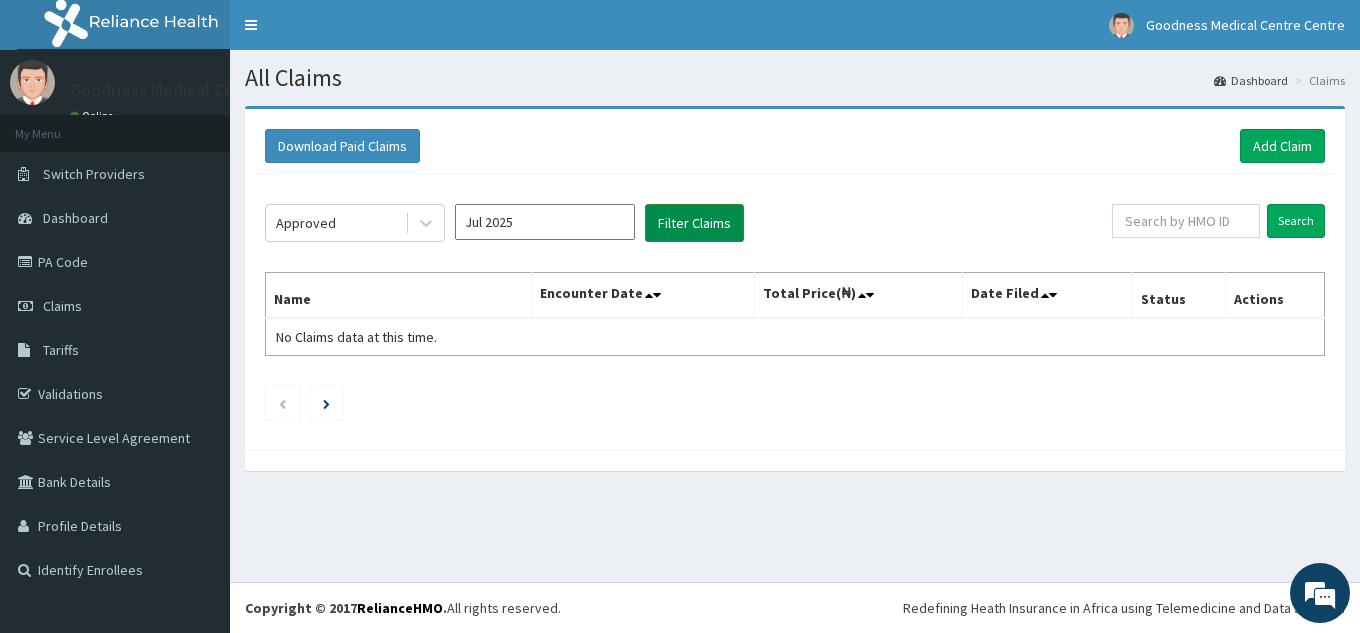 click on "Filter Claims" at bounding box center [694, 223] 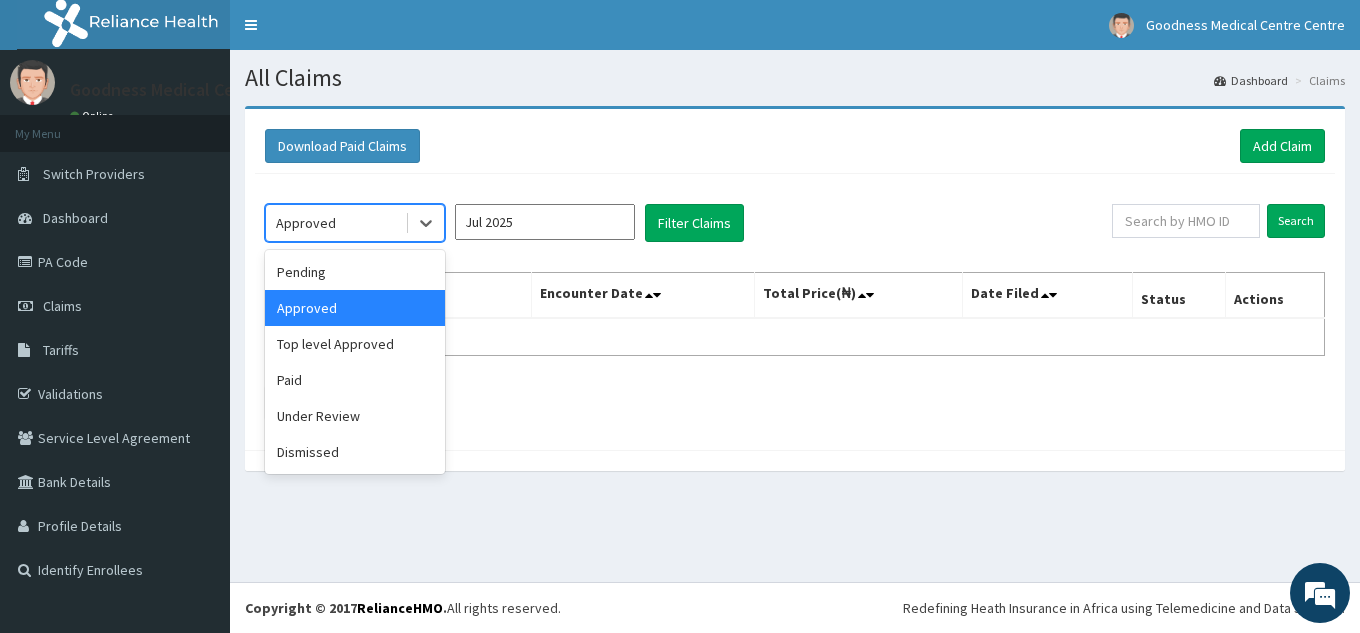 click on "Approved" at bounding box center (306, 223) 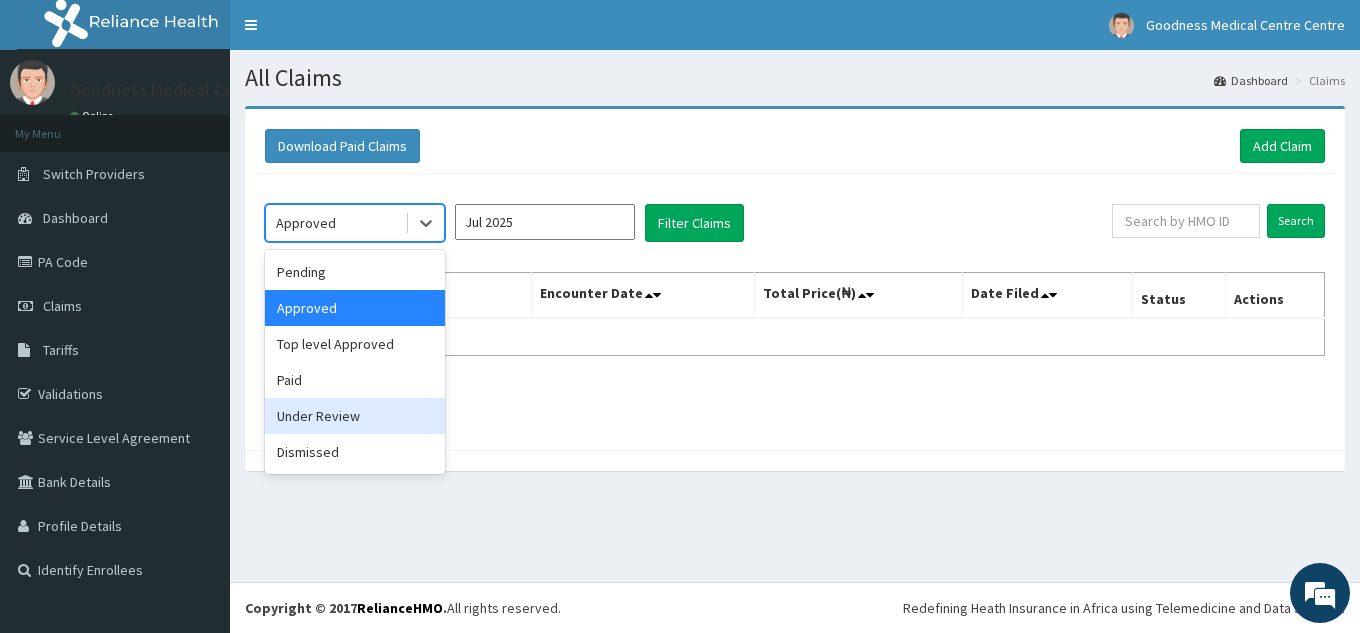click on "Under Review" at bounding box center (355, 416) 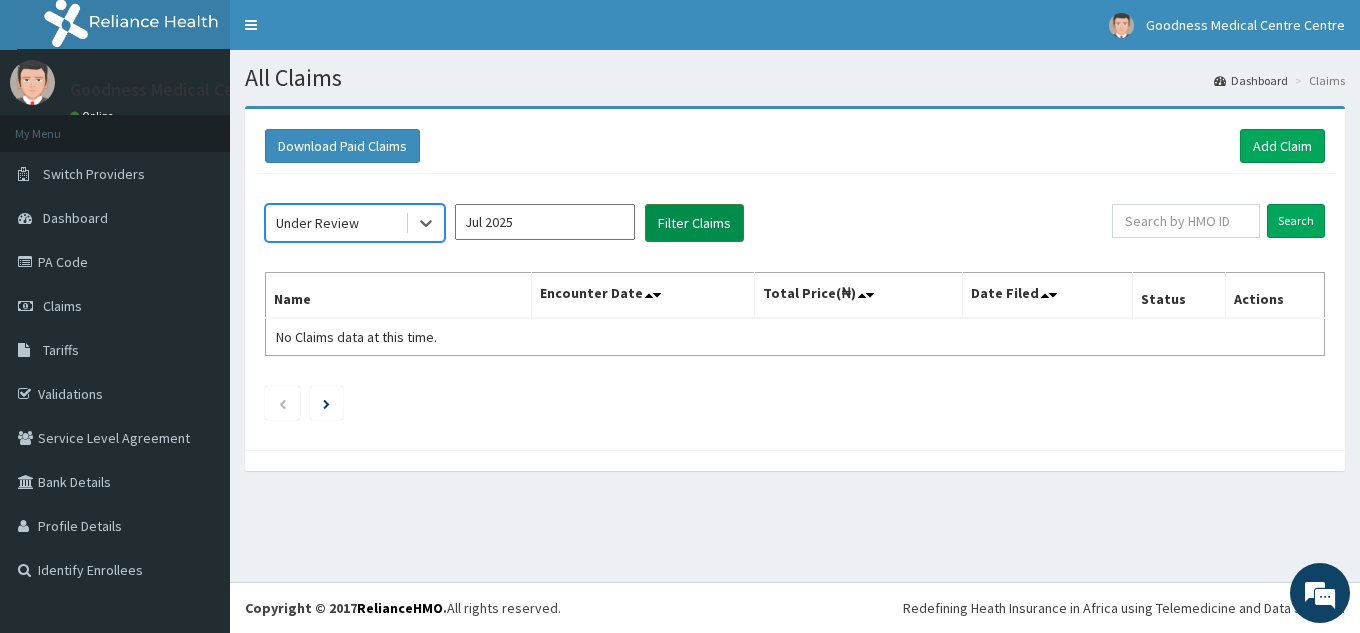 click on "Filter Claims" at bounding box center (694, 223) 